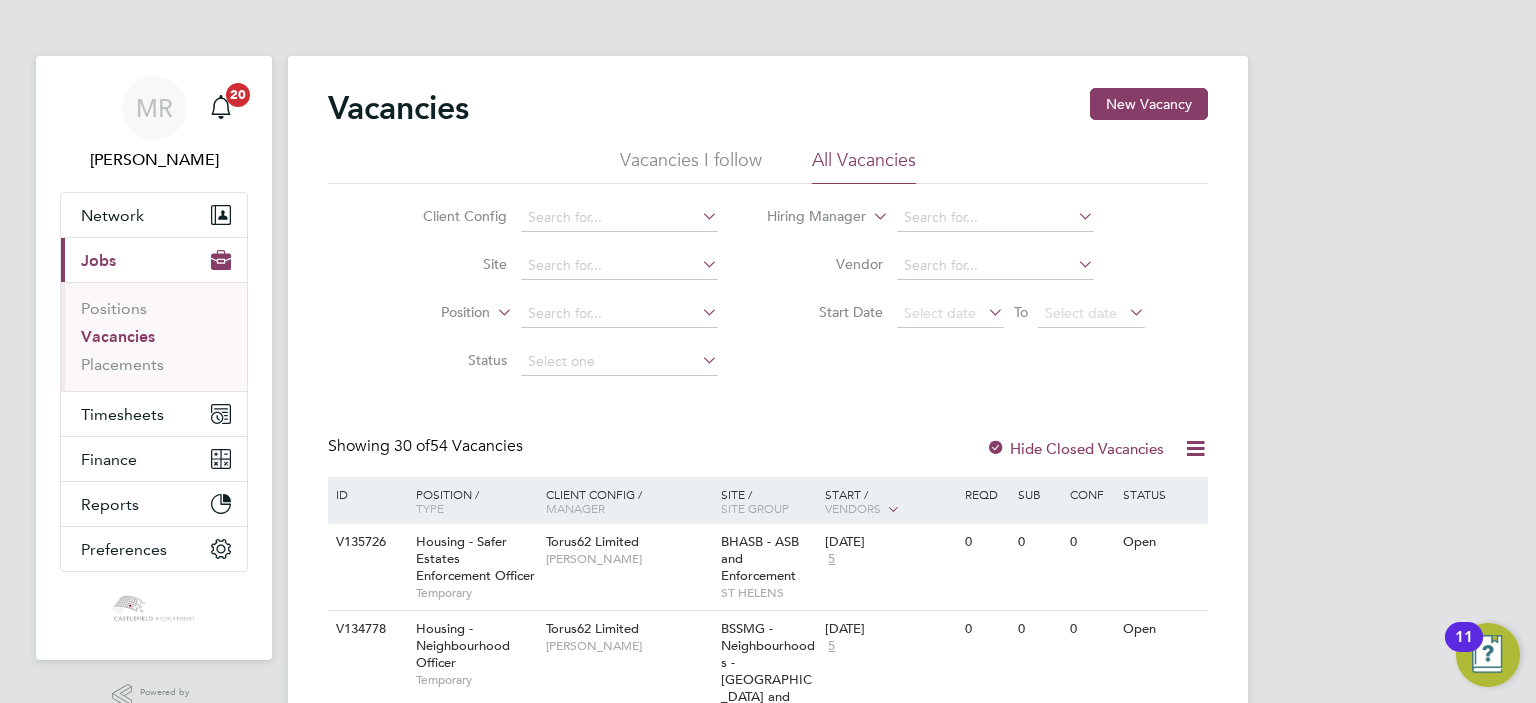 scroll, scrollTop: 0, scrollLeft: 0, axis: both 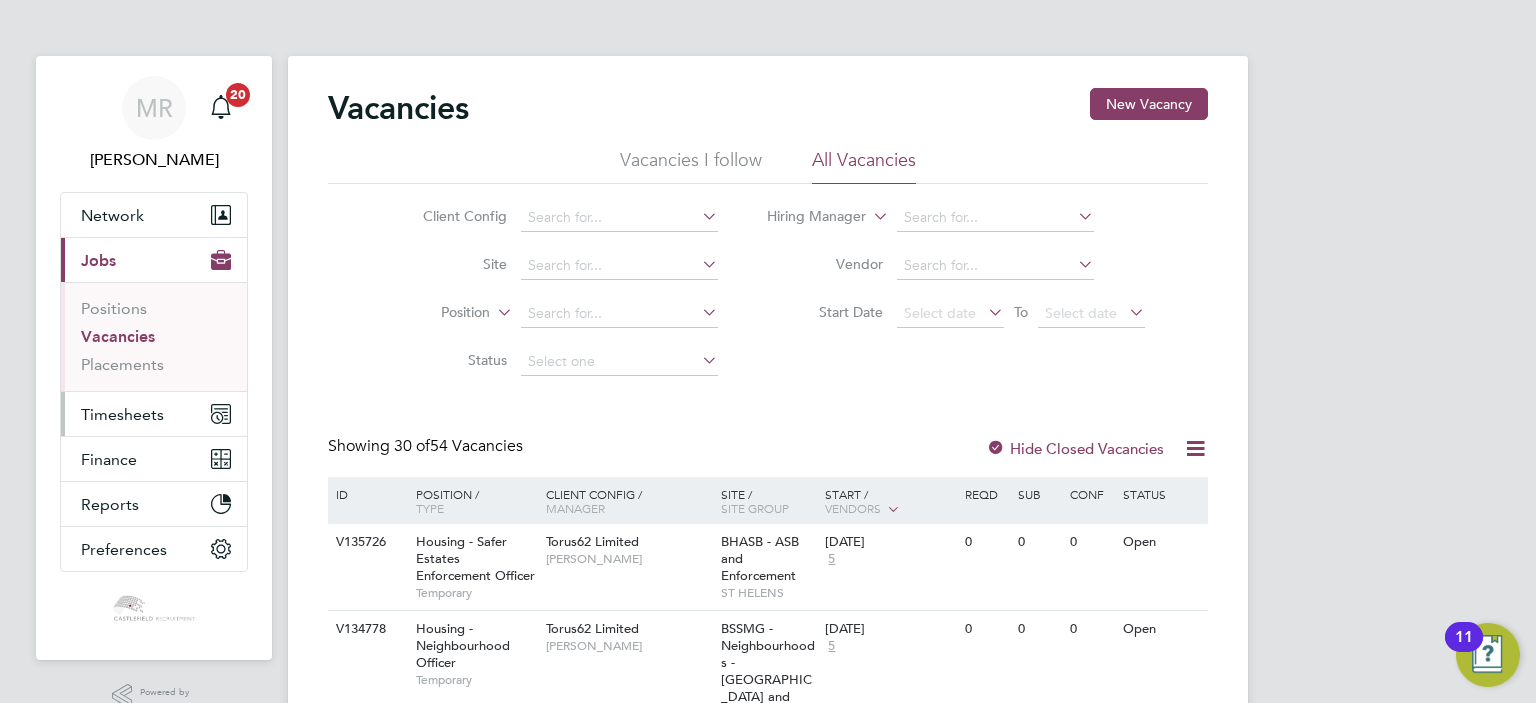 click on "Timesheets" at bounding box center [154, 414] 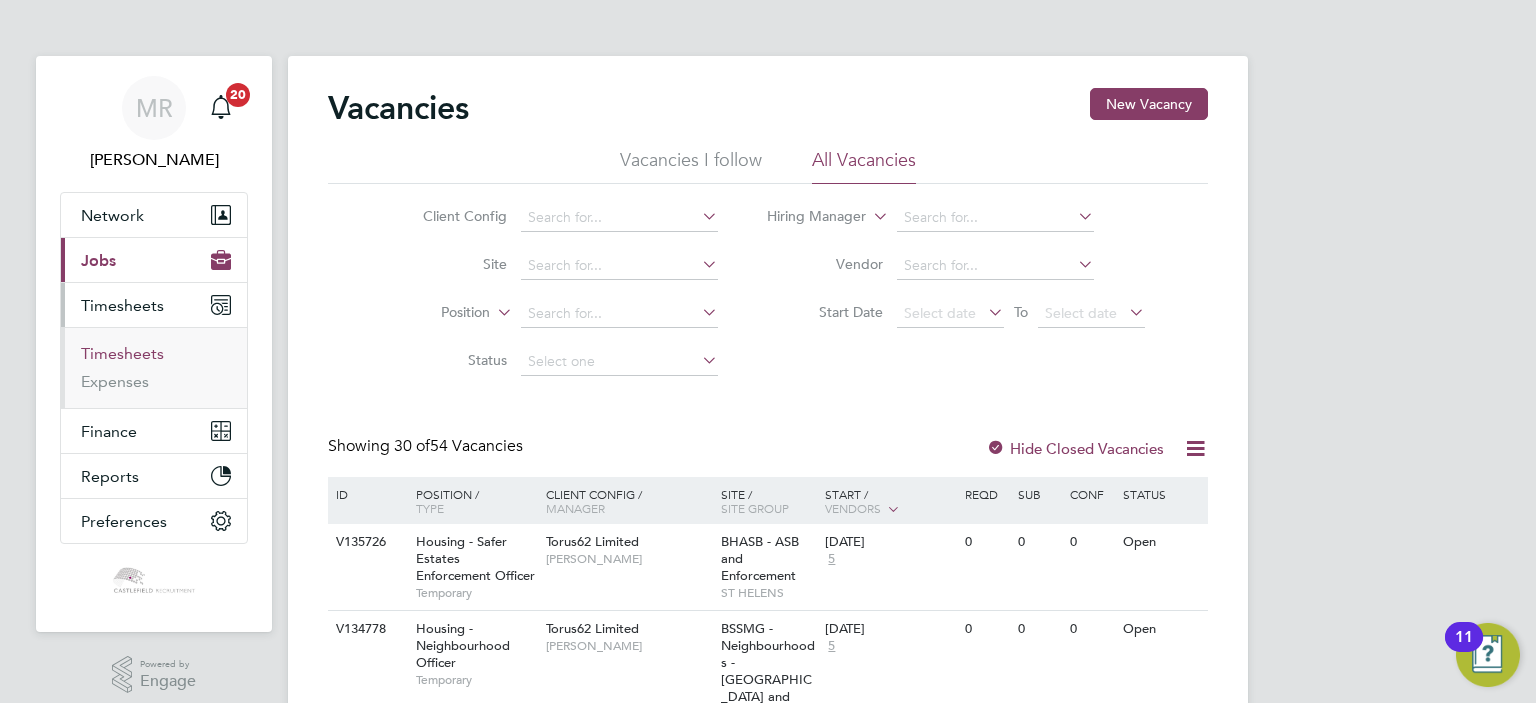 click on "Timesheets" at bounding box center (122, 353) 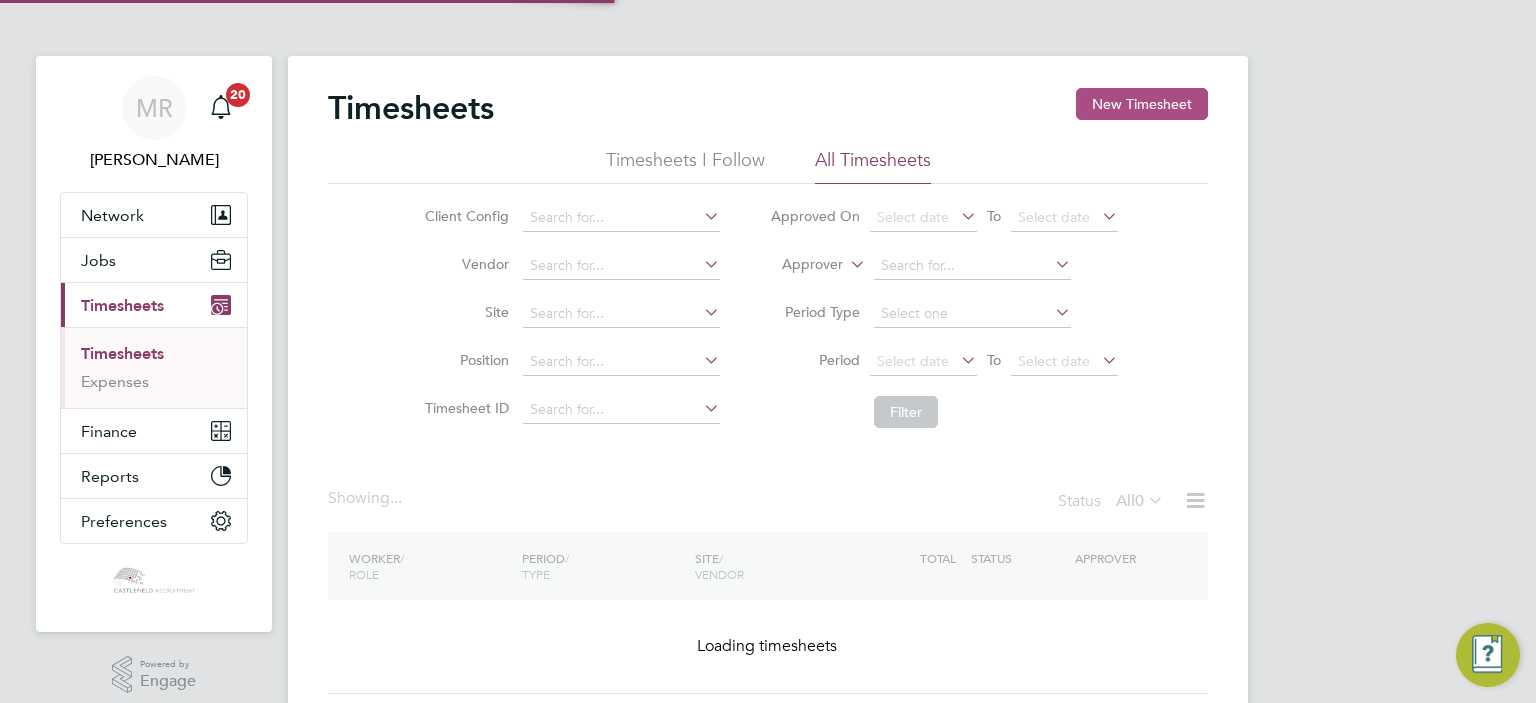 click on "Timesheets New Timesheet Timesheets I Follow All Timesheets Client Config   Vendor   Site   Position   Timesheet ID   Approved On
Select date
To
Select date
Approver     Period Type   Period
Select date
To
Select date
Filter Showing ...   Status  All  0  WORKER  / ROLE WORKER  / PERIOD PERIOD  / TYPE SITE  / VENDOR TOTAL   TOTAL  / STATUS STATUS APPROVER Loading timesheets Show   more" 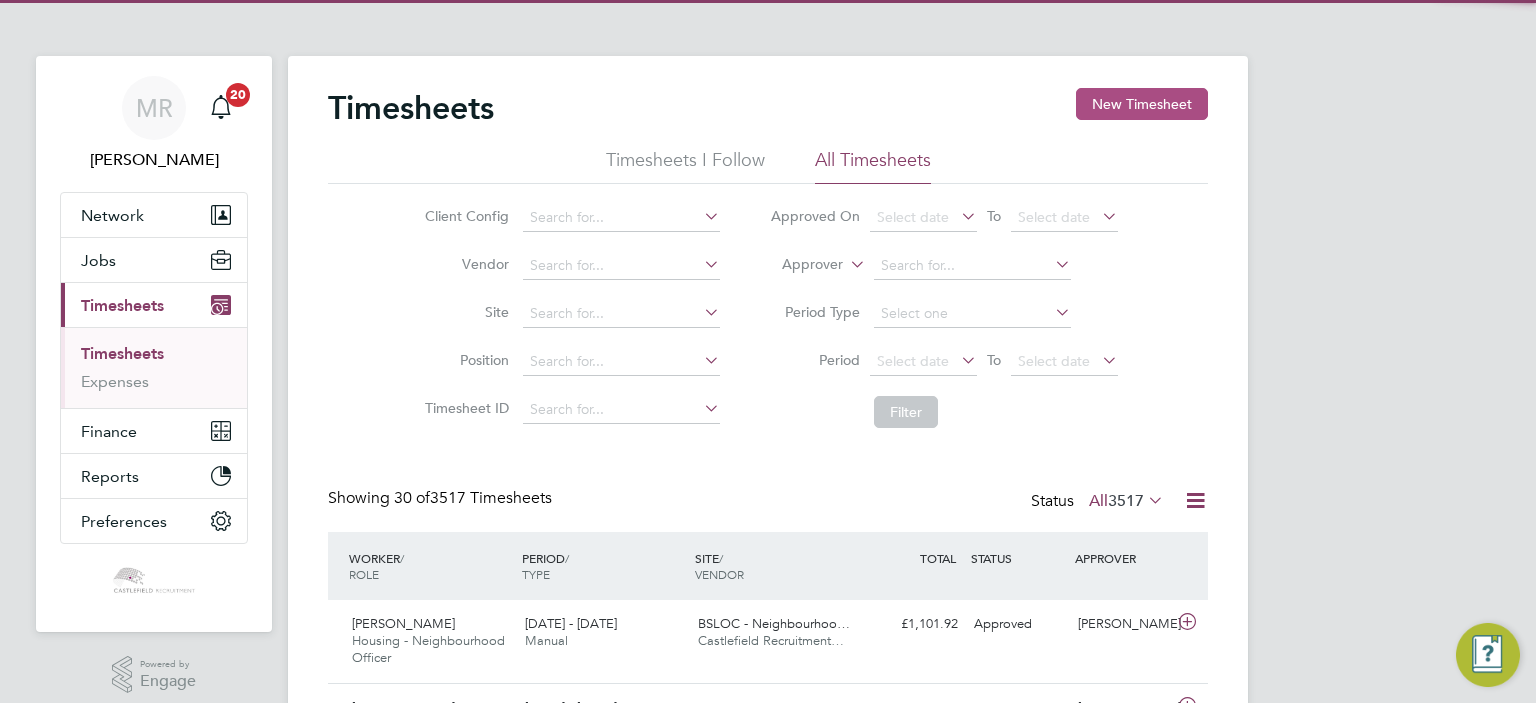 click on "New Timesheet" 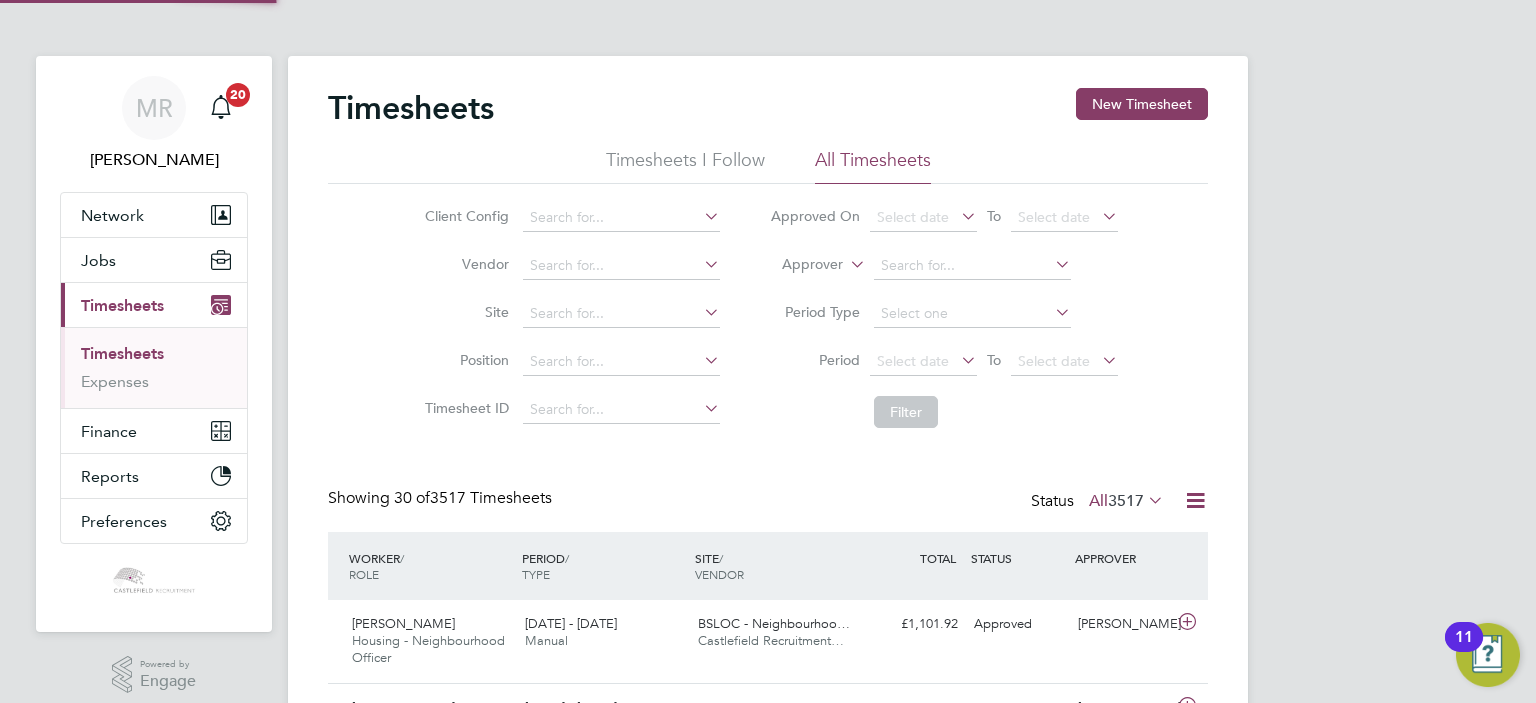 scroll, scrollTop: 10, scrollLeft: 10, axis: both 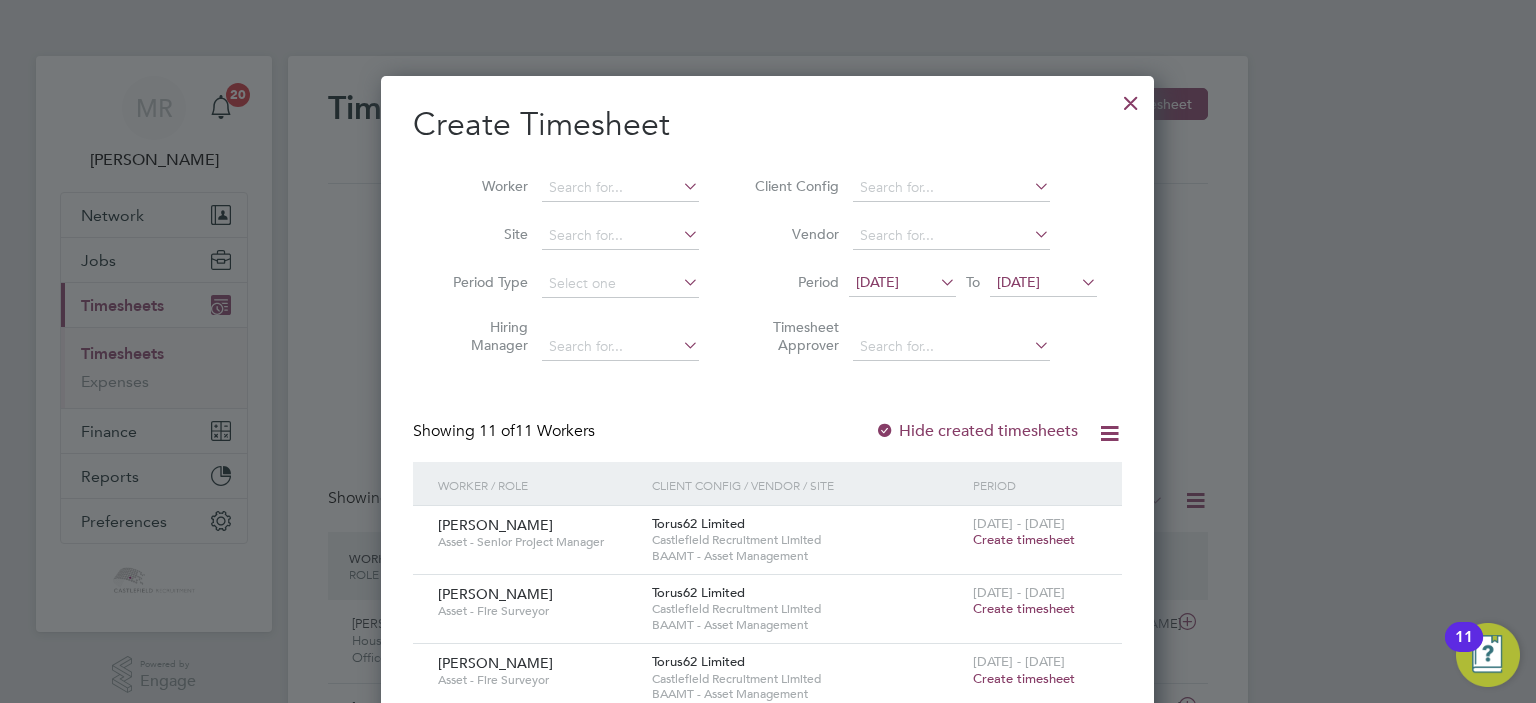 click 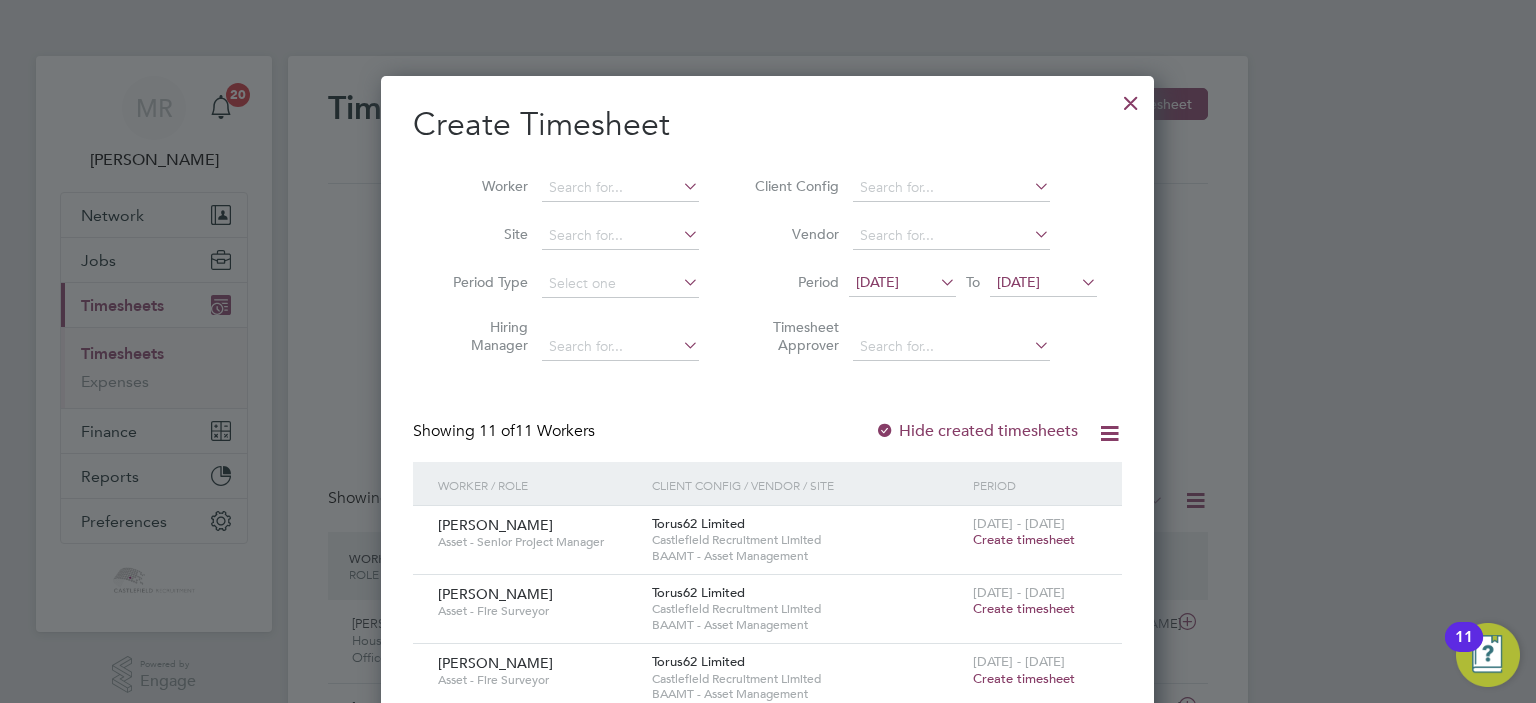 click at bounding box center (1131, 98) 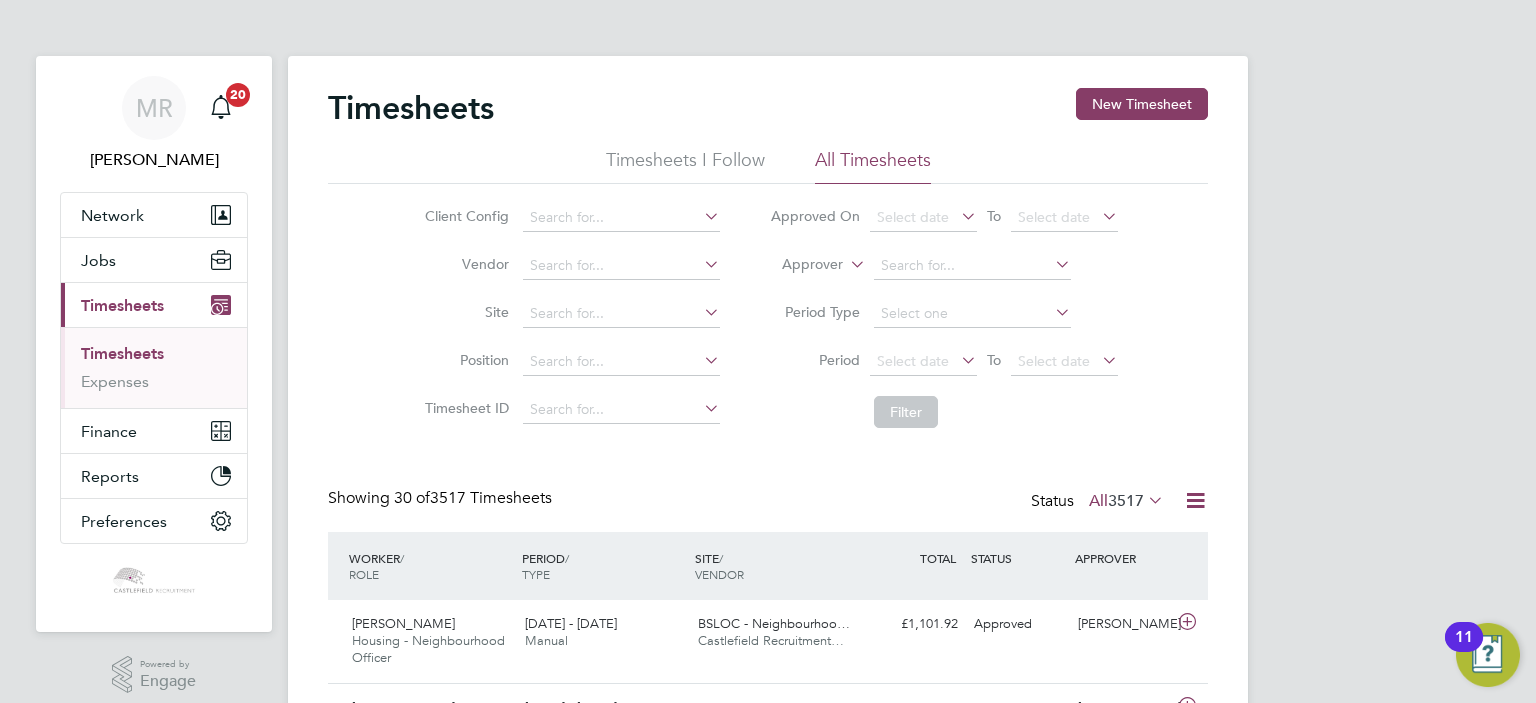 click on "Timesheets New Timesheet Timesheets I Follow All Timesheets Client Config   Vendor   Site   Position   Timesheet ID   Approved On
Select date
To
Select date
Approver     Period Type   Period
Select date
To
Select date
Filter Showing   30 of  3517 Timesheets Status  All  3517  WORKER  / ROLE WORKER  / PERIOD PERIOD  / TYPE SITE  / VENDOR TOTAL   TOTAL  / STATUS STATUS APPROVER [PERSON_NAME] Housing - Neighbourhood Officer   [DATE] - [DATE] [DATE] - [DATE] Manual BSLOC - Neighbourhoo… Castlefield Recruitment… £1,101.92 Approved Approved [PERSON_NAME] [PERSON_NAME] Okaigbua Finance - Accounts Payable Assistant   [DATE] - [DATE] [DATE] - [DATE] Manual DFMGT - Finance Mana… Castlefield Recruitment… £860.63 Approved Approved [PERSON_NAME] [PERSON_NAME] Asset - Senior Project Manager   [DATE] - [DATE] [DATE] - [DATE] Manual BAAMT - Asset Manage… Castlefield Recruitment… £2,188.74 Approved Approved [PERSON_NAME] [PERSON_NAME] Press Rent Control Officer" 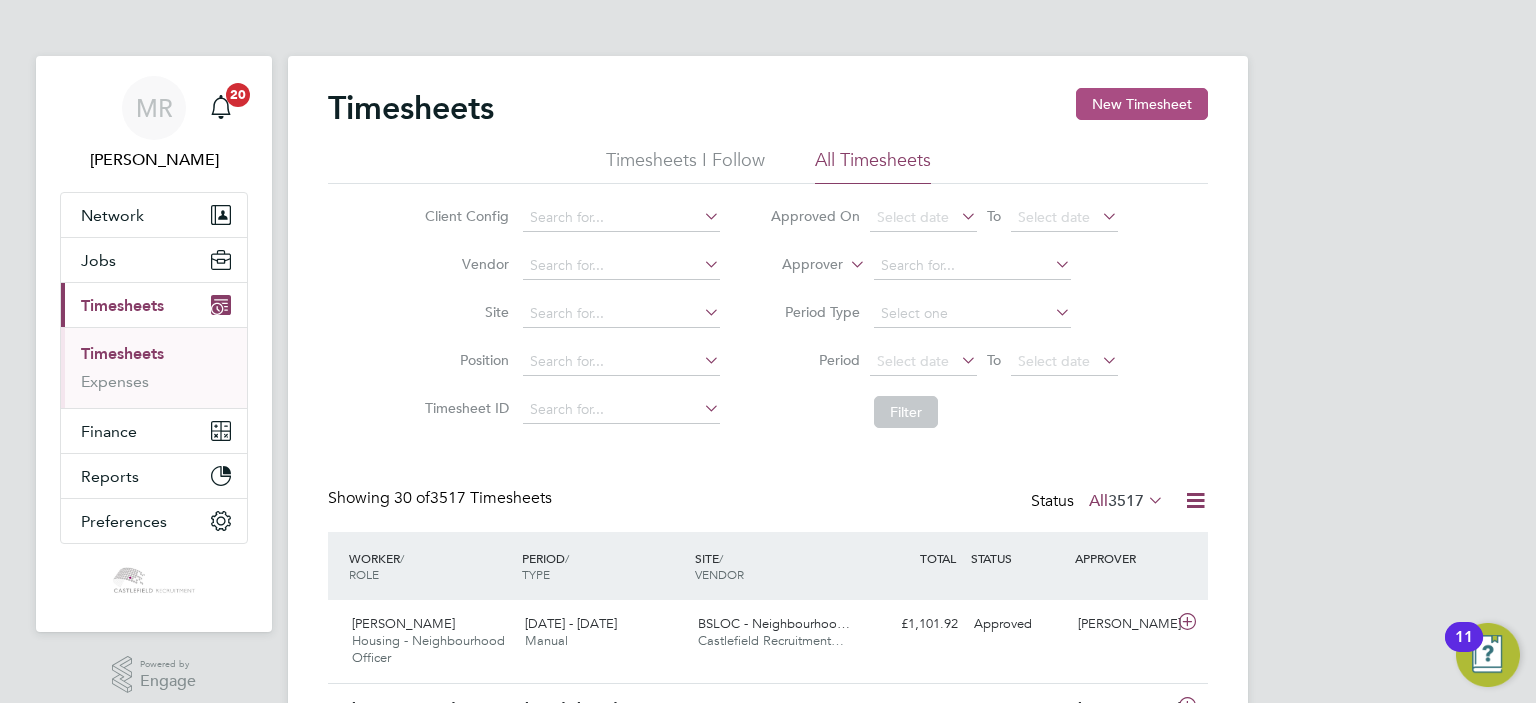 click on "New Timesheet" 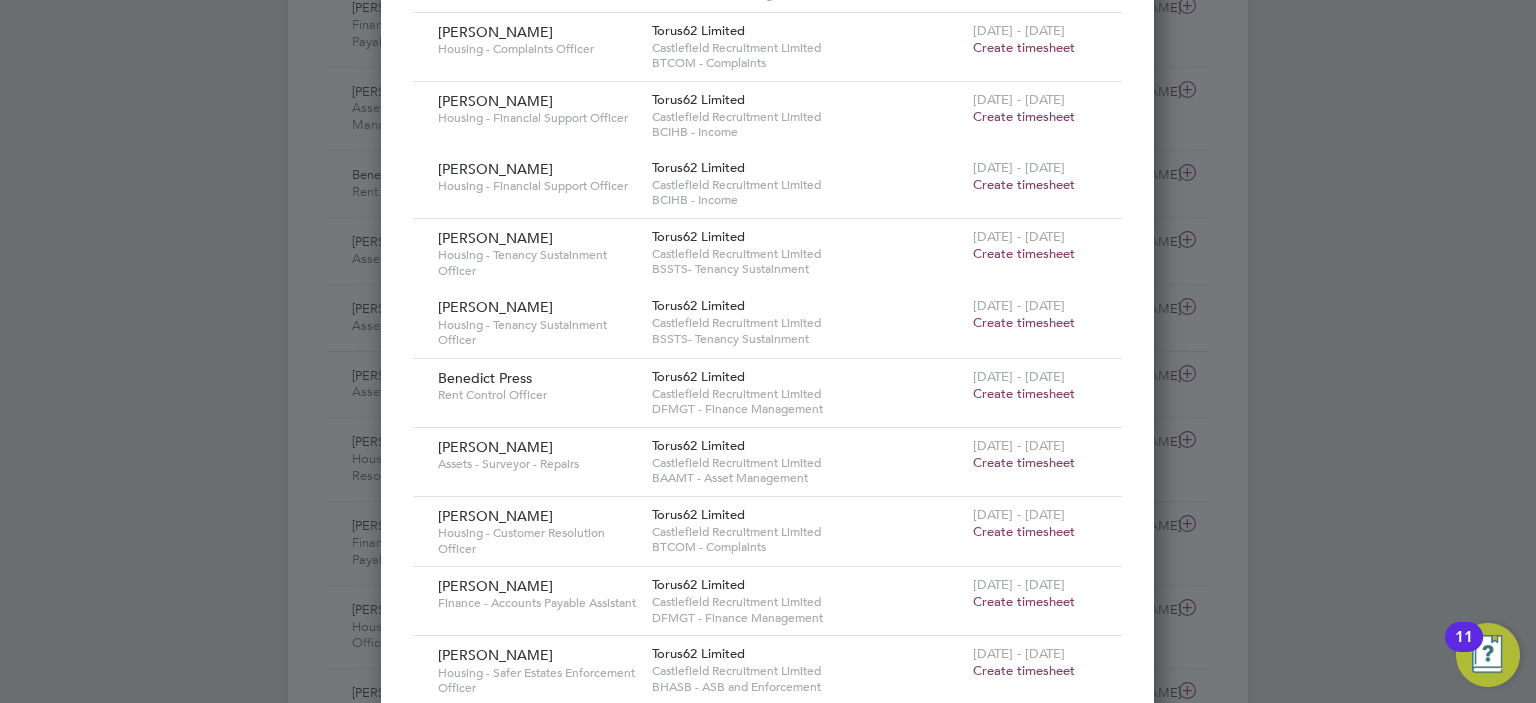 drag, startPoint x: 1016, startPoint y: 523, endPoint x: 844, endPoint y: 491, distance: 174.95142 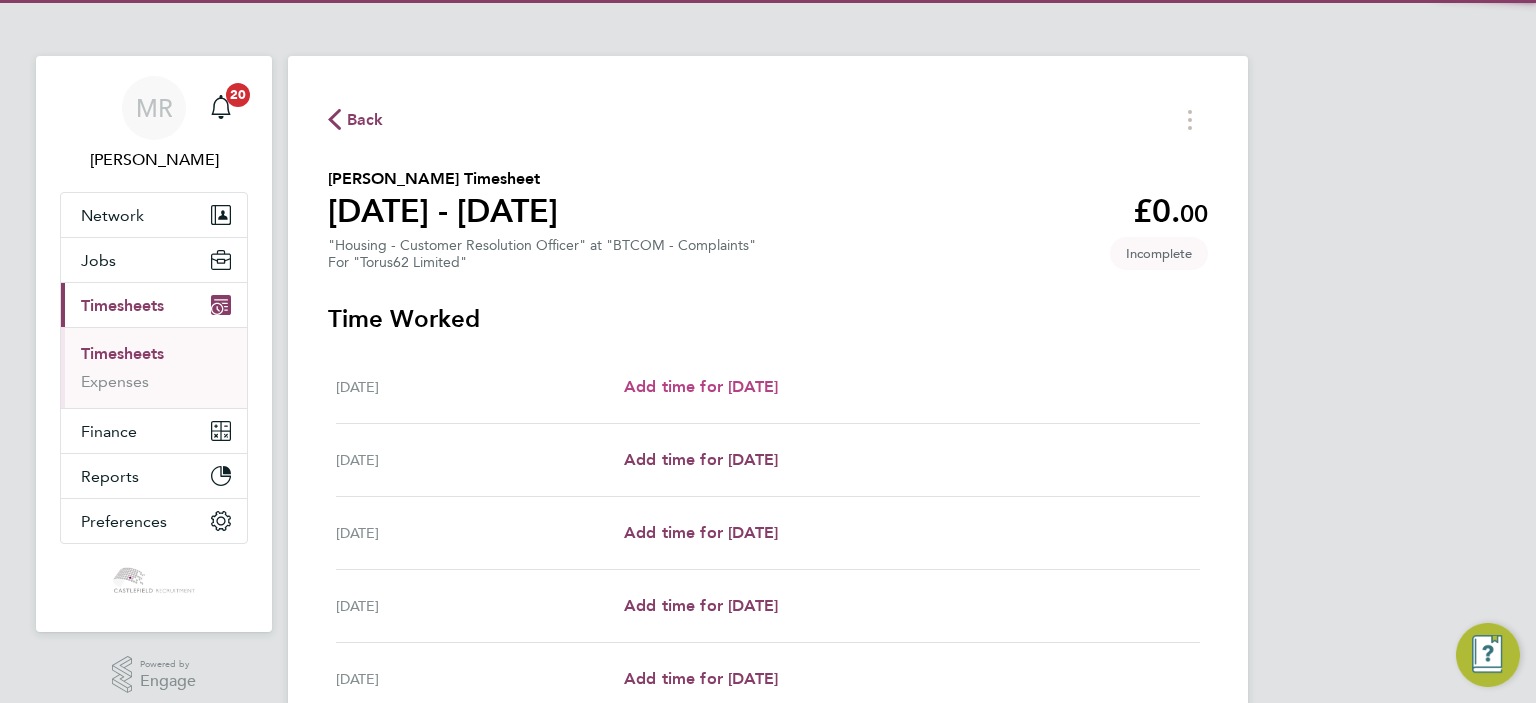 click on "Add time for [DATE]" at bounding box center [701, 386] 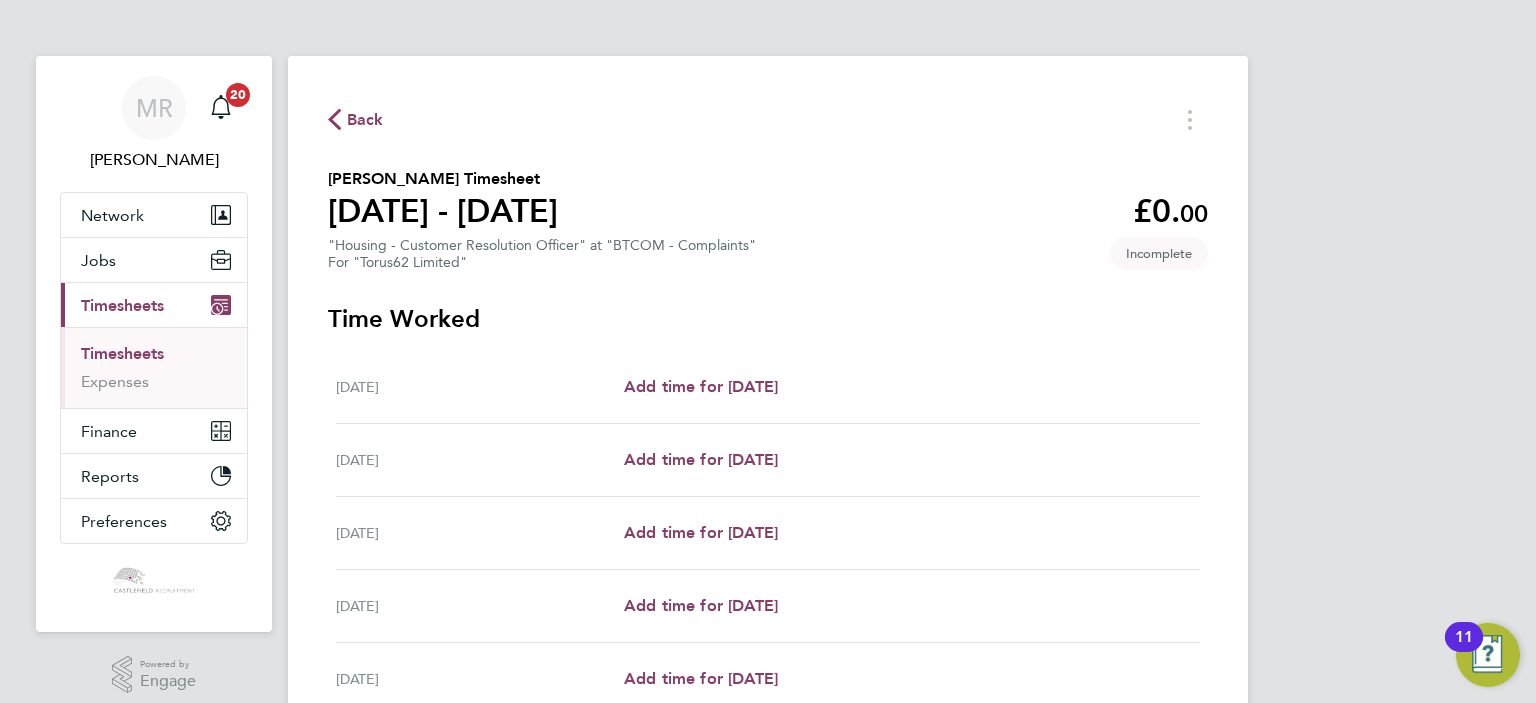 select on "30" 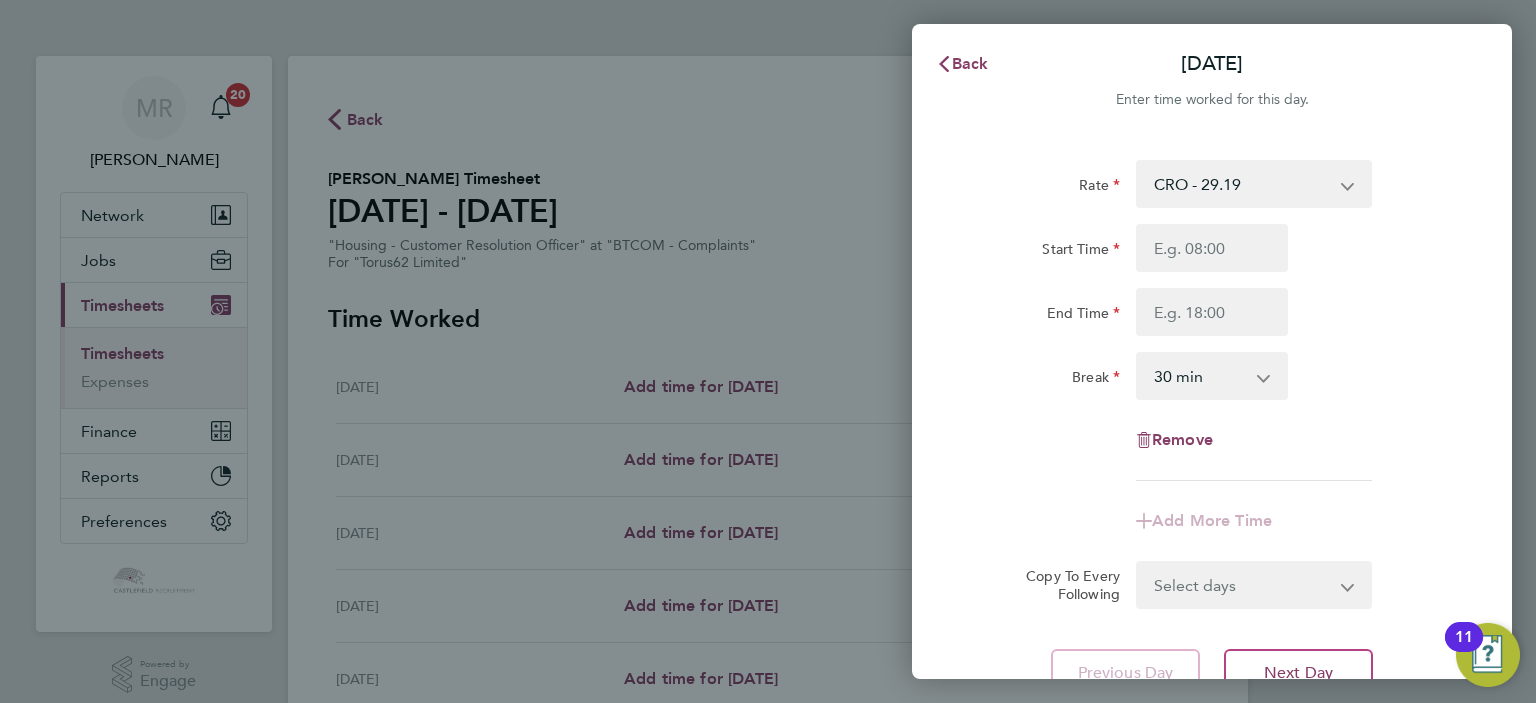 drag, startPoint x: 1248, startPoint y: 222, endPoint x: 1204, endPoint y: 251, distance: 52.69725 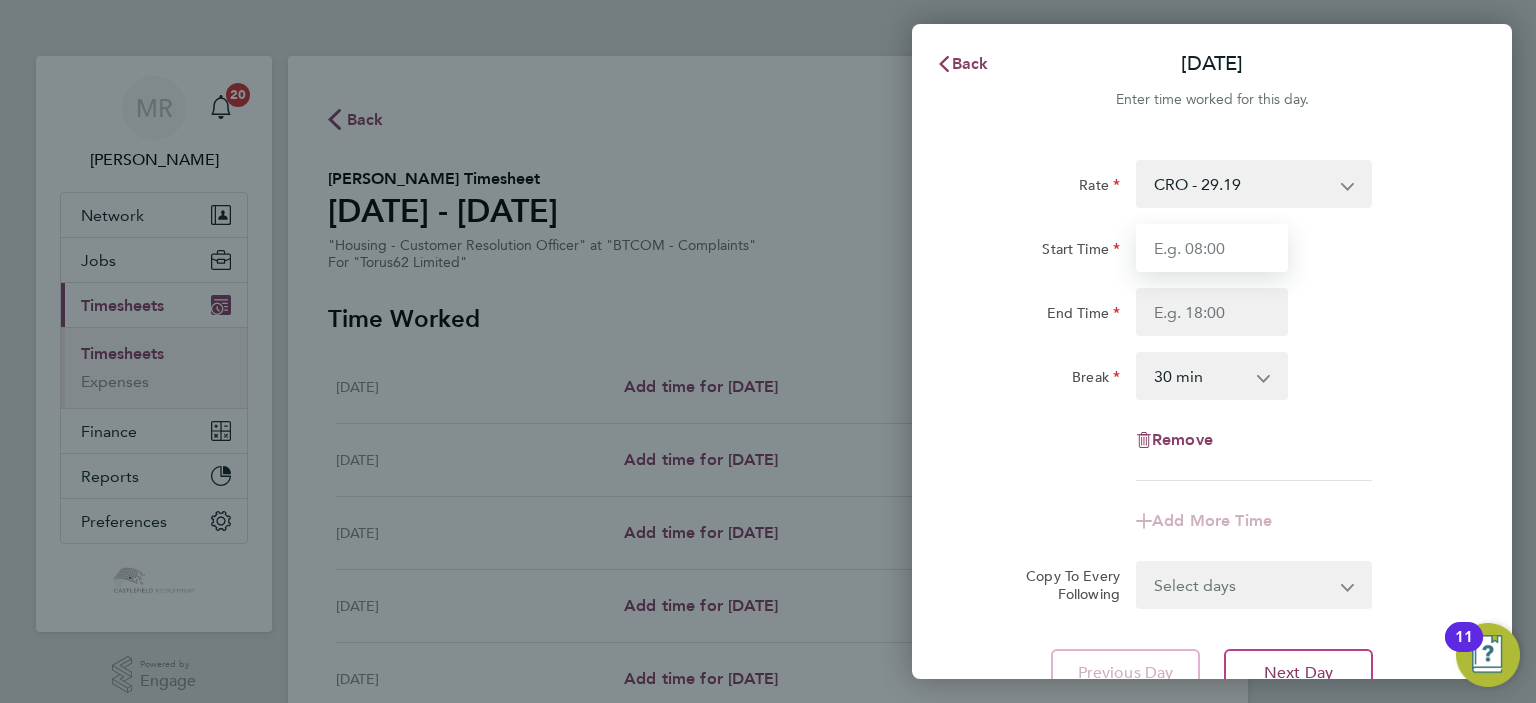 click on "Start Time" at bounding box center [1212, 248] 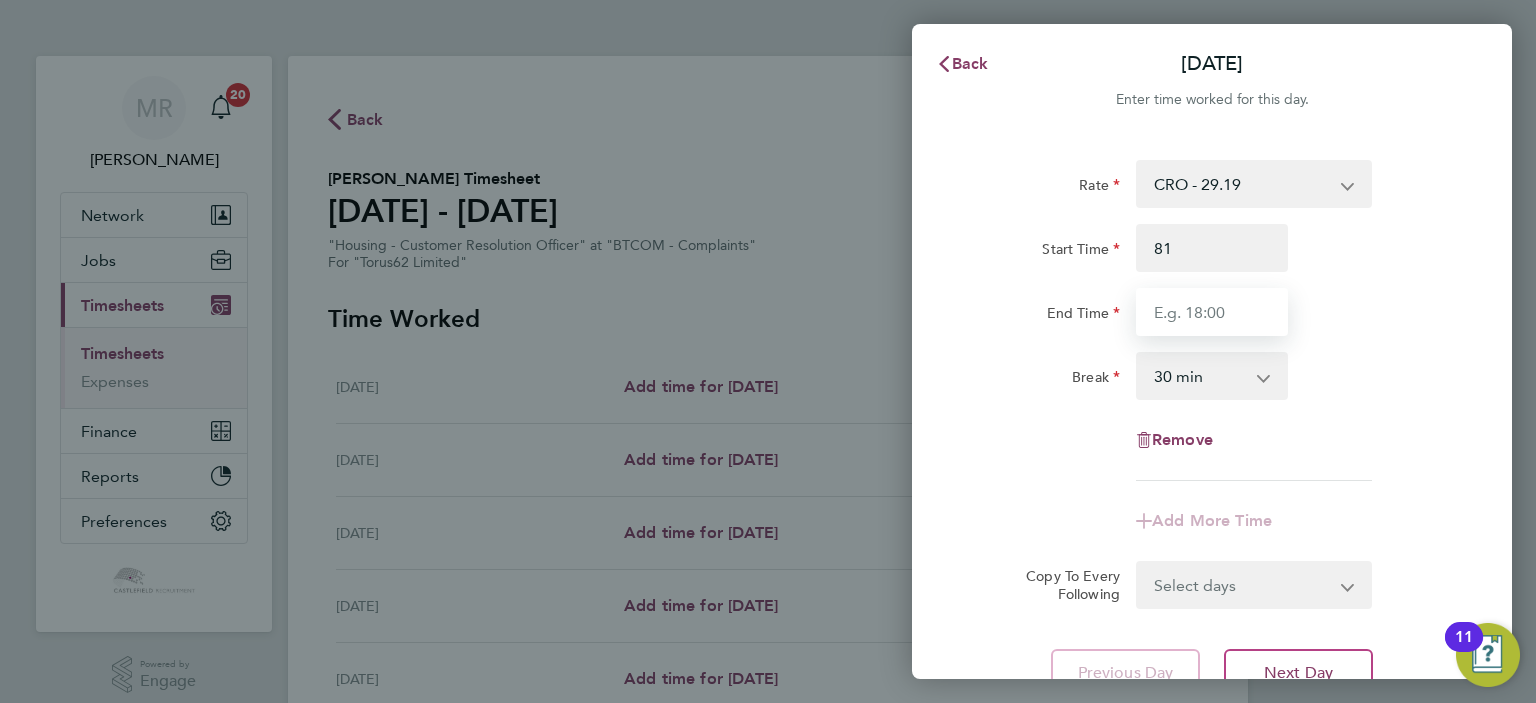 click on "End Time" at bounding box center [1212, 312] 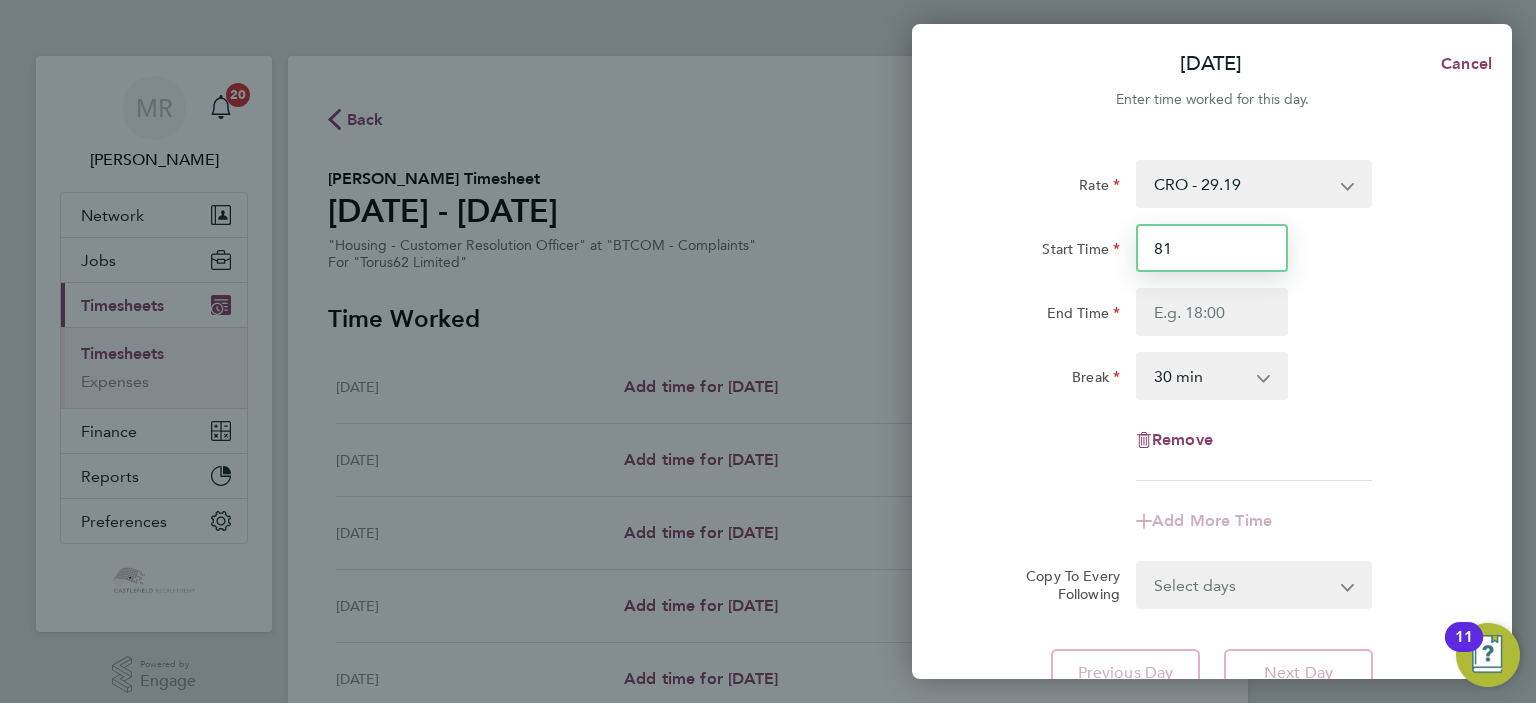 drag, startPoint x: 1191, startPoint y: 256, endPoint x: 1053, endPoint y: 295, distance: 143.40501 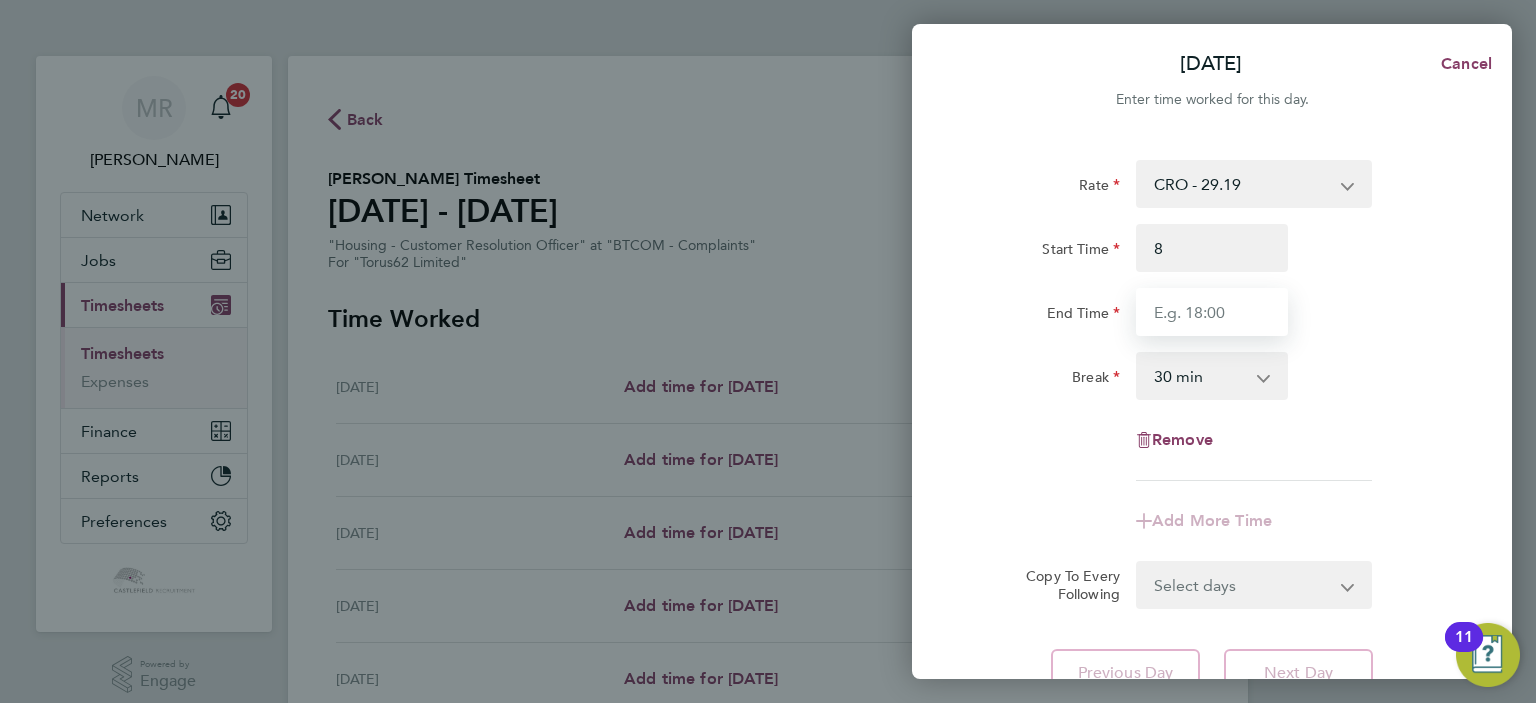type on "08:00" 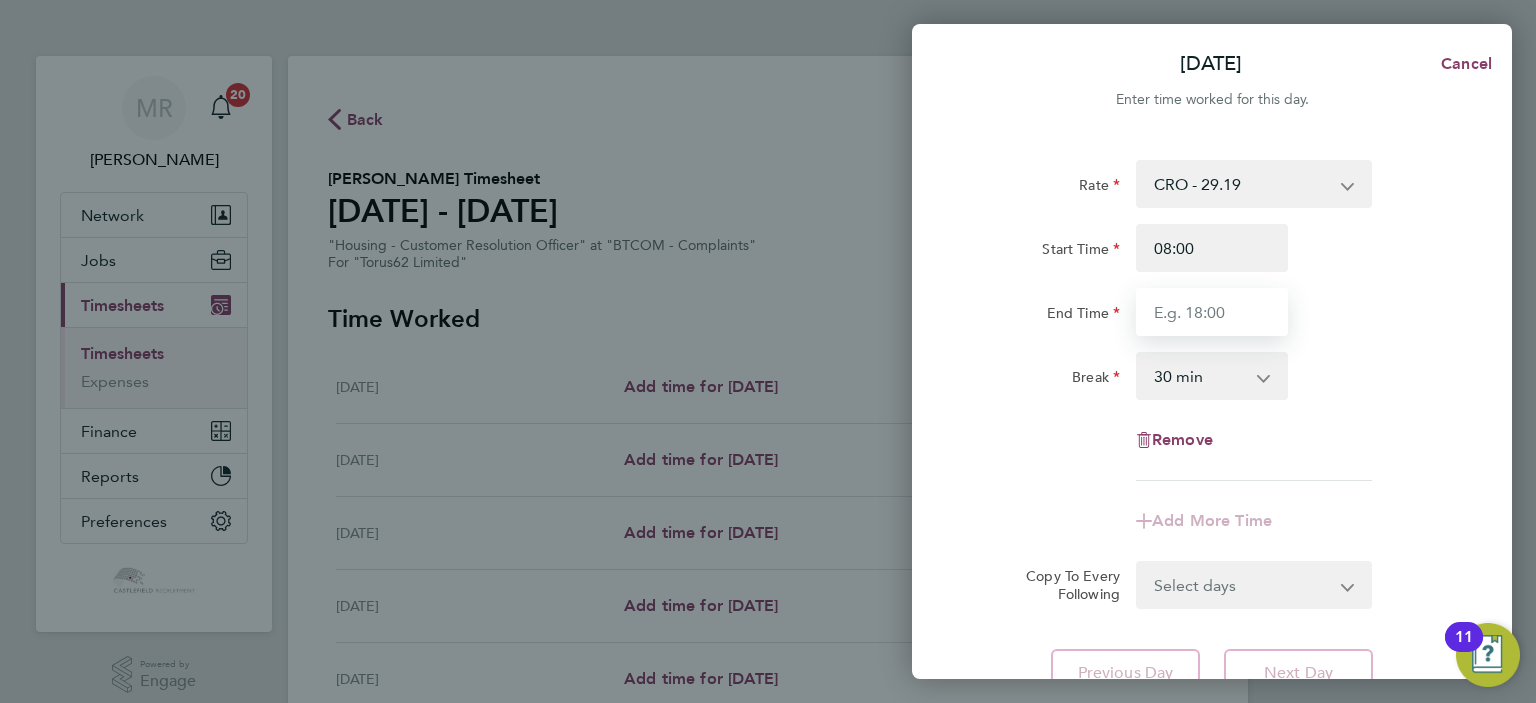 click on "End Time" at bounding box center (1212, 312) 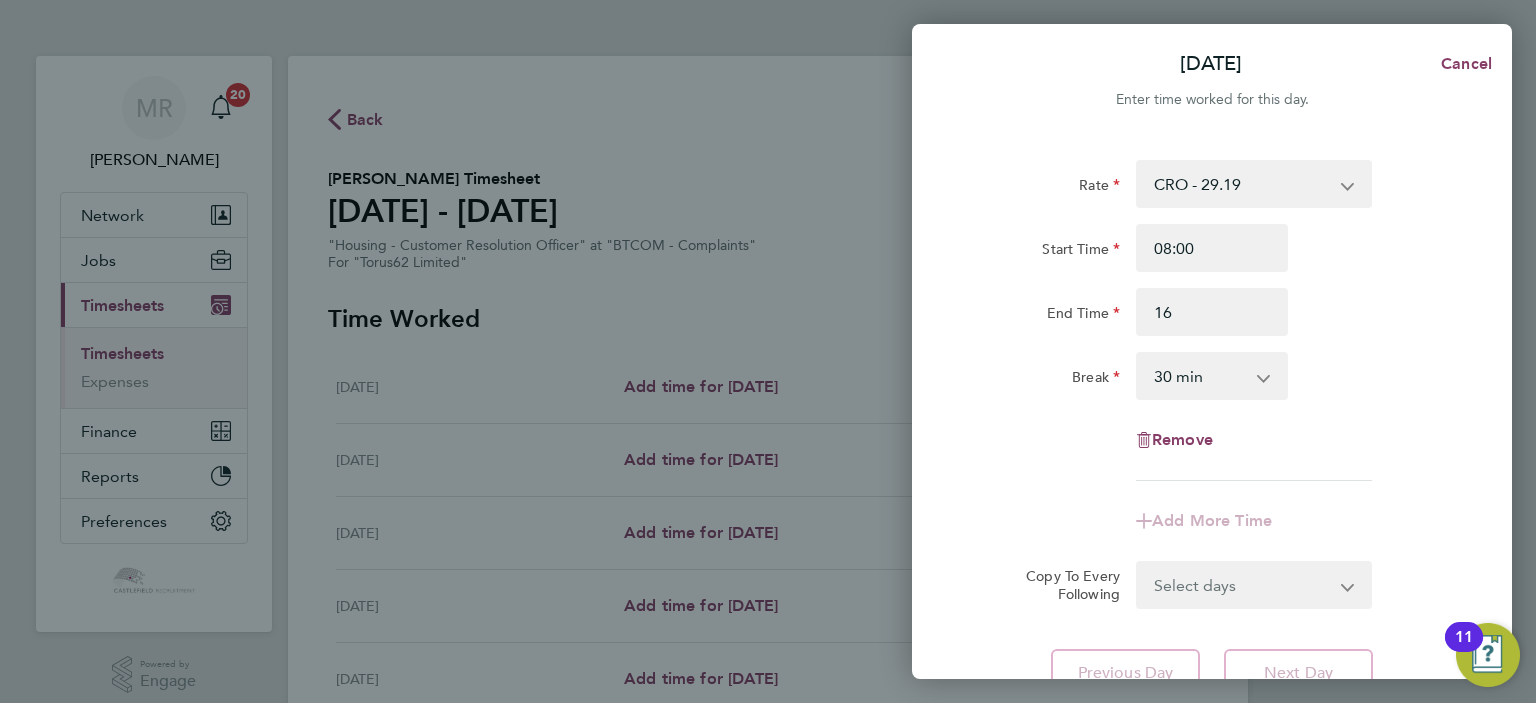 type on "16:00" 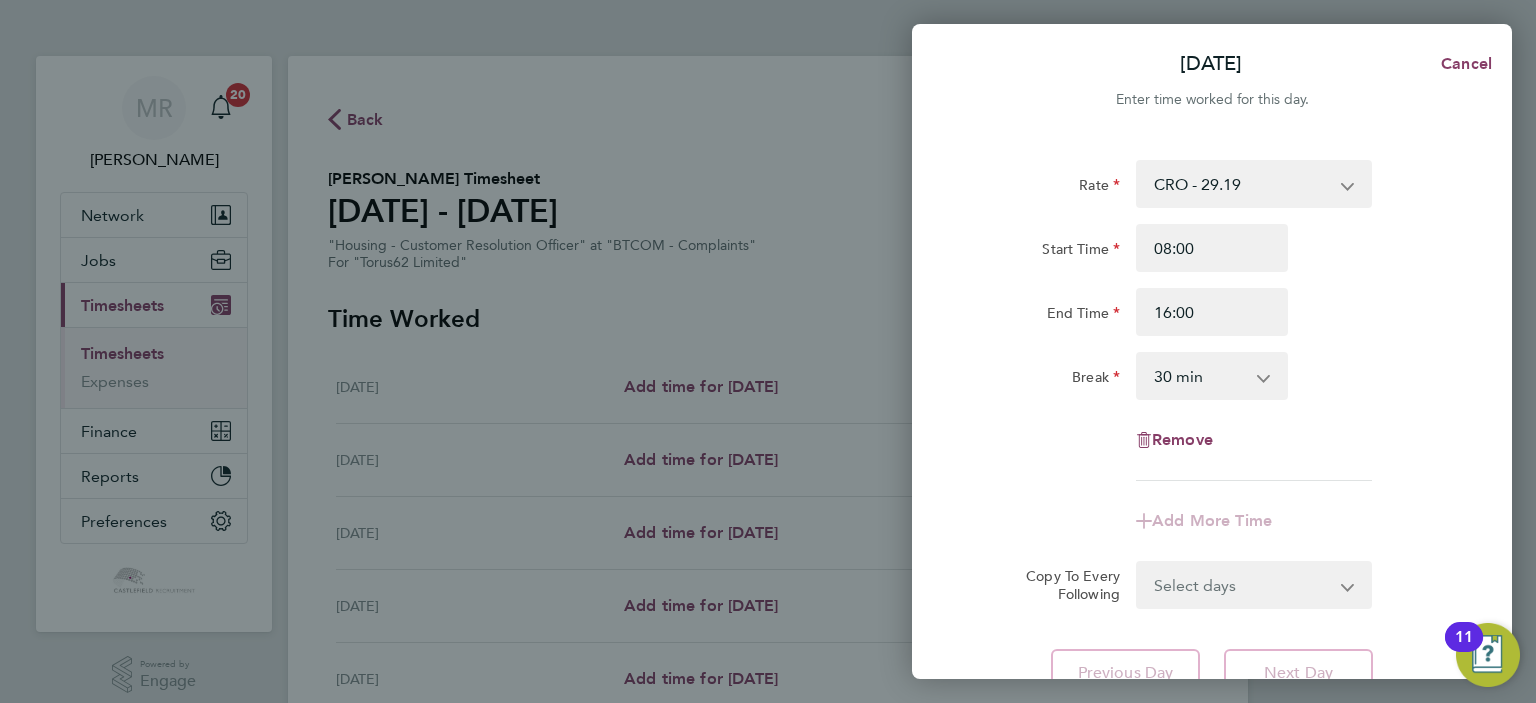 click on "Start Time 08:00 End Time 16:00" 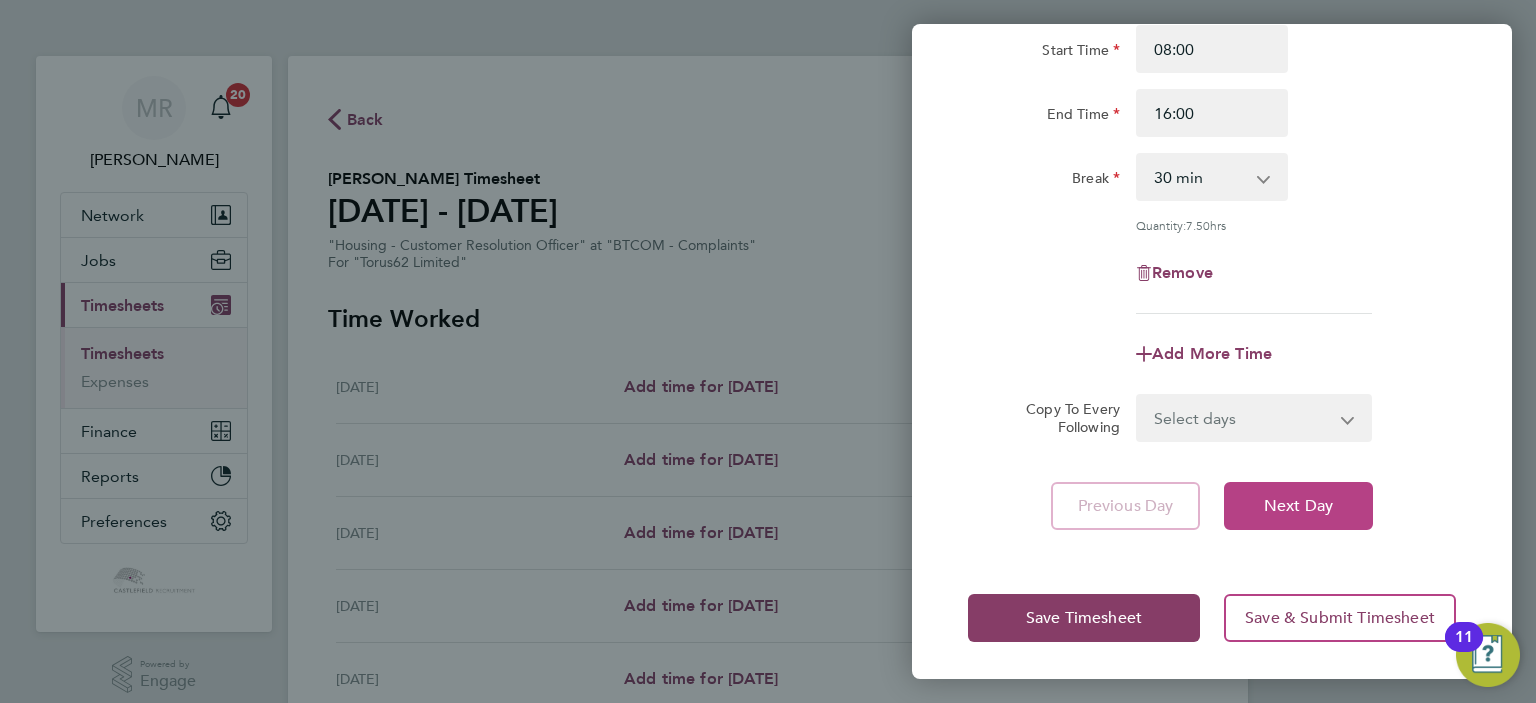 click on "Next Day" 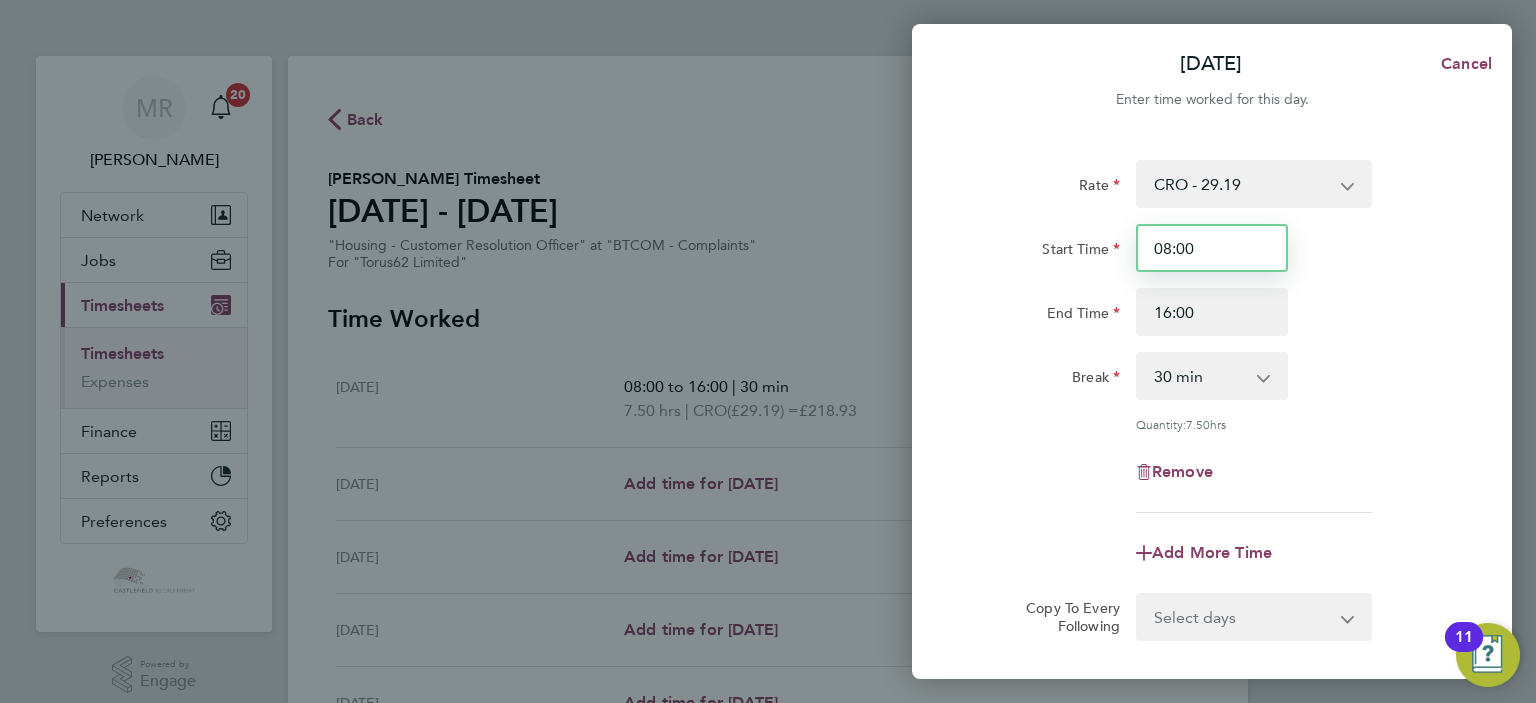 click on "08:00" at bounding box center (1212, 248) 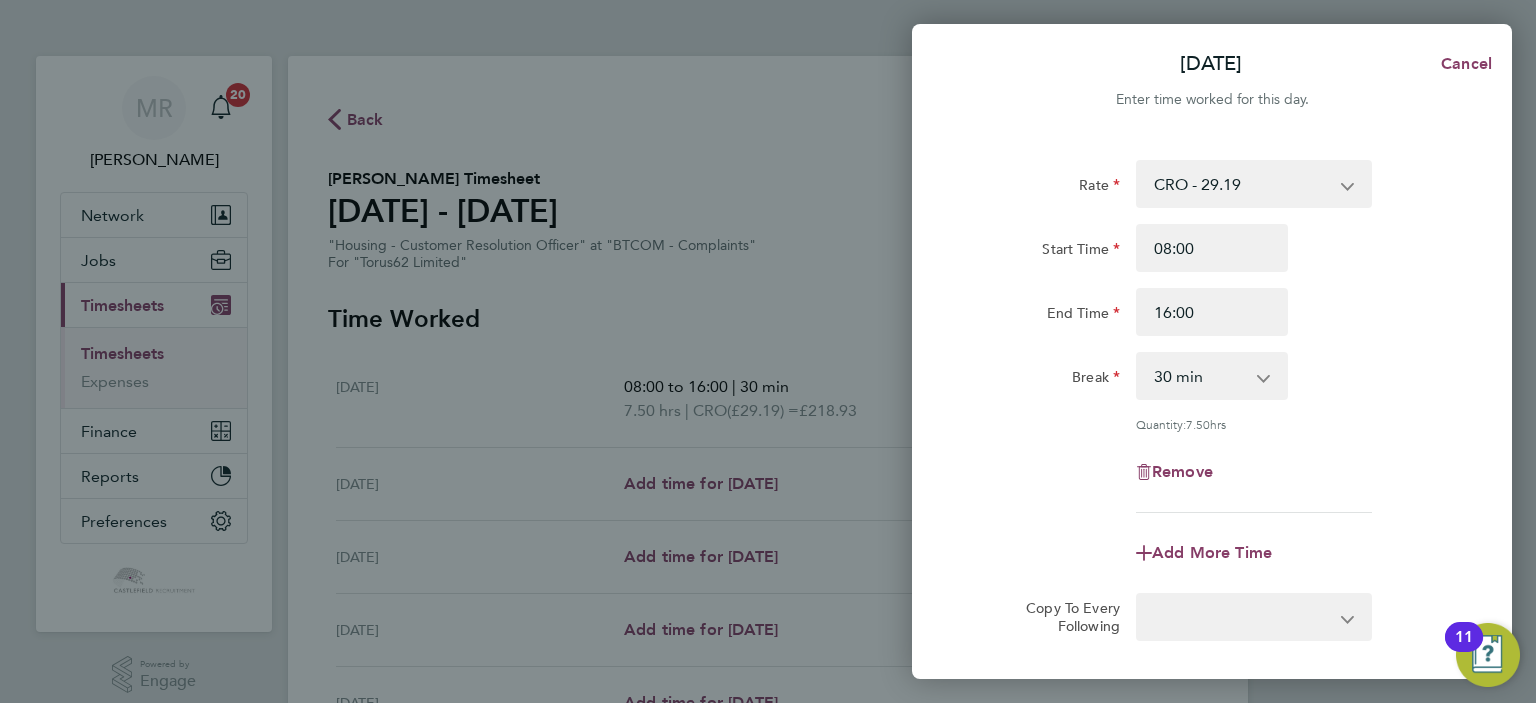select on "30" 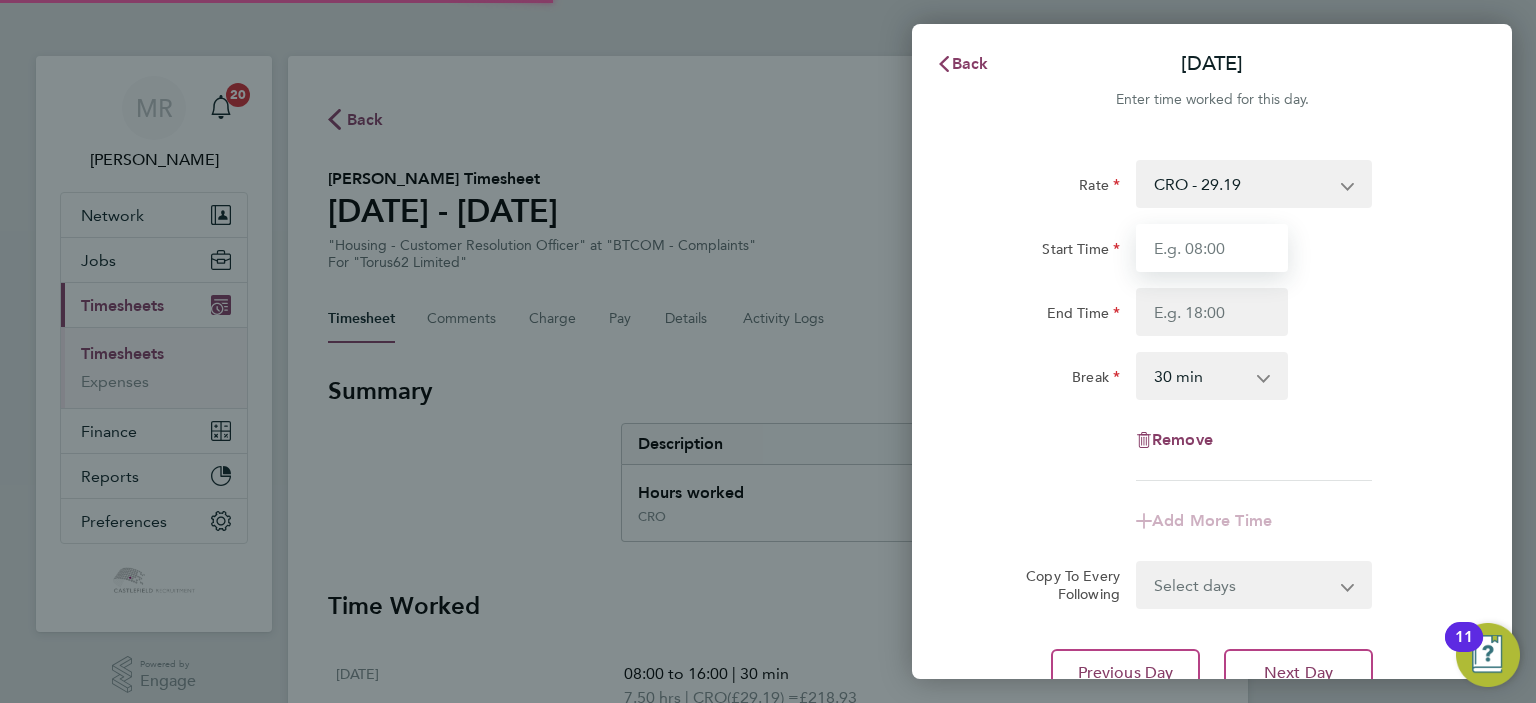 click on "Start Time" at bounding box center (1212, 248) 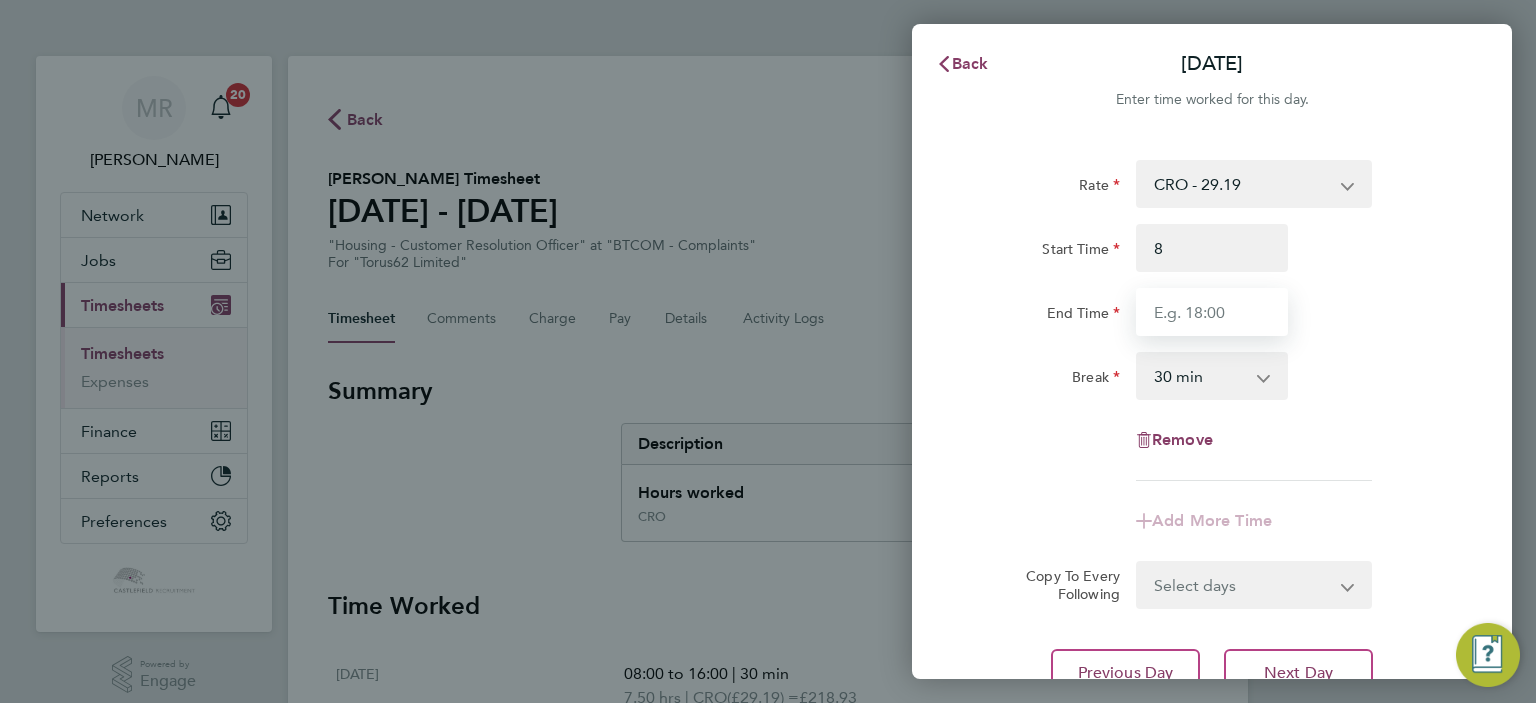 type on "08:00" 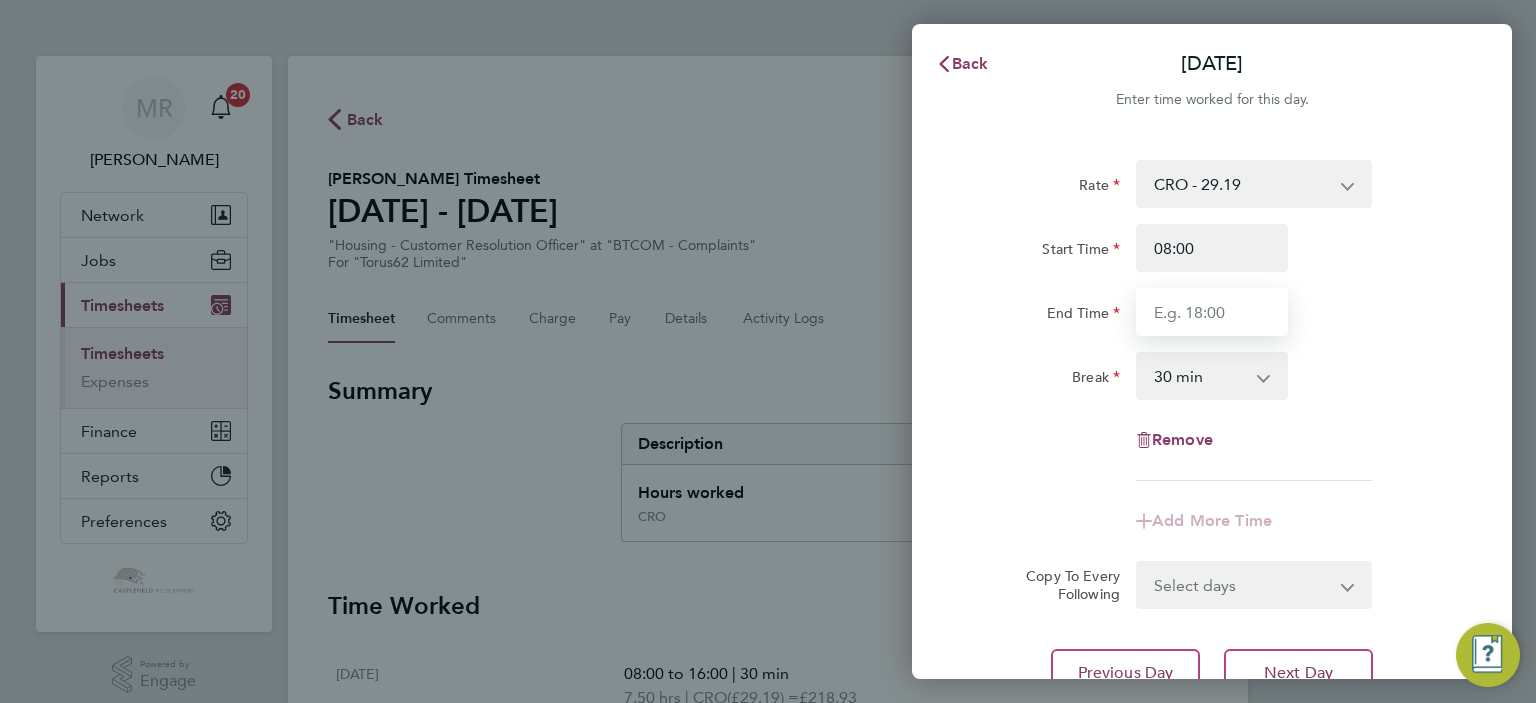 drag, startPoint x: 1167, startPoint y: 303, endPoint x: 1184, endPoint y: 301, distance: 17.117243 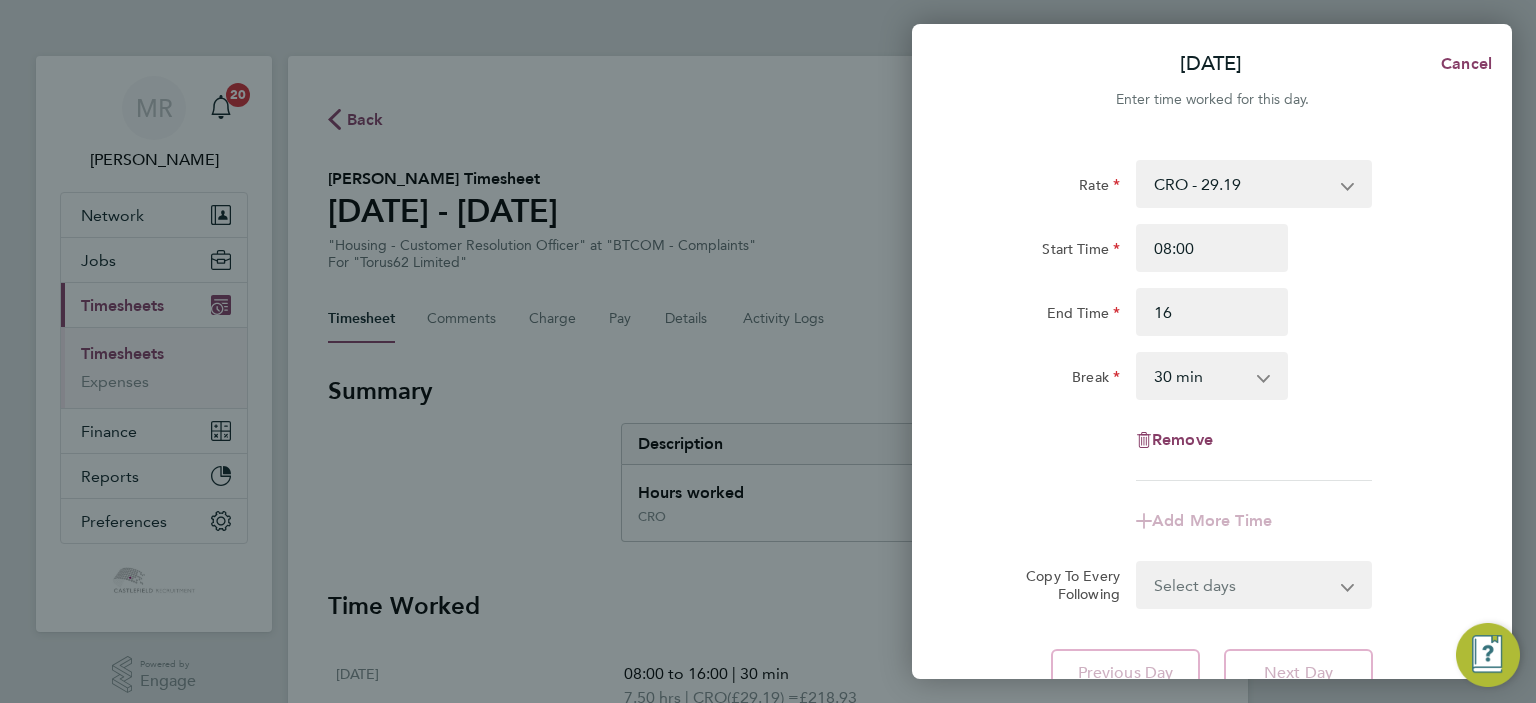 type on "16:00" 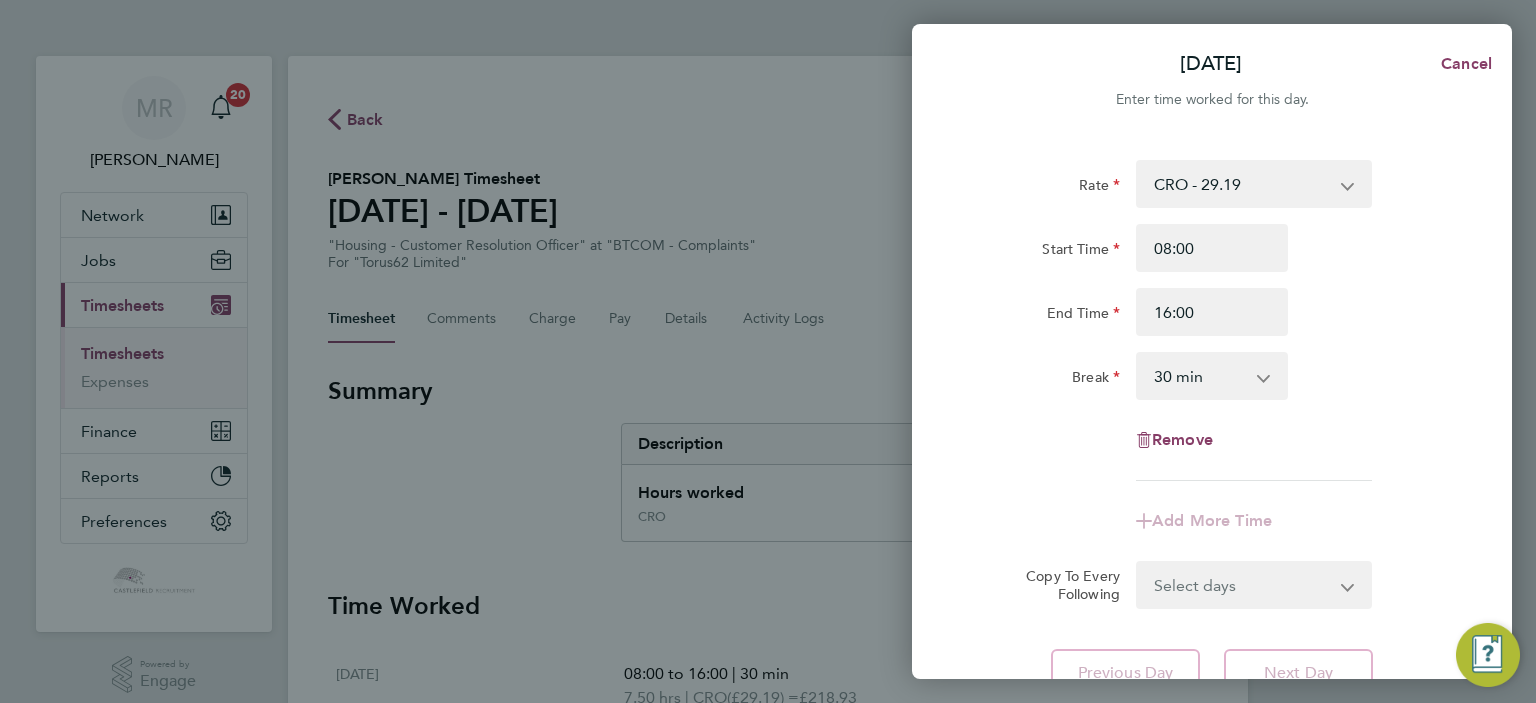 click on "Start Time 08:00" 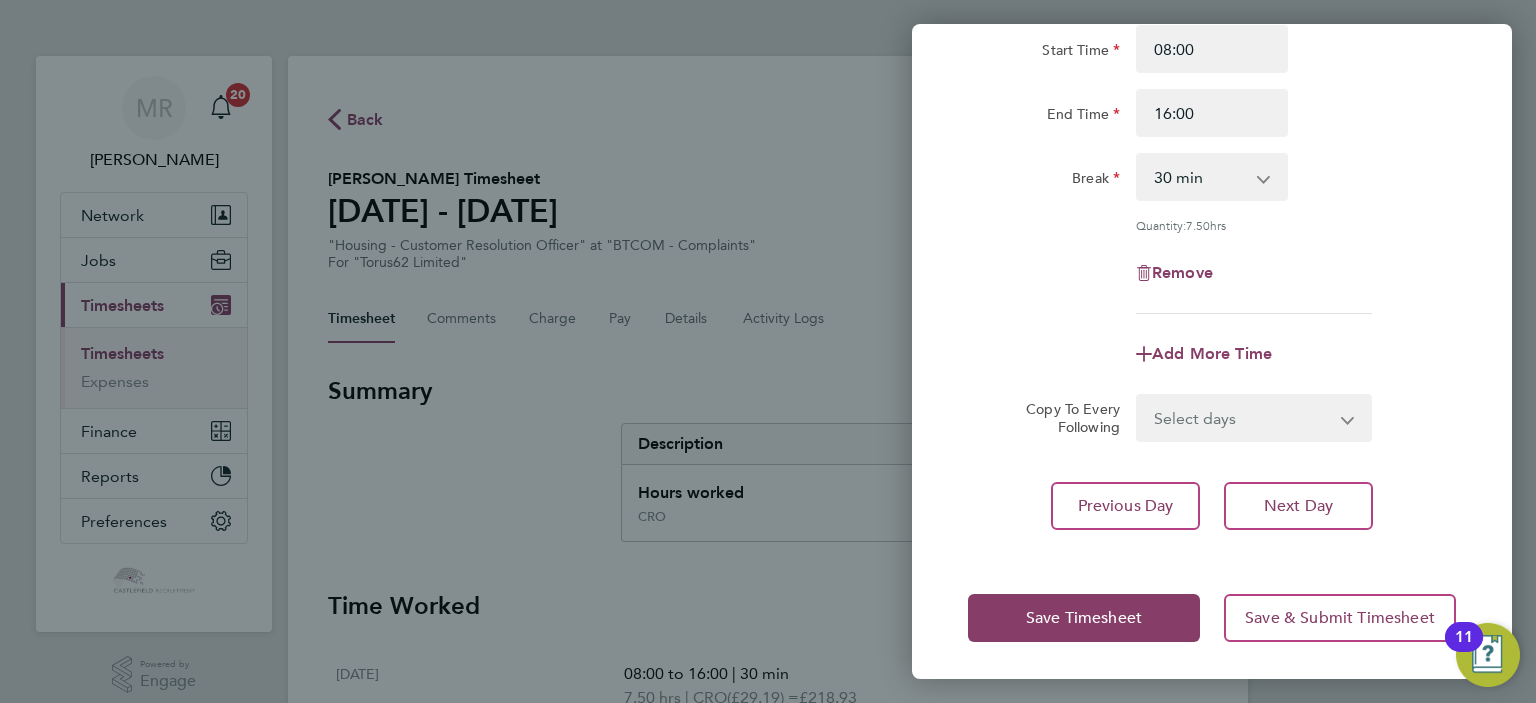 click on "Rate  CRO - 29.19
Start Time 08:00 End Time 16:00 Break  0 min   15 min   30 min   45 min   60 min   75 min   90 min
Quantity:  7.50  hrs
Remove
Add More Time  Copy To Every Following  Select days   Day   Weekday (Mon-Fri)   Weekend (Sat-Sun)   [DATE]   [DATE]   [DATE]   [DATE]   [DATE]
Previous Day   Next Day" 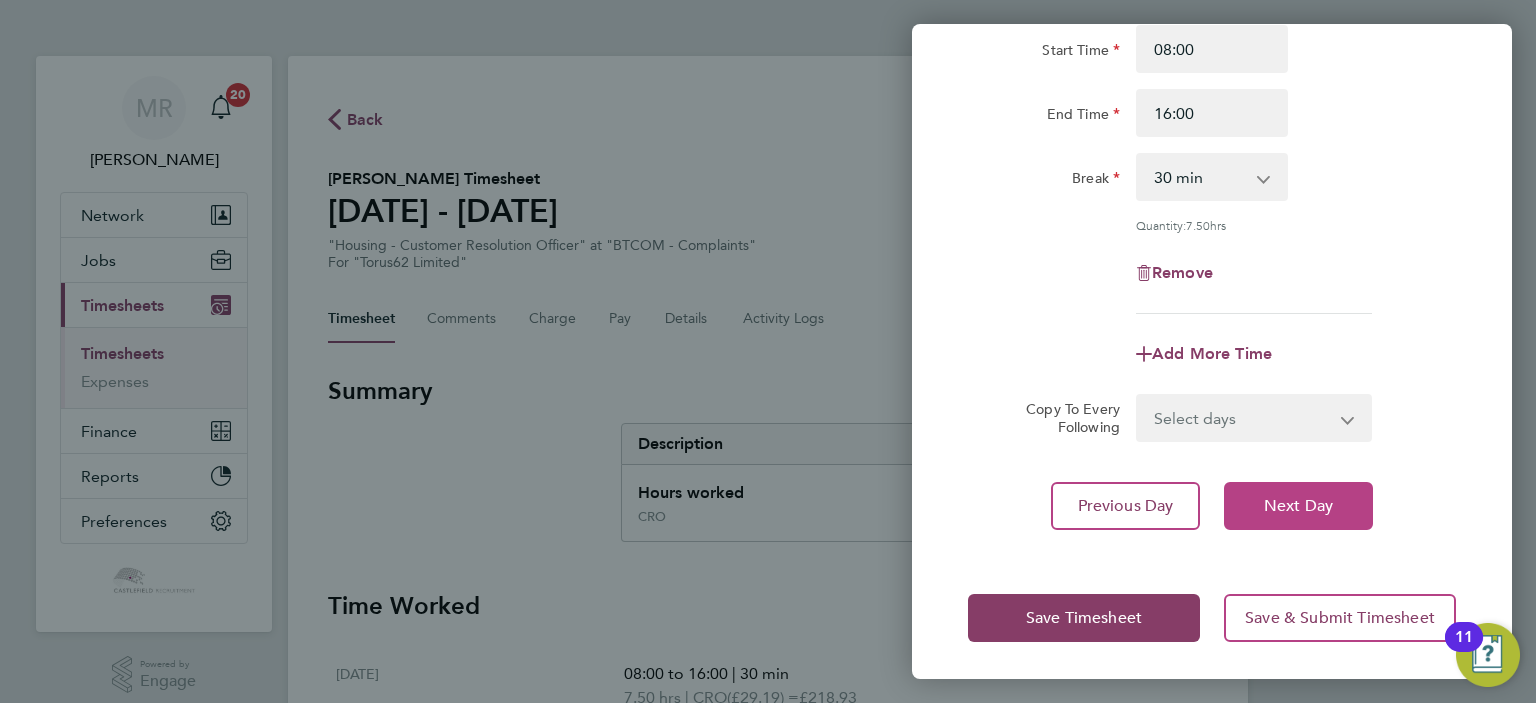 click on "Next Day" 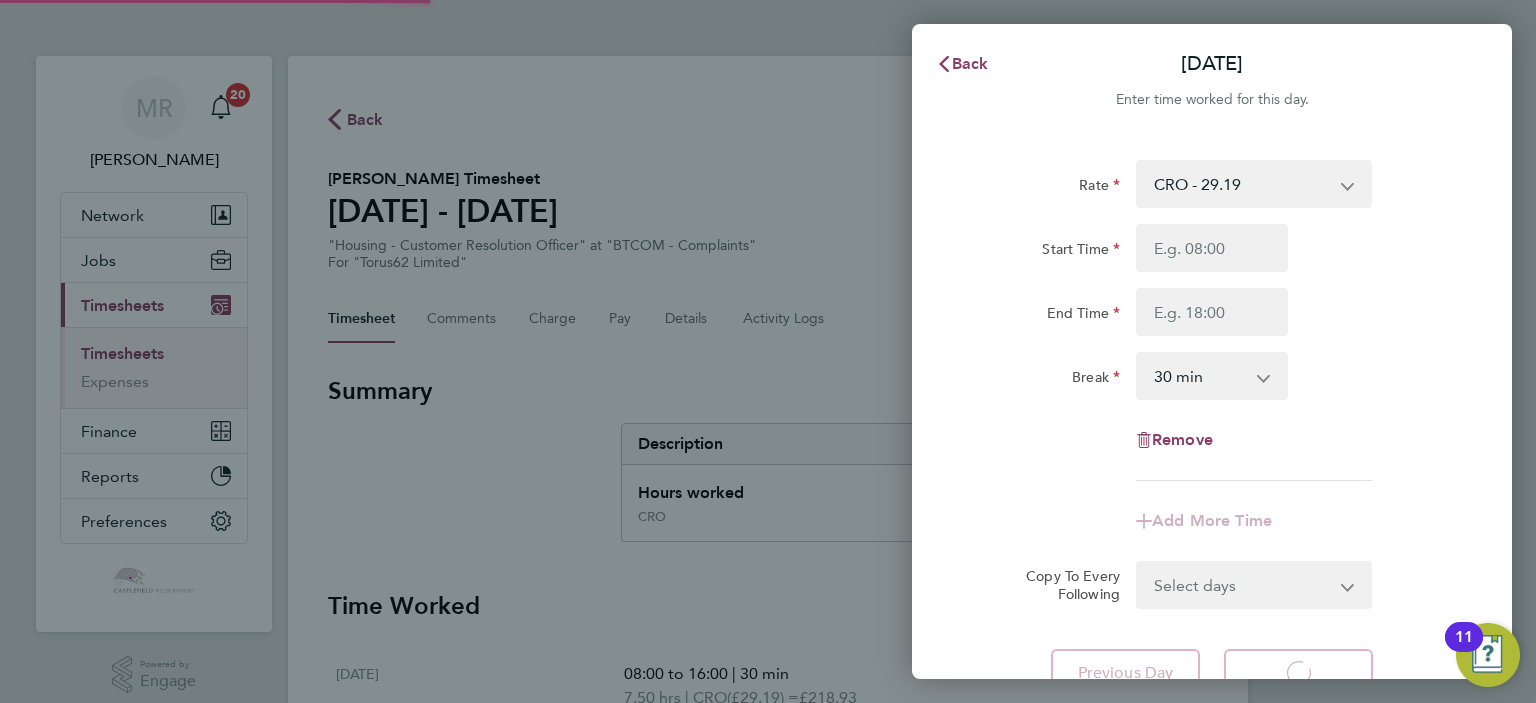 select on "30" 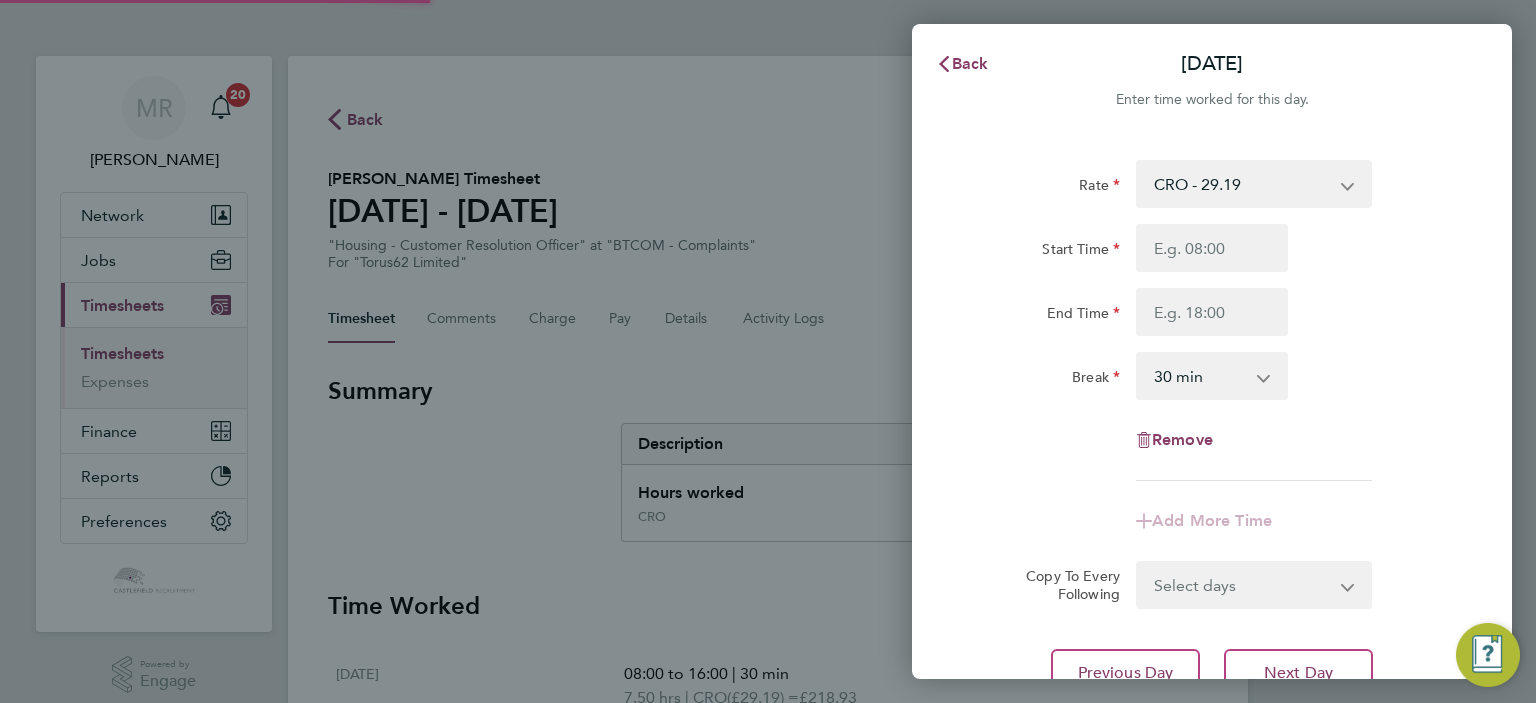 click on "Start Time" at bounding box center [1212, 248] 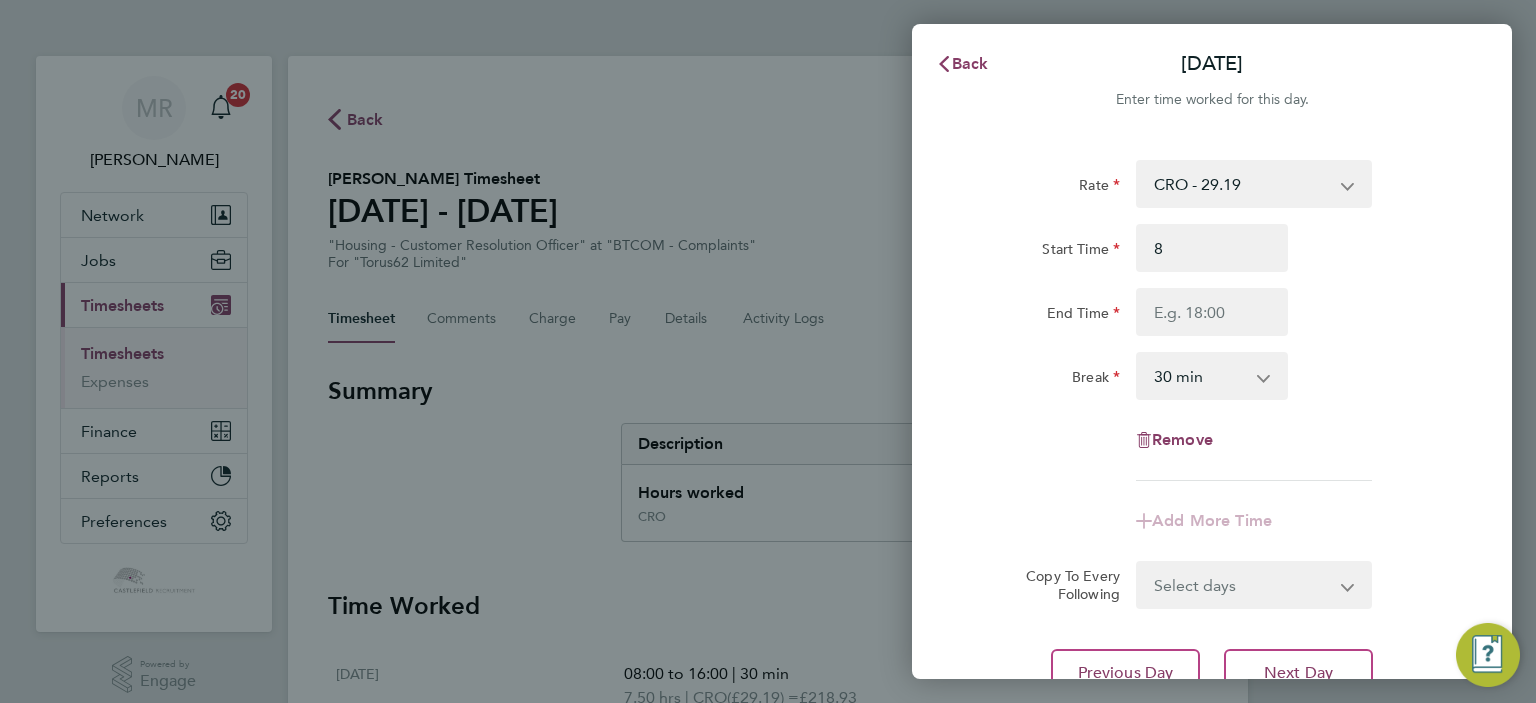 type on "08:00" 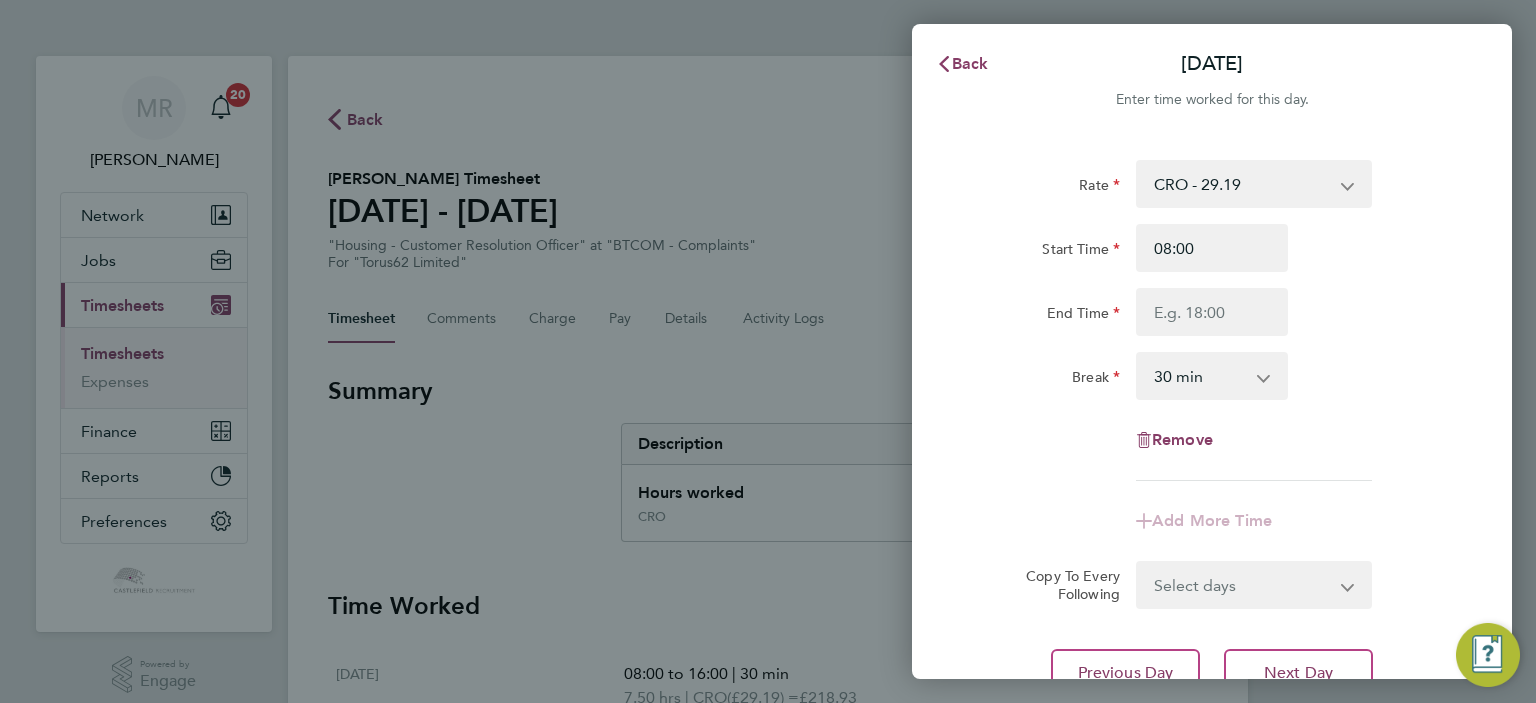 click 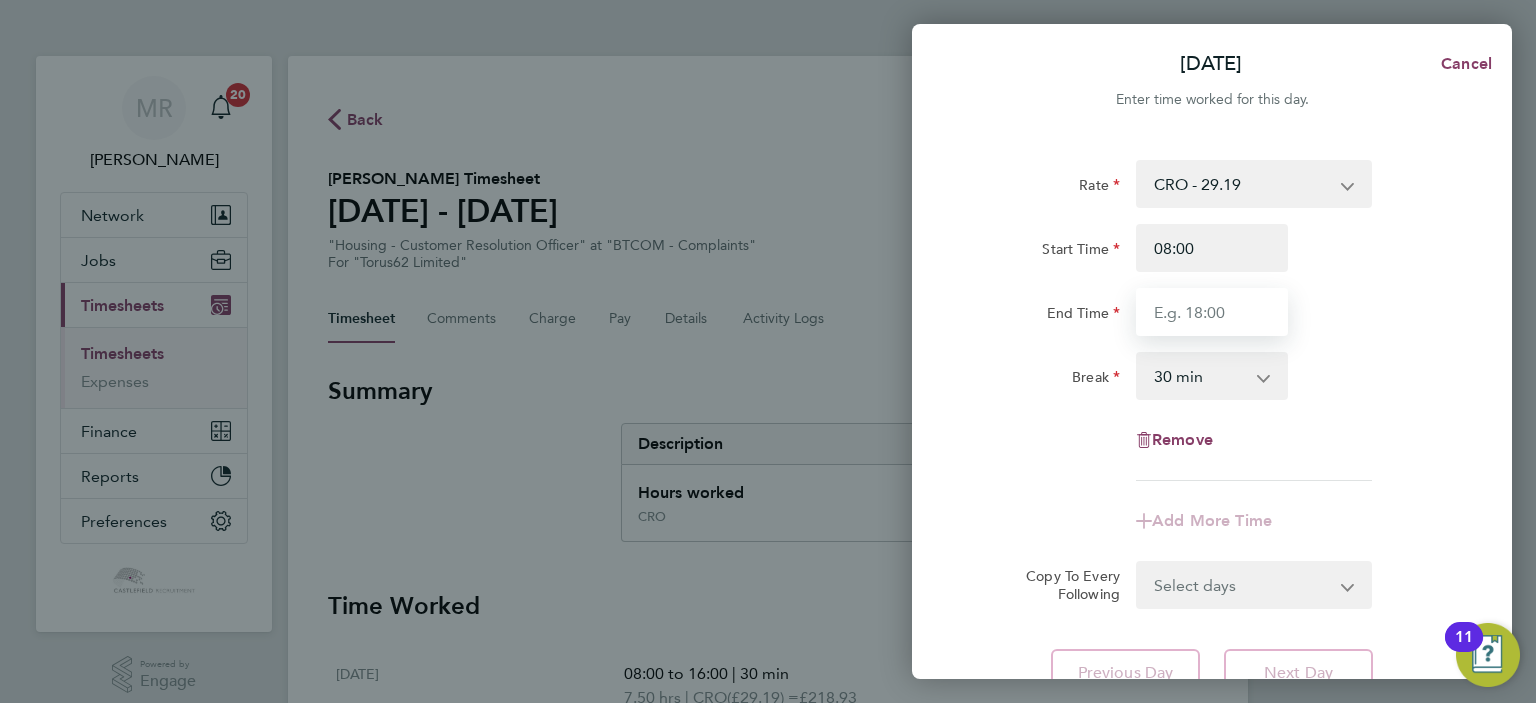 click on "End Time" at bounding box center (1212, 312) 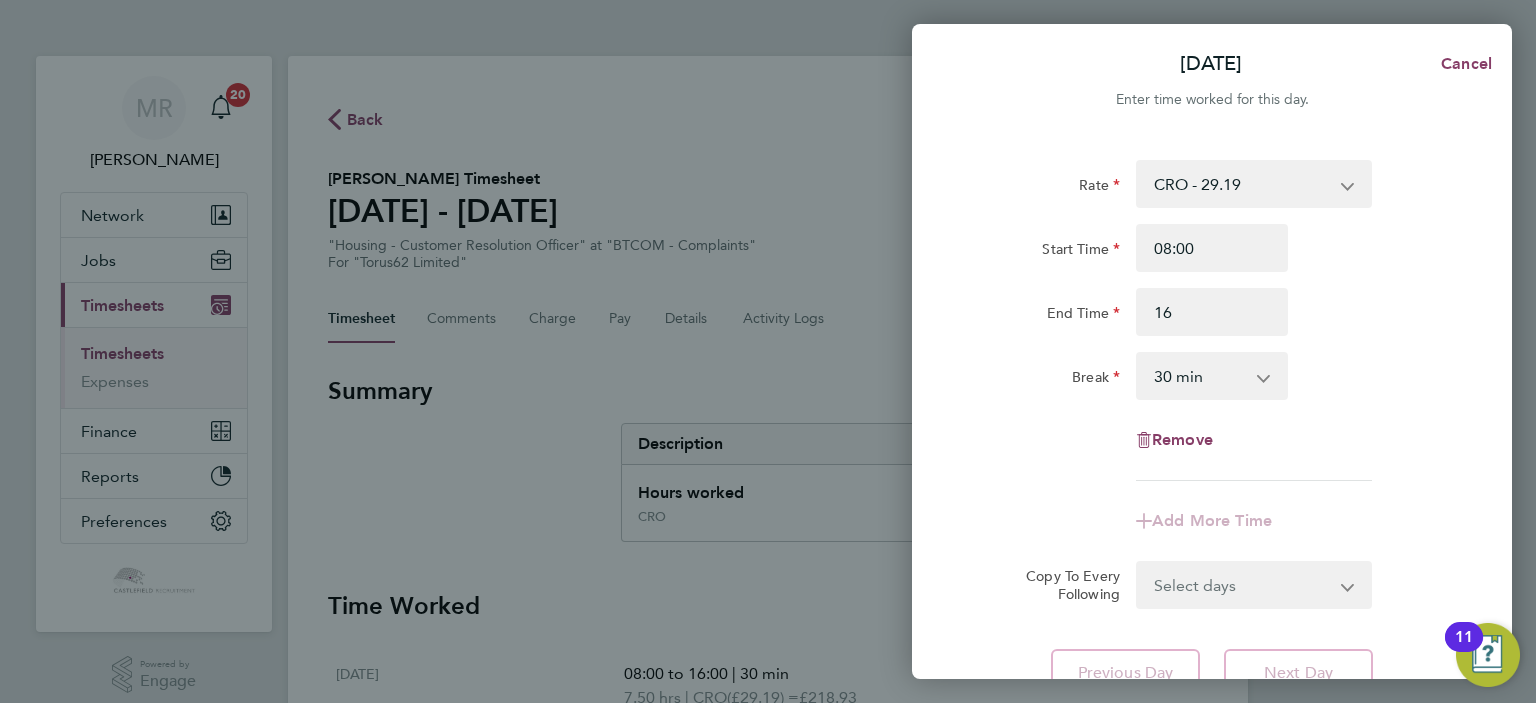 type on "16:00" 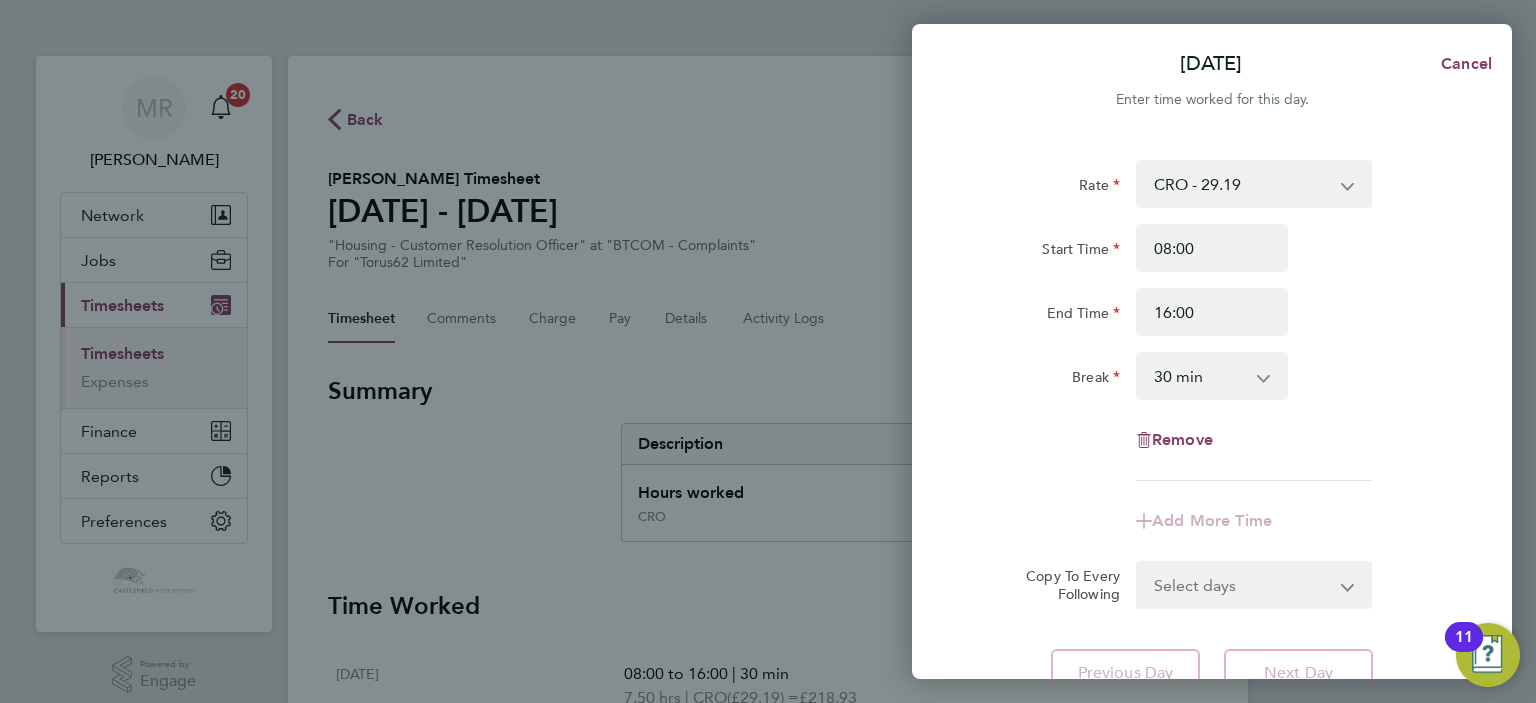 click on "End Time 16:00" 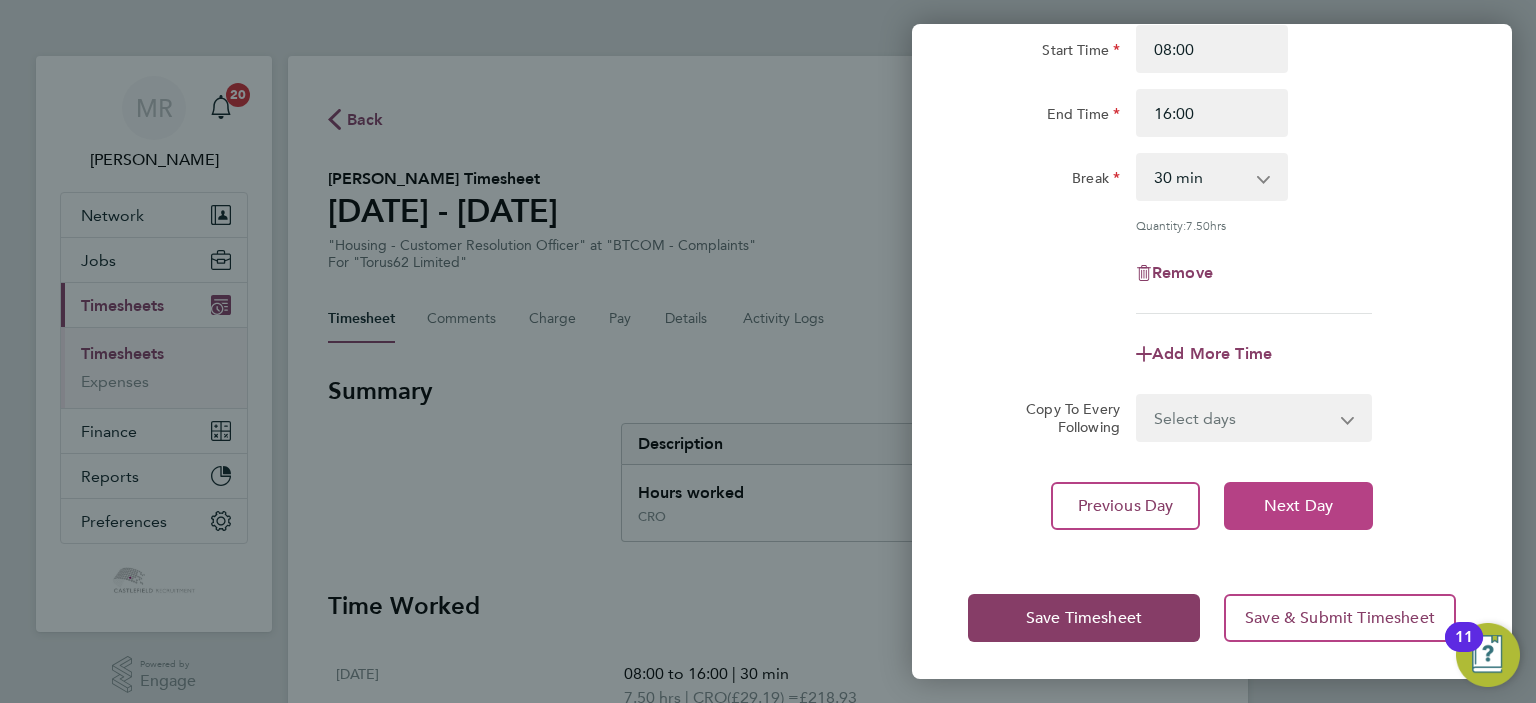 click on "Next Day" 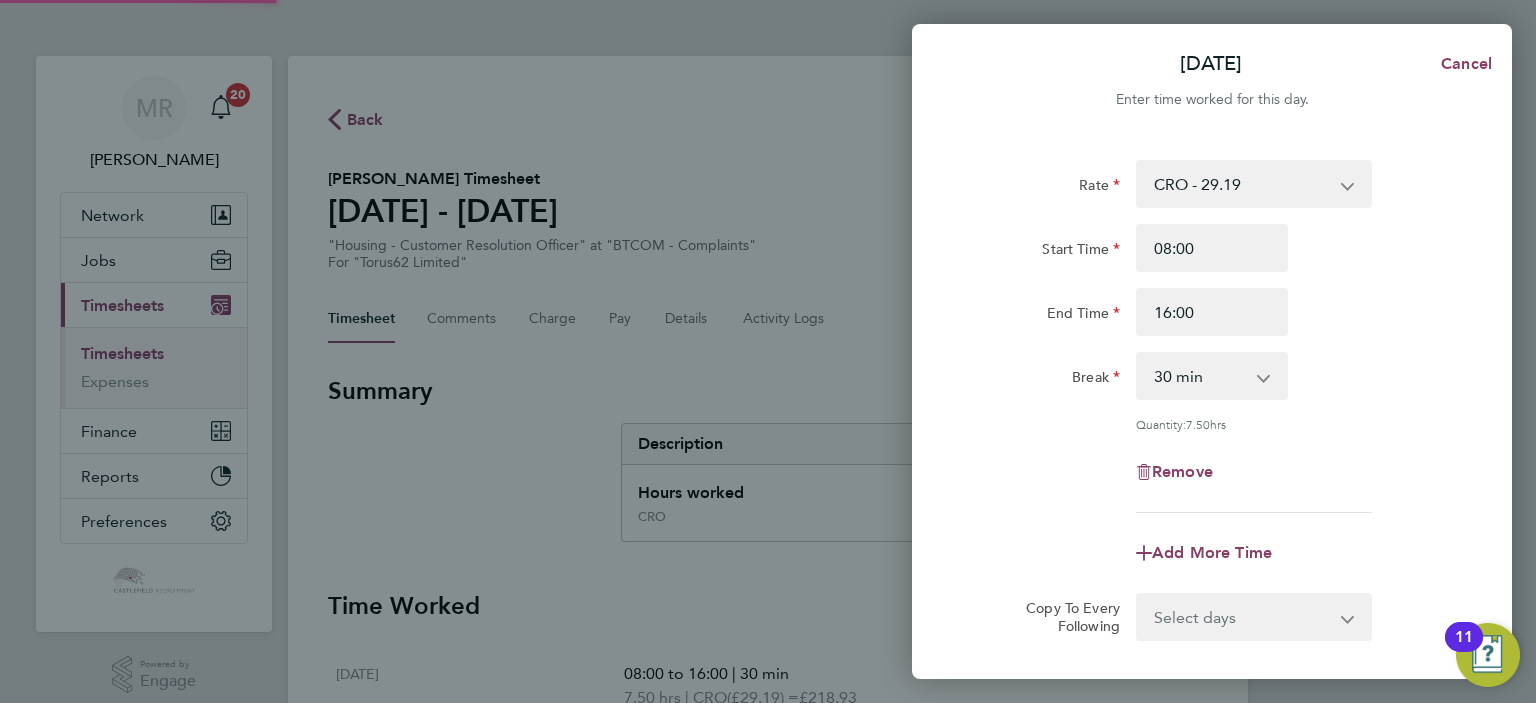 select on "30" 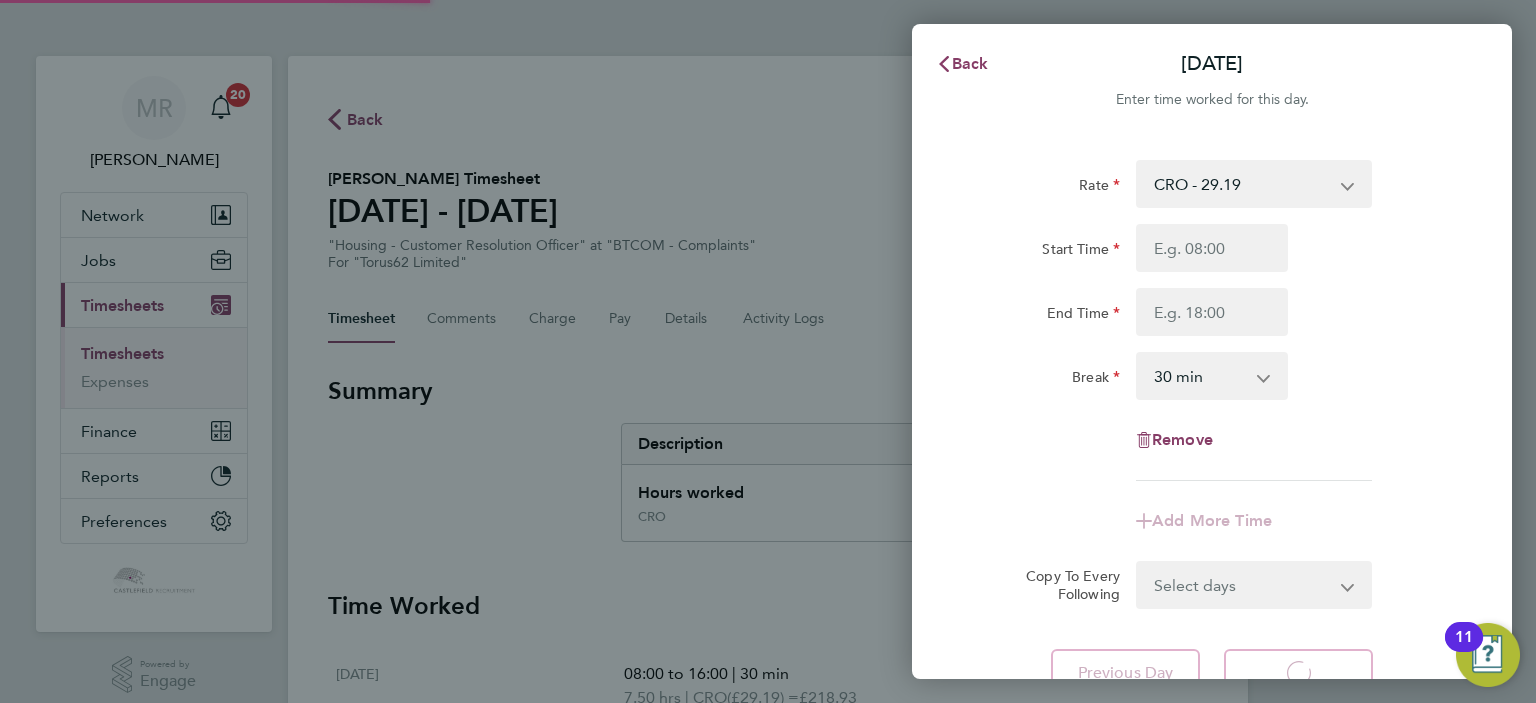 select on "30" 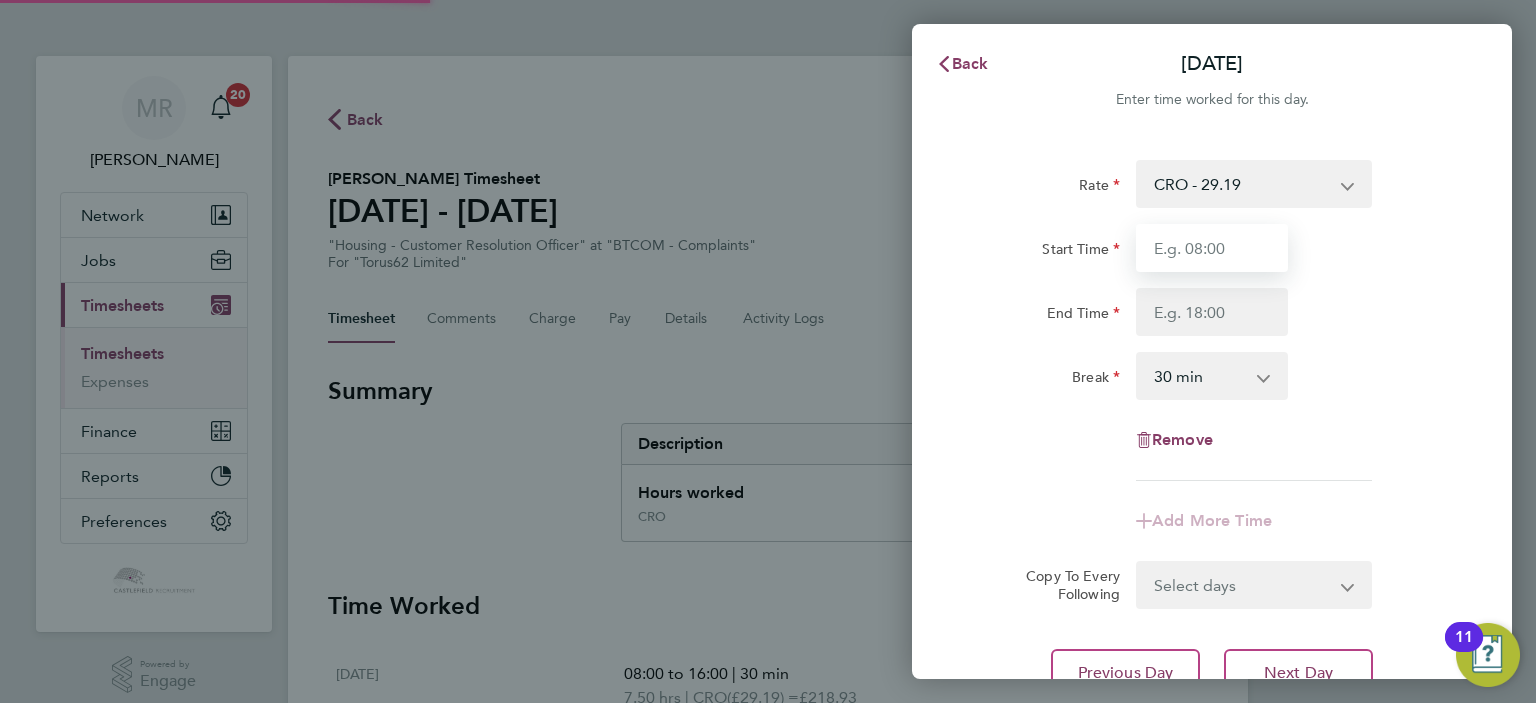 drag, startPoint x: 1188, startPoint y: 251, endPoint x: 1183, endPoint y: 276, distance: 25.495098 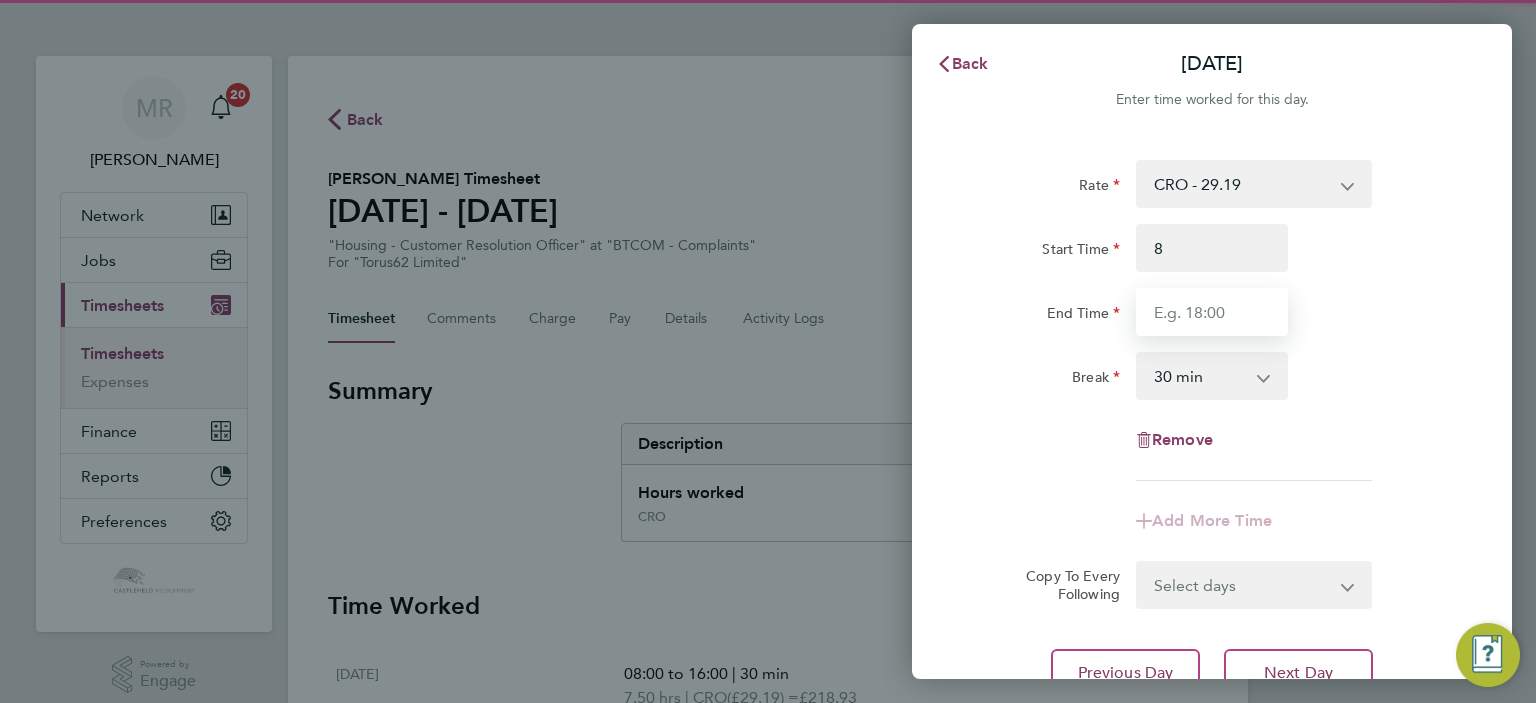 type on "08:00" 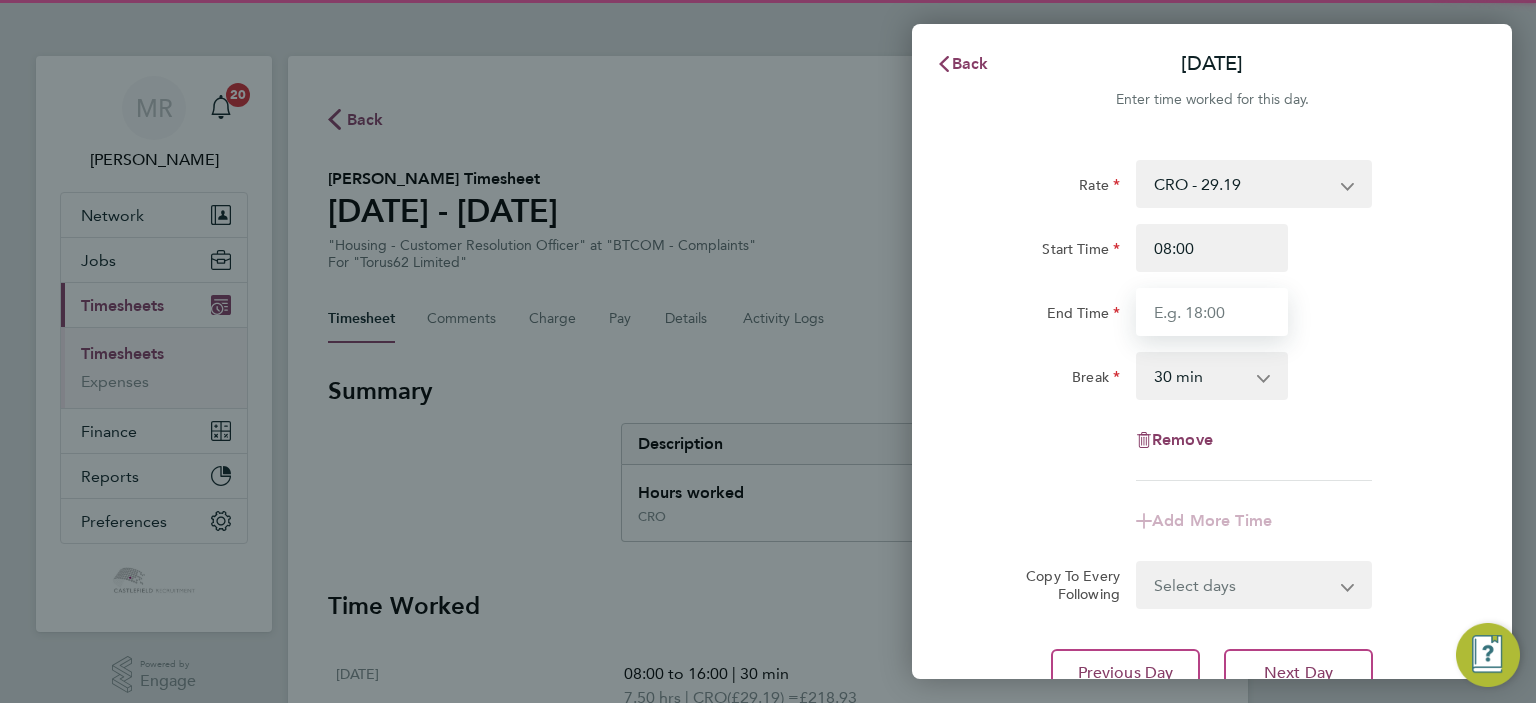 click on "End Time" at bounding box center [1212, 312] 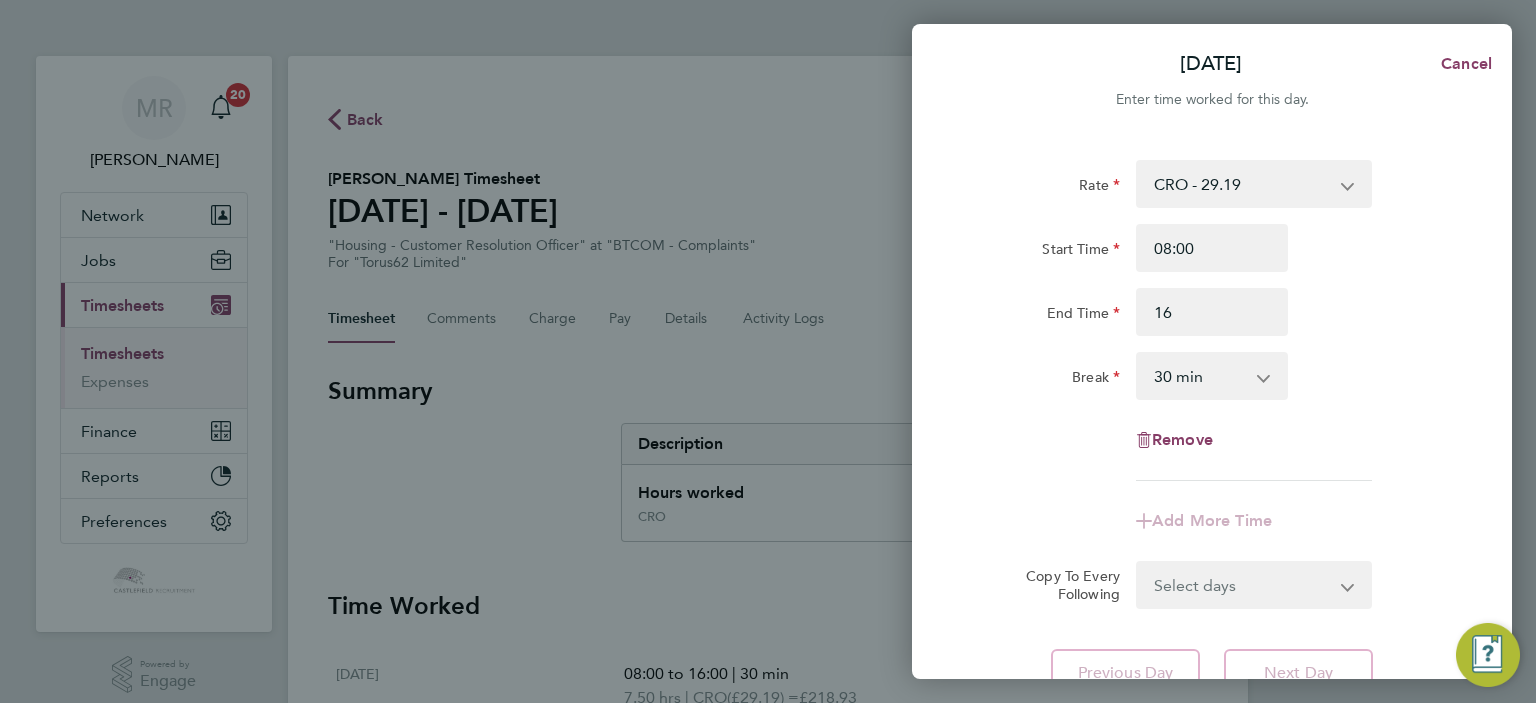 type on "16:00" 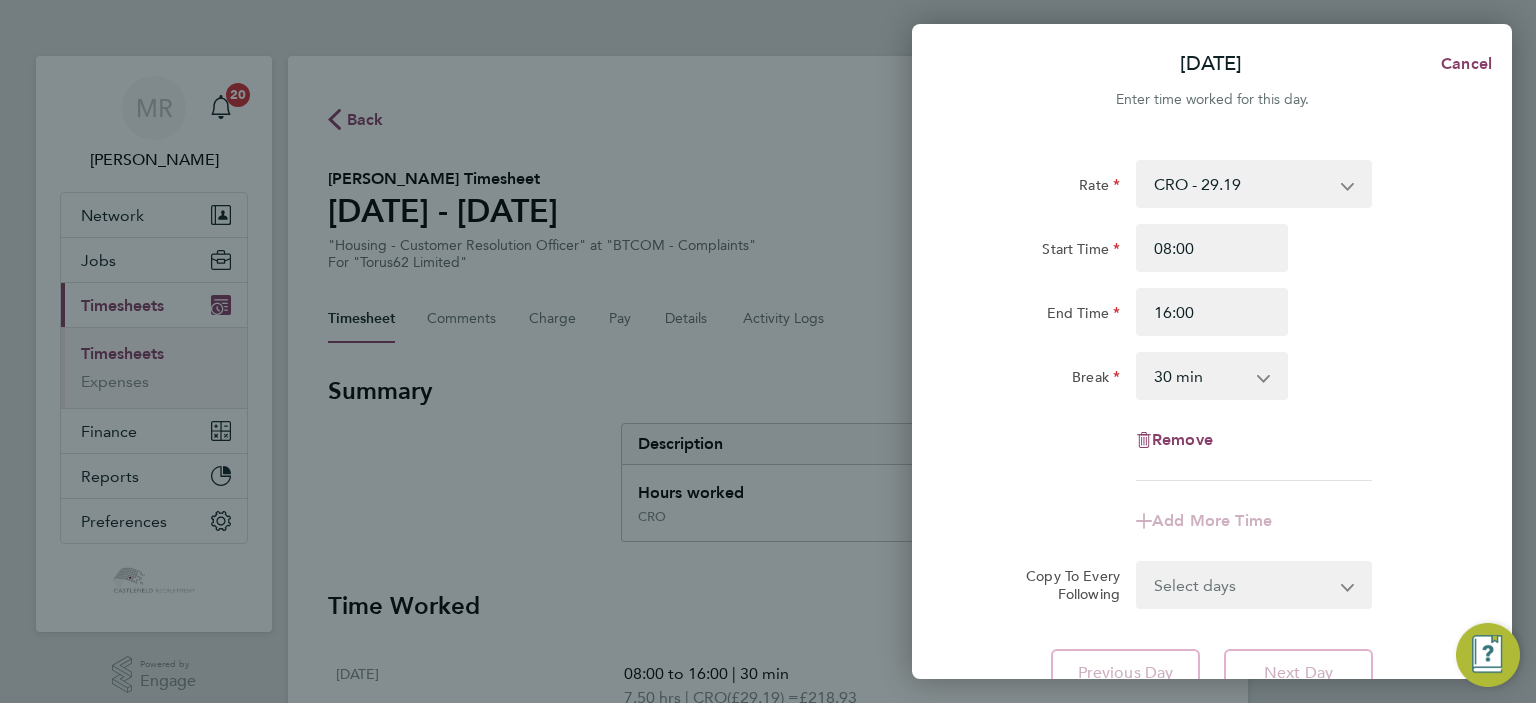 click on "End Time 16:00" 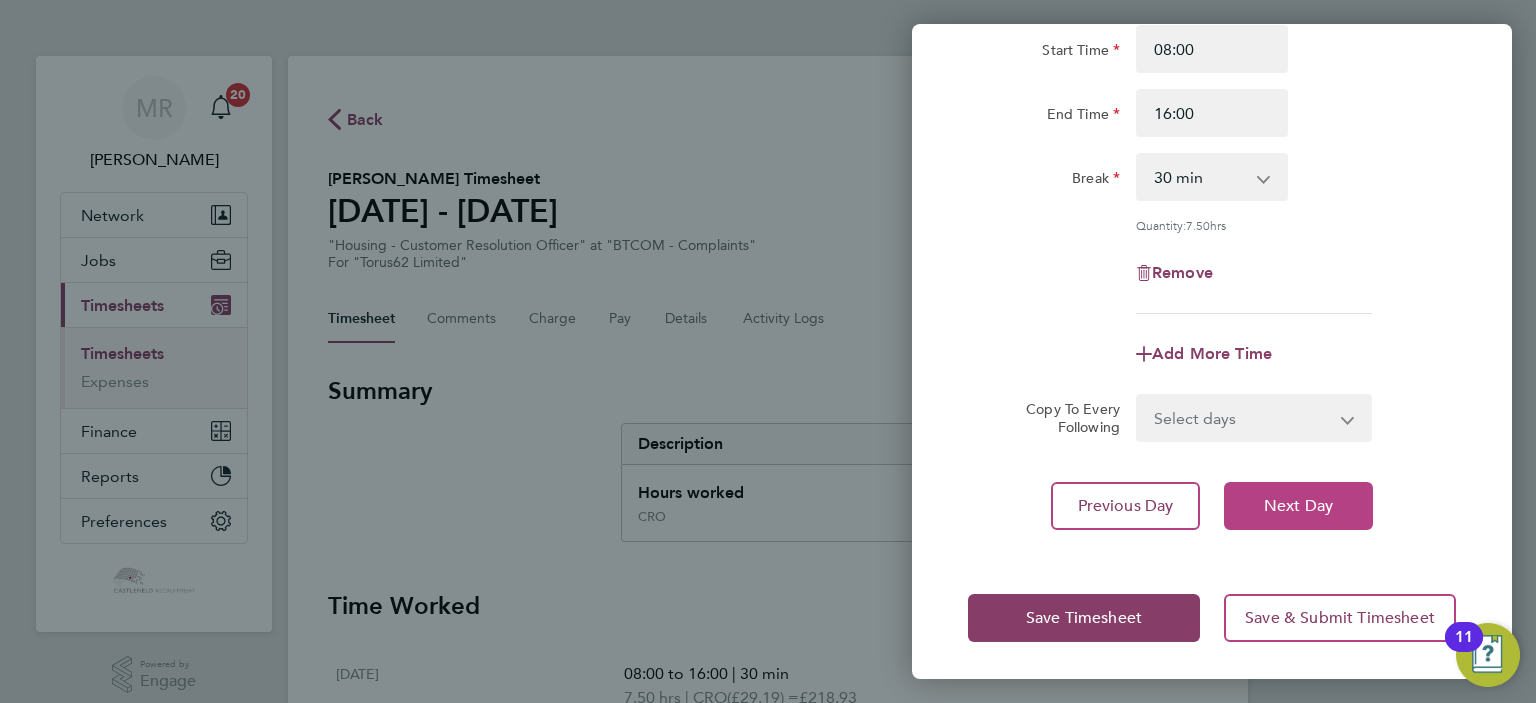 click on "Next Day" 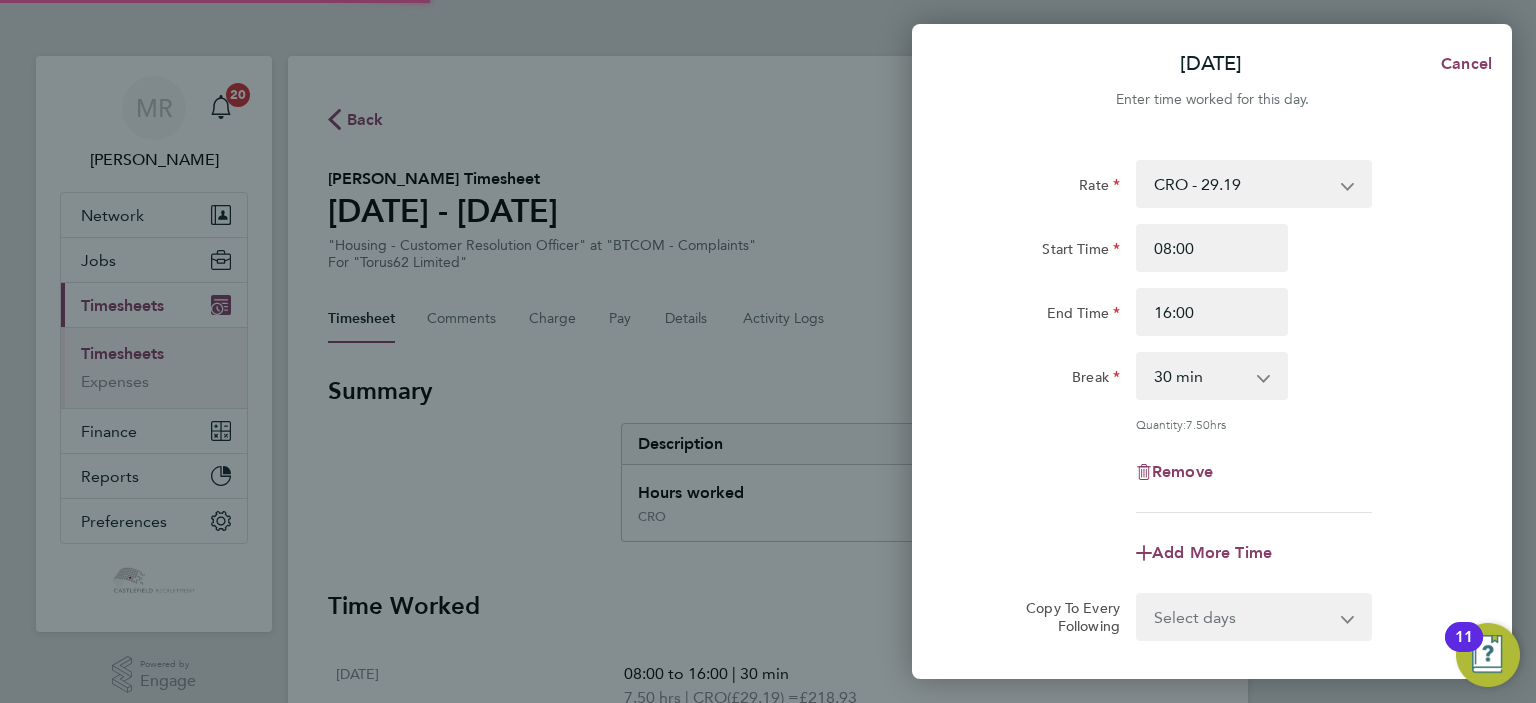 select on "30" 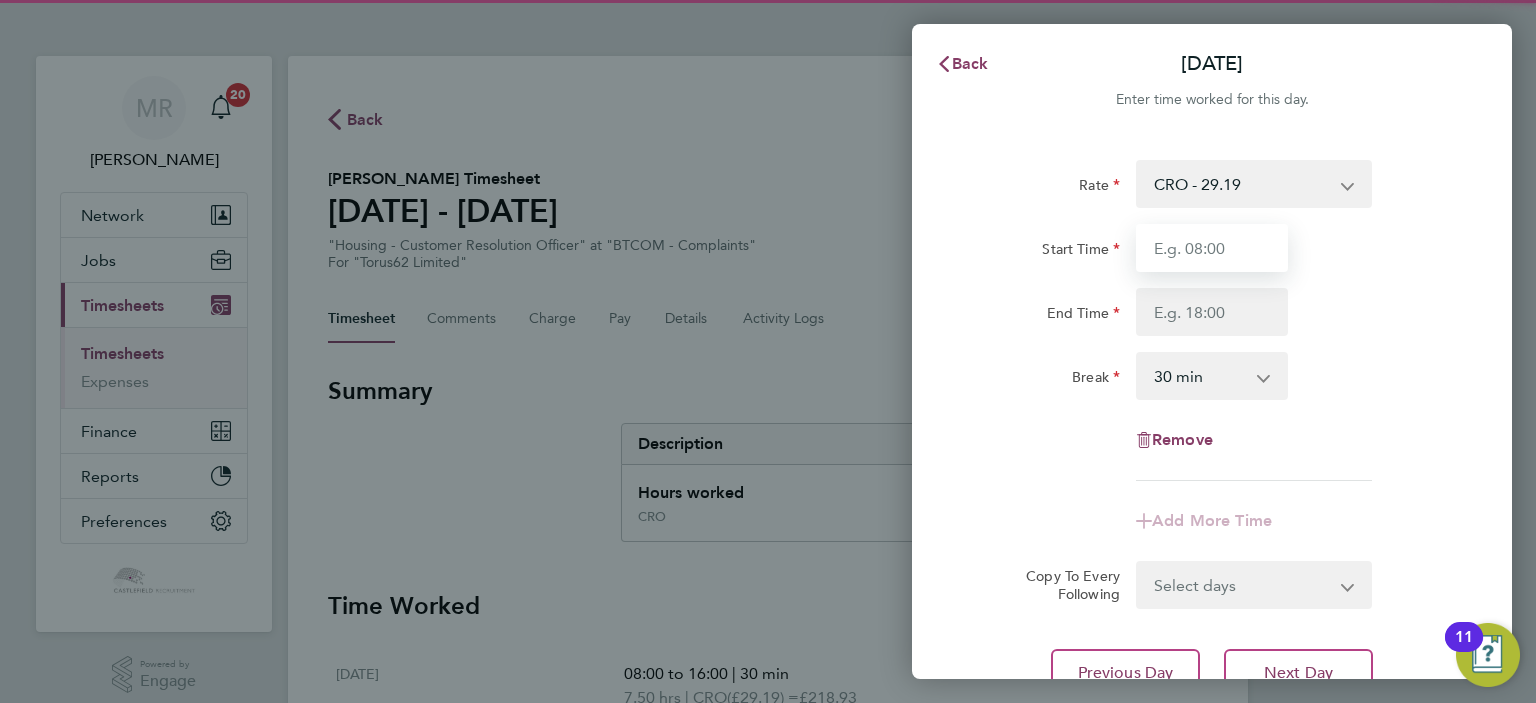click on "Start Time" at bounding box center [1212, 248] 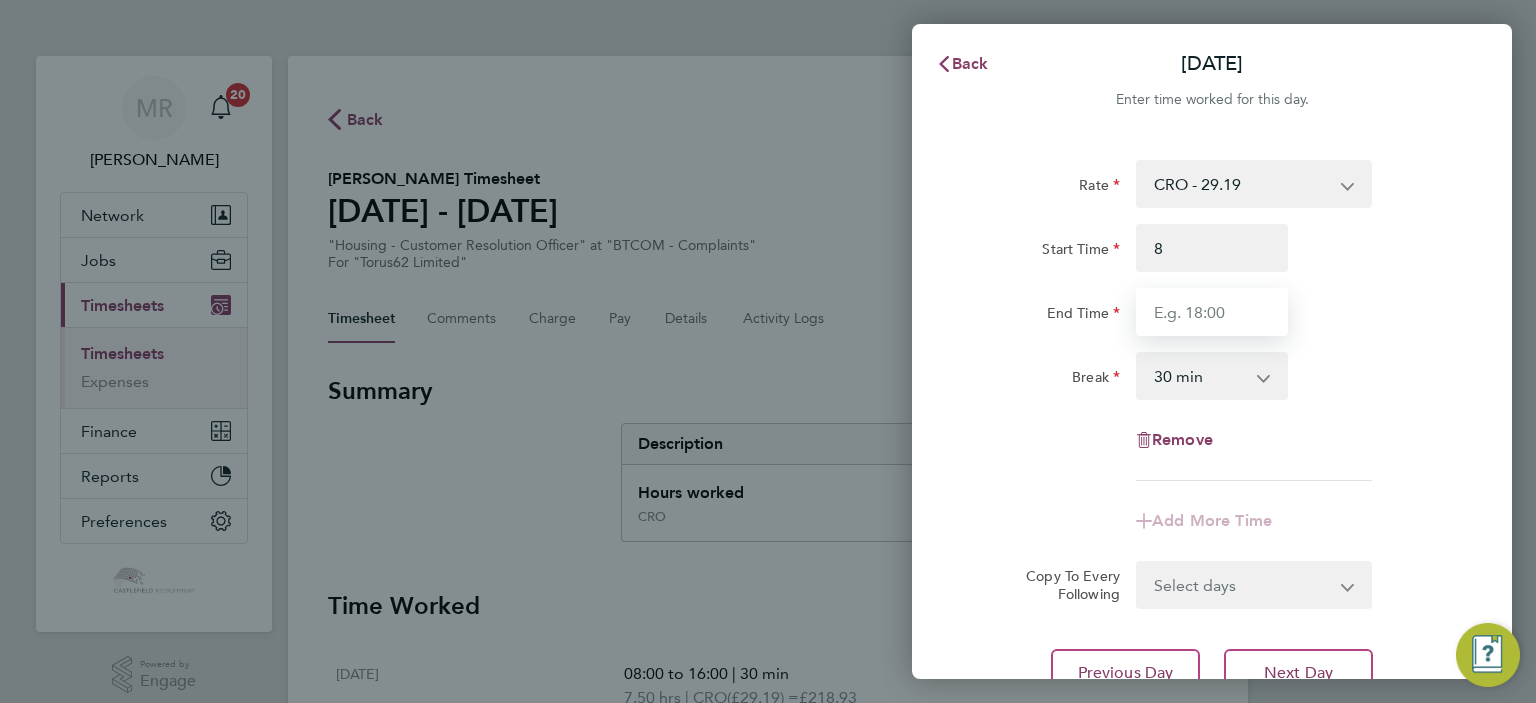 type on "08:00" 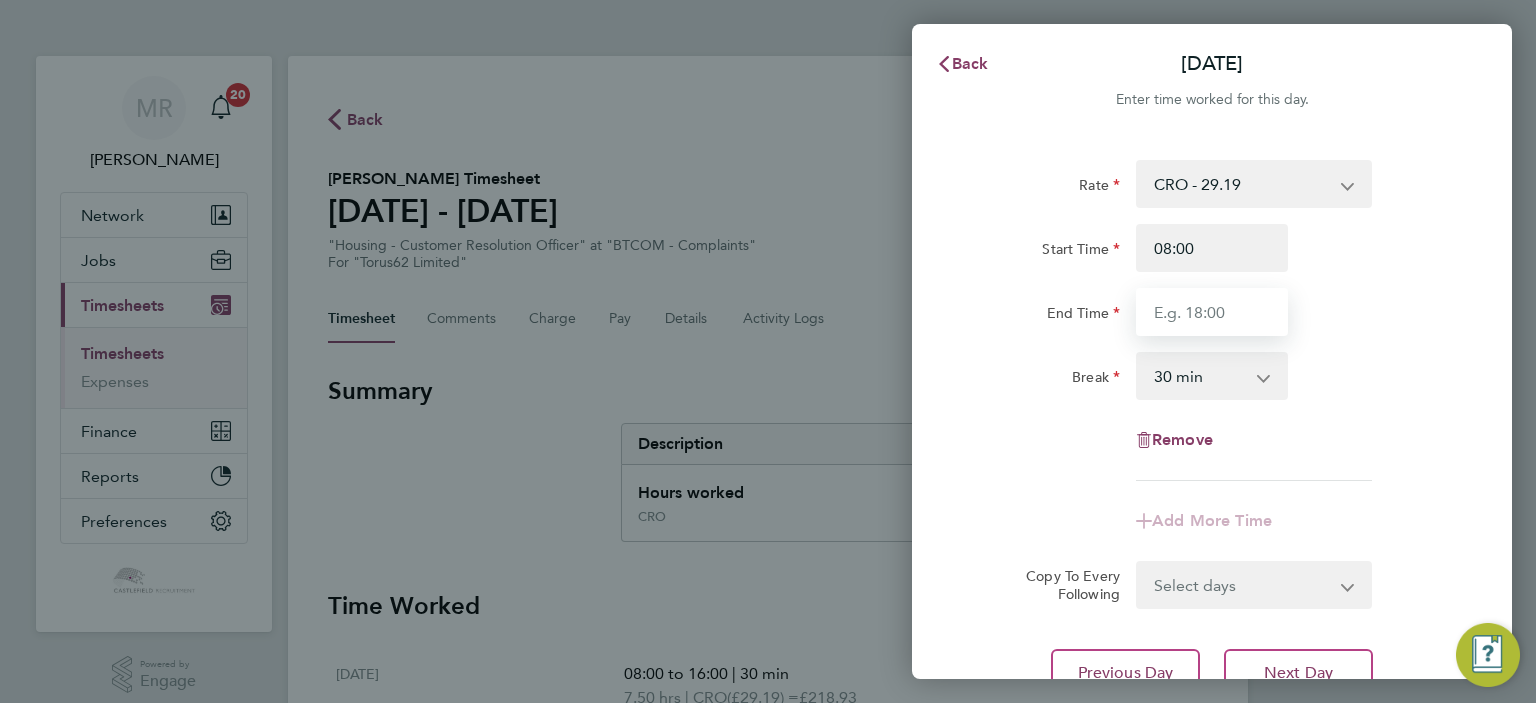 click on "End Time" at bounding box center (1212, 312) 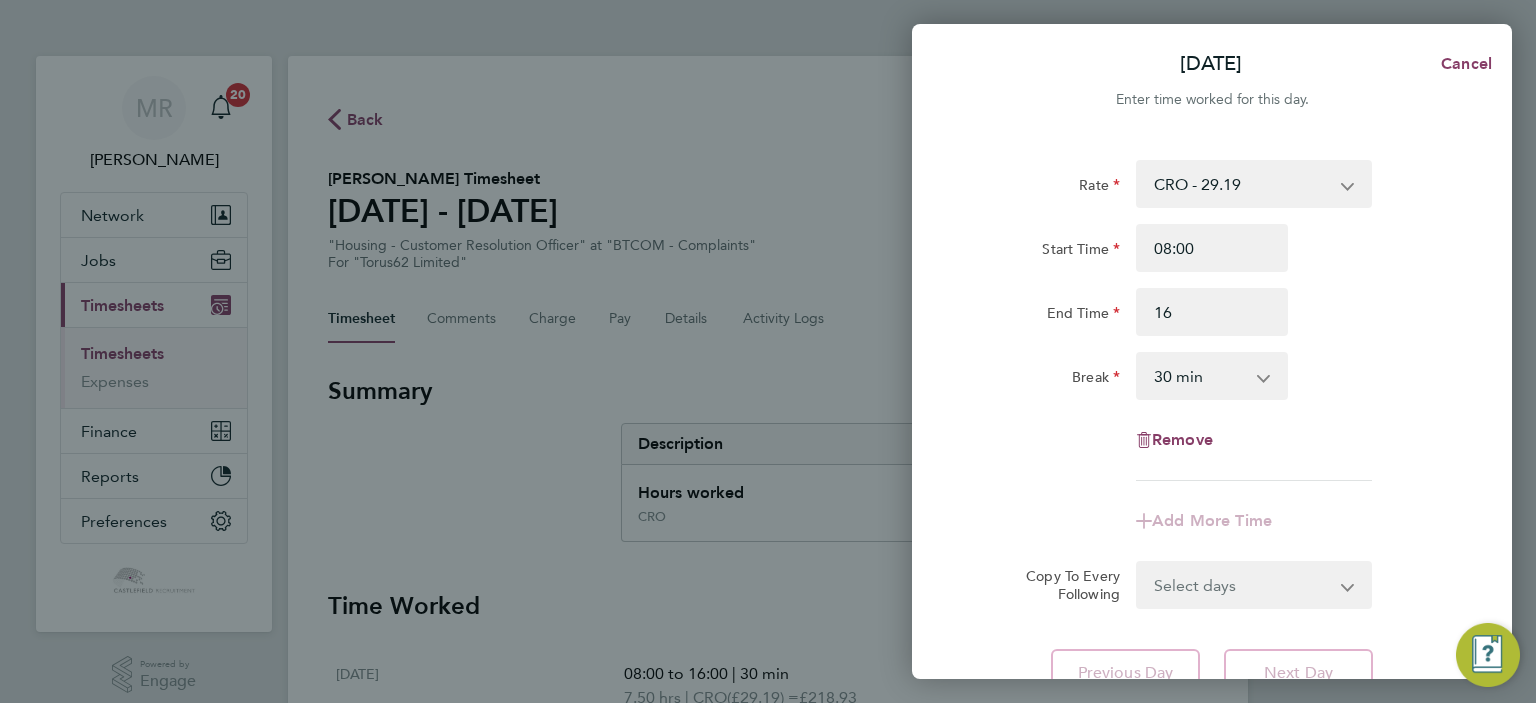 type on "16:00" 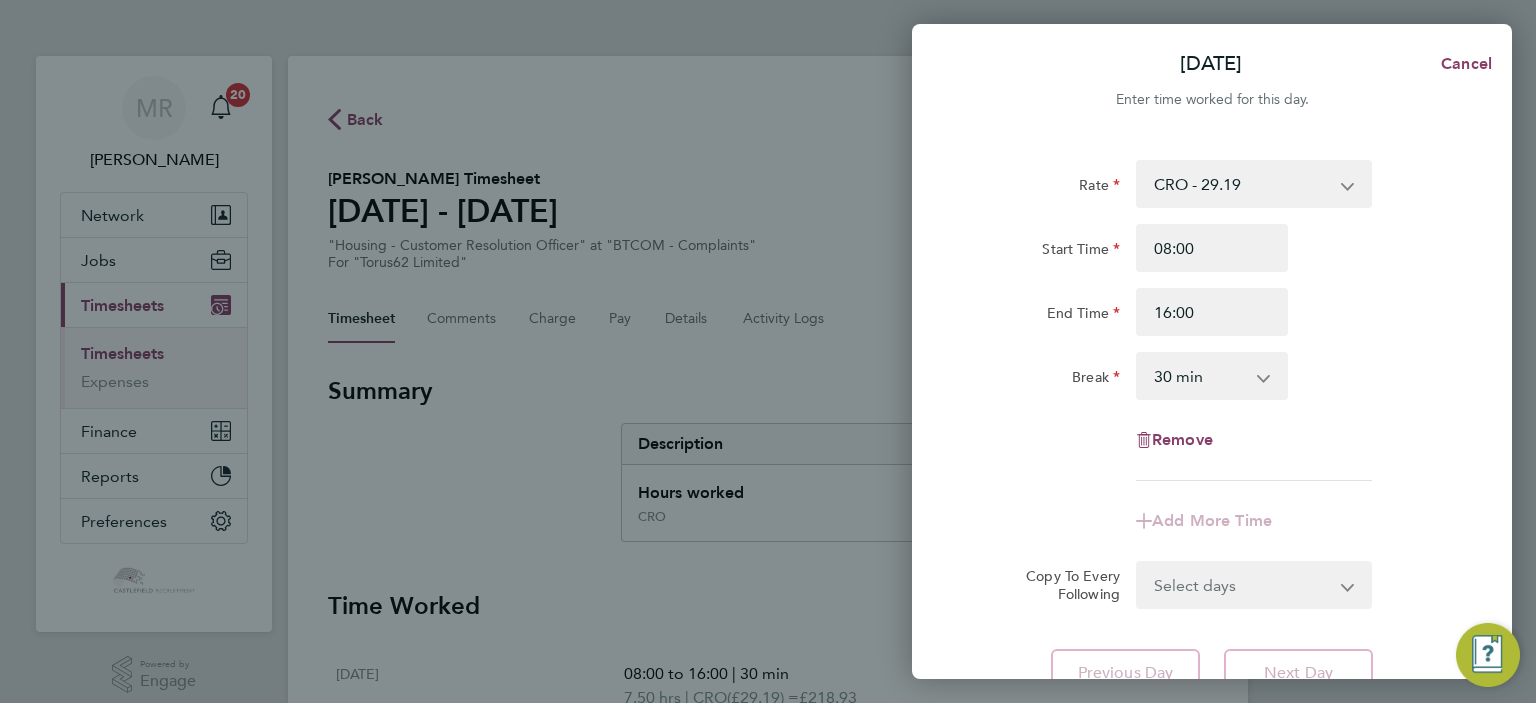 click on "End Time 16:00" 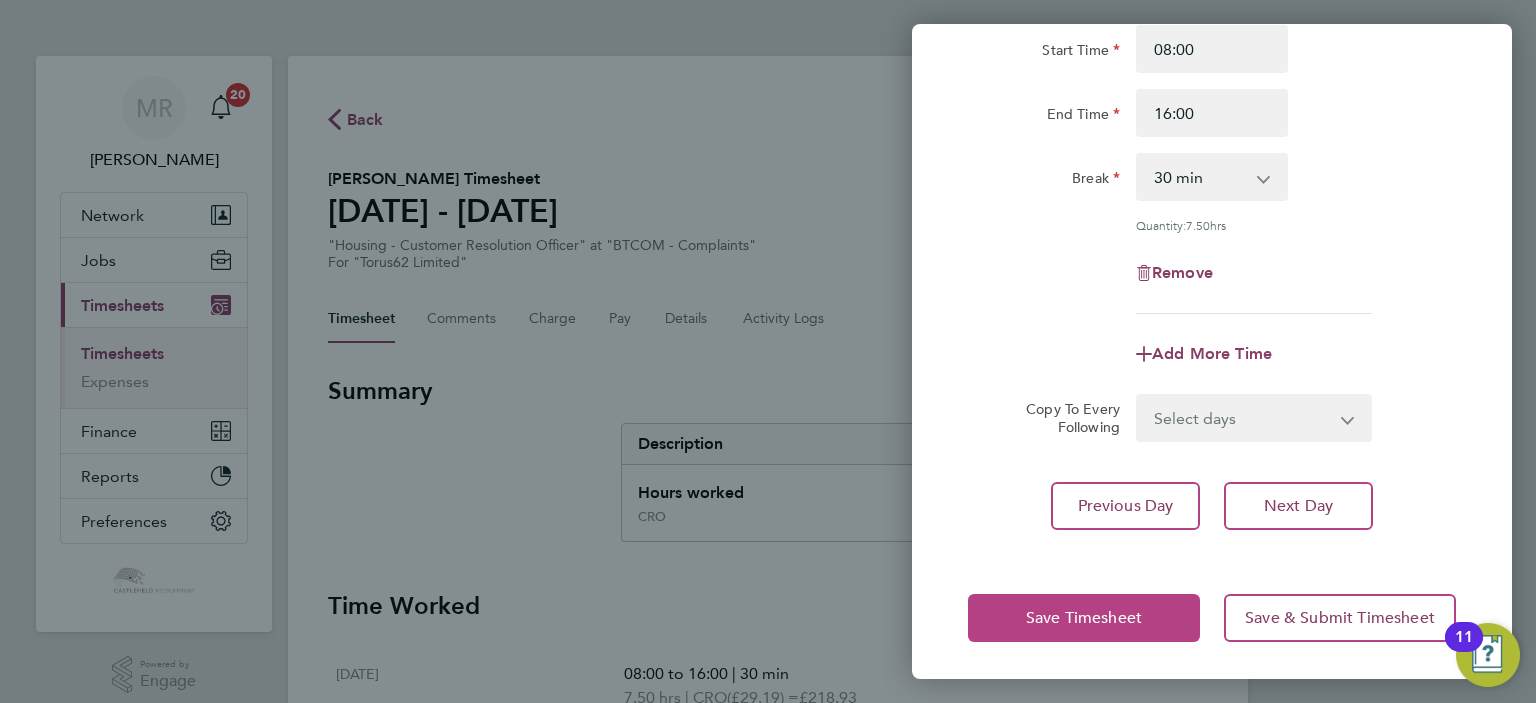 click on "Save Timesheet" 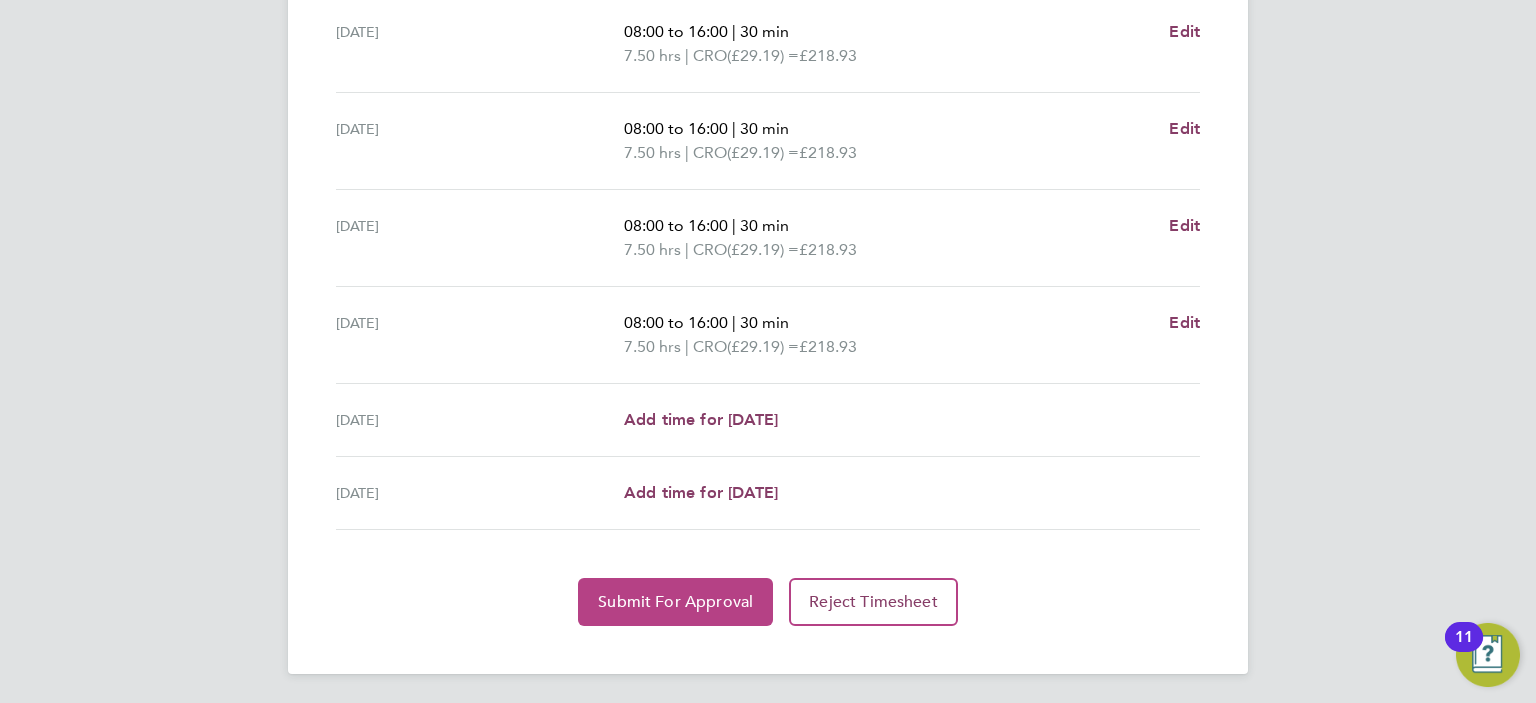 click on "Submit For Approval" 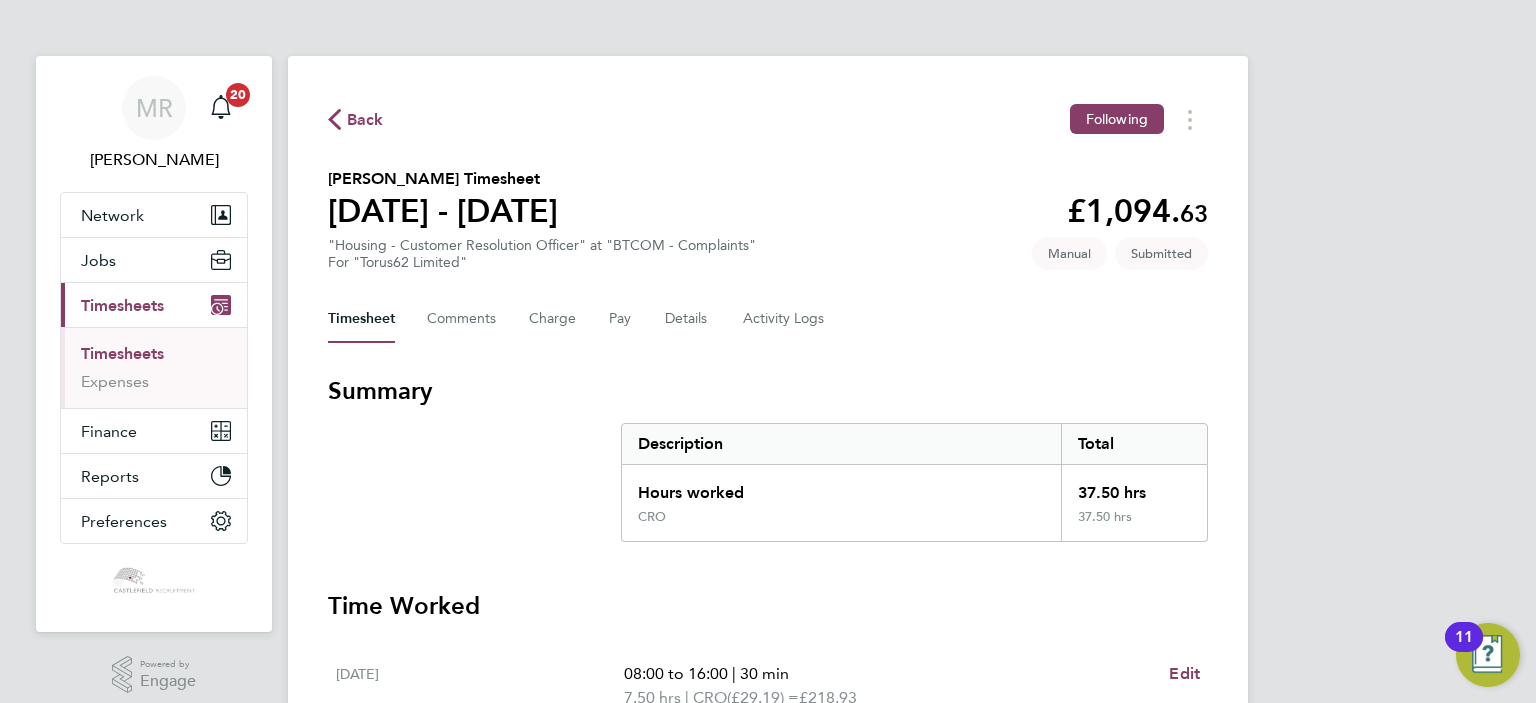 click on "Back" 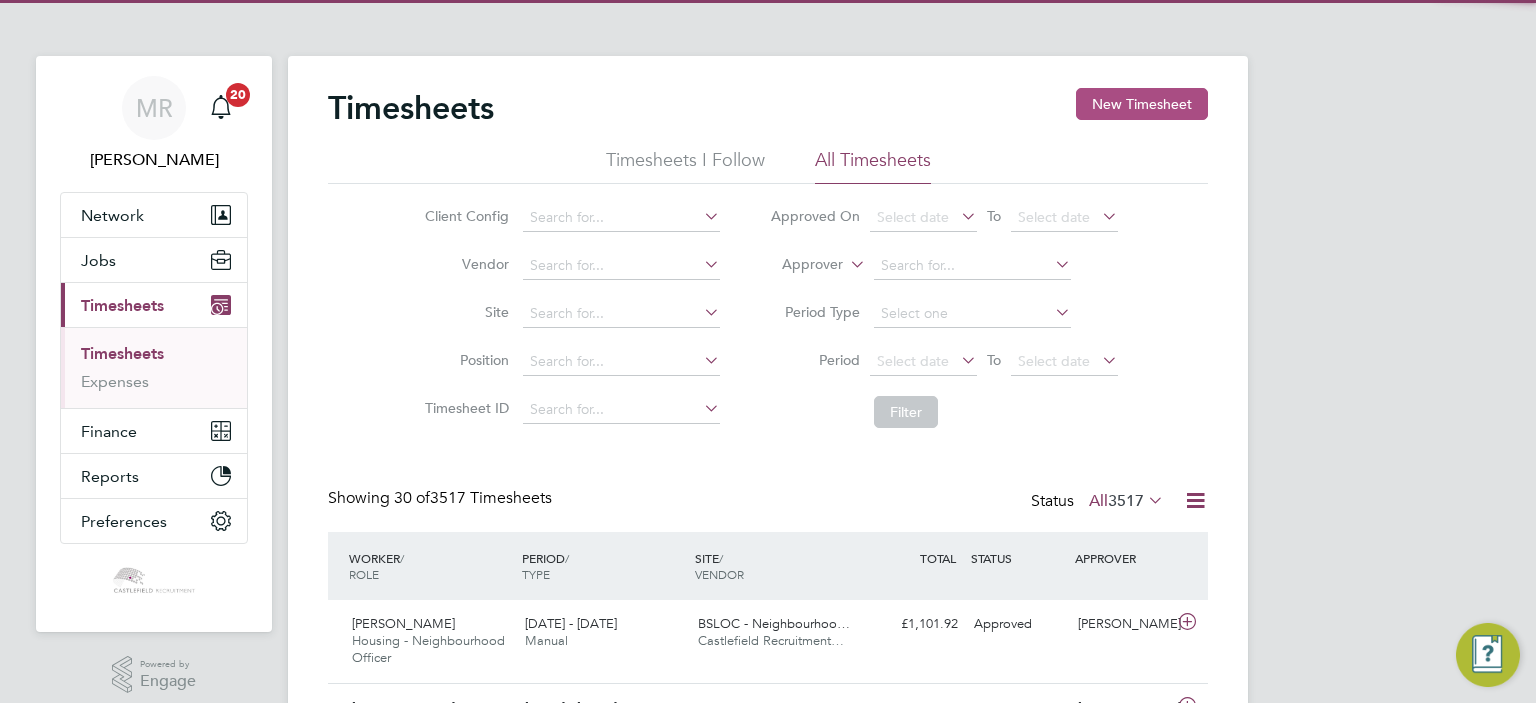 click on "New Timesheet" 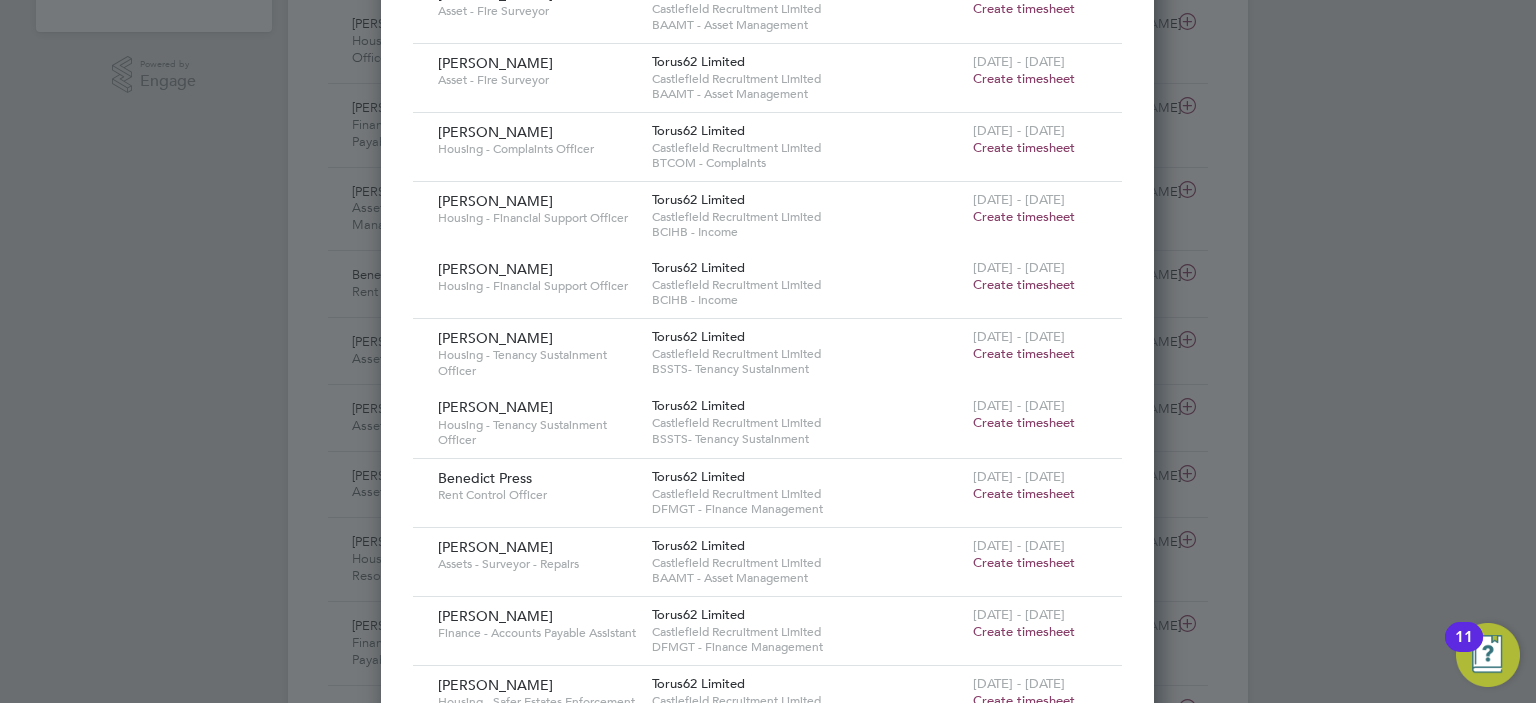 click on "Create timesheet" at bounding box center (1024, 147) 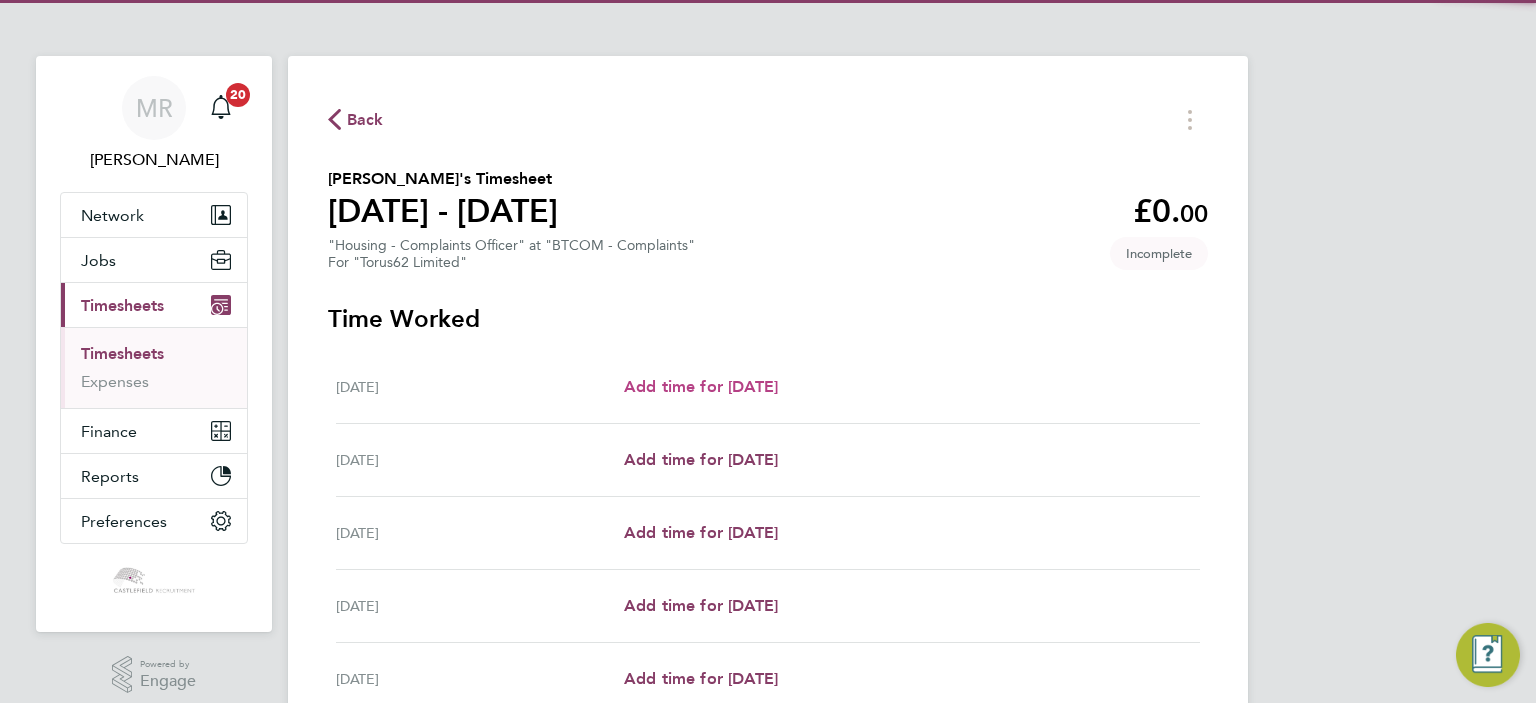 click on "Add time for [DATE]" at bounding box center (701, 386) 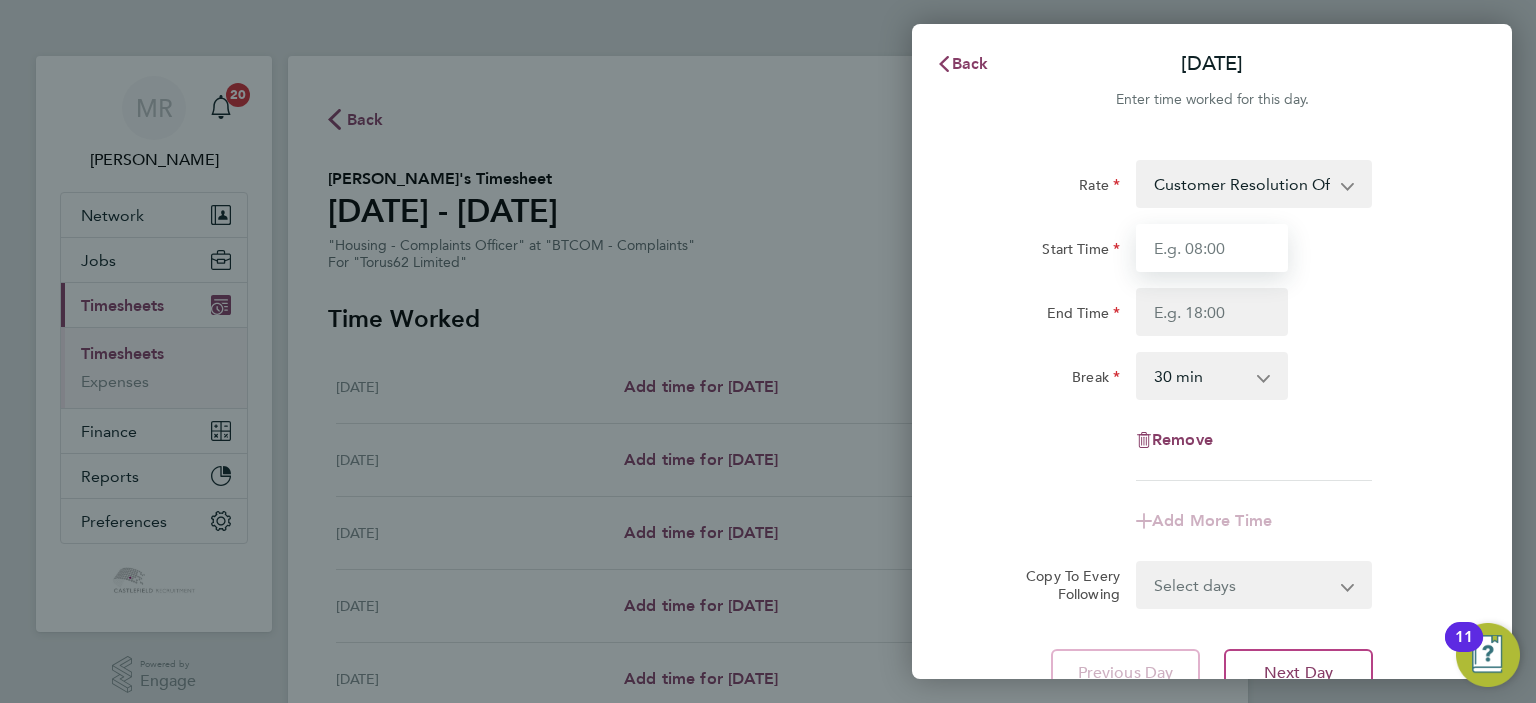 click on "Start Time" at bounding box center (1212, 248) 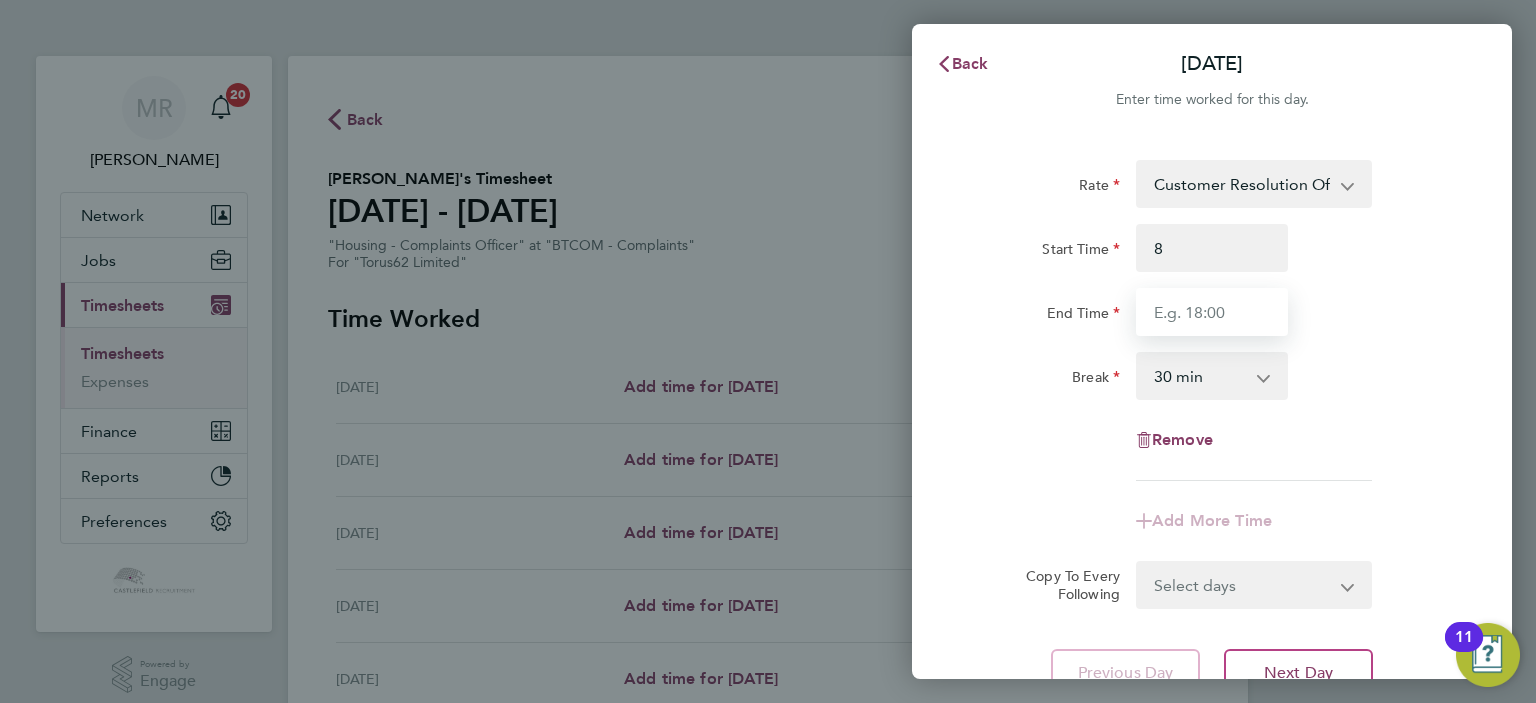 type on "08:00" 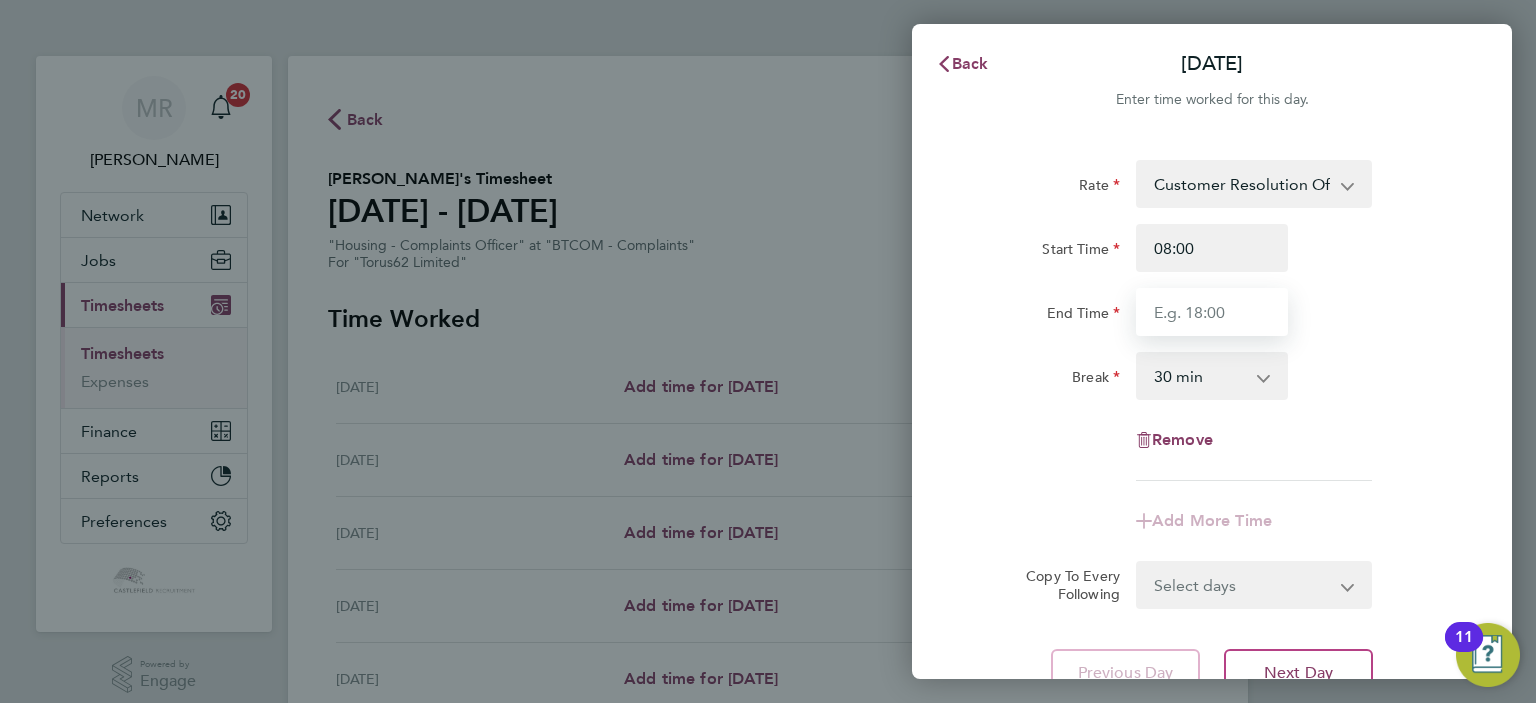 click on "End Time" at bounding box center [1212, 312] 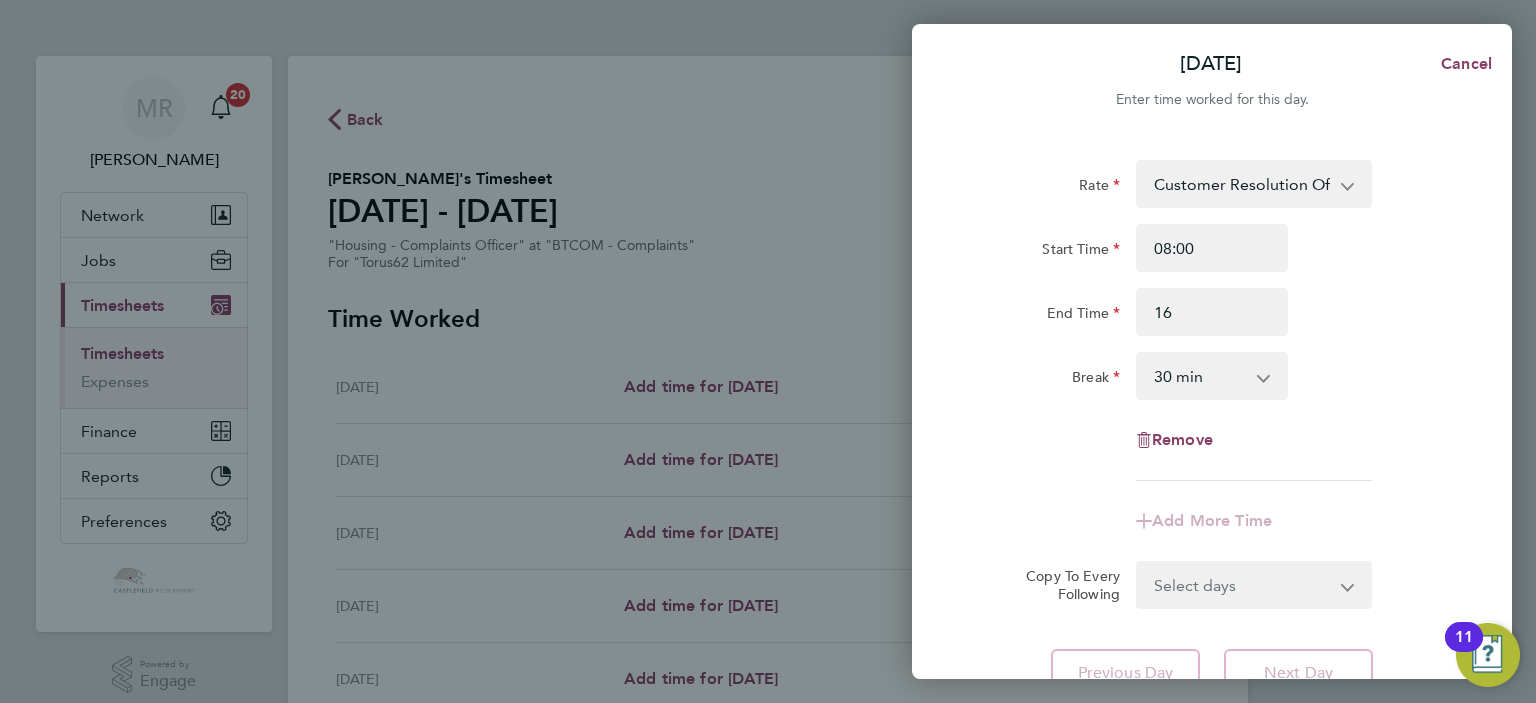 type on "16:00" 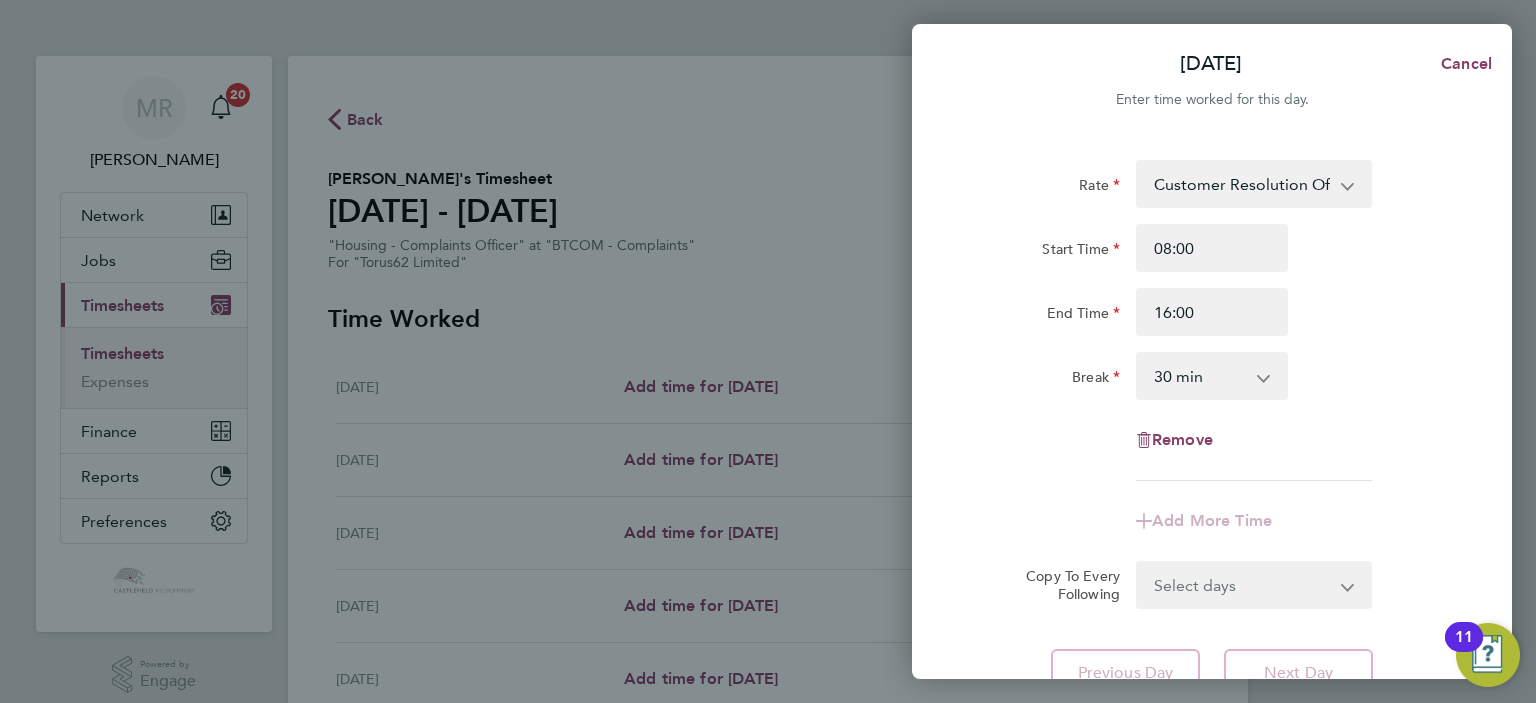 click on "Start Time 08:00" 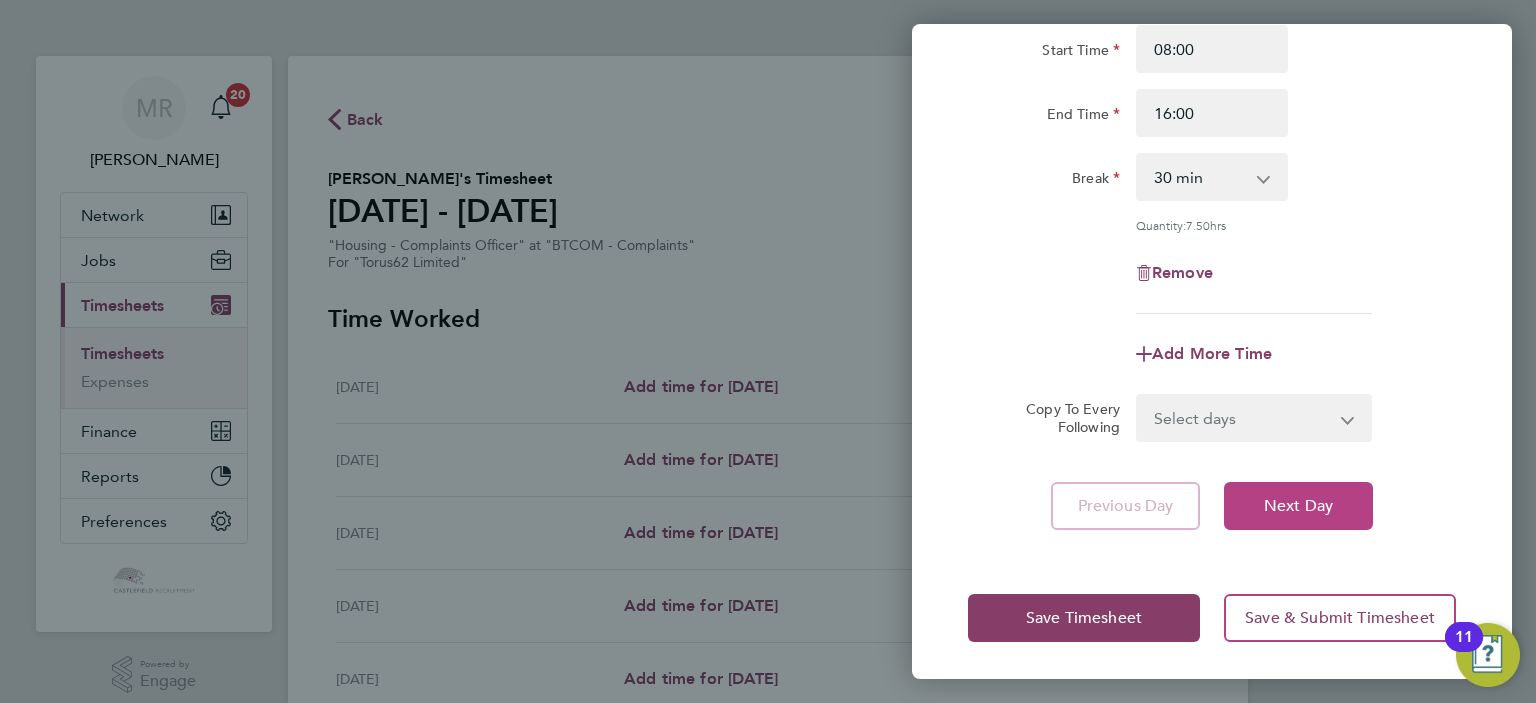 click on "Next Day" 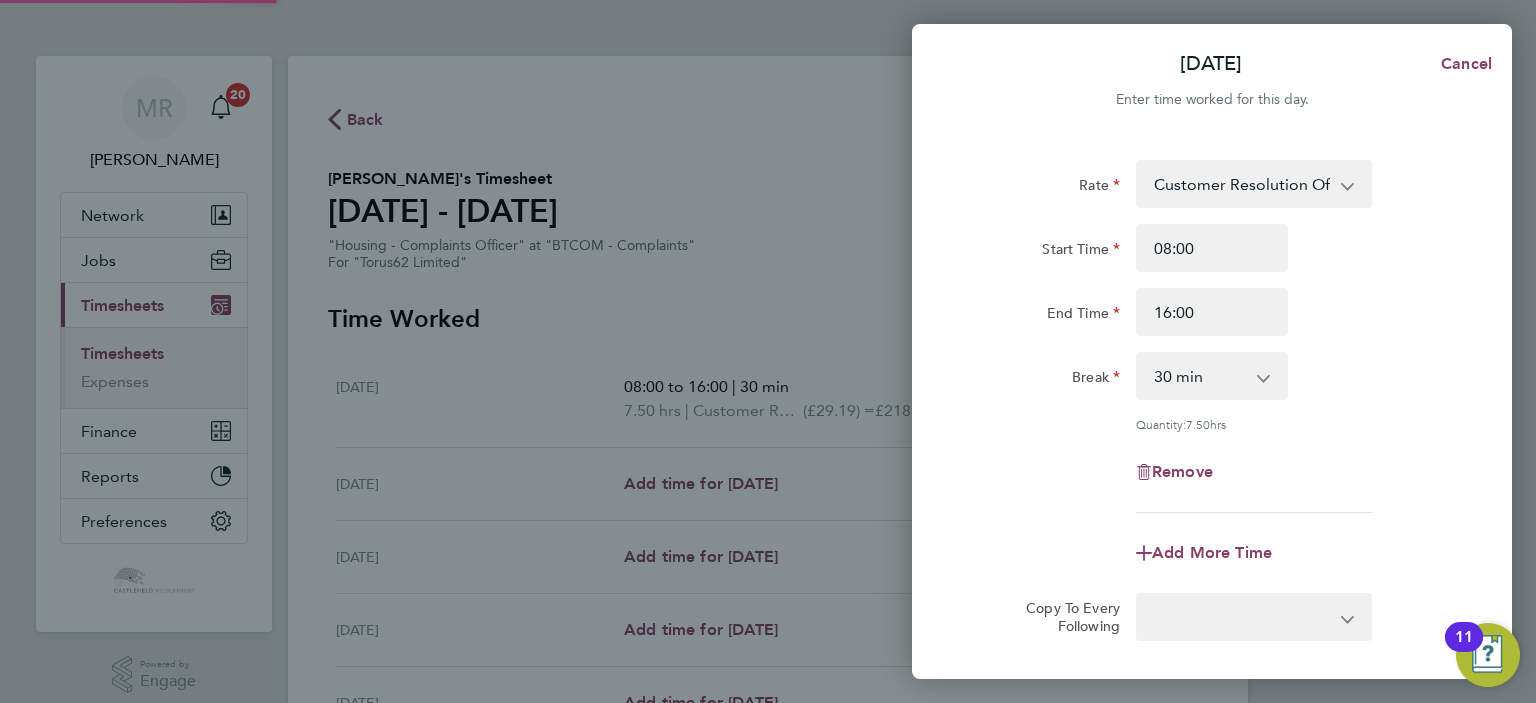 select on "30" 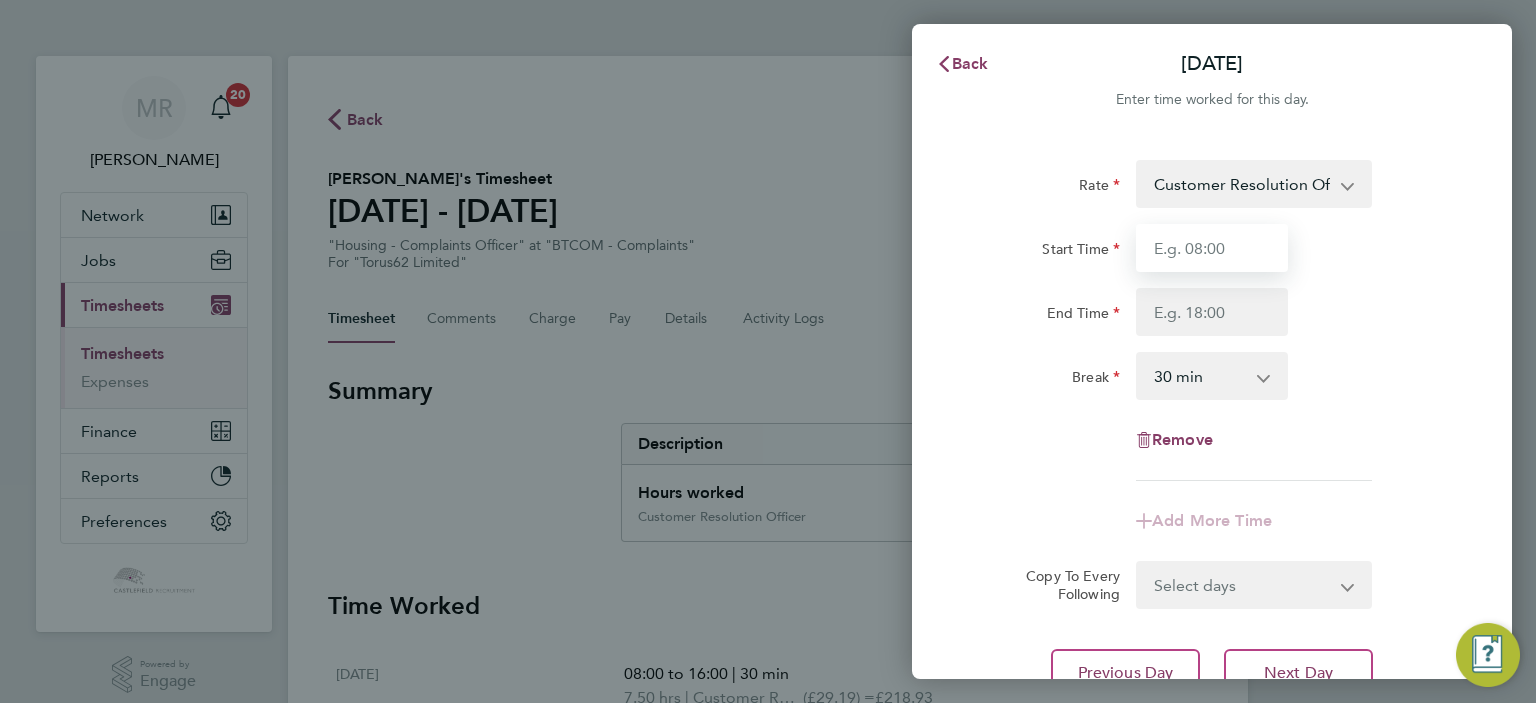 drag, startPoint x: 1160, startPoint y: 255, endPoint x: 1190, endPoint y: 269, distance: 33.105892 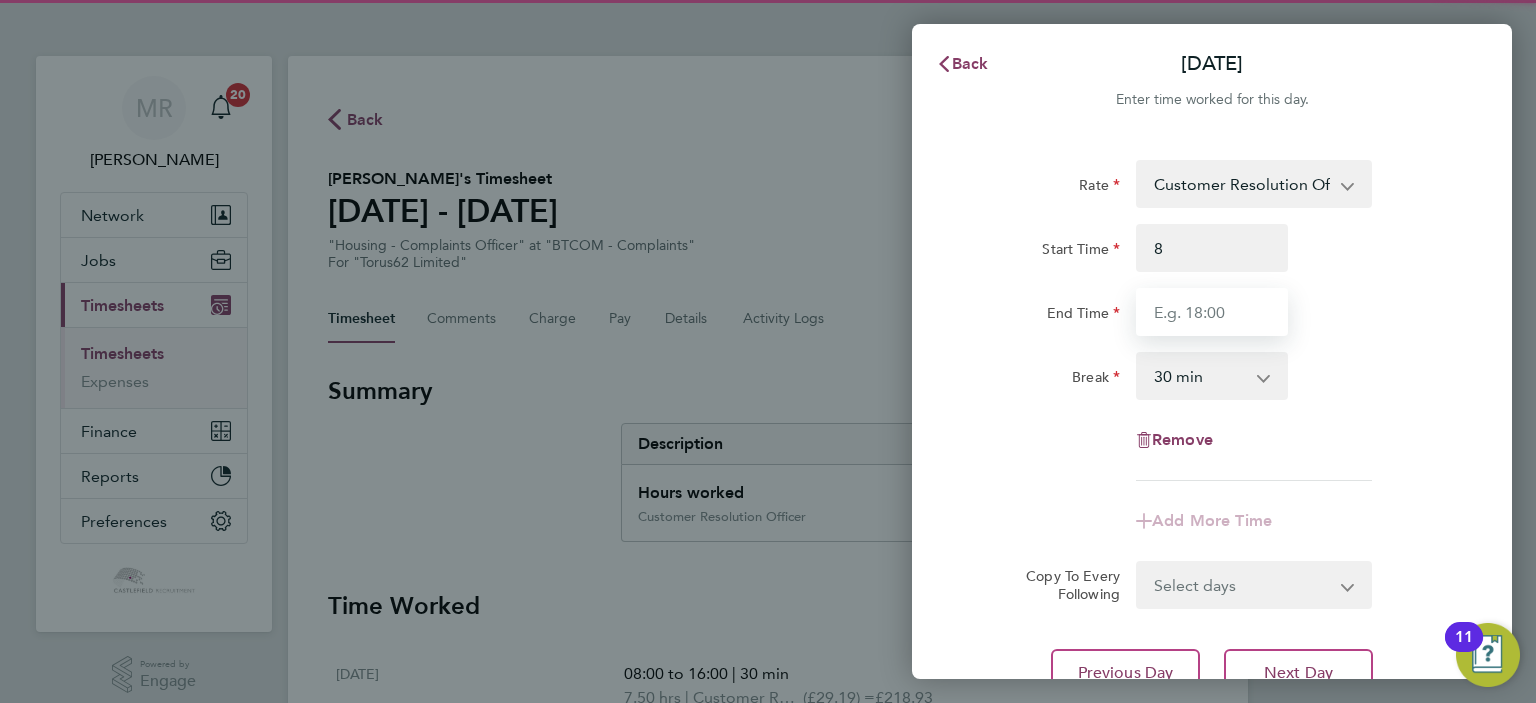 type on "08:00" 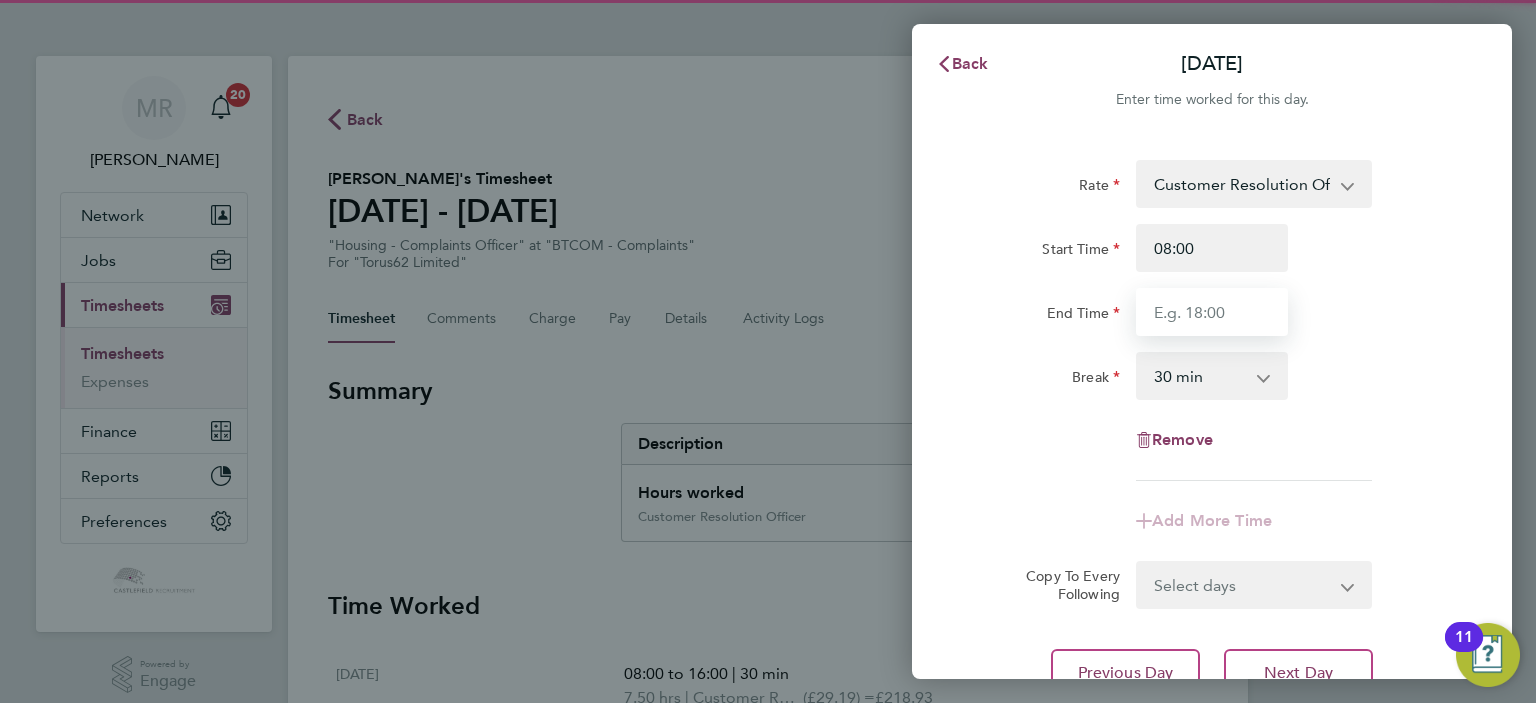 click on "End Time" at bounding box center [1212, 312] 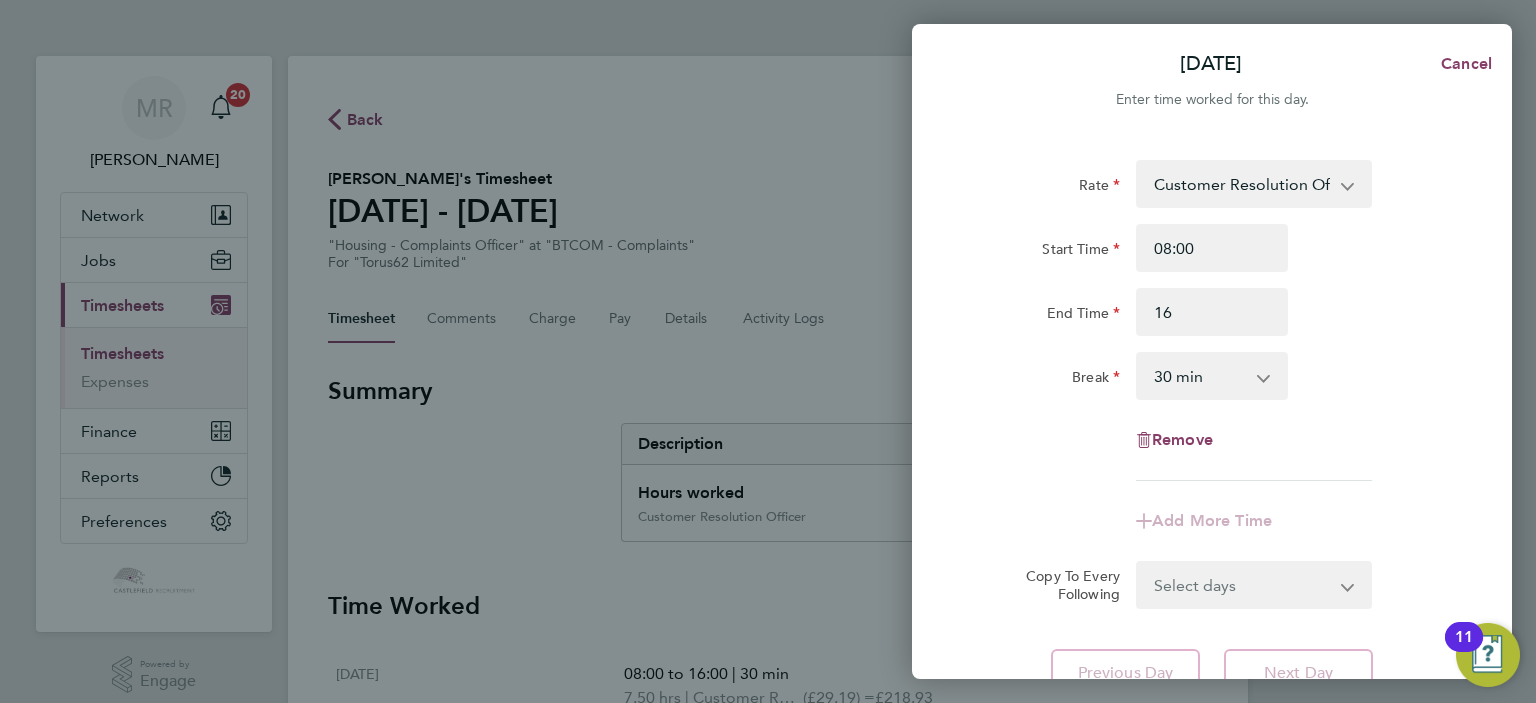 type on "16:00" 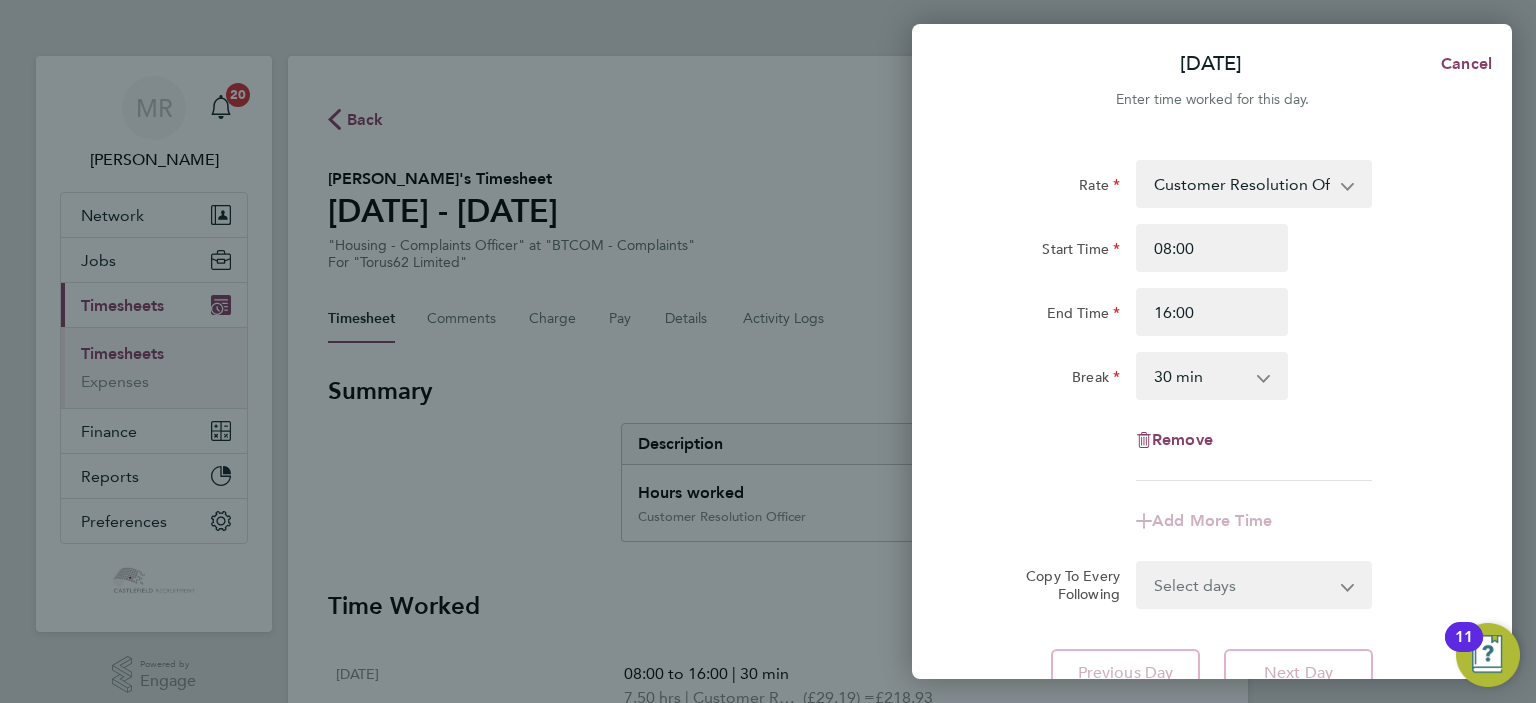click on "Rate  Customer Resolution Officer - 29.19
Start Time 08:00 End Time 16:00 Break  0 min   15 min   30 min   45 min   60 min   75 min   90 min
Remove" 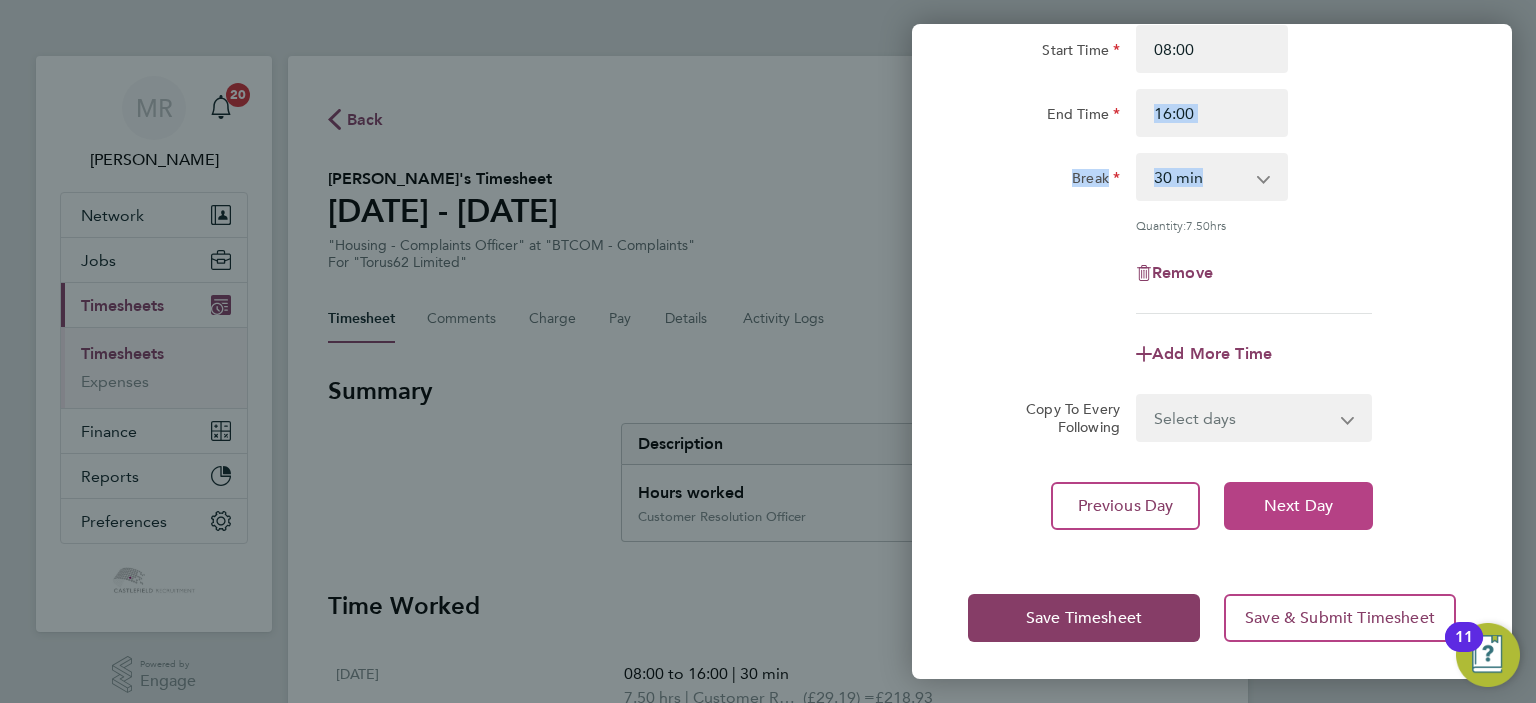 click on "Next Day" 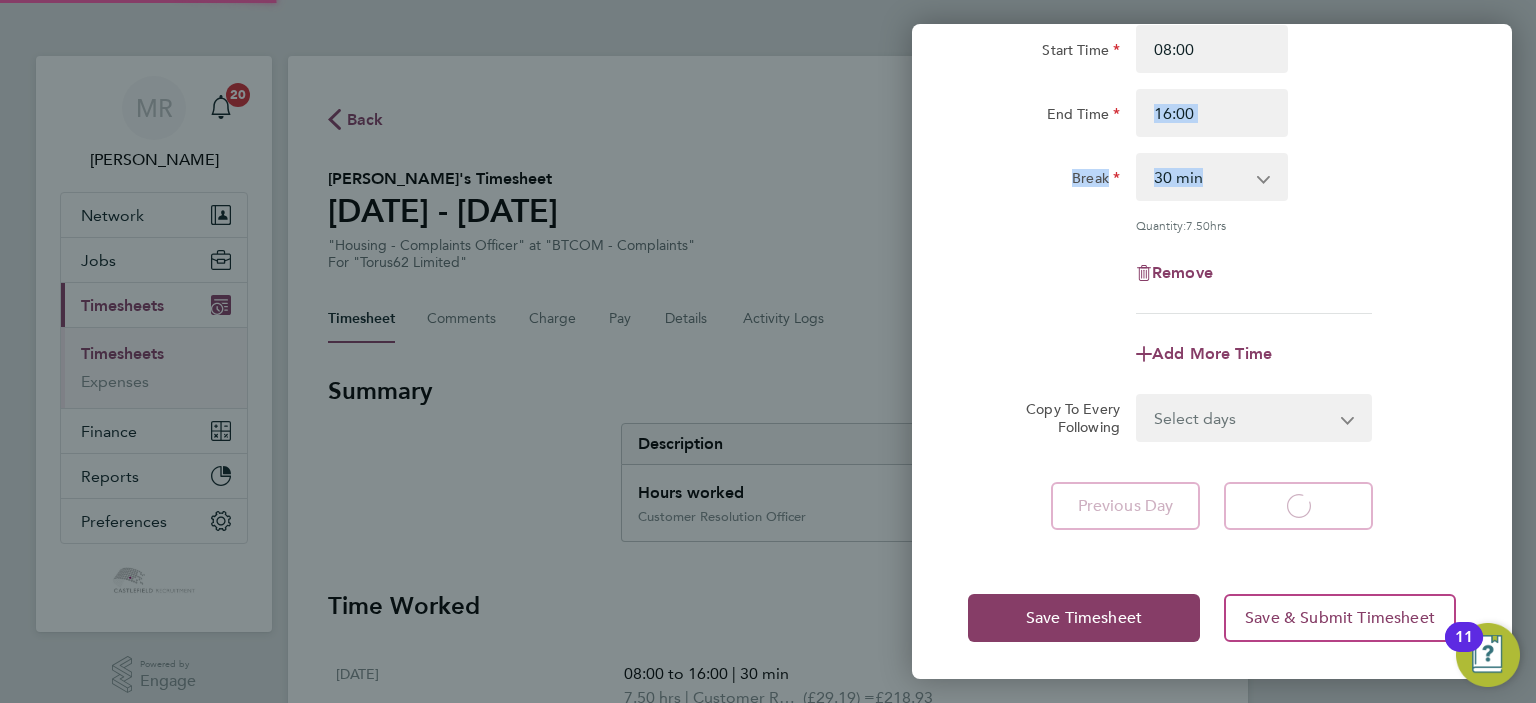 select on "30" 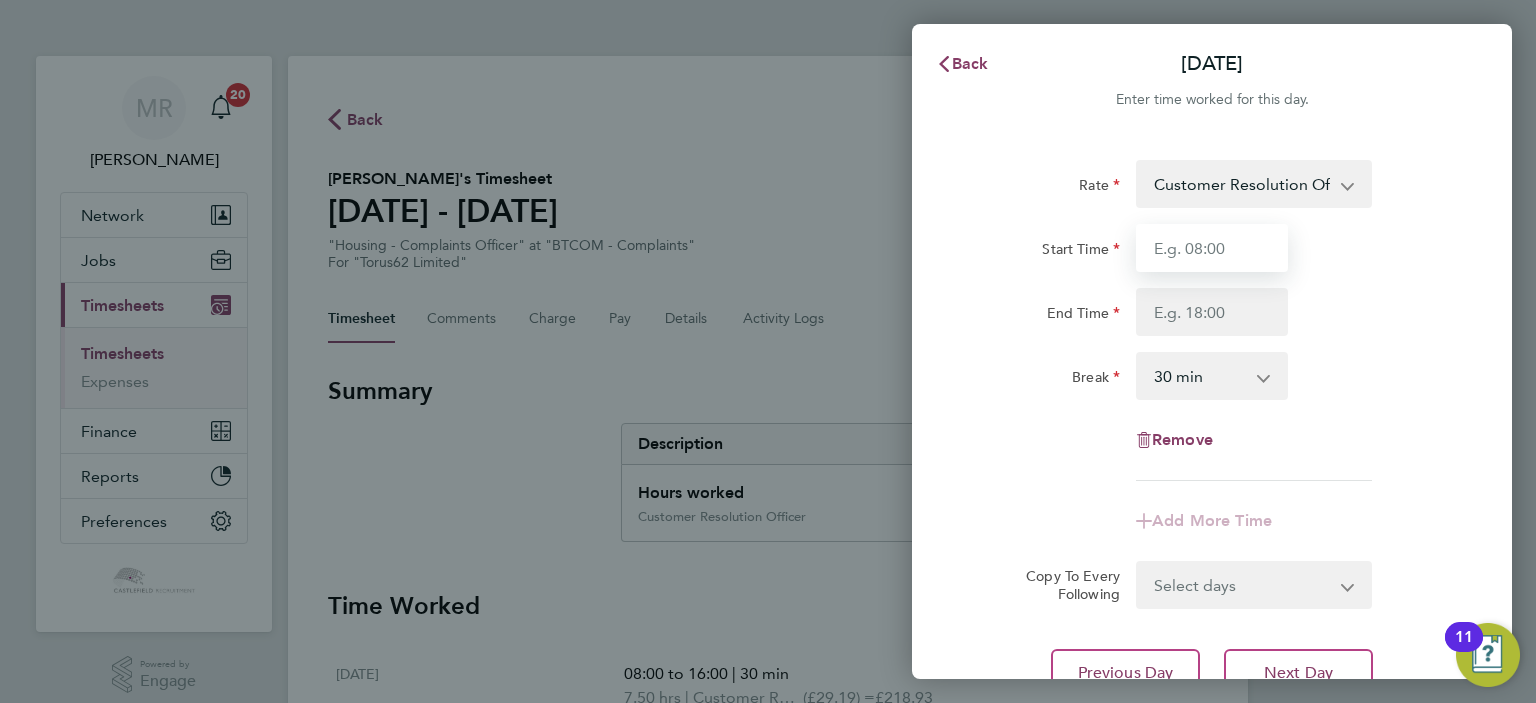 click on "Start Time" at bounding box center [1212, 248] 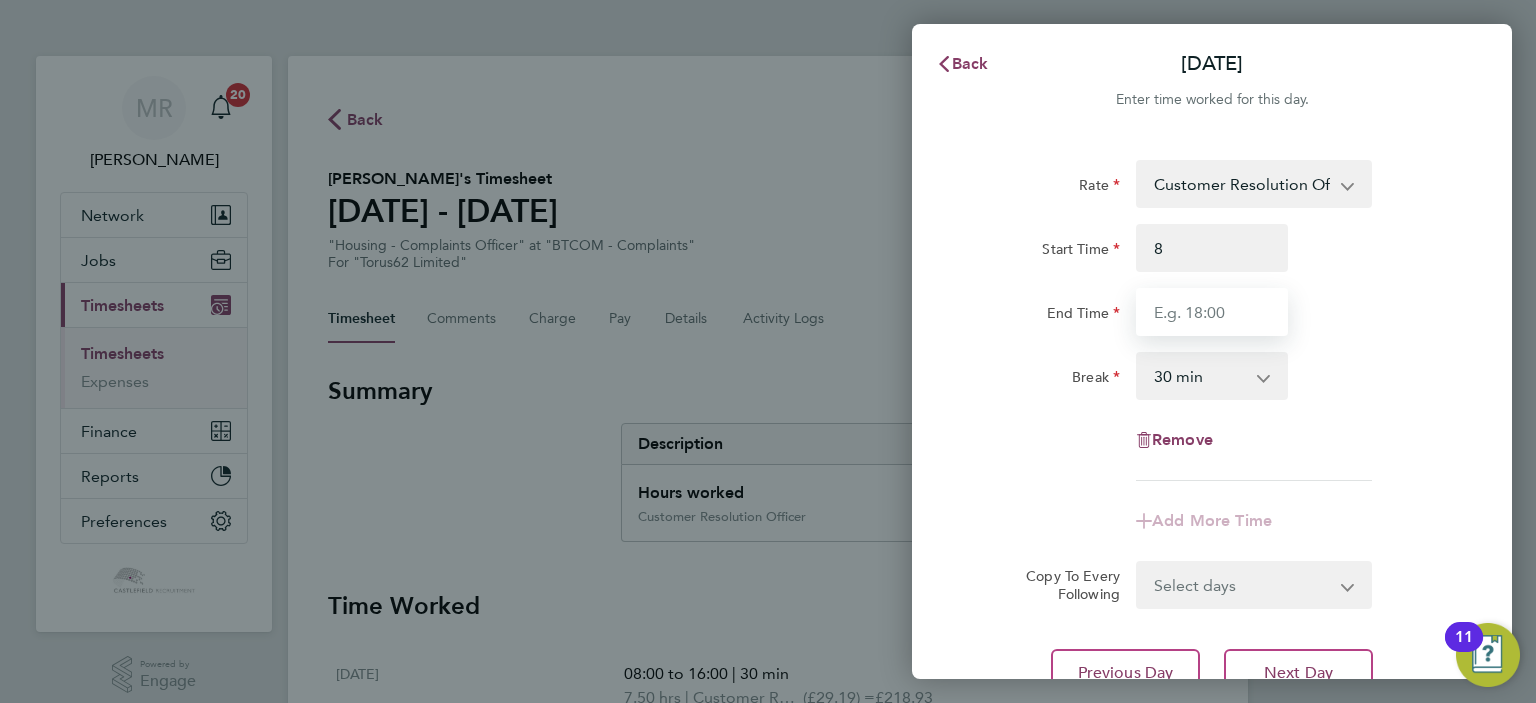 type on "08:00" 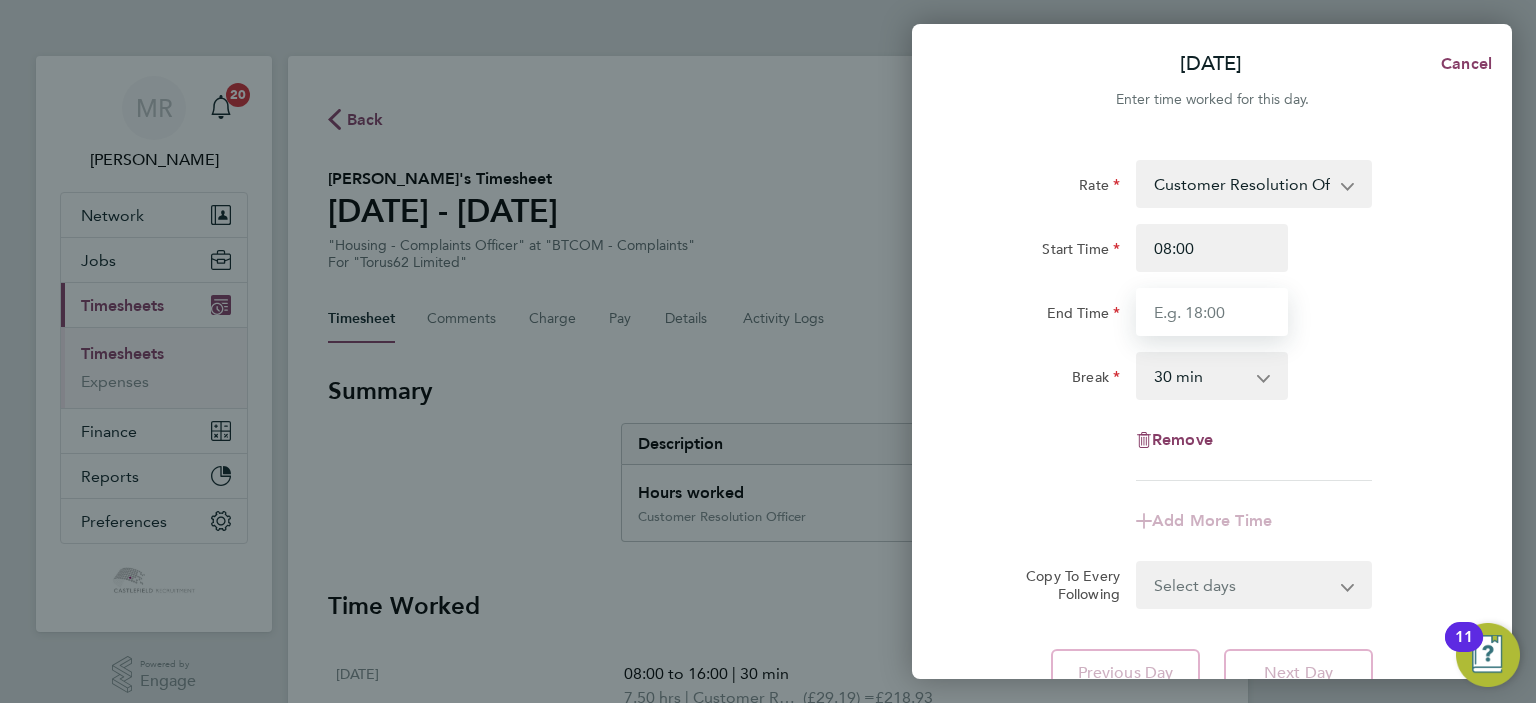 drag, startPoint x: 1172, startPoint y: 308, endPoint x: 1183, endPoint y: 308, distance: 11 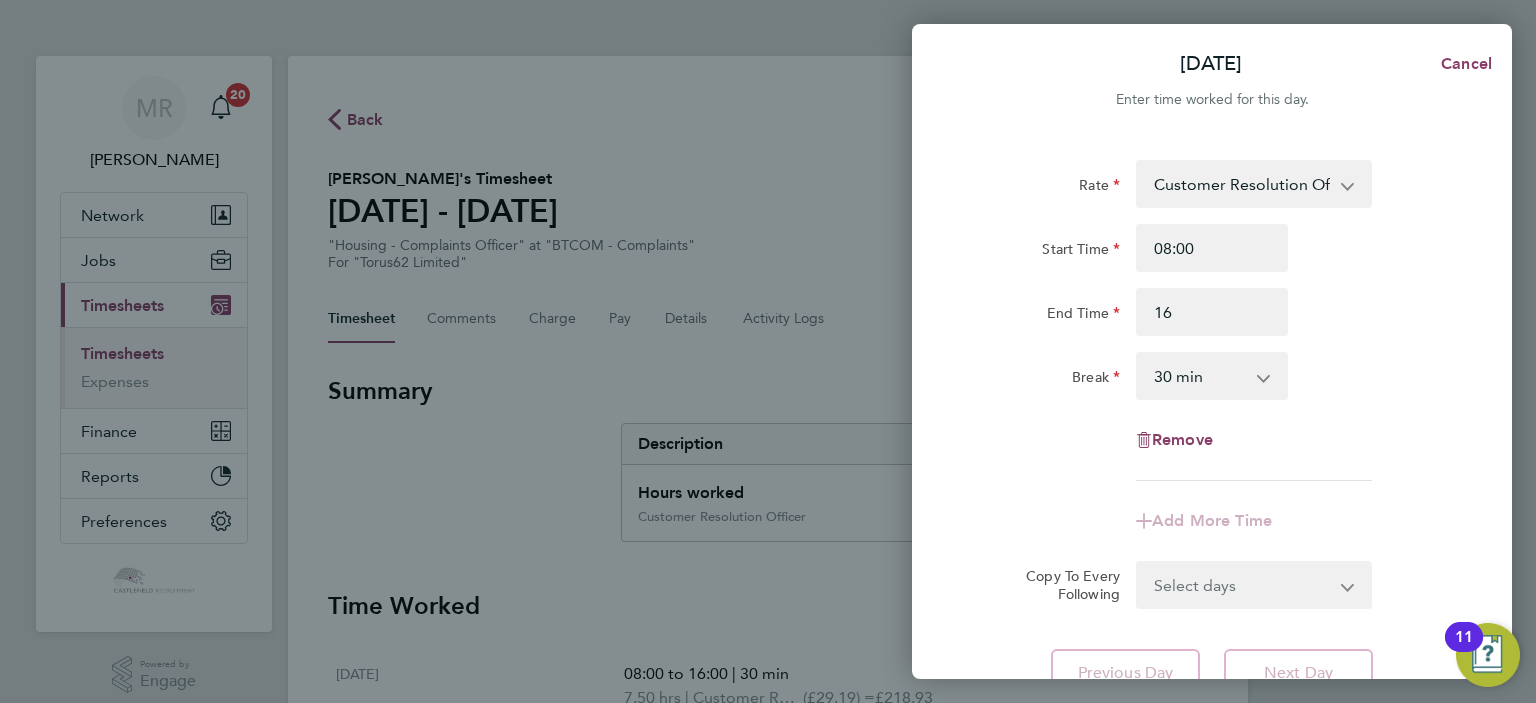 type on "16:00" 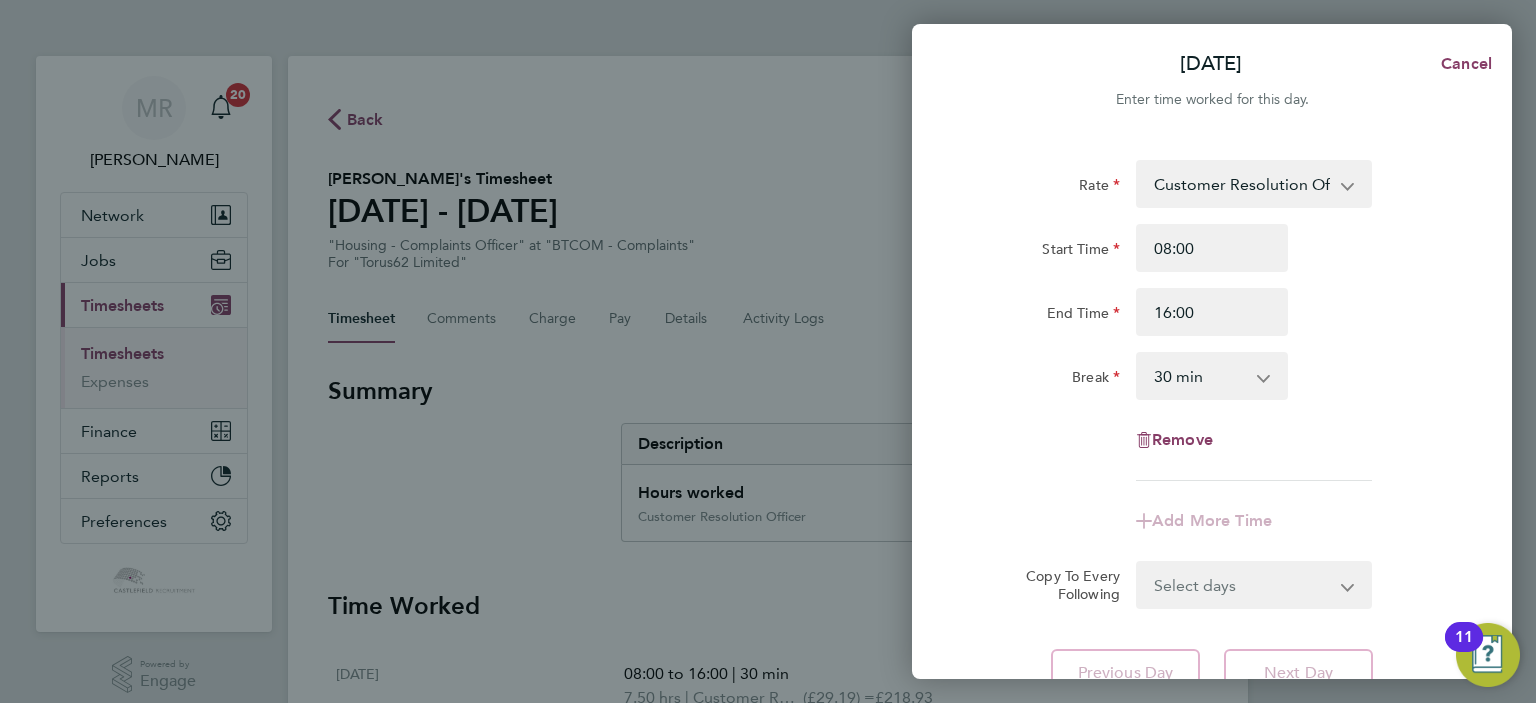 click on "Rate  Customer Resolution Officer - 29.19
Start Time 08:00 End Time 16:00 Break  0 min   15 min   30 min   45 min   60 min   75 min   90 min
Remove
Add More Time  Copy To Every Following  Select days   Day   Weekday (Mon-Fri)   Weekend (Sat-Sun)   [DATE]   [DATE]   [DATE]   [DATE]
Previous Day   Next Day" 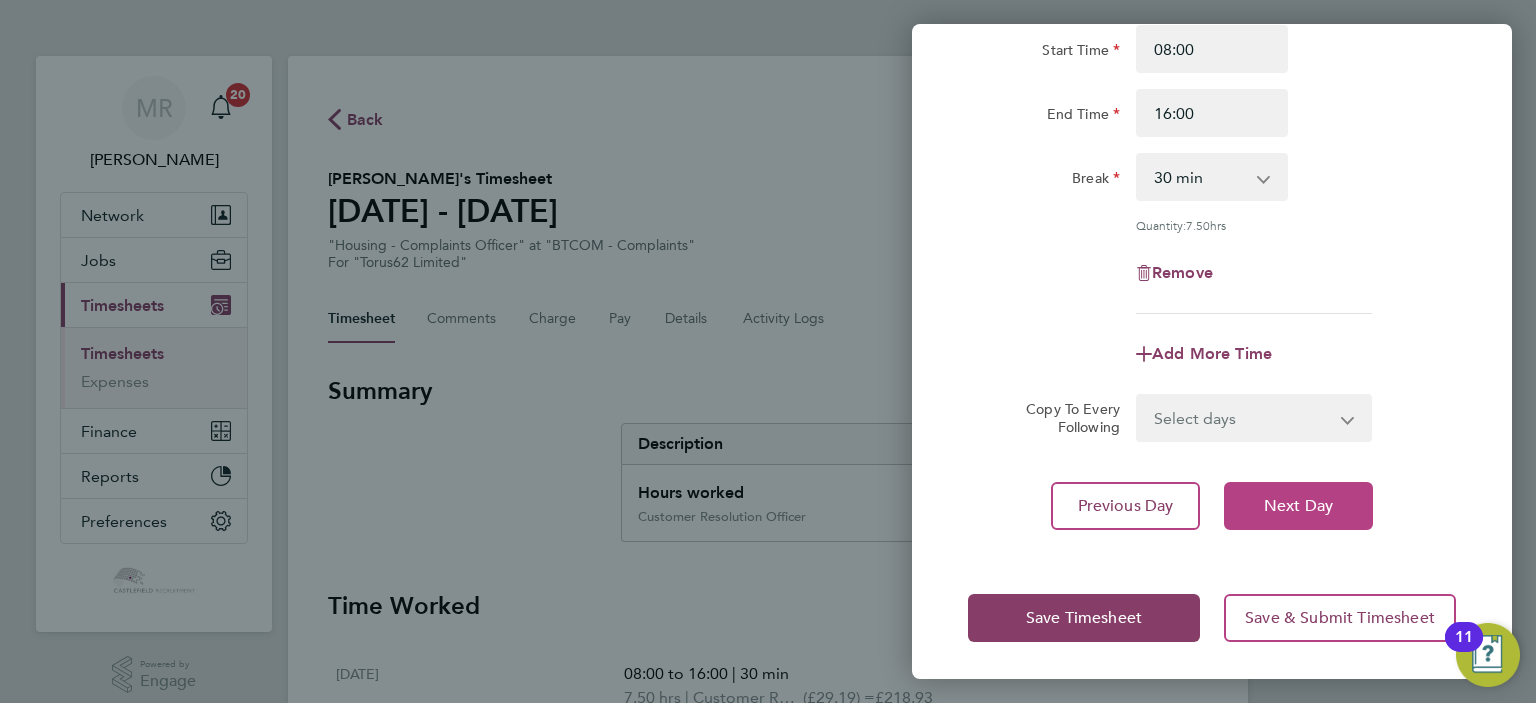 click on "Next Day" 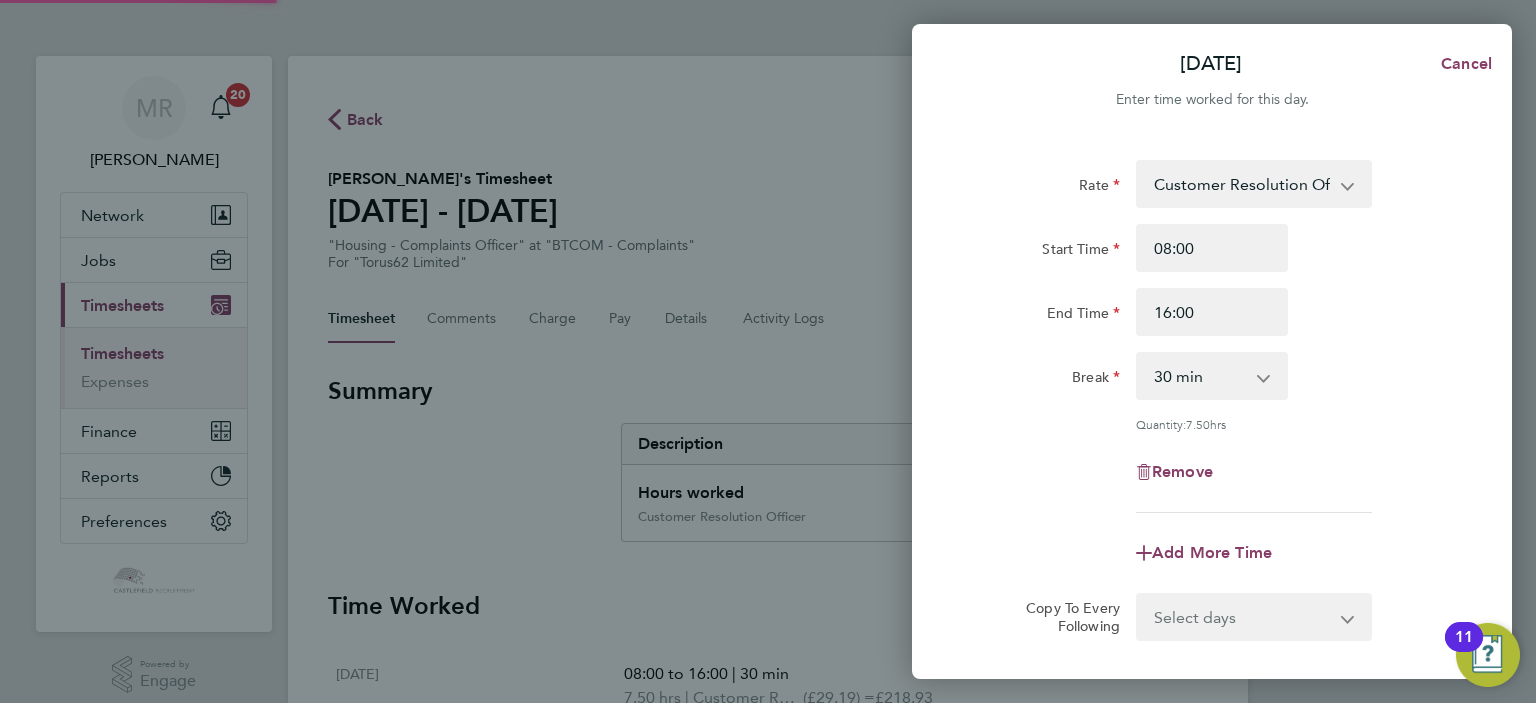 select on "30" 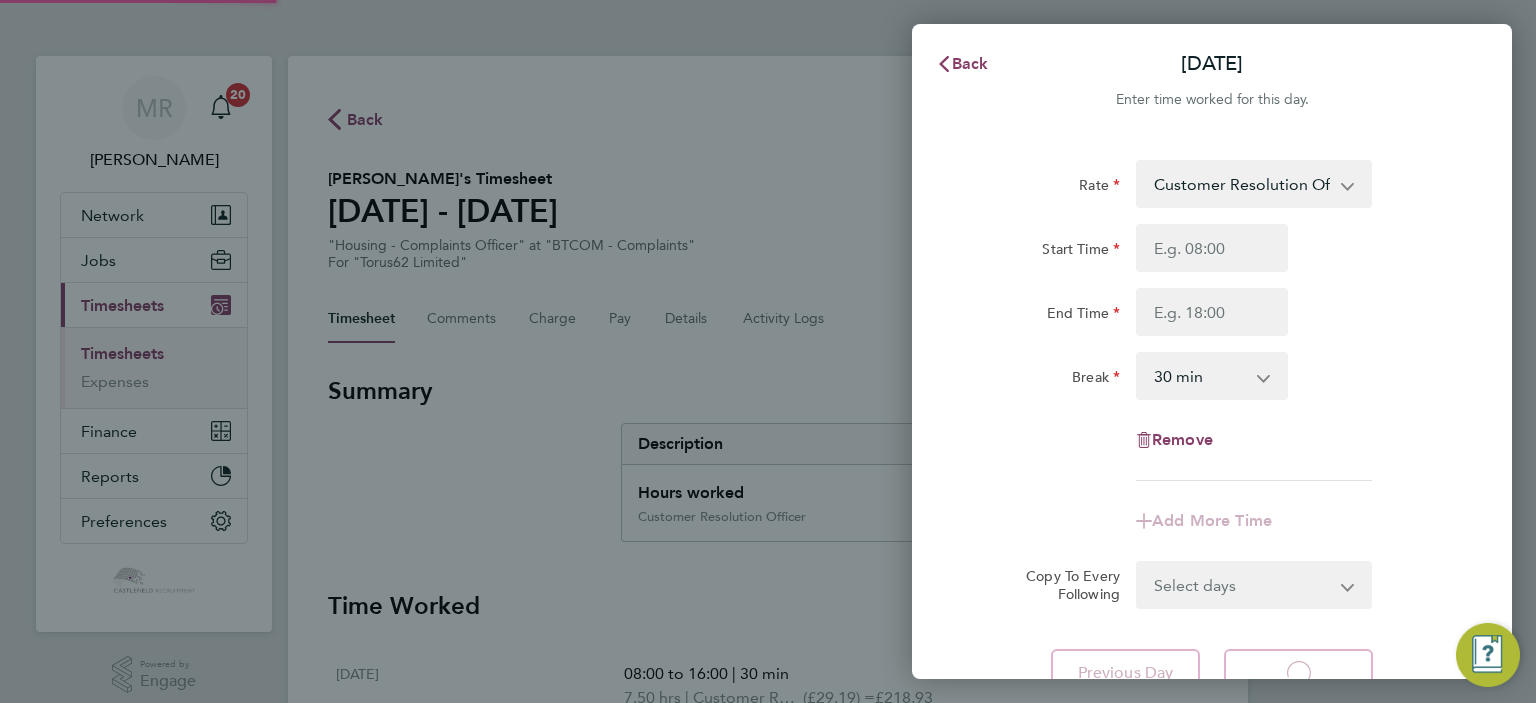 select on "30" 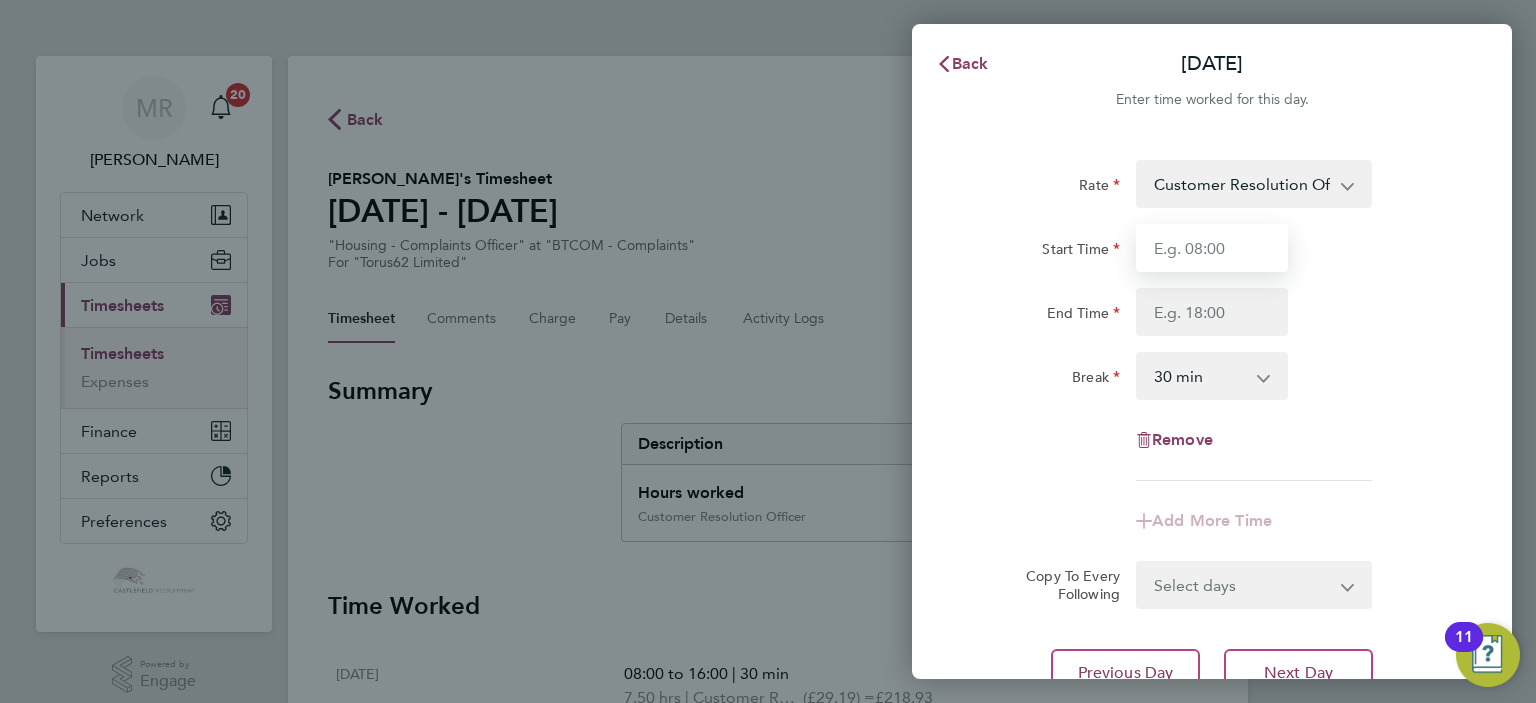 drag, startPoint x: 1194, startPoint y: 255, endPoint x: 1171, endPoint y: 280, distance: 33.970577 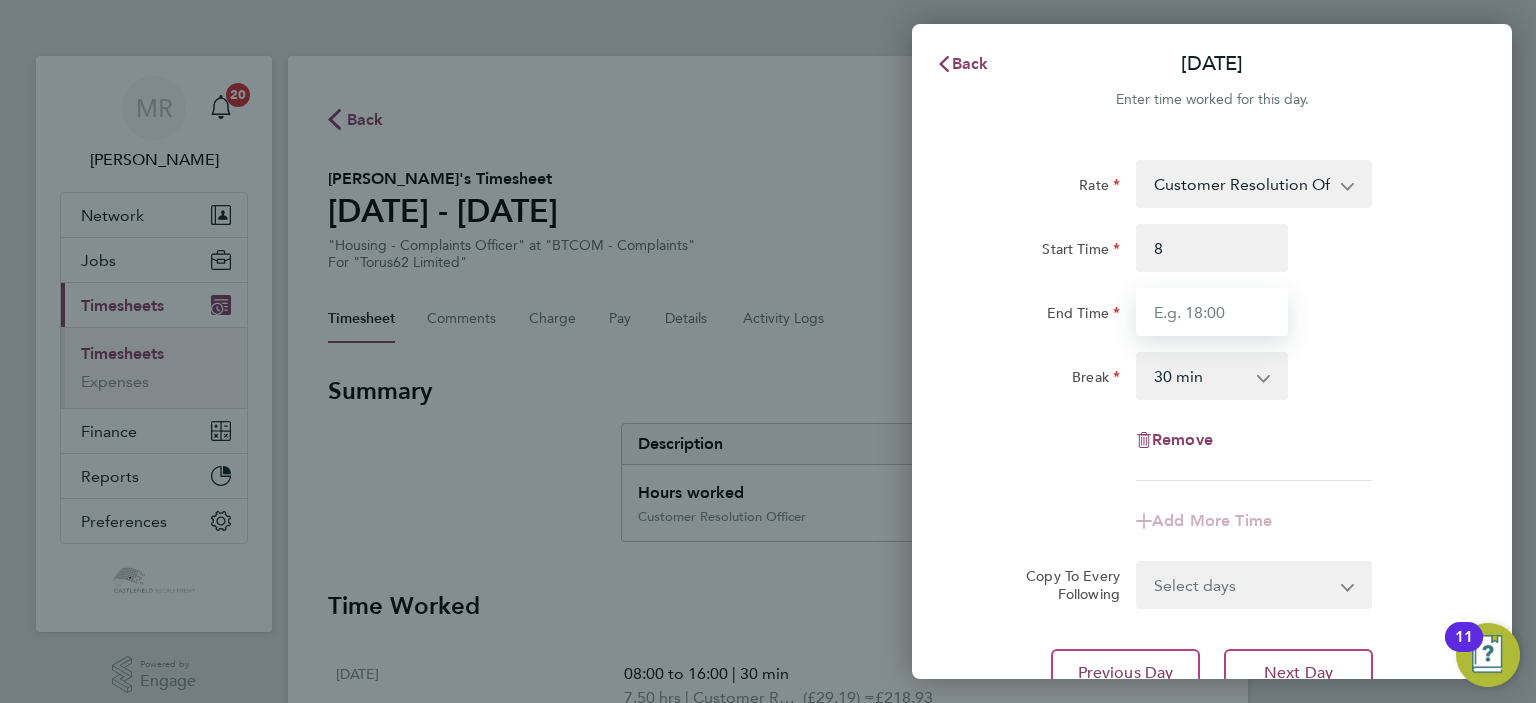 type on "08:00" 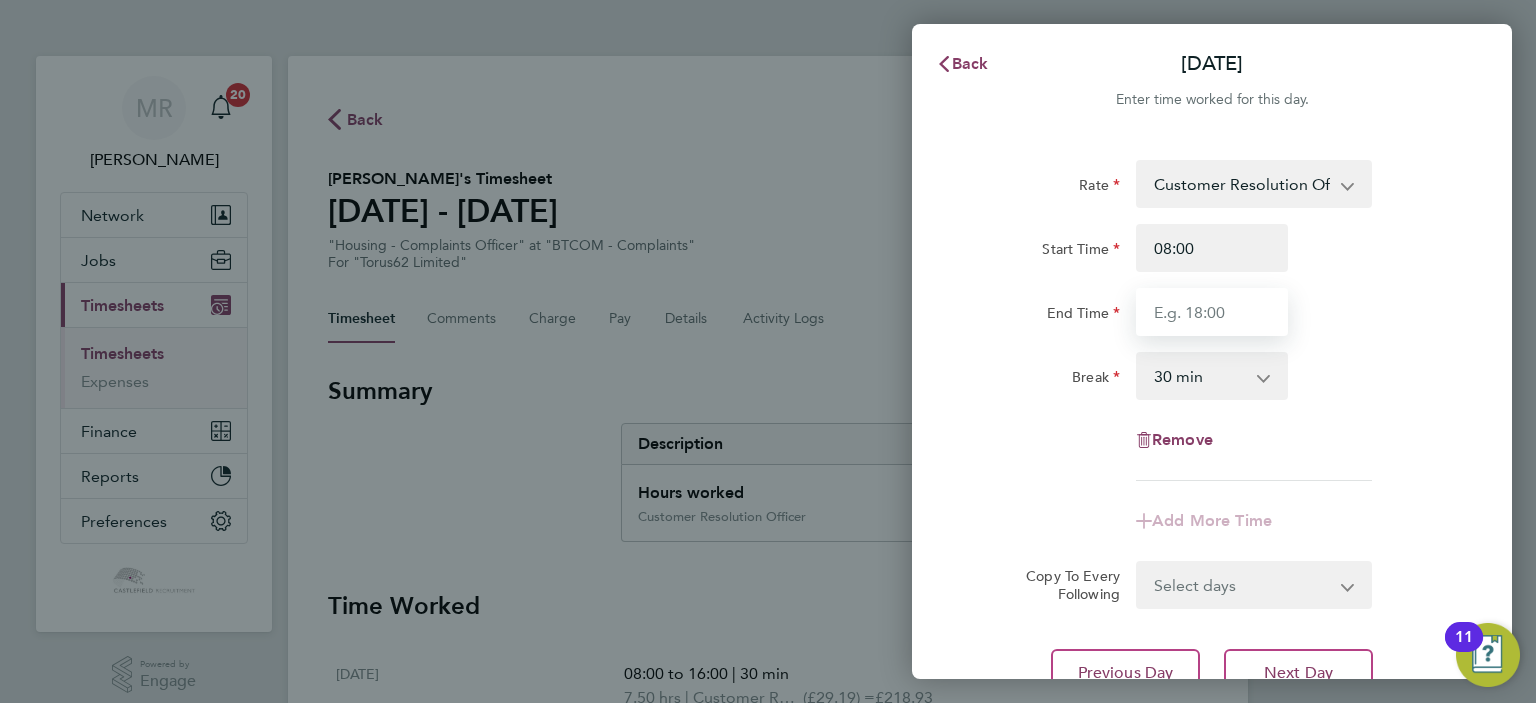 click on "End Time" at bounding box center [1212, 312] 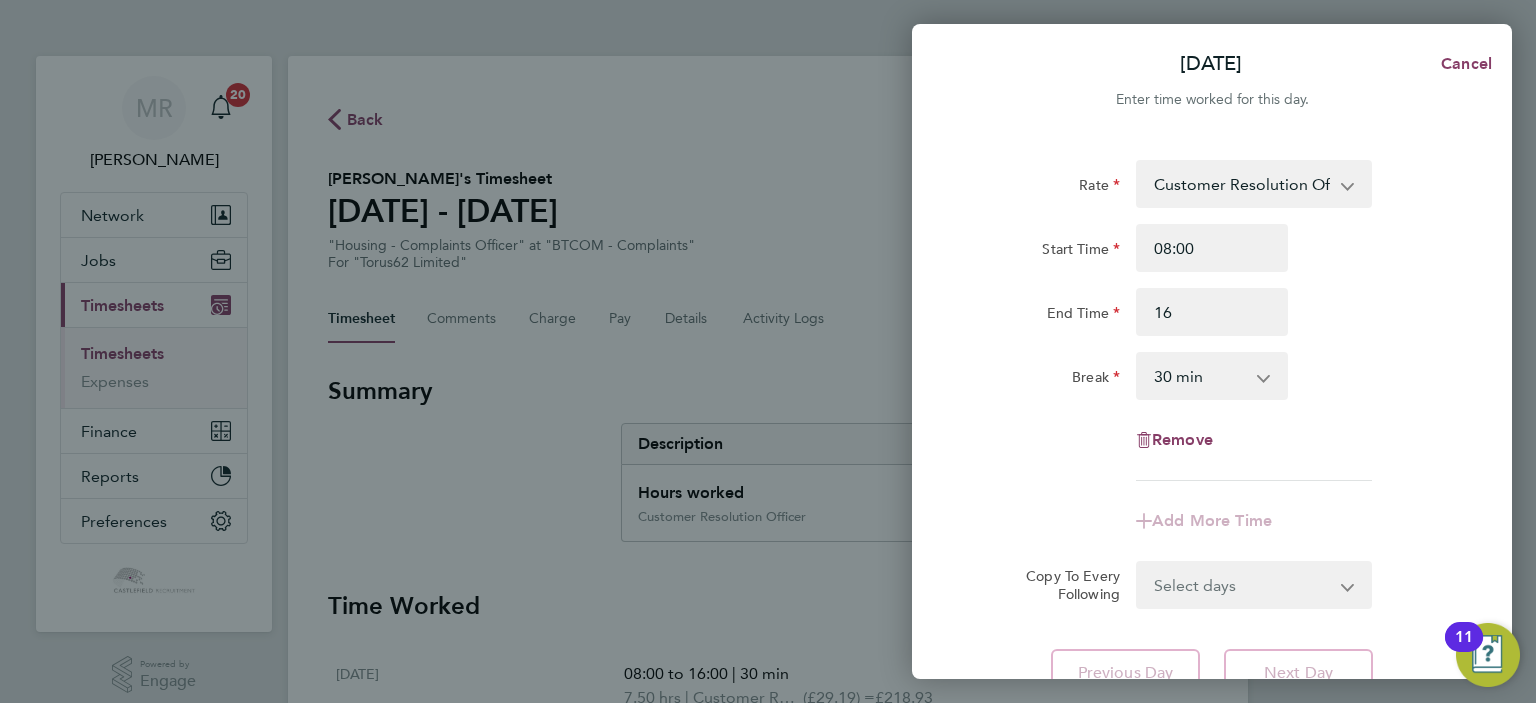 type on "16:00" 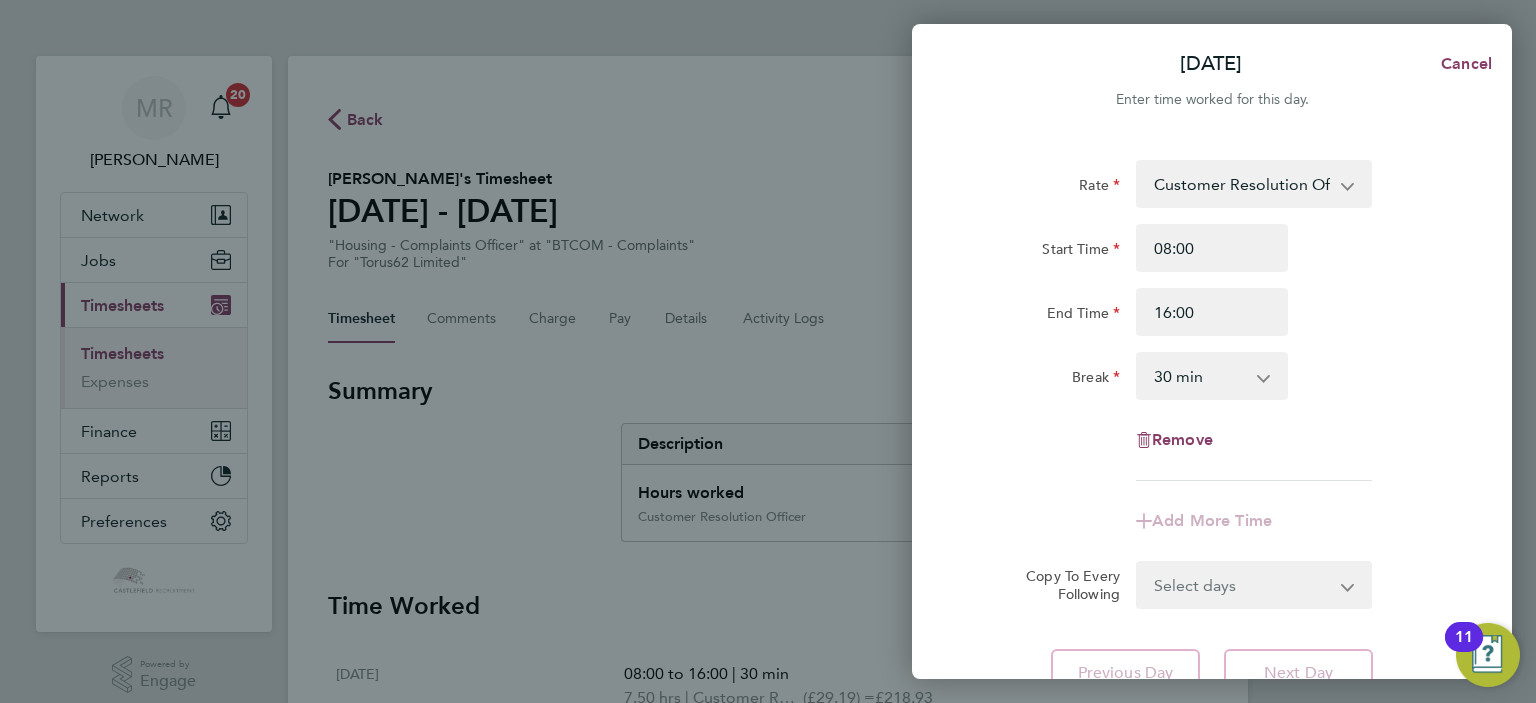 click on "Start Time 08:00 End Time 16:00" 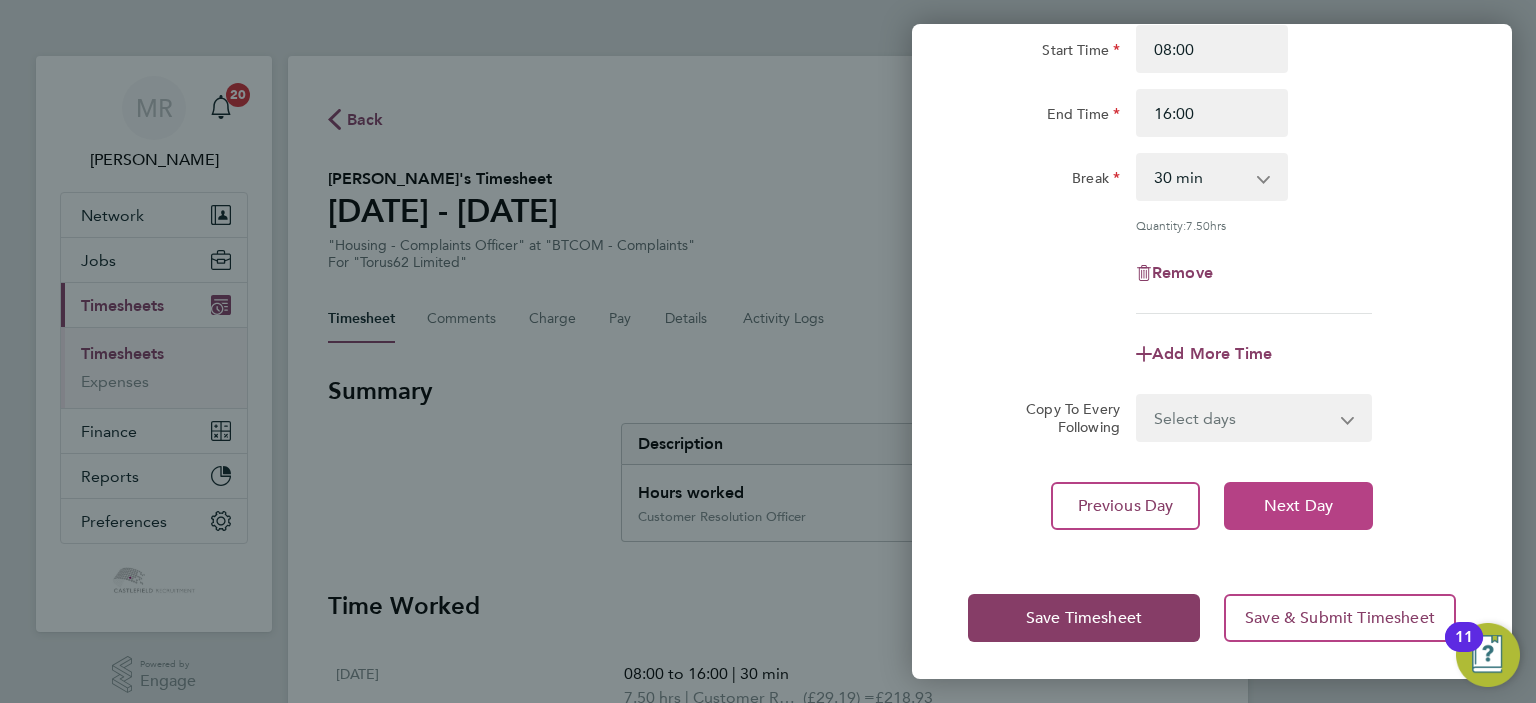 click on "Next Day" 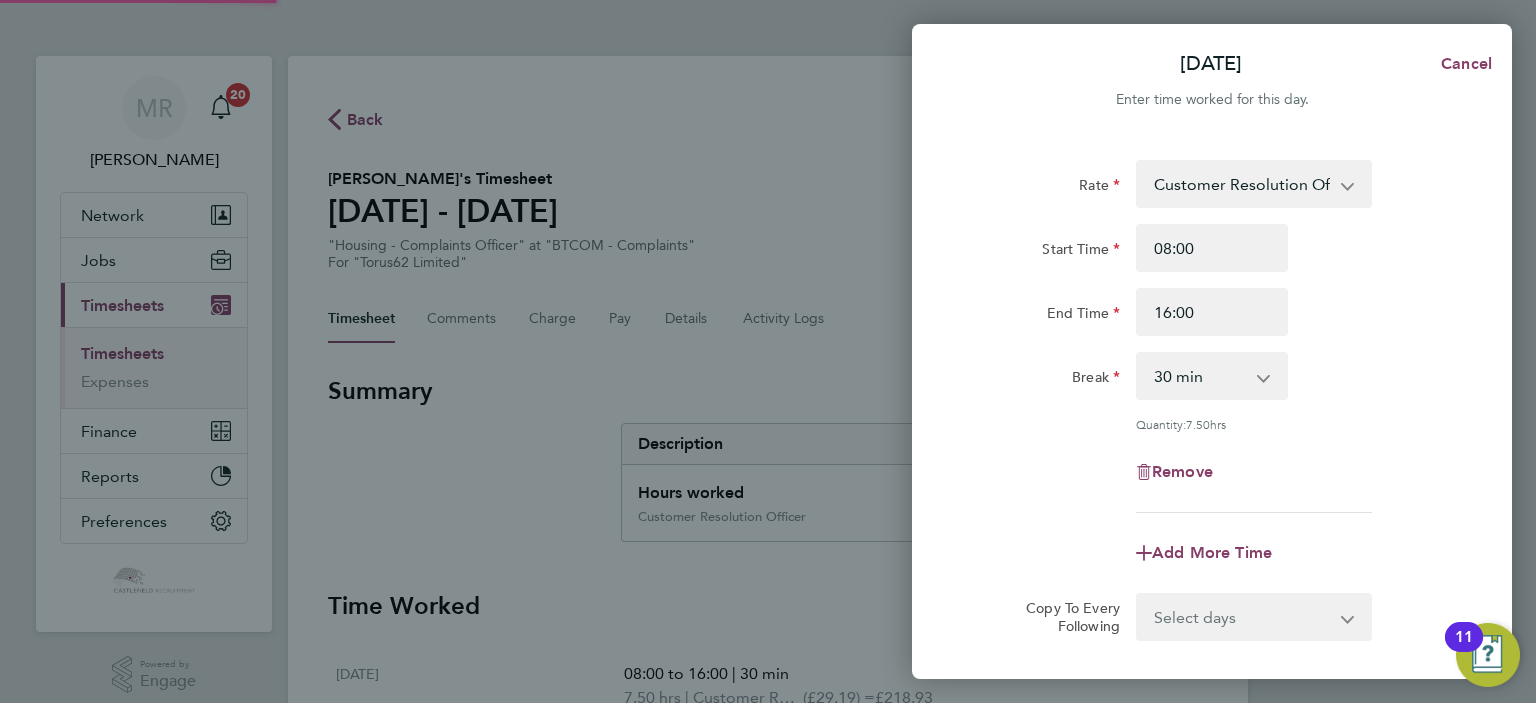 select on "30" 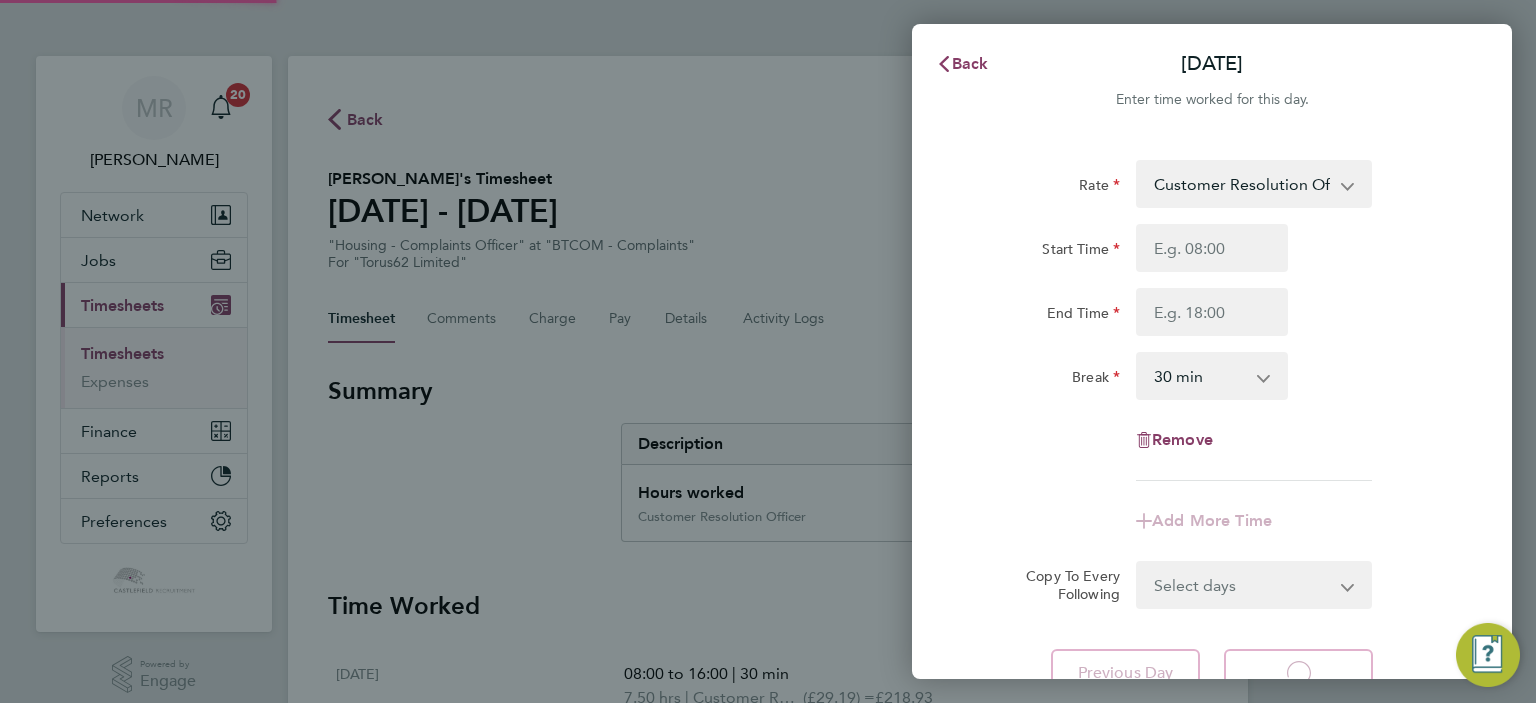 select on "30" 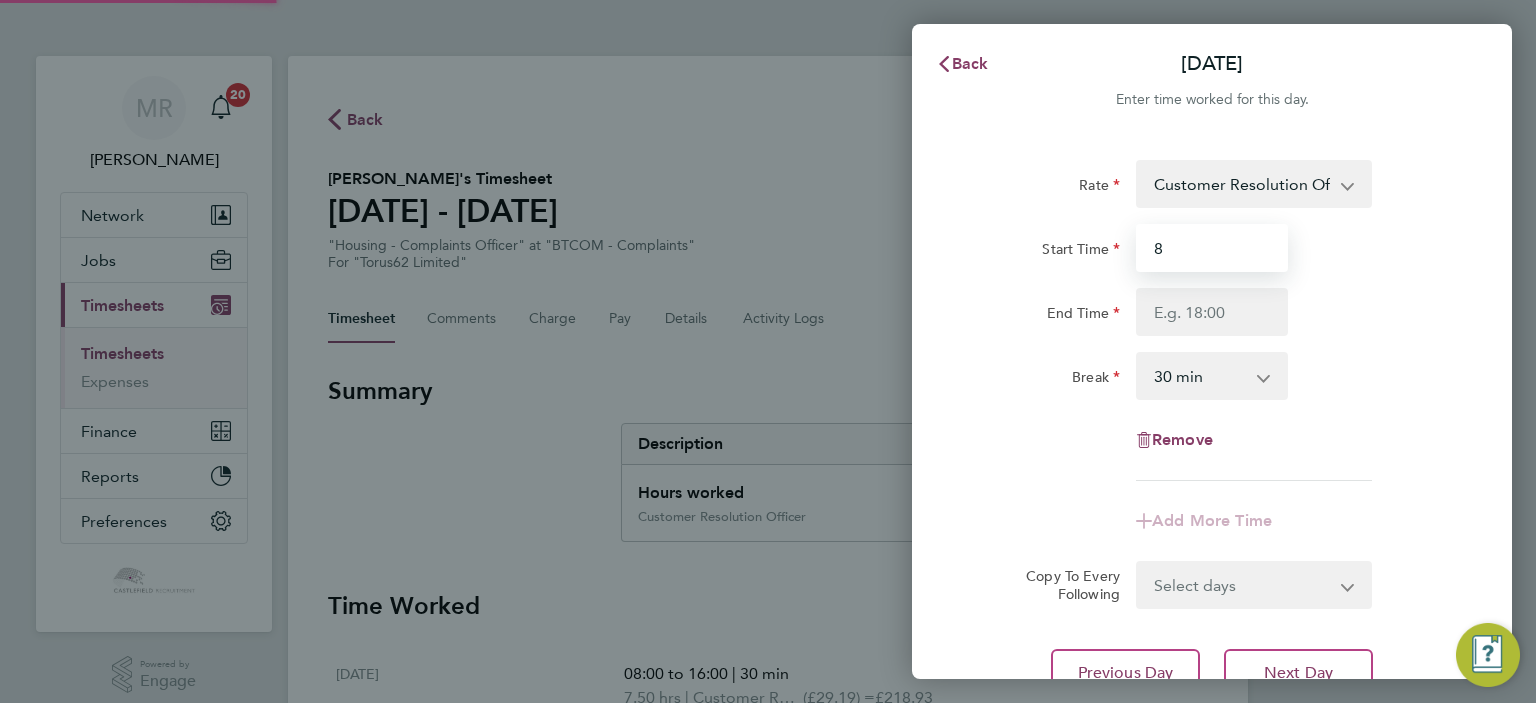 click on "8" at bounding box center [1212, 248] 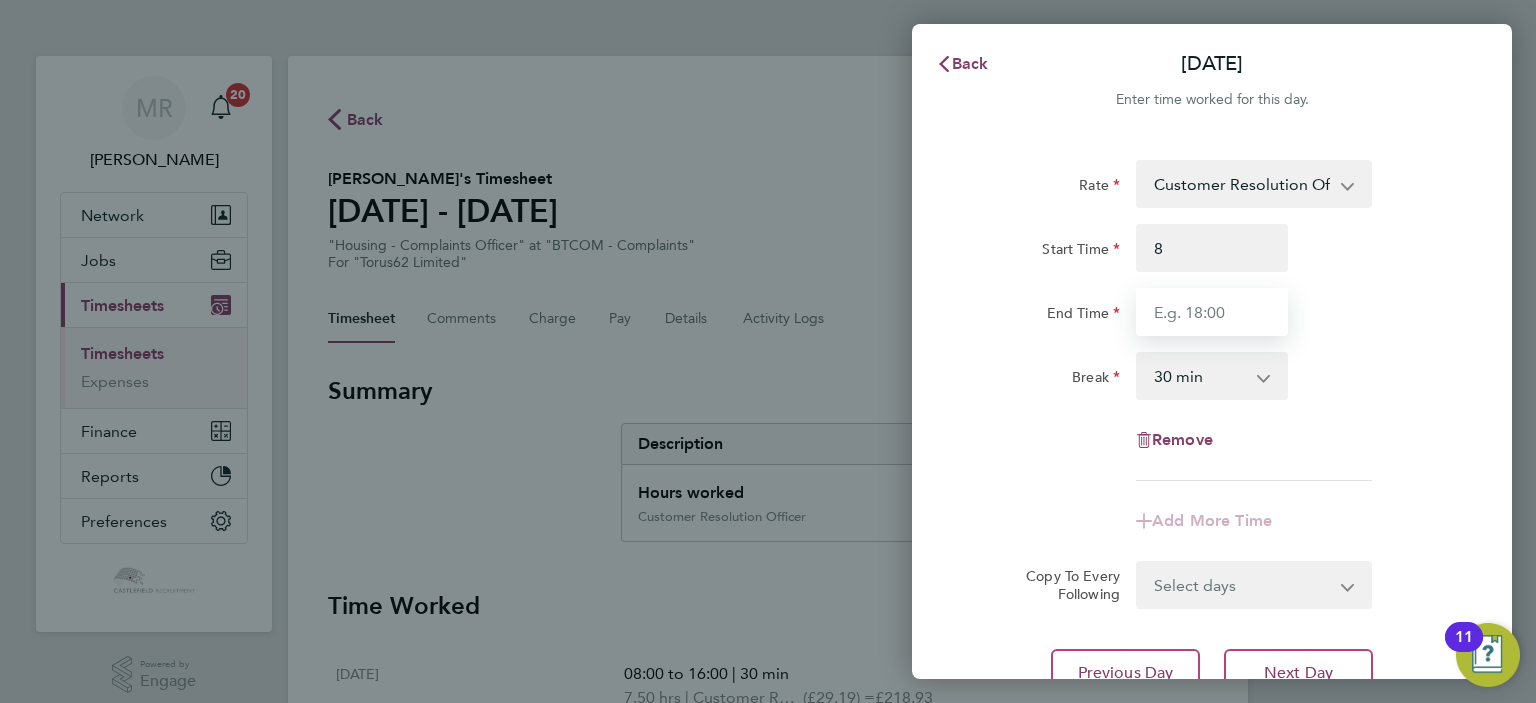 type on "08:00" 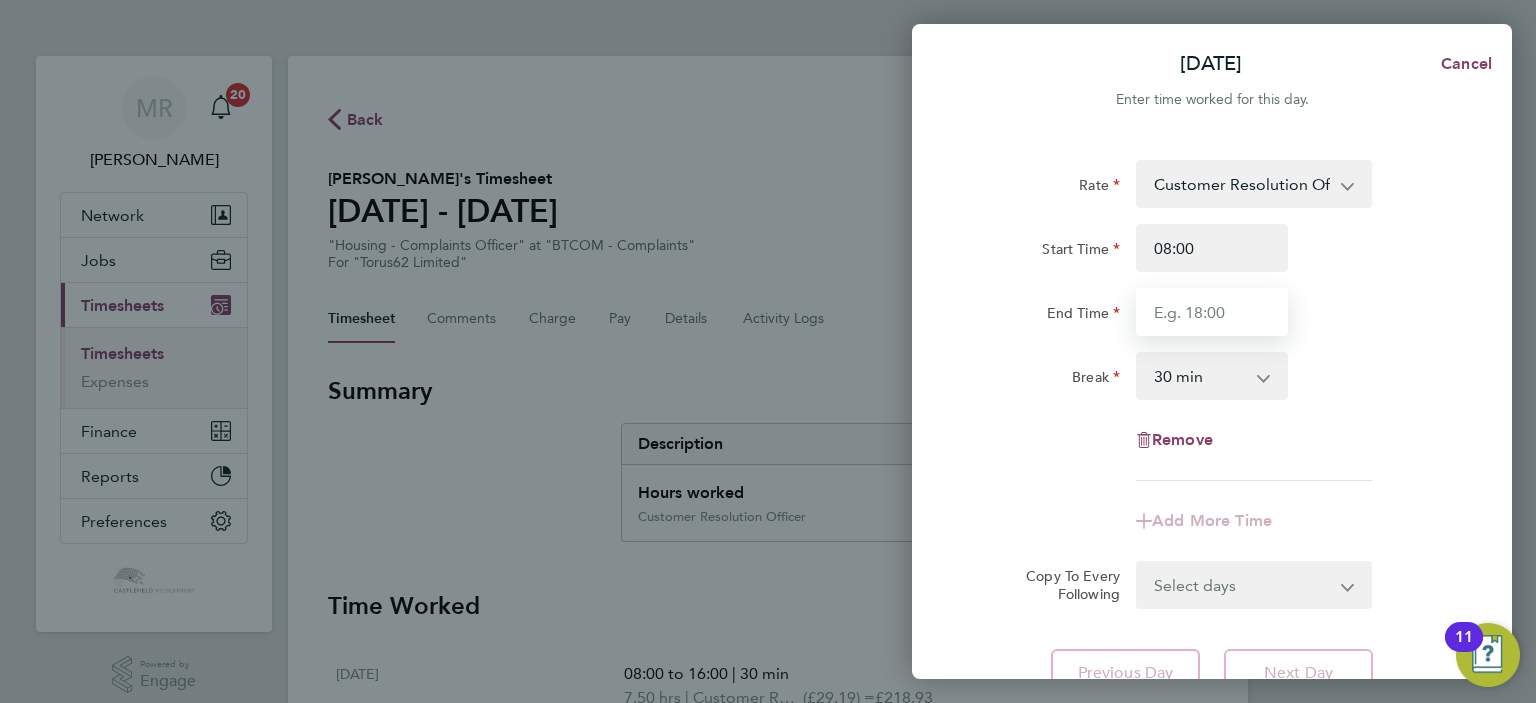 drag, startPoint x: 1167, startPoint y: 300, endPoint x: 1192, endPoint y: 306, distance: 25.70992 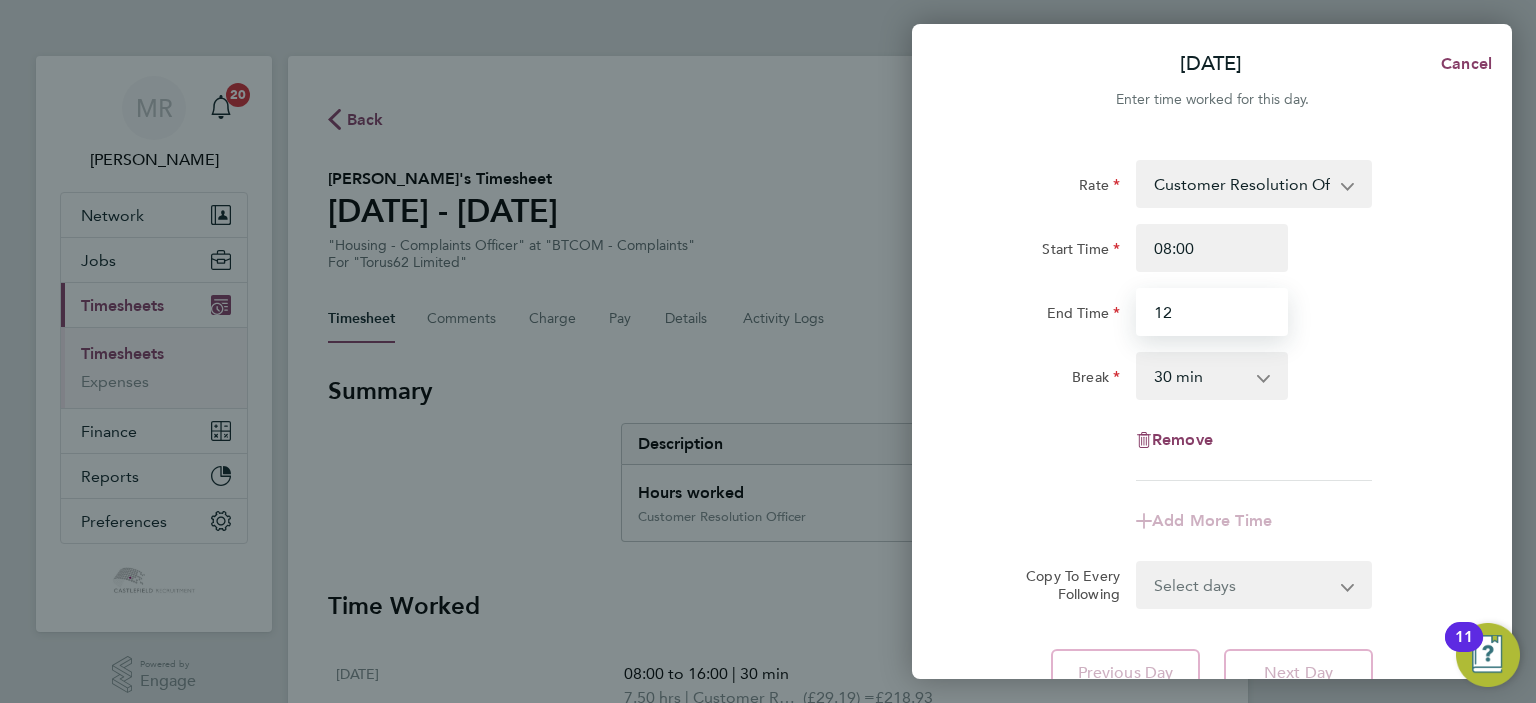 drag, startPoint x: 1244, startPoint y: 312, endPoint x: 1116, endPoint y: 313, distance: 128.0039 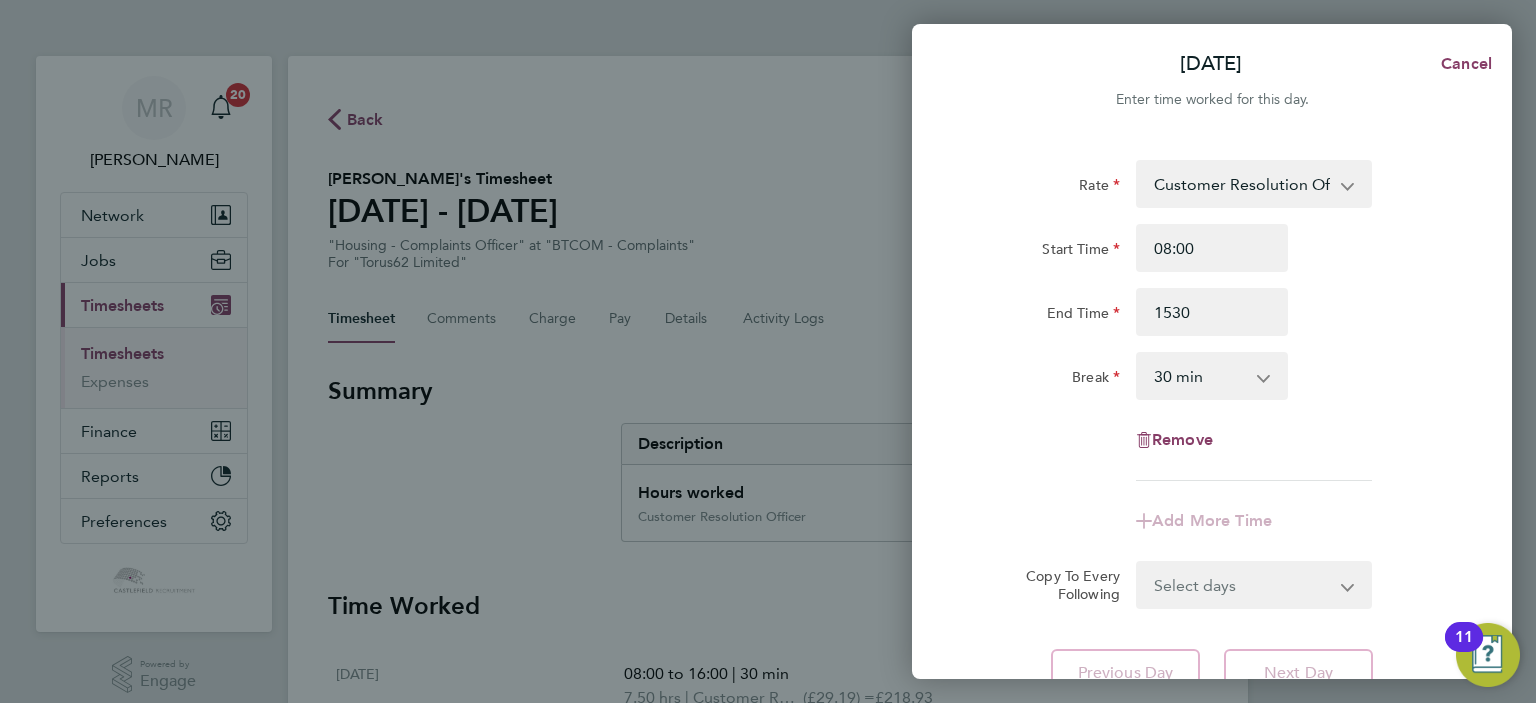 type on "15:30" 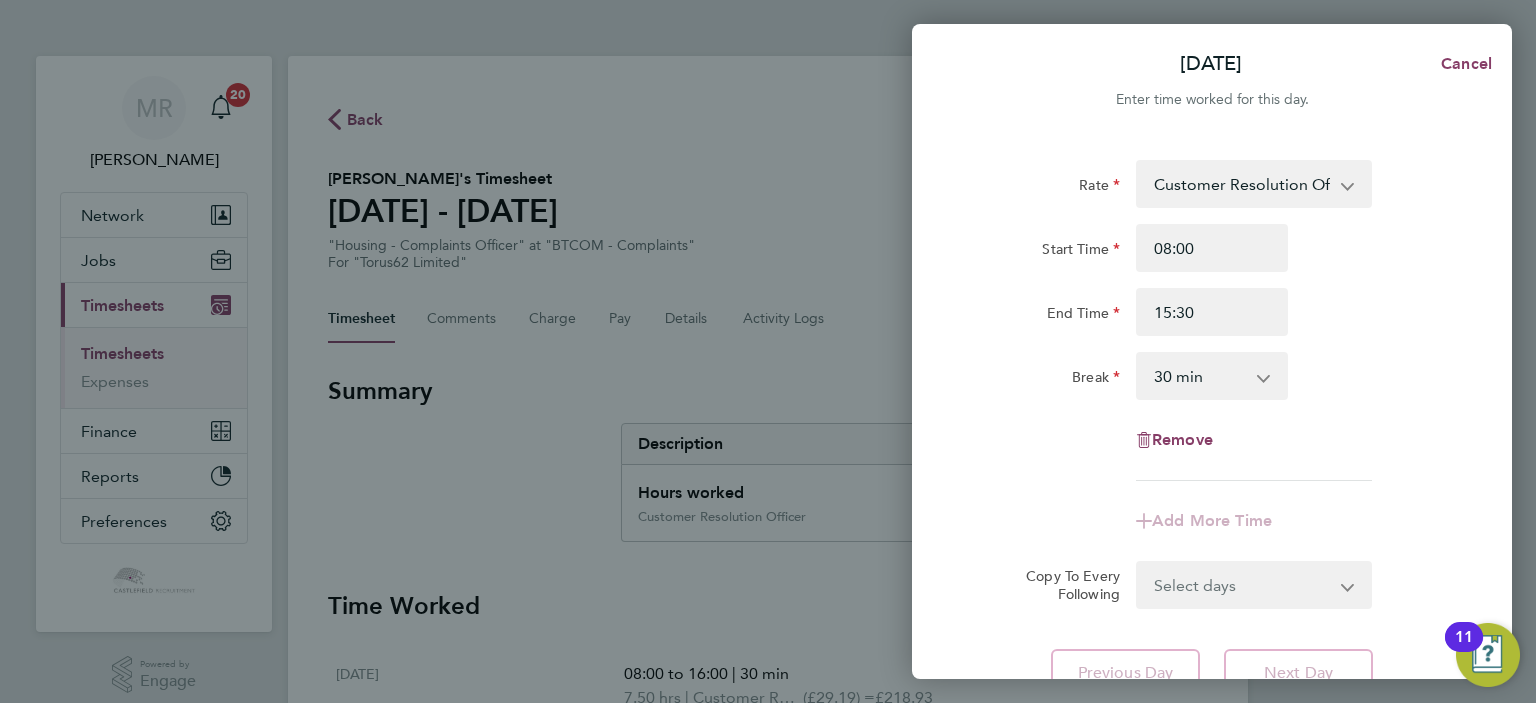 click on "End Time 15:30" 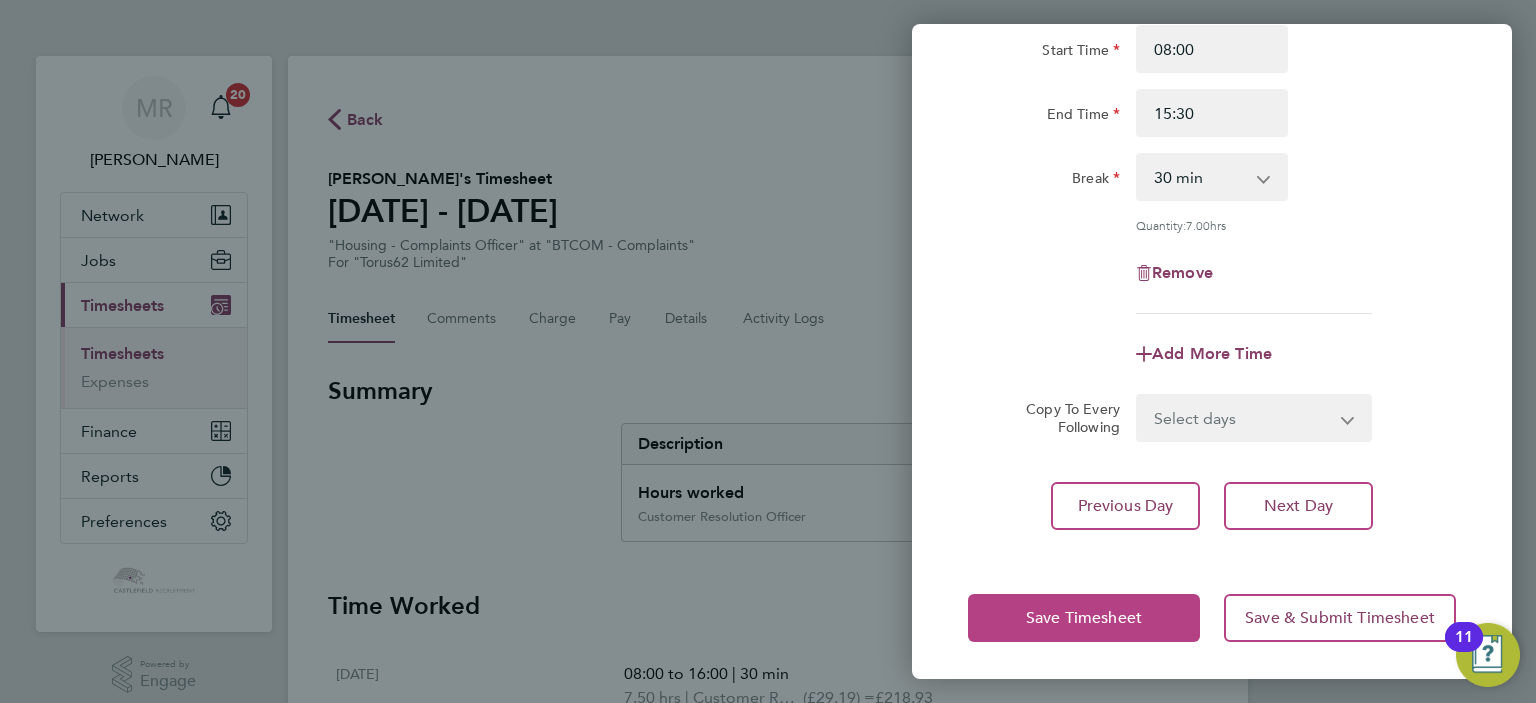click on "Save Timesheet" 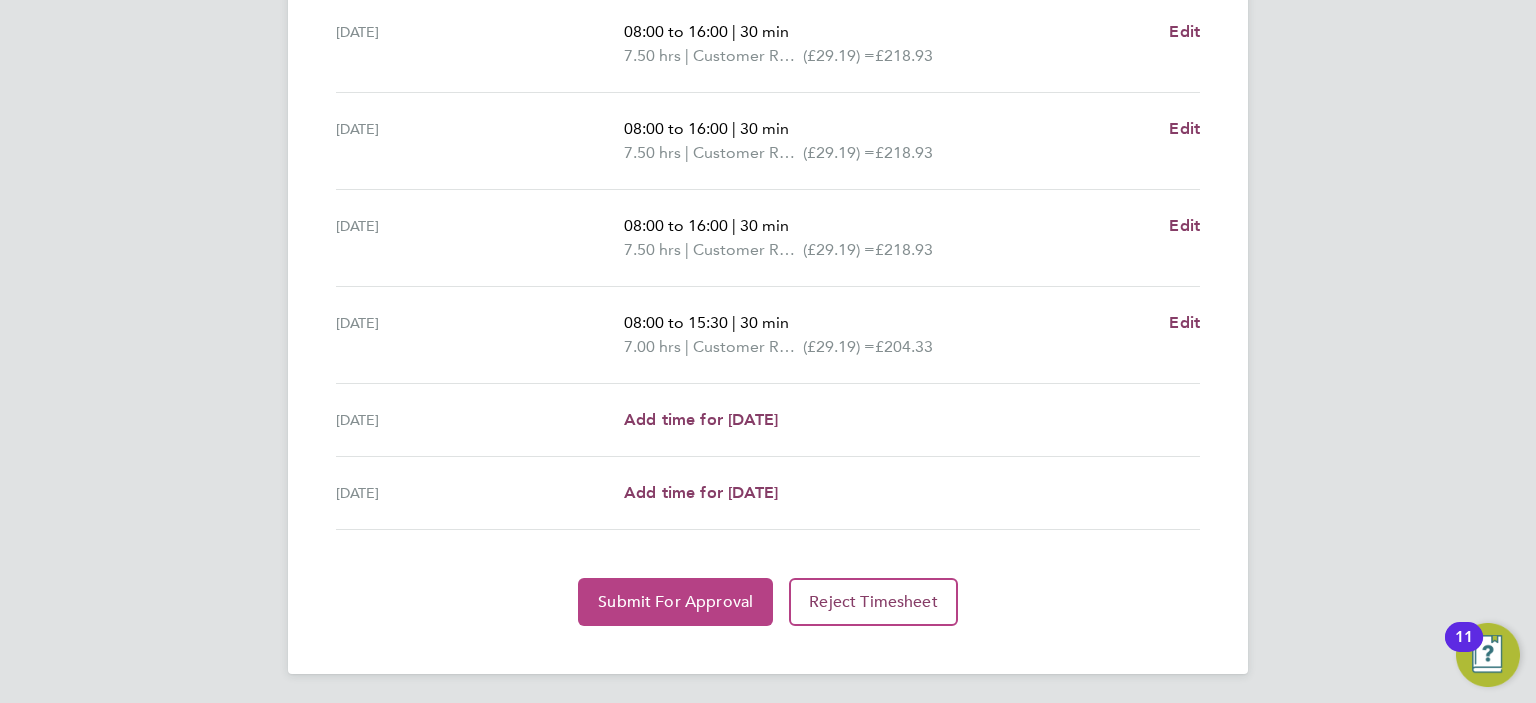 click on "Submit For Approval" 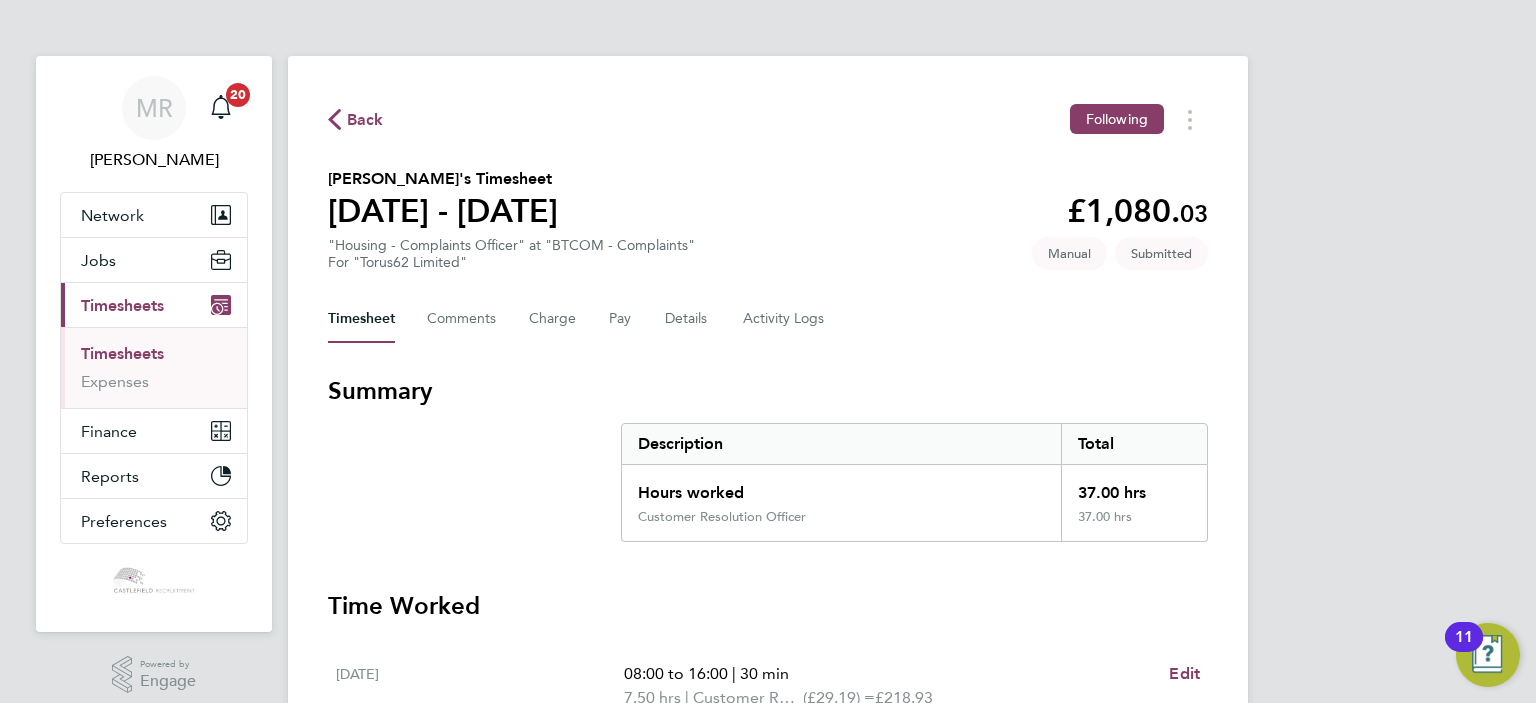 click on "Back" 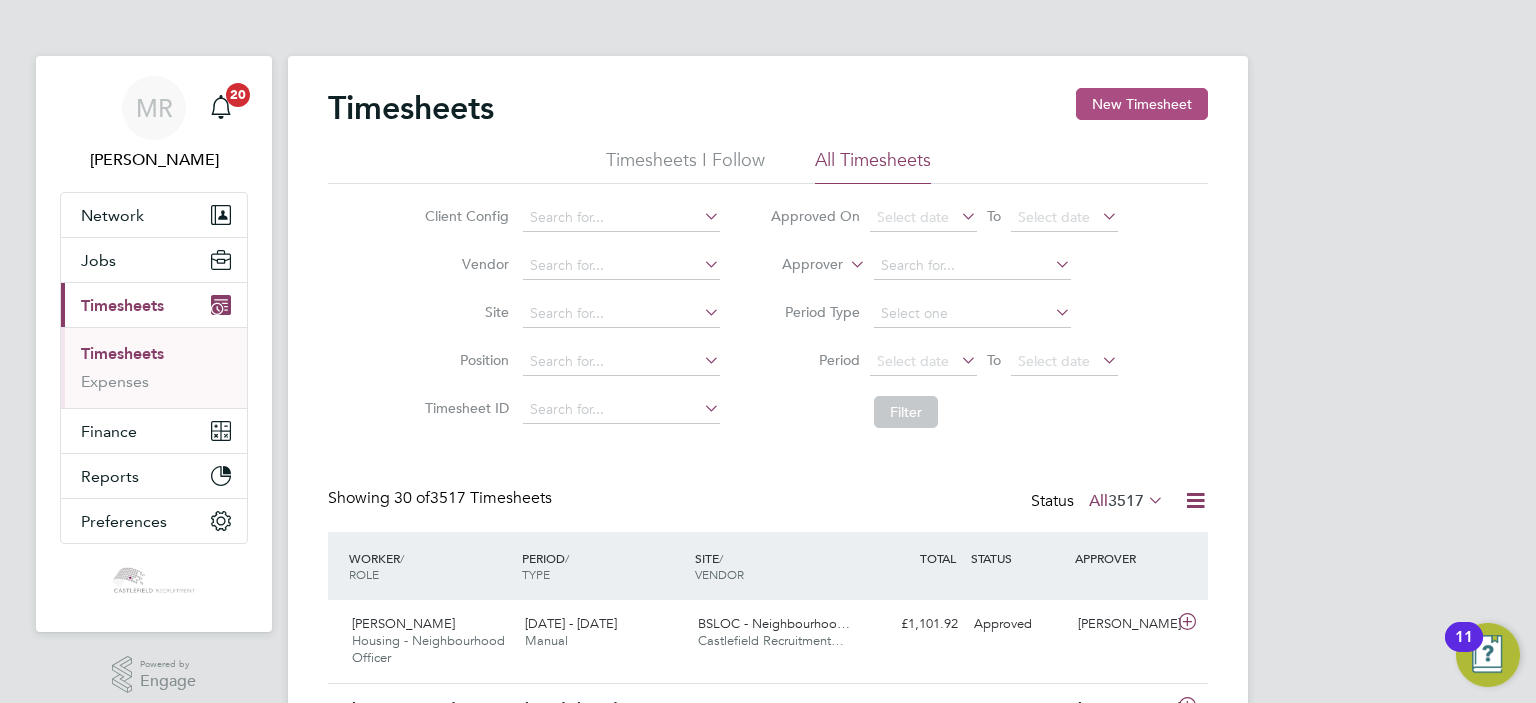 click on "New Timesheet" 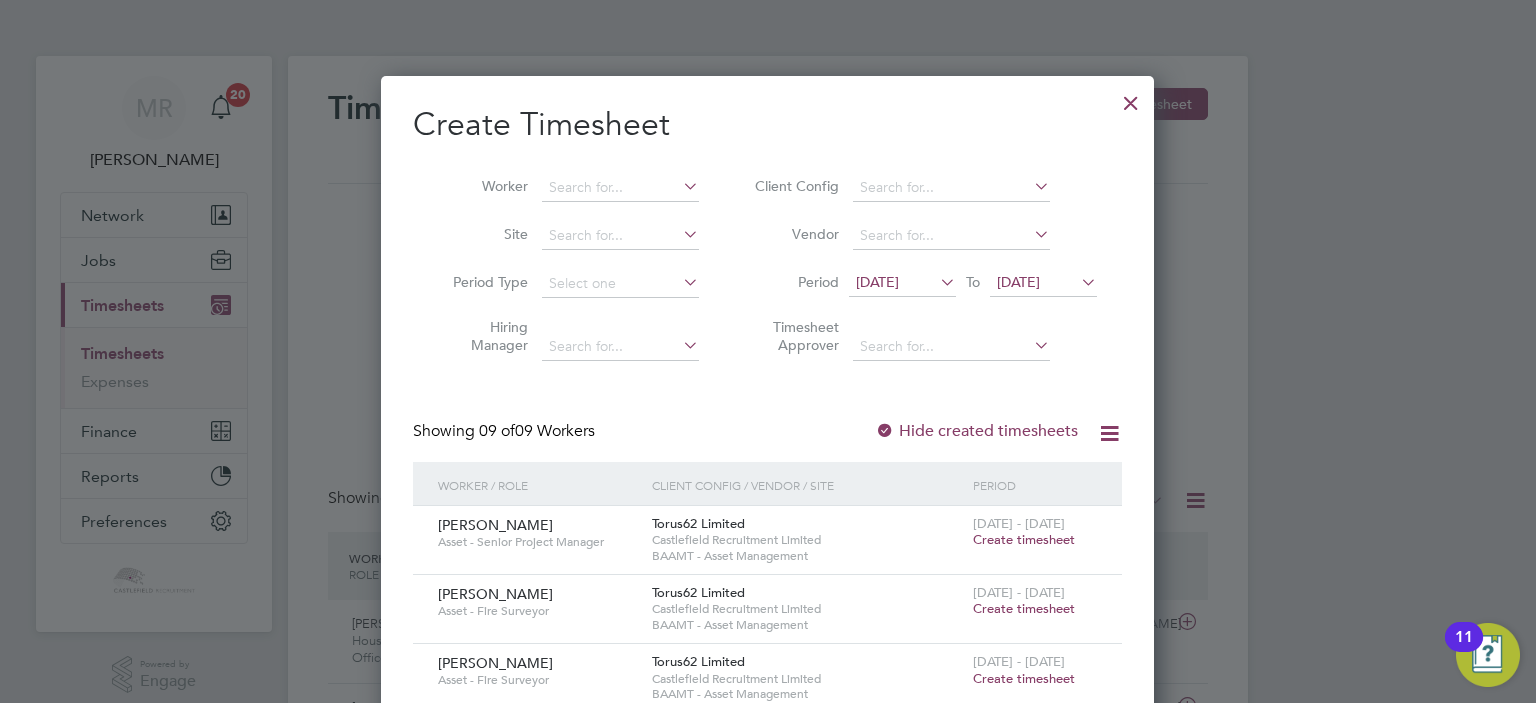 drag, startPoint x: 1128, startPoint y: 103, endPoint x: 931, endPoint y: 324, distance: 296.05743 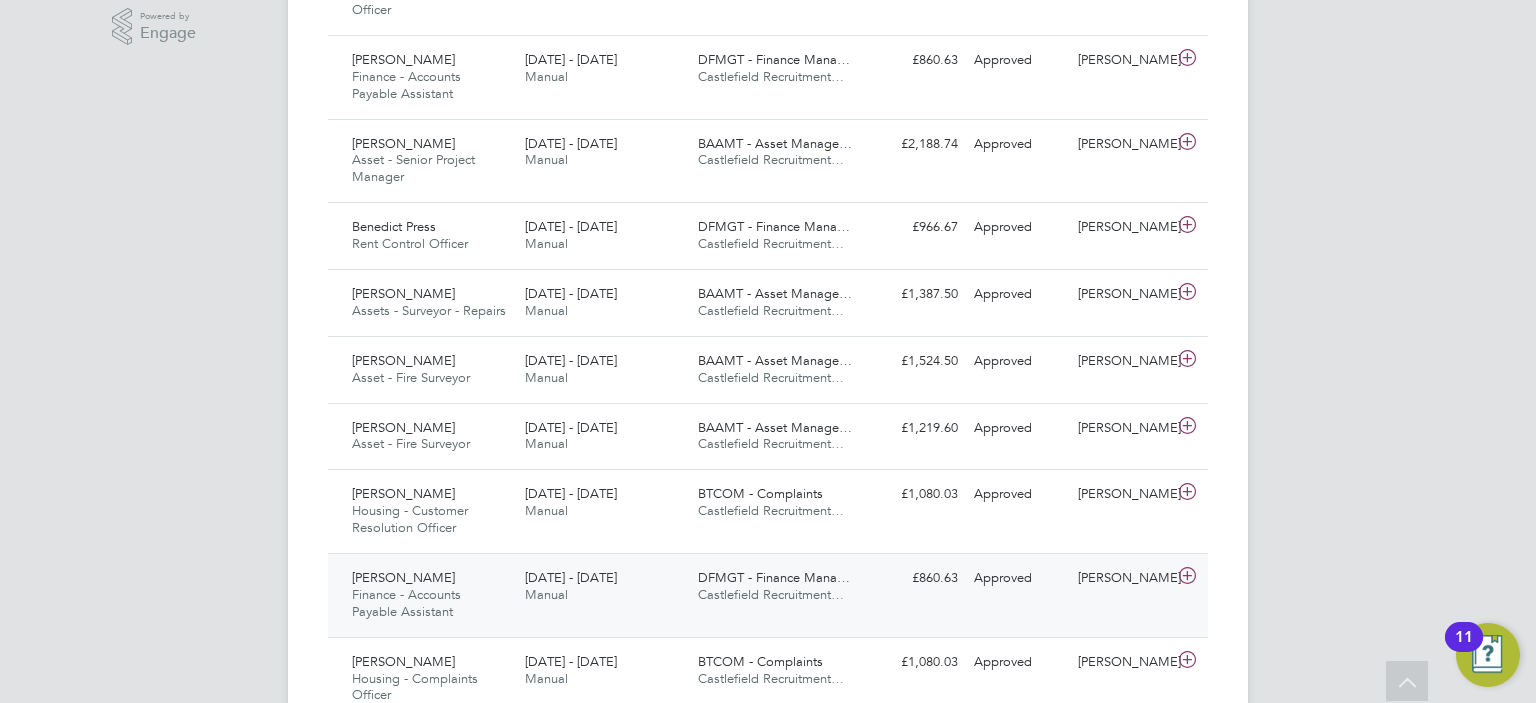 click on "[DATE] - [DATE] Manual" 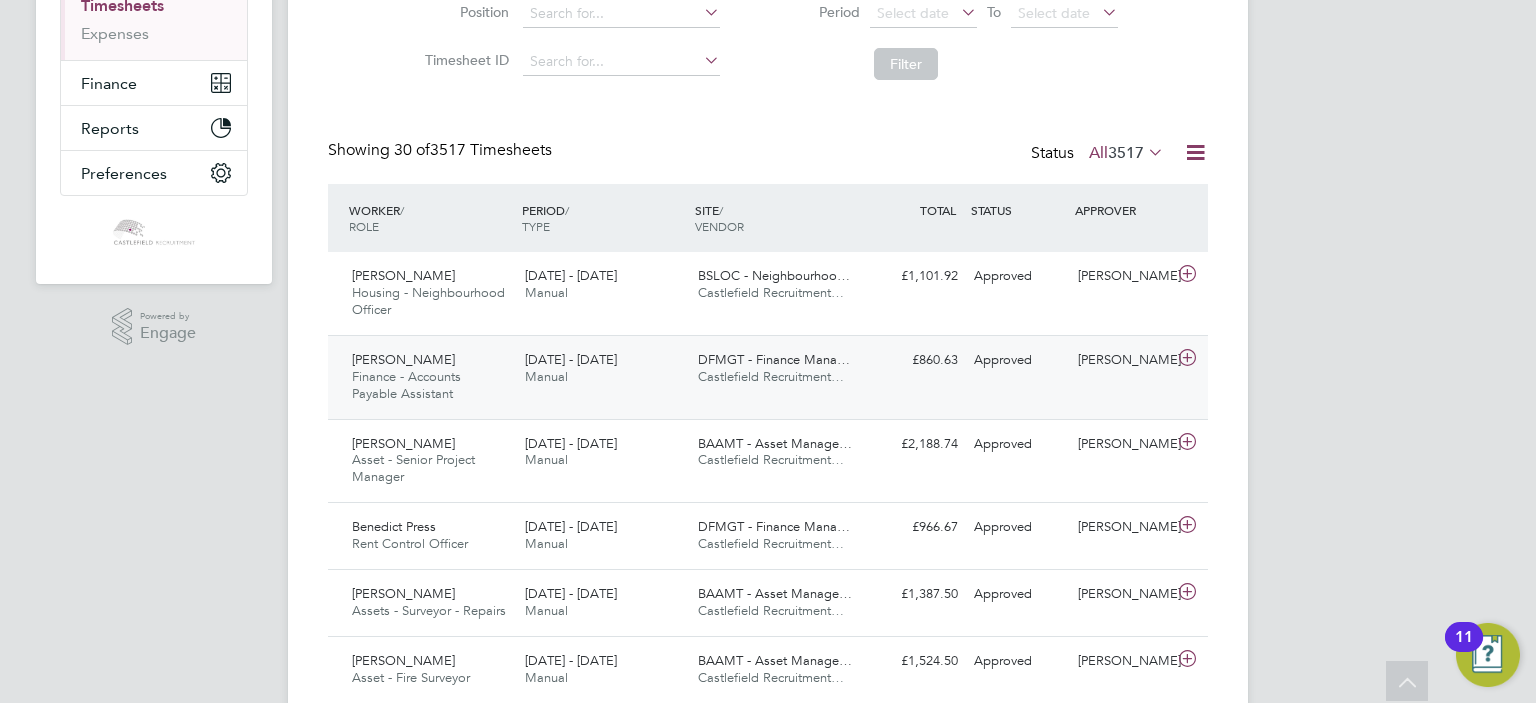 click on "[PERSON_NAME] Finance - Accounts Payable Assistant   [DATE] - [DATE] [DATE] - [DATE] Manual DFMGT - Finance Mana… Castlefield Recruitment… £860.63 Approved Approved [PERSON_NAME]" 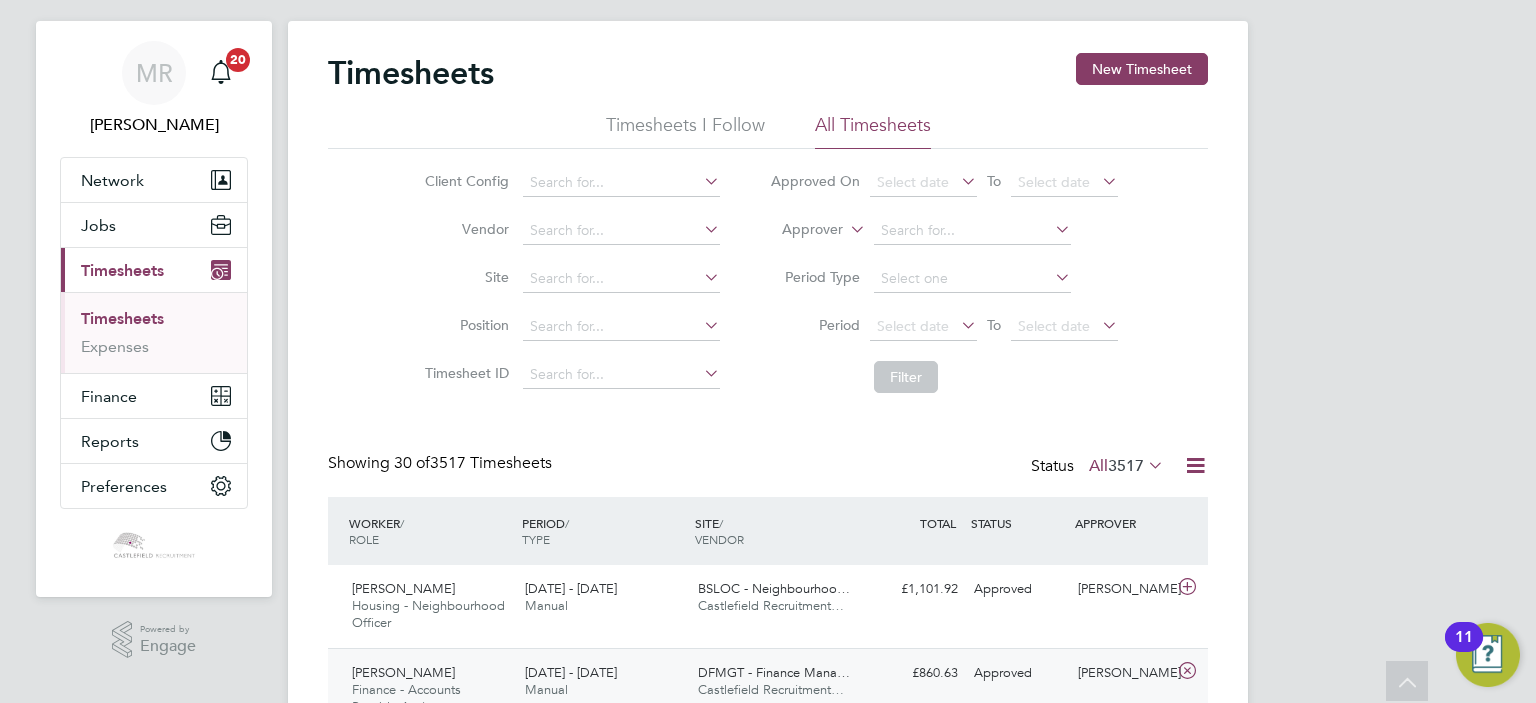 scroll, scrollTop: 0, scrollLeft: 0, axis: both 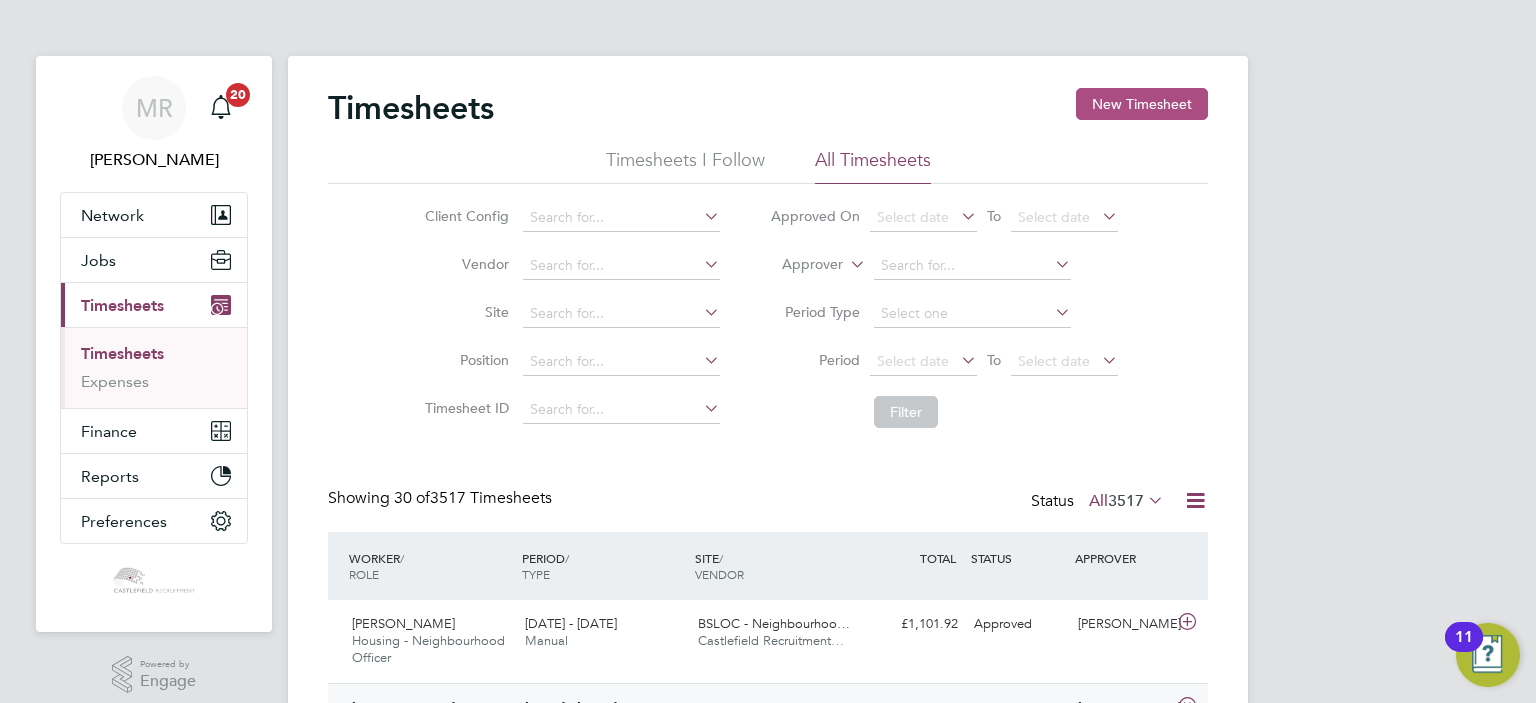 click on "New Timesheet" 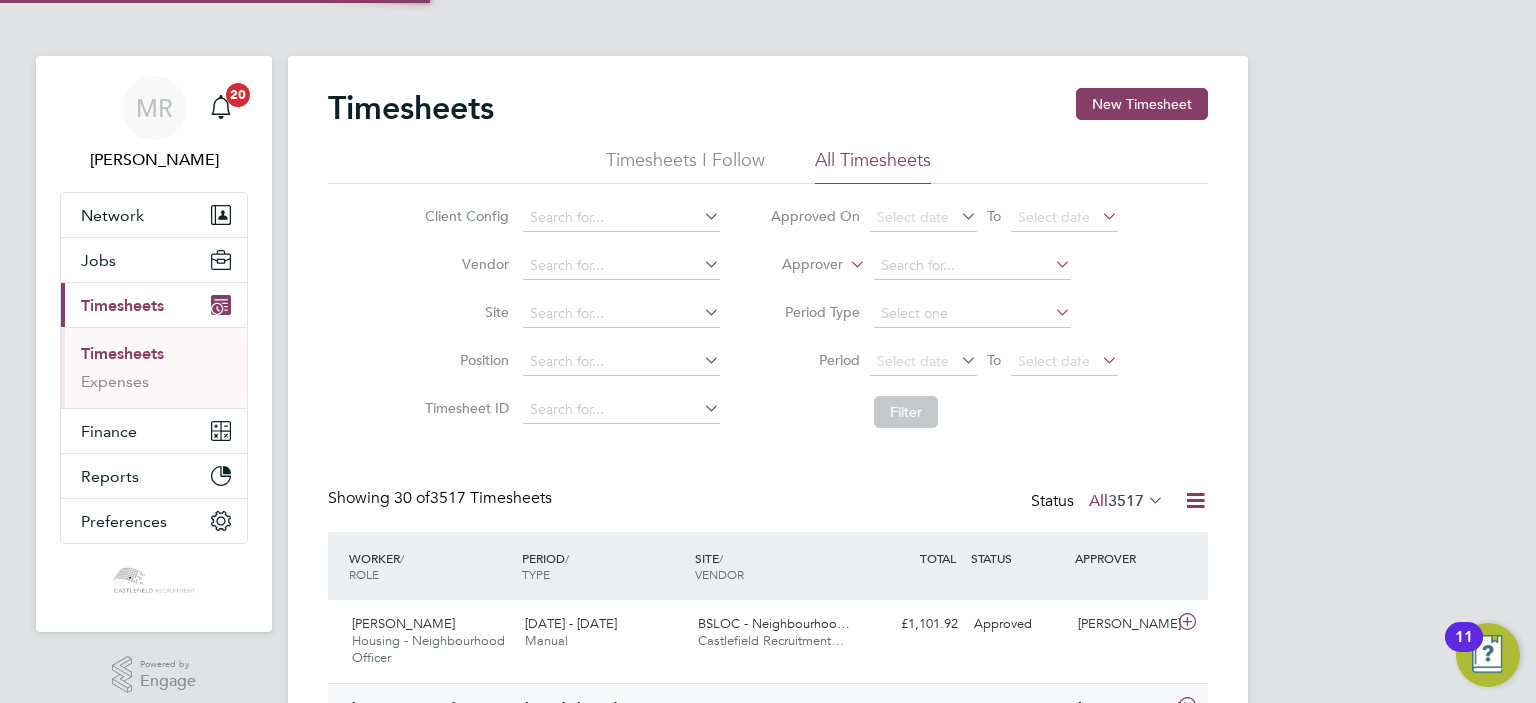 click 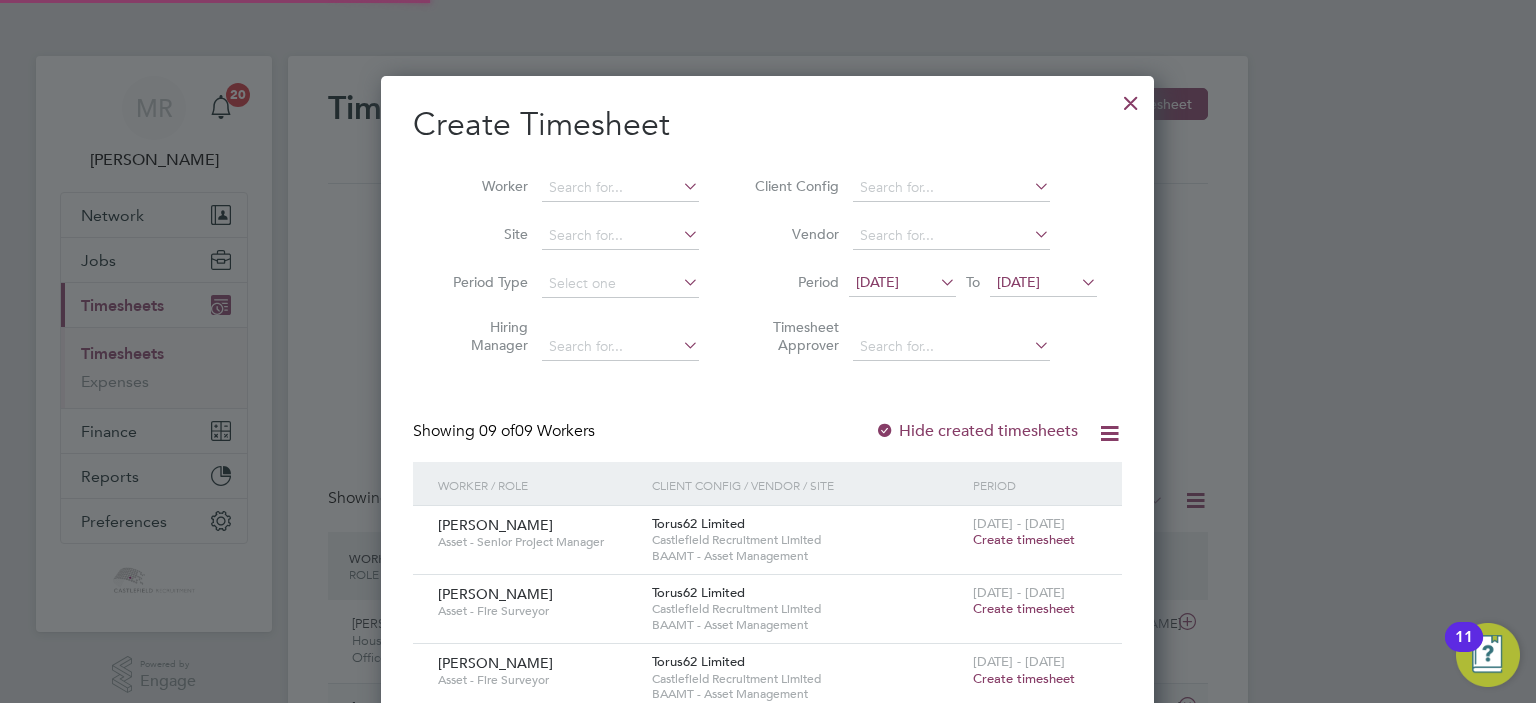 scroll, scrollTop: 9, scrollLeft: 10, axis: both 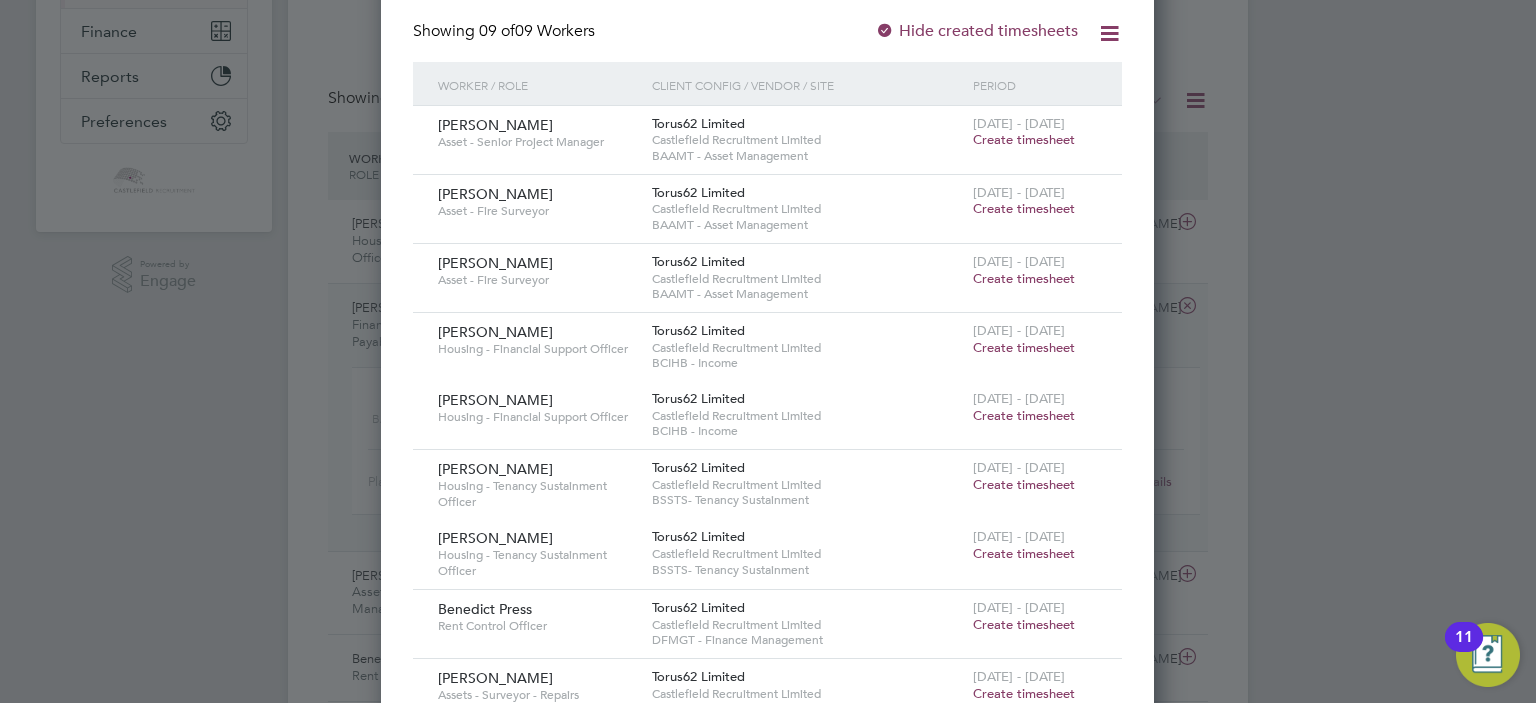 click on "Create timesheet" at bounding box center (1024, 278) 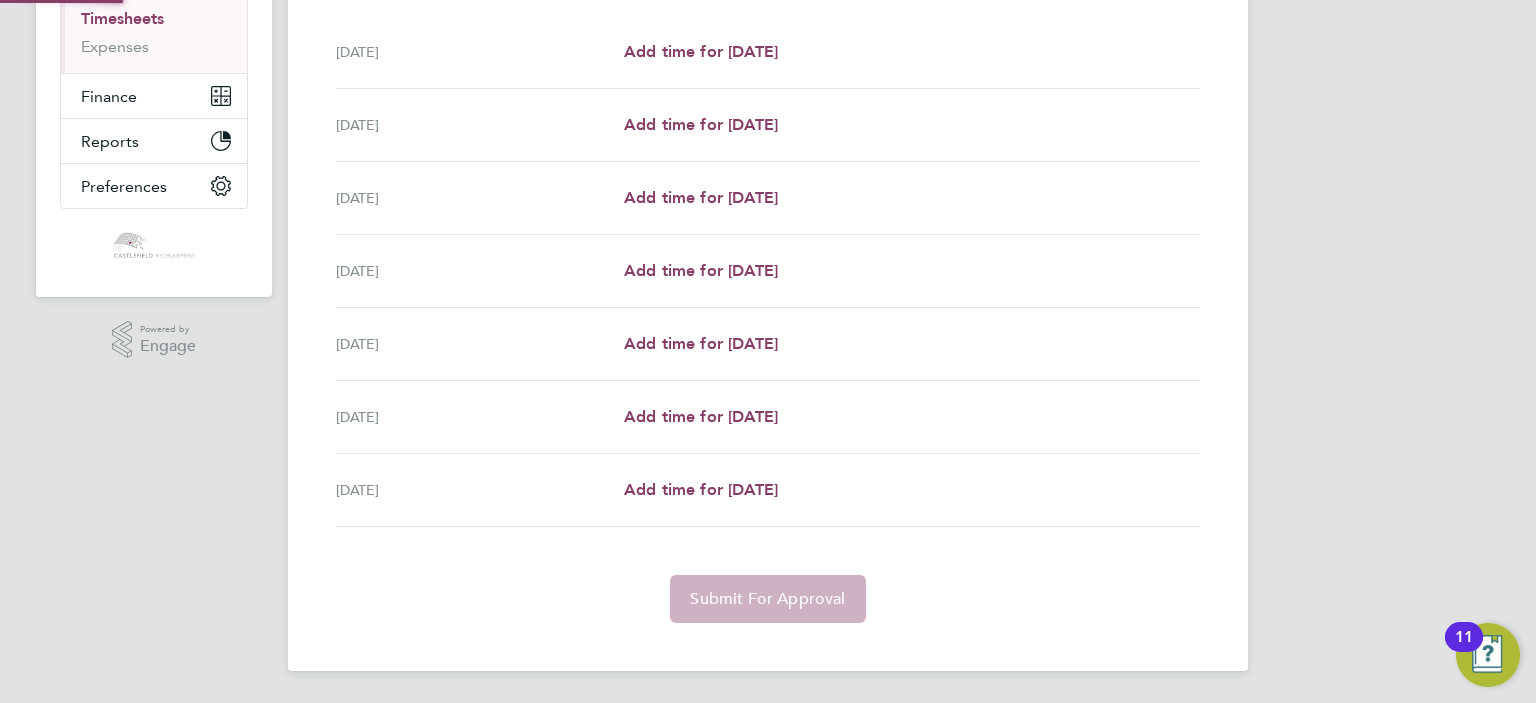 scroll, scrollTop: 0, scrollLeft: 0, axis: both 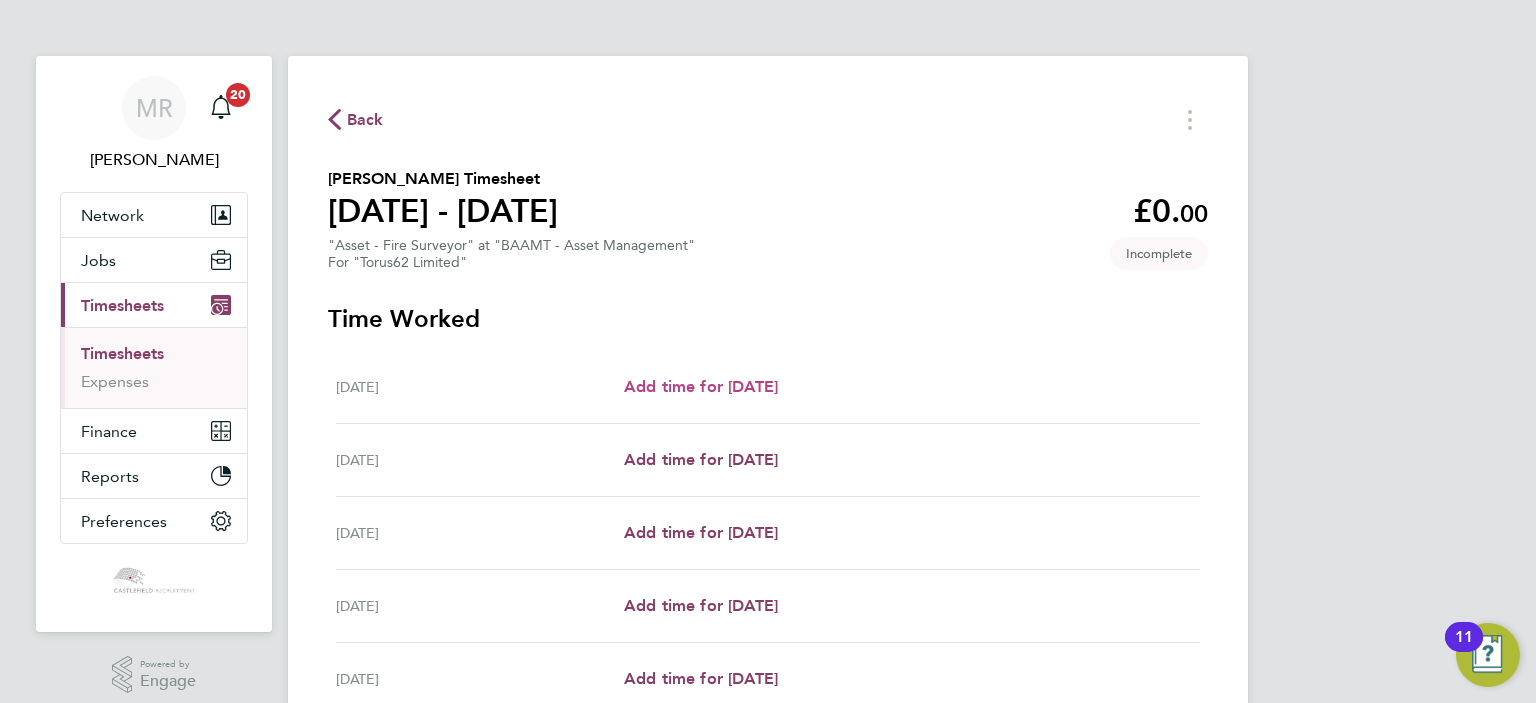 click on "Add time for [DATE]" at bounding box center [701, 386] 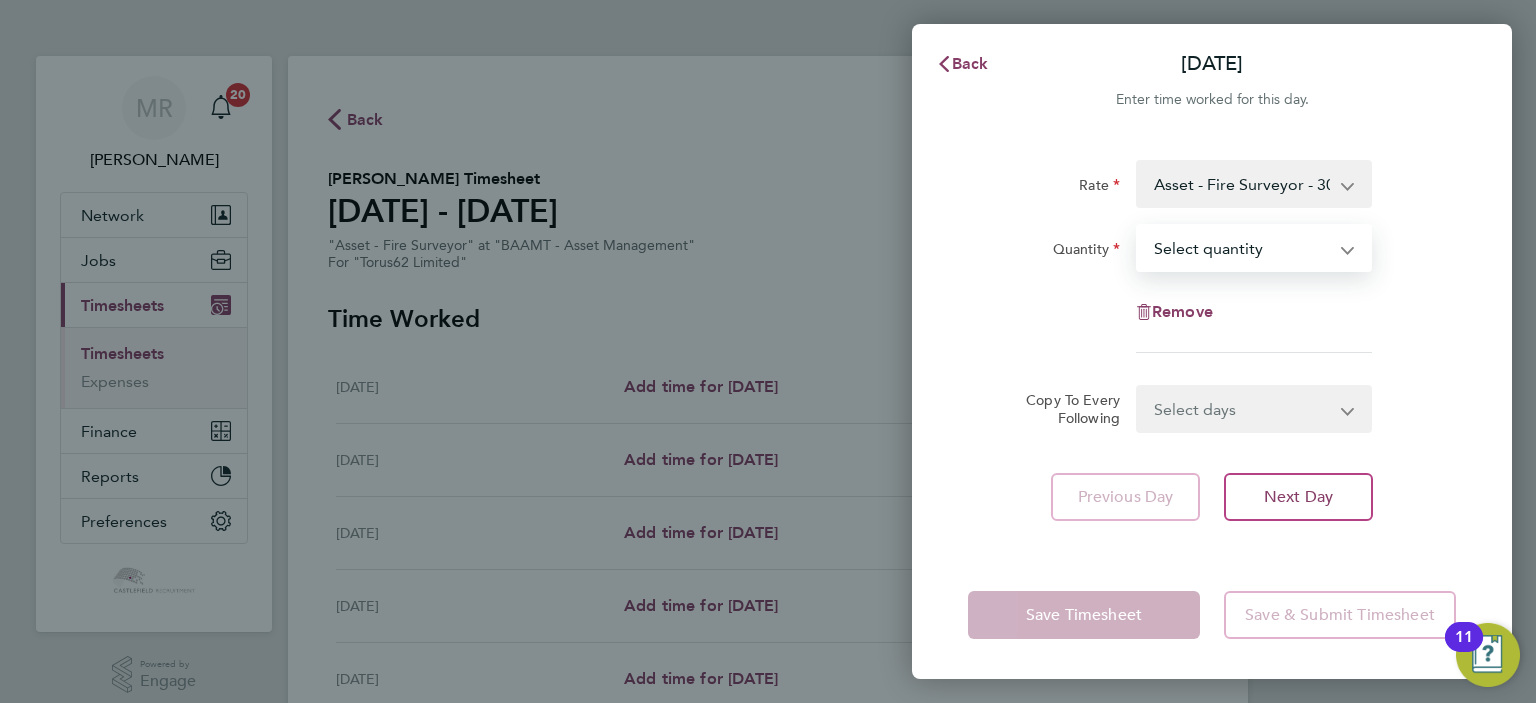 click on "Select quantity   0.5   1" at bounding box center [1242, 248] 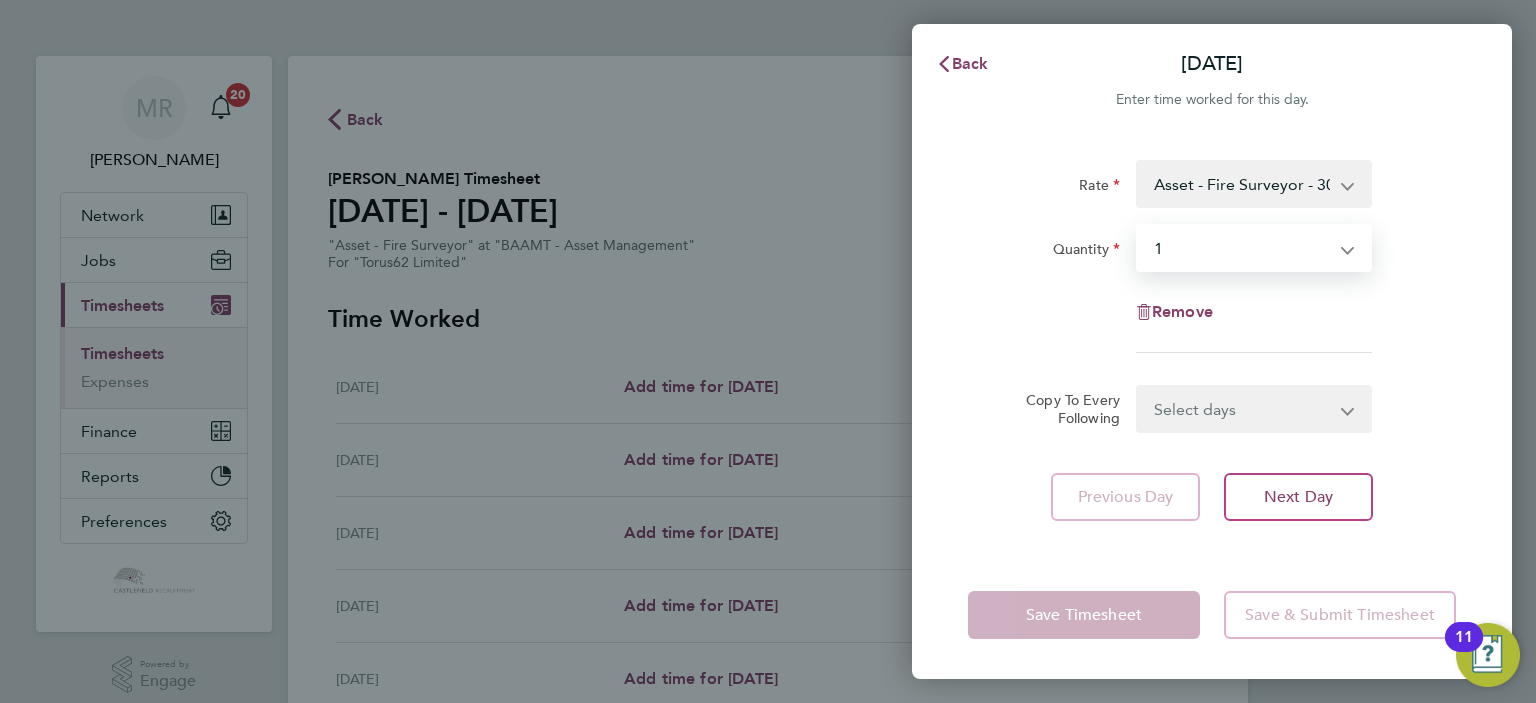 click on "Select quantity   0.5   1" at bounding box center (1242, 248) 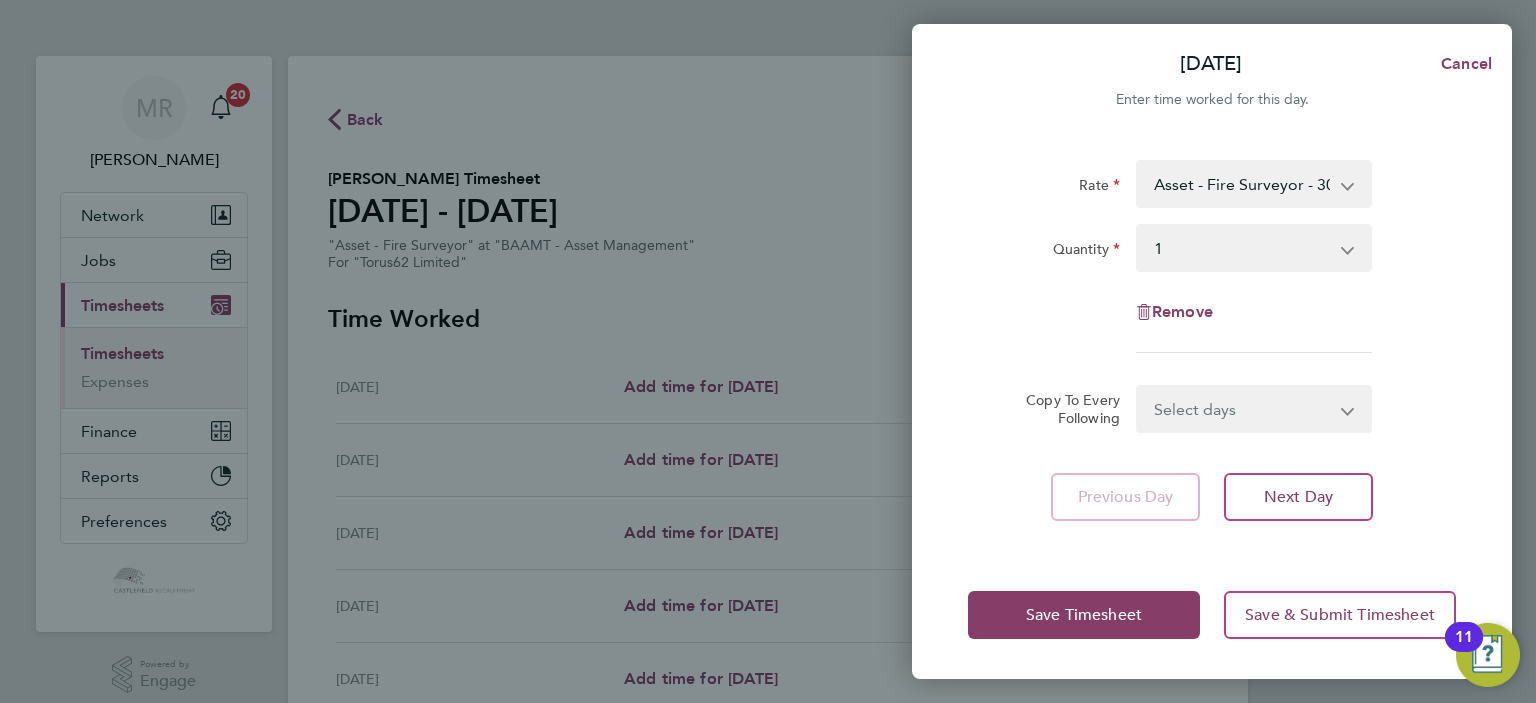 click on "Rate  Asset - Fire Surveyor - 304.90
Quantity  Select quantity   0.5   1
Remove  Copy To Every Following  Select days   Day   Weekday (Mon-Fri)   Weekend (Sat-Sun)   [DATE]   [DATE]   [DATE]   [DATE]   [DATE]   [DATE]
Previous Day   Next Day" 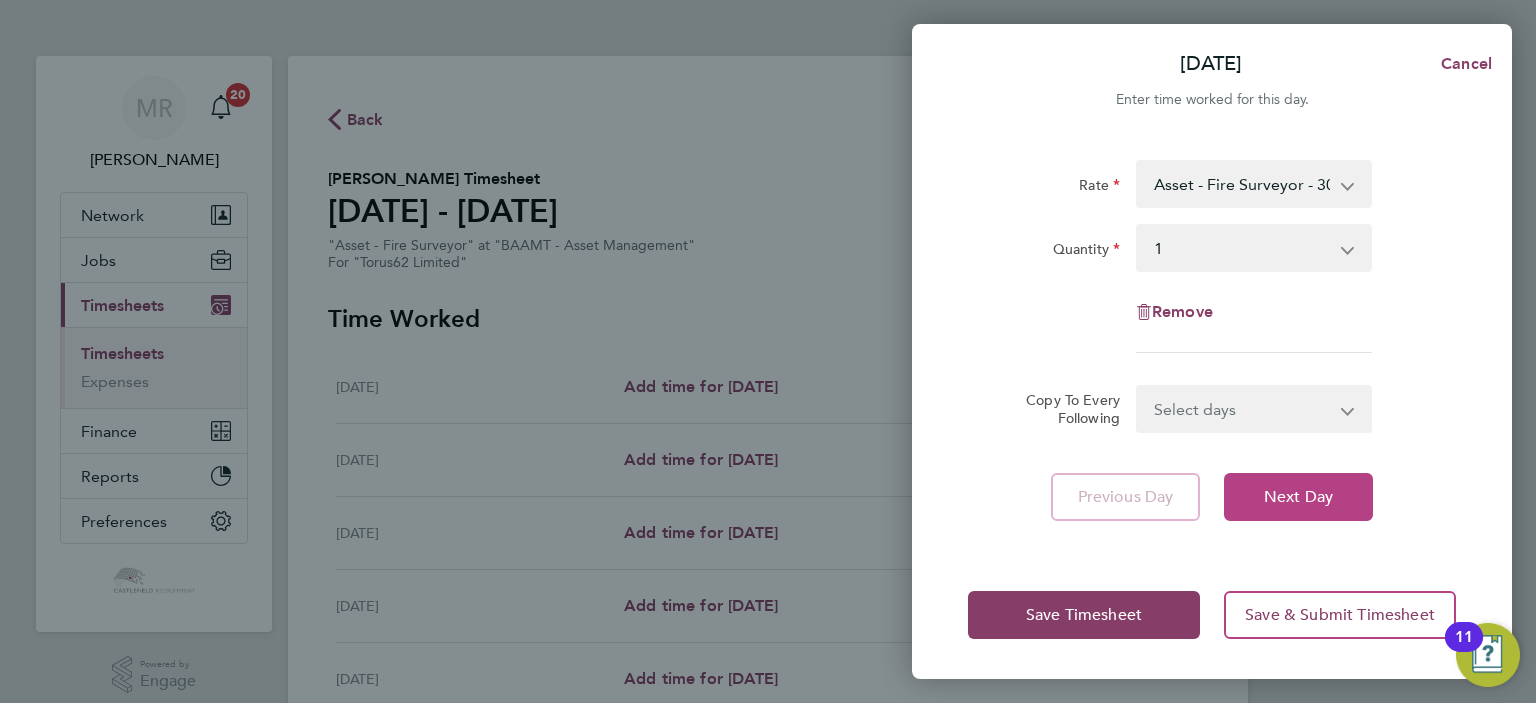 click on "Next Day" 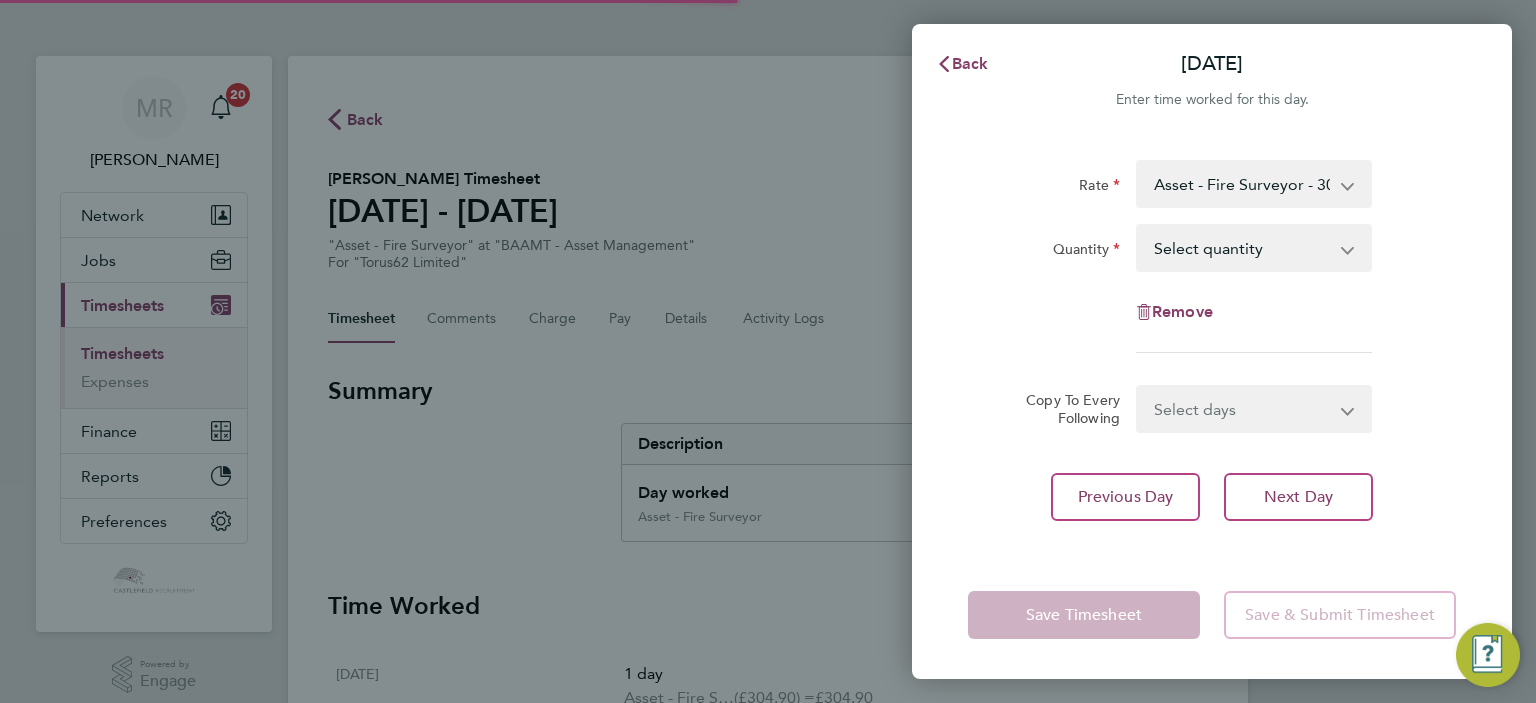 click on "Select quantity   0.5   1" at bounding box center [1242, 248] 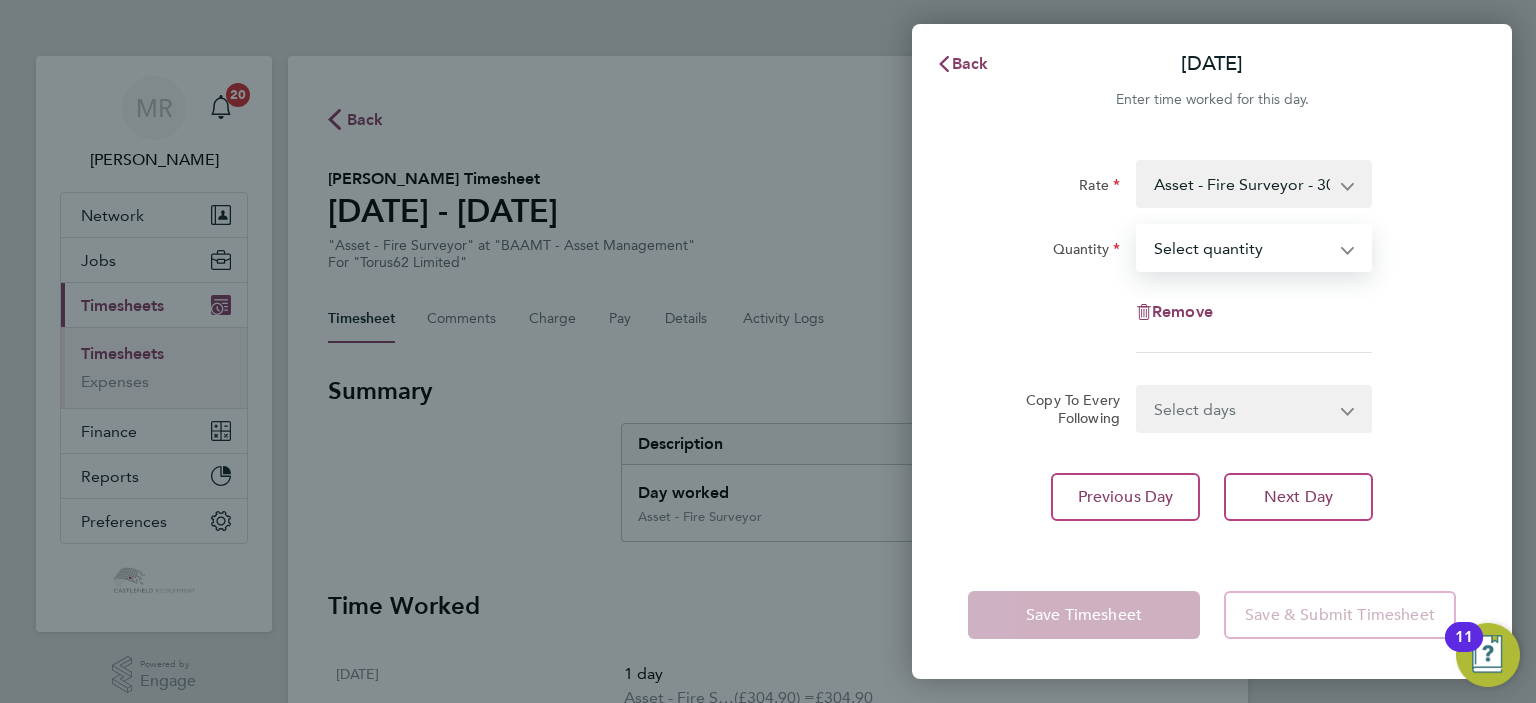select on "1" 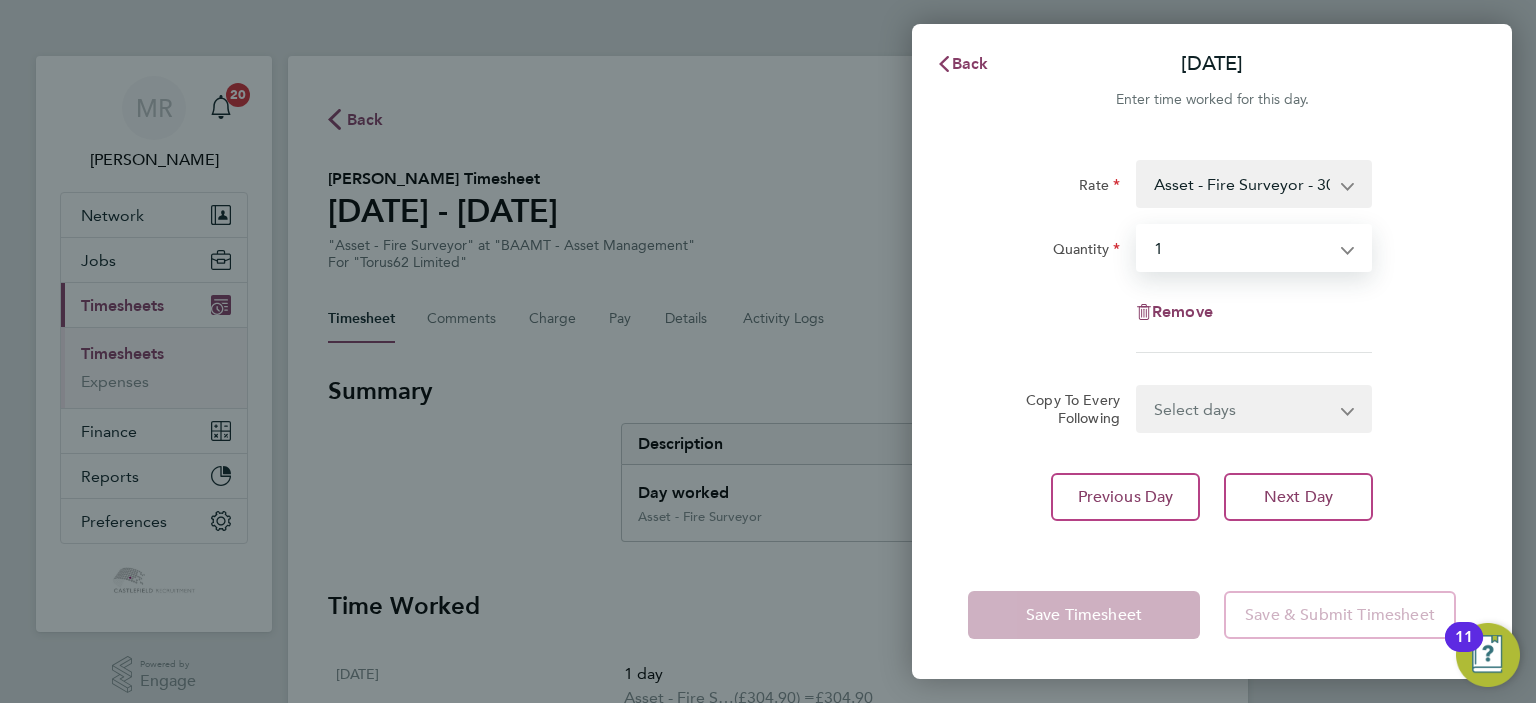 click on "Select quantity   0.5   1" at bounding box center (1242, 248) 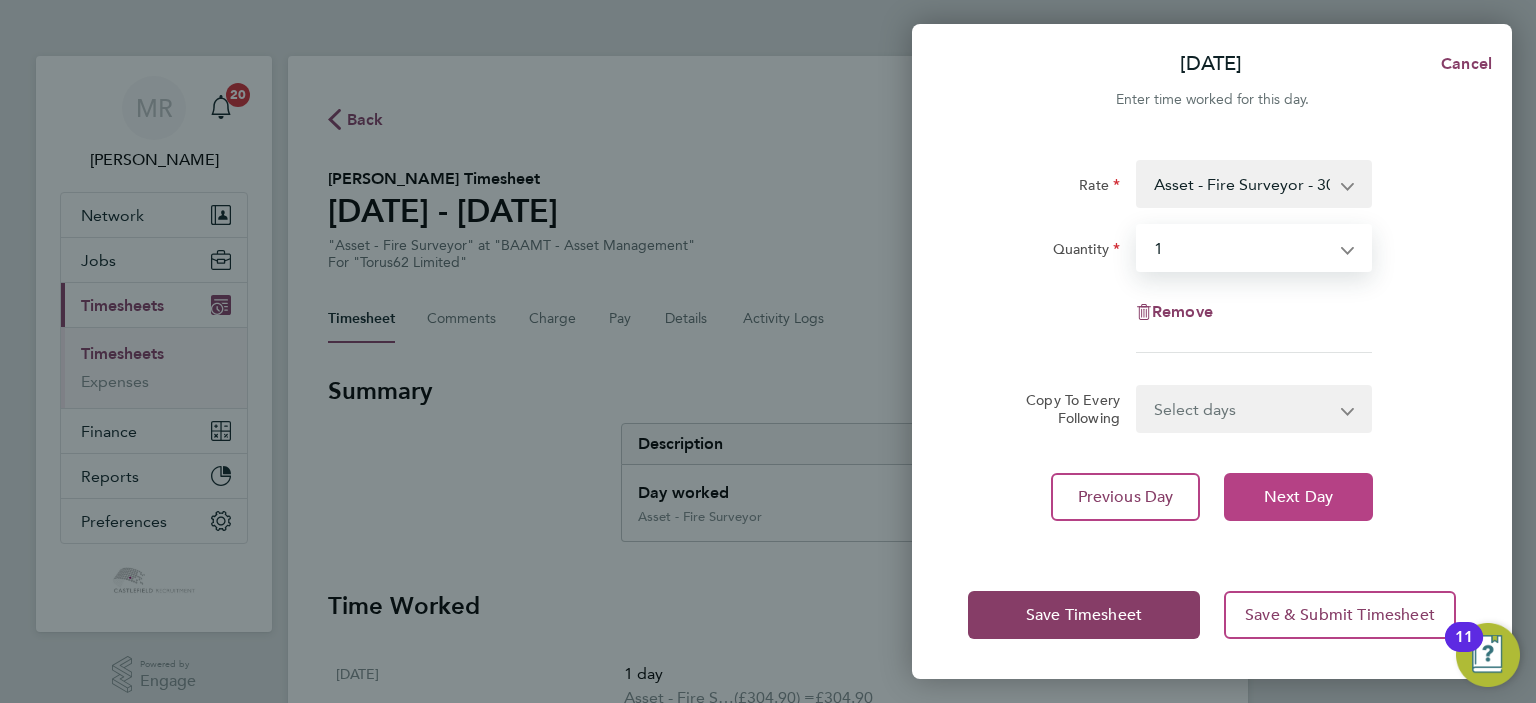 click on "Next Day" 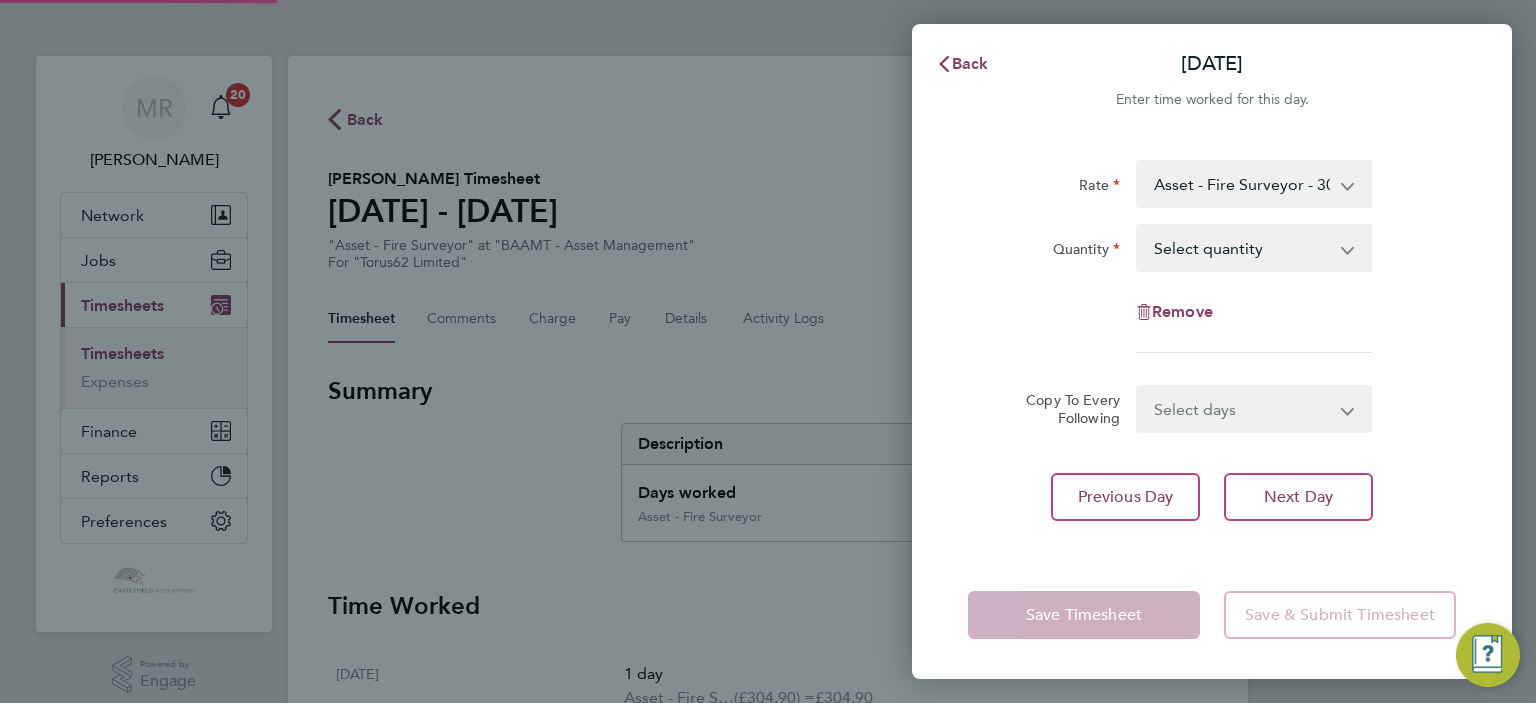 click on "Select quantity   0.5   1" 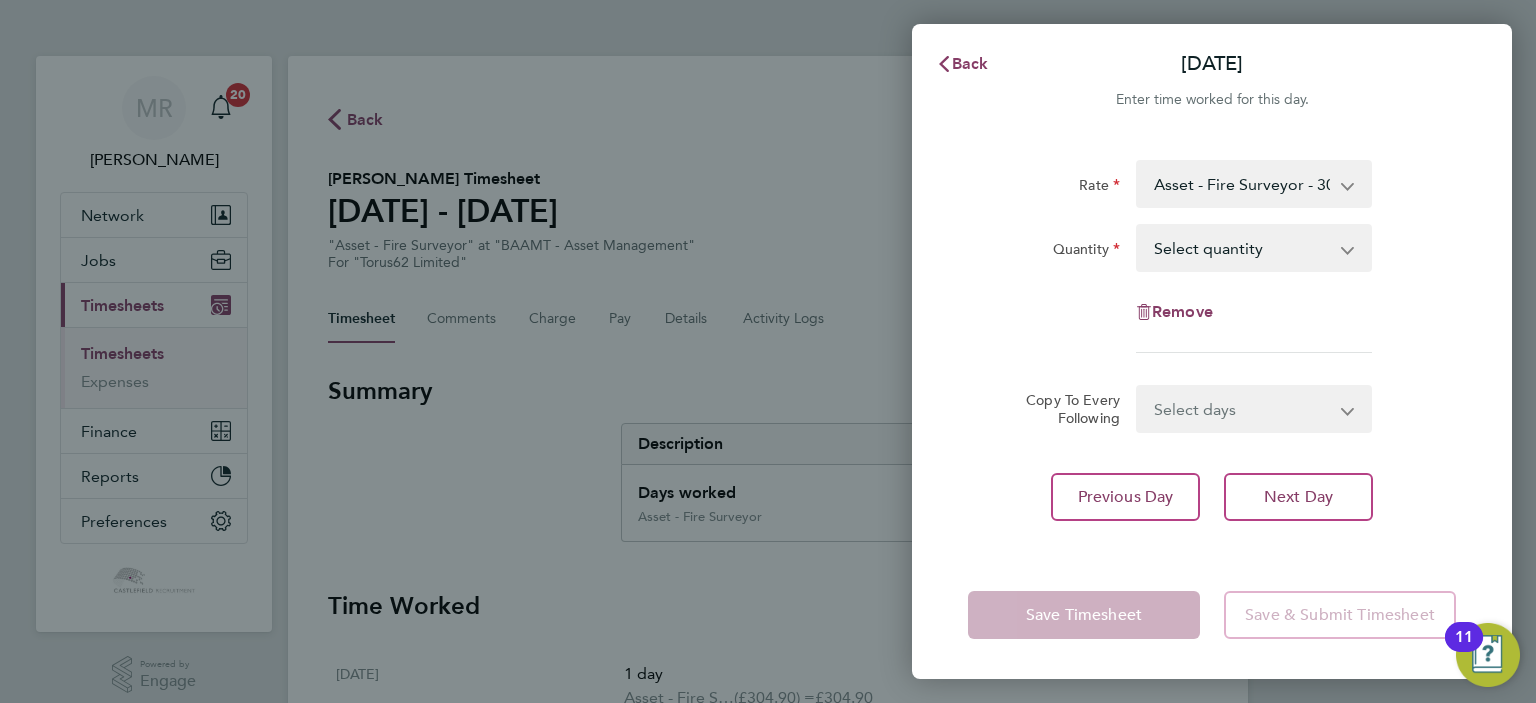 click on "Select quantity   0.5   1" at bounding box center (1242, 248) 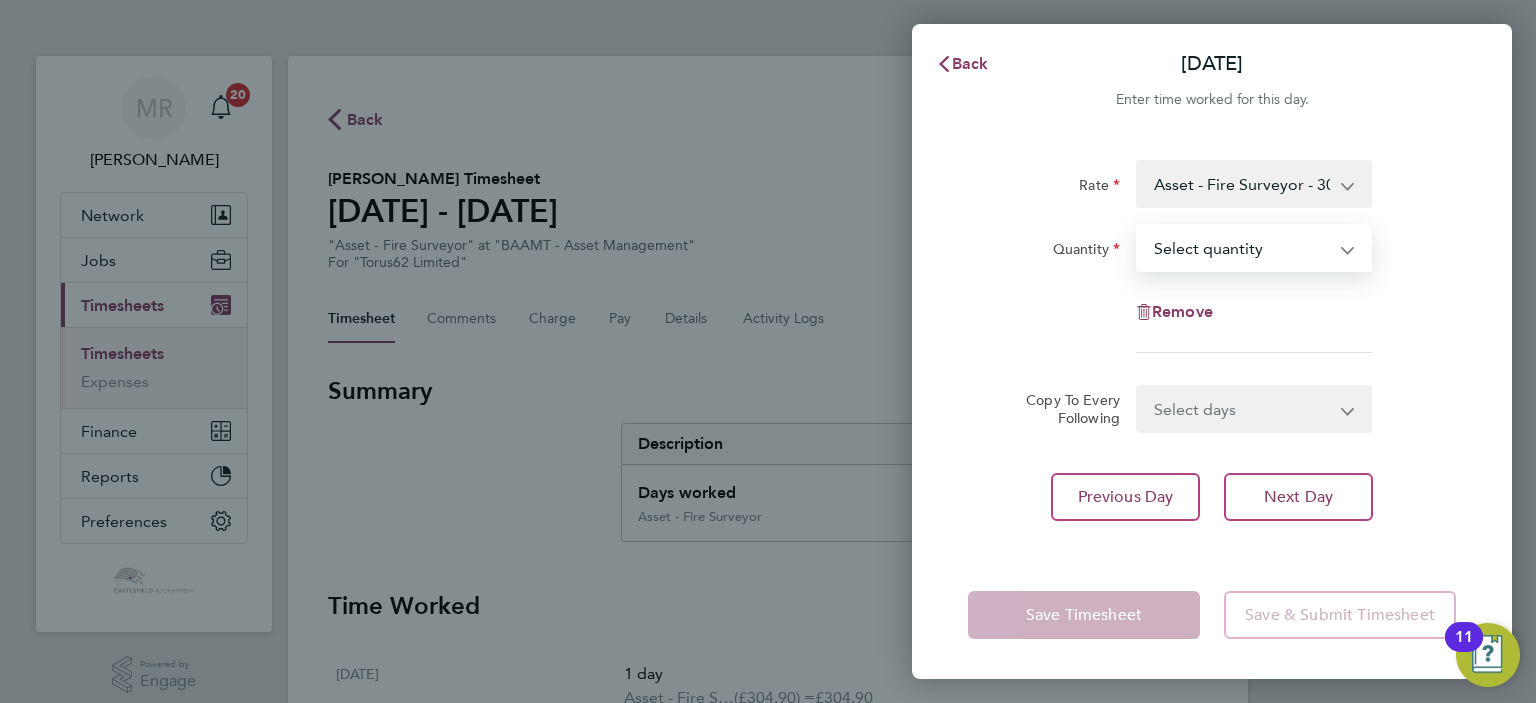 select on "1" 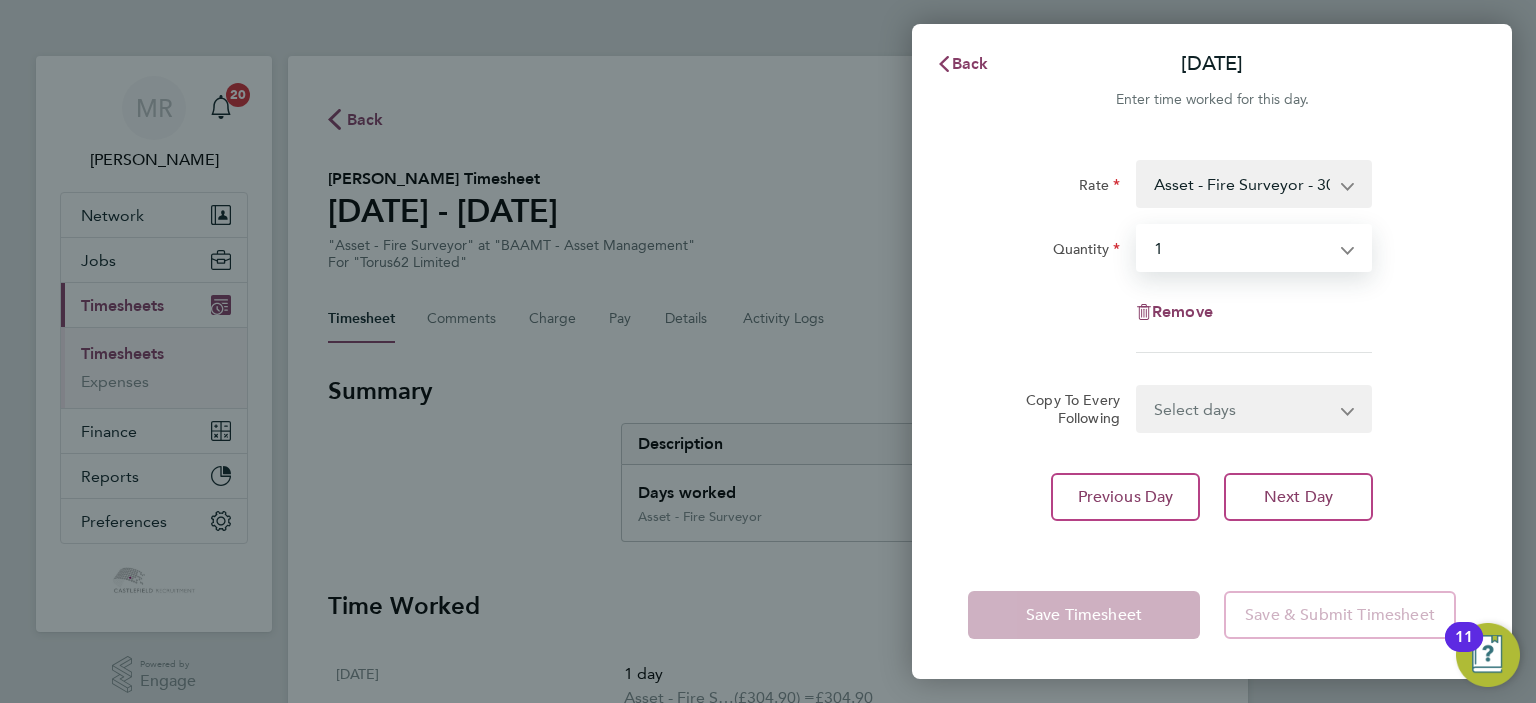 click on "Select quantity   0.5   1" at bounding box center [1242, 248] 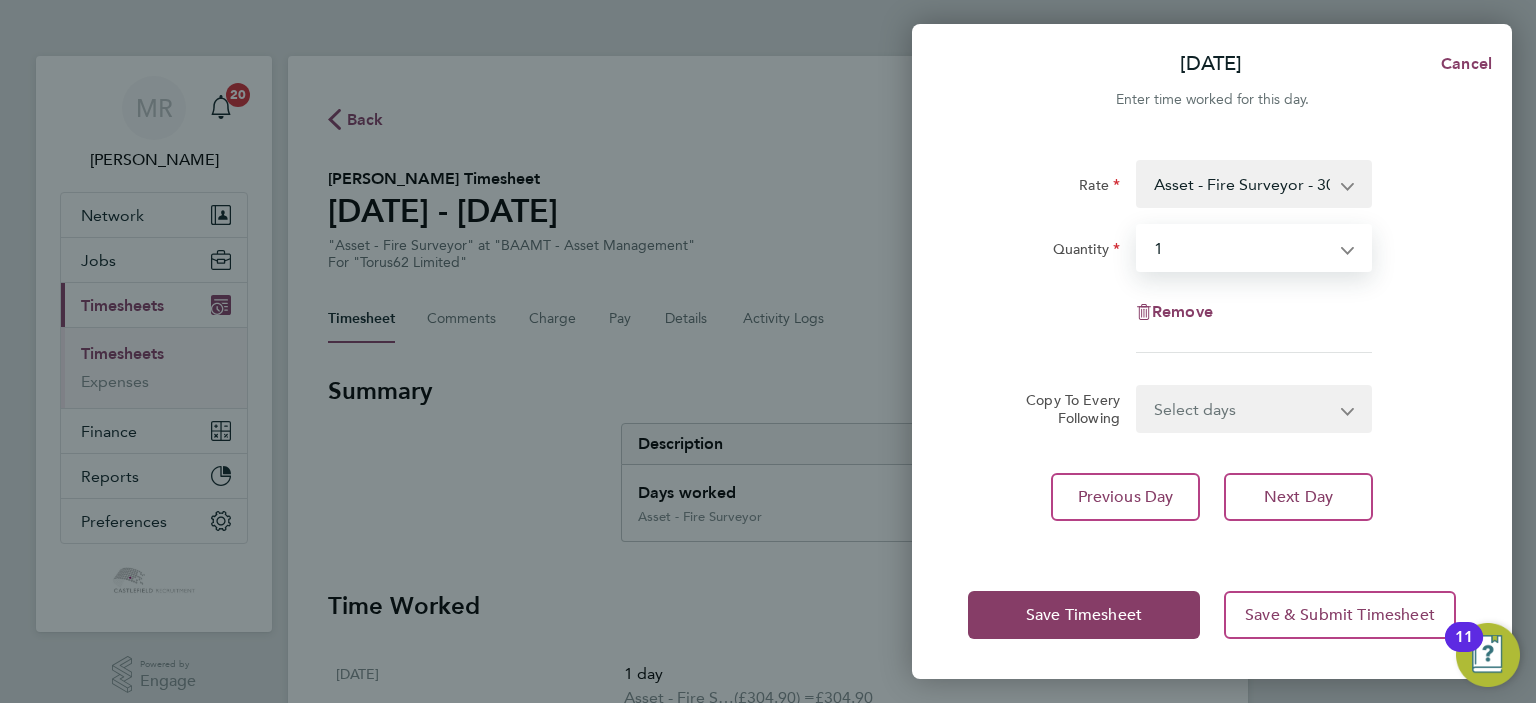 click on "Rate  Asset - Fire Surveyor - 304.90
Quantity  Select quantity   0.5   1
Remove  Copy To Every Following  Select days   Day   Weekday (Mon-Fri)   Weekend (Sat-Sun)   [DATE]   [DATE]   [DATE]   [DATE]
Previous Day   Next Day" 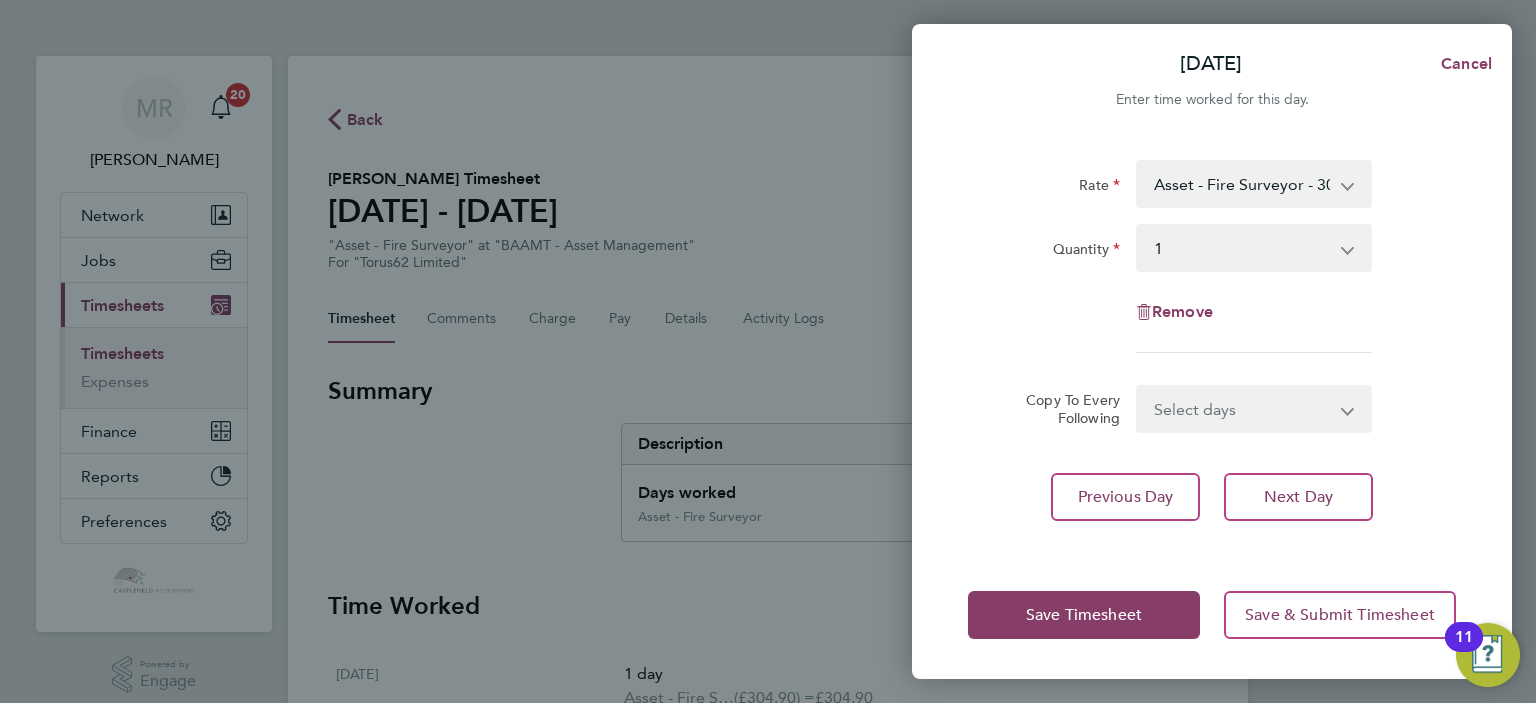 click on "Rate  Asset - Fire Surveyor - 304.90
Quantity  Select quantity   0.5   1
Remove  Copy To Every Following  Select days   Day   Weekday (Mon-Fri)   Weekend (Sat-Sun)   [DATE]   [DATE]   [DATE]   [DATE]
Previous Day   Next Day" 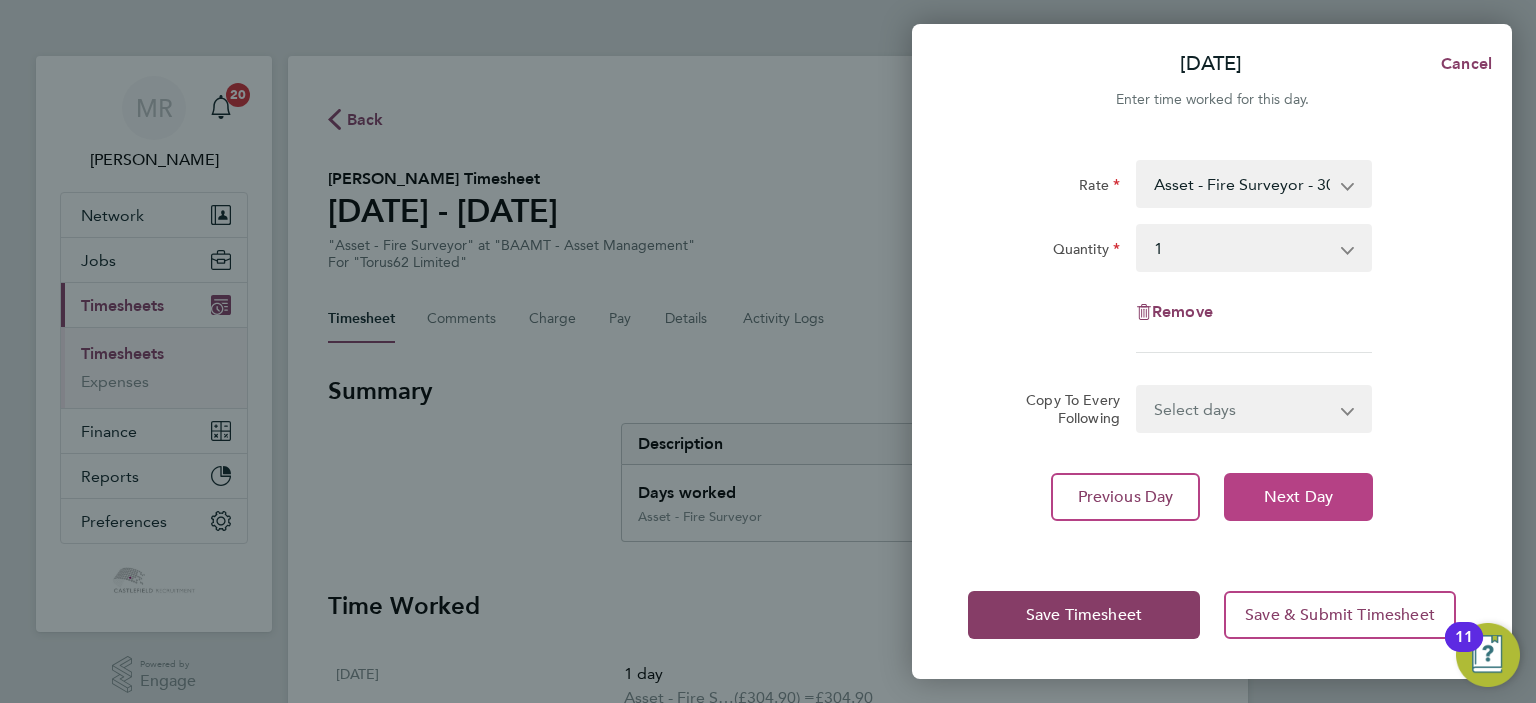click on "Next Day" 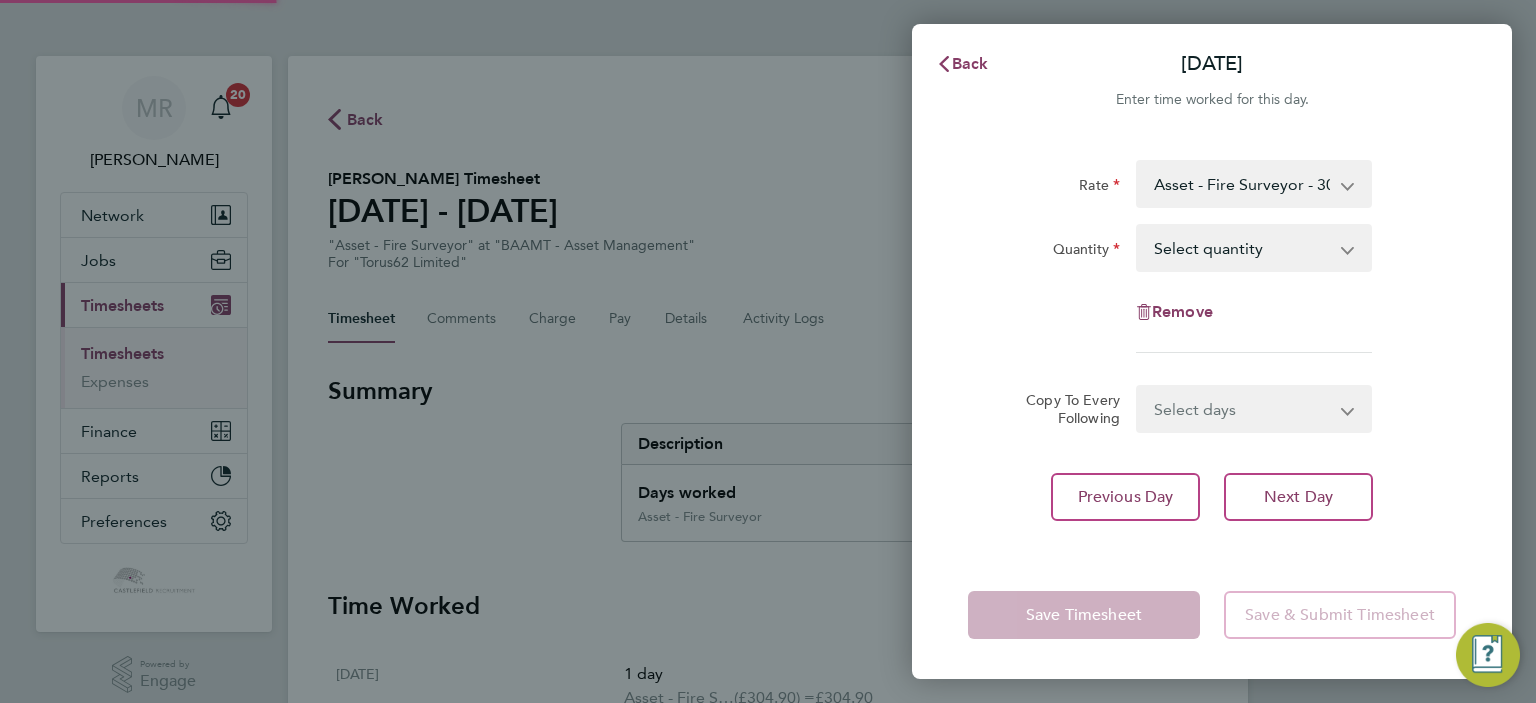 click on "Select quantity   0.5   1" at bounding box center (1242, 248) 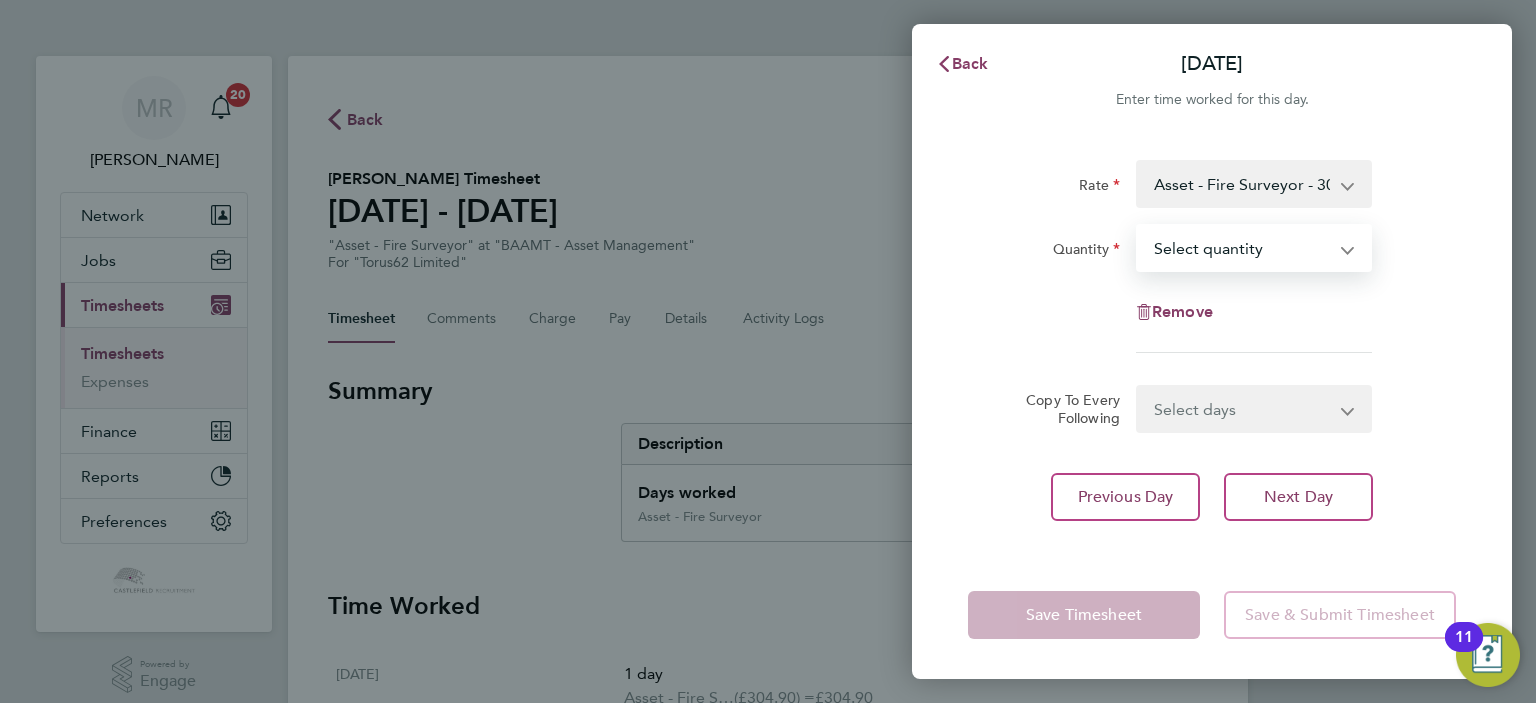 select on "1" 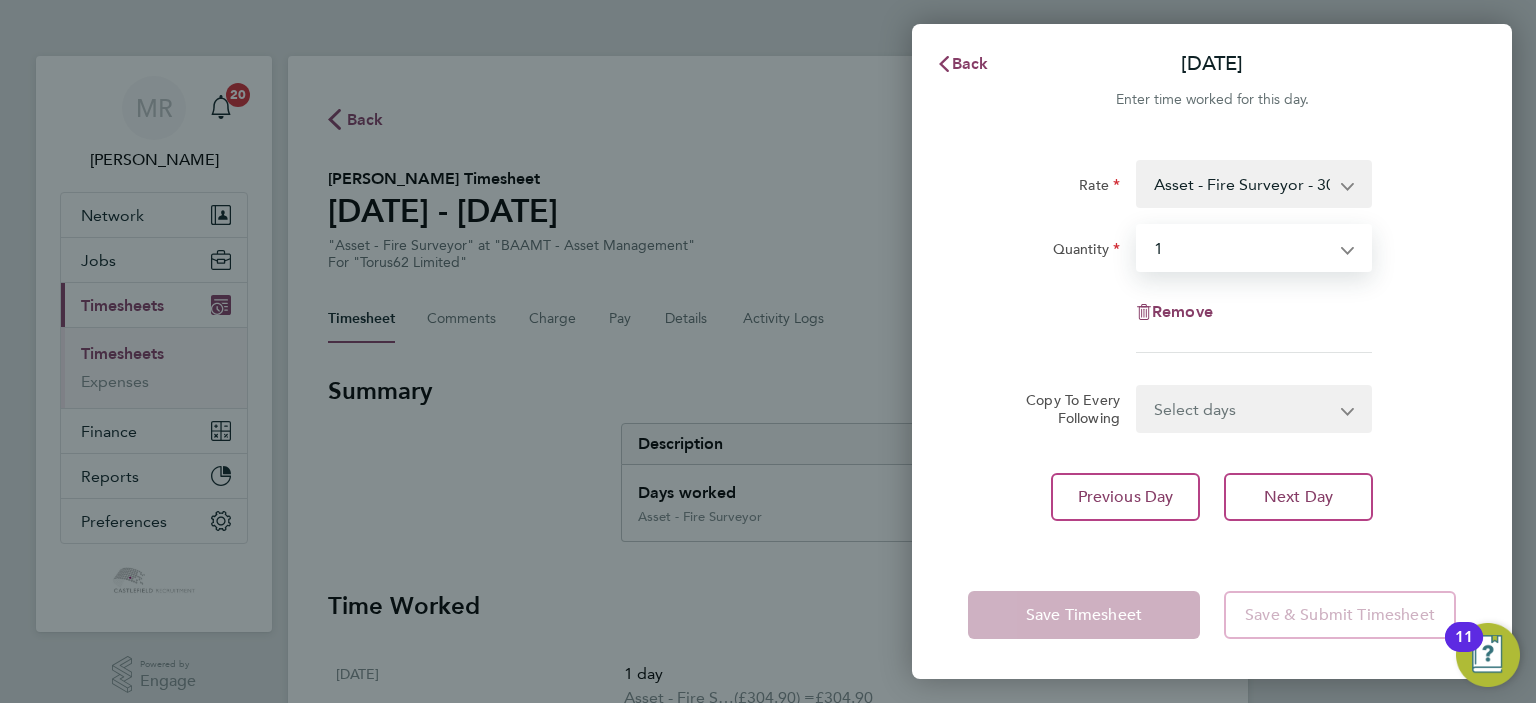 click on "Select quantity   0.5   1" at bounding box center [1242, 248] 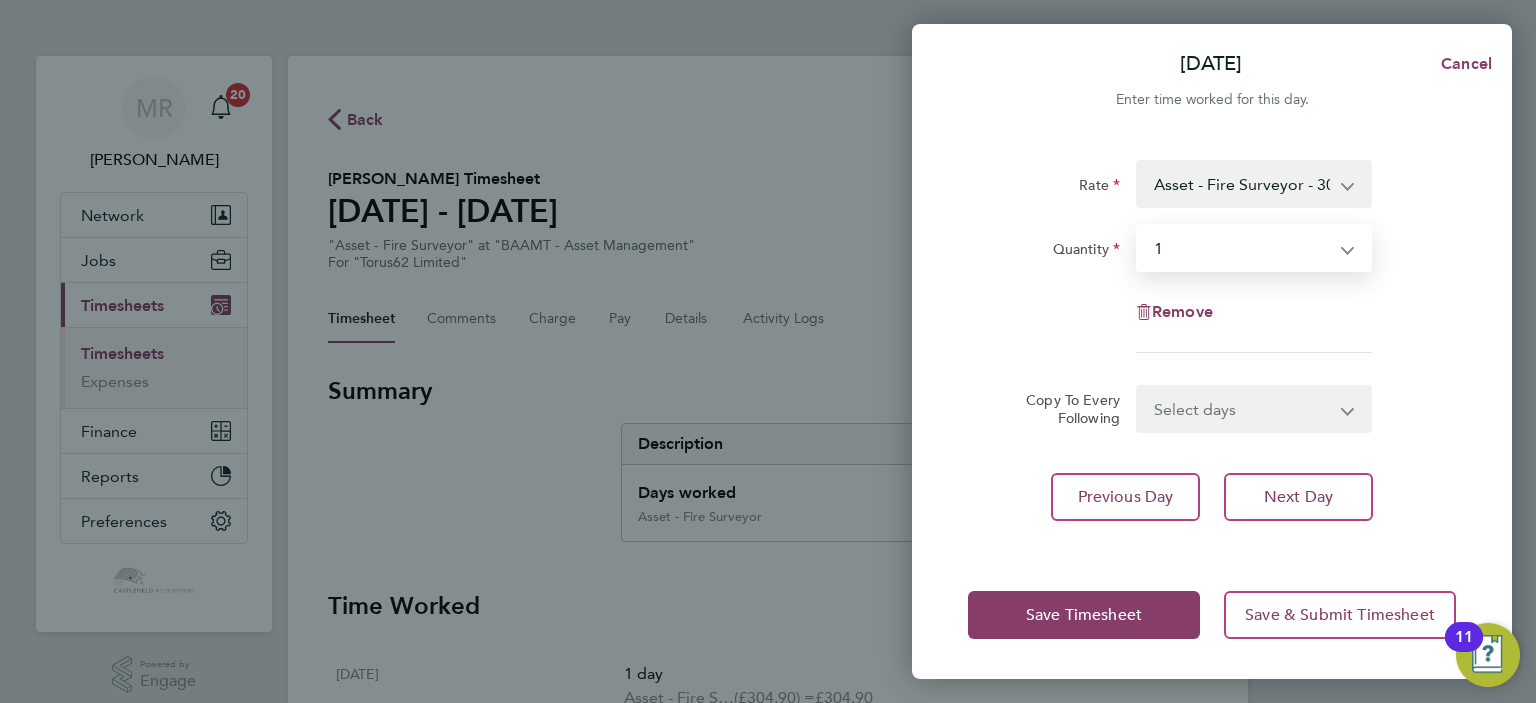 click on "Rate  Asset - Fire Surveyor - 304.90
Quantity  Select quantity   0.5   1
Remove  Copy To Every Following  Select days   Day   Weekend (Sat-Sun)   [DATE]   [DATE]   [DATE]
Previous Day   Next Day" 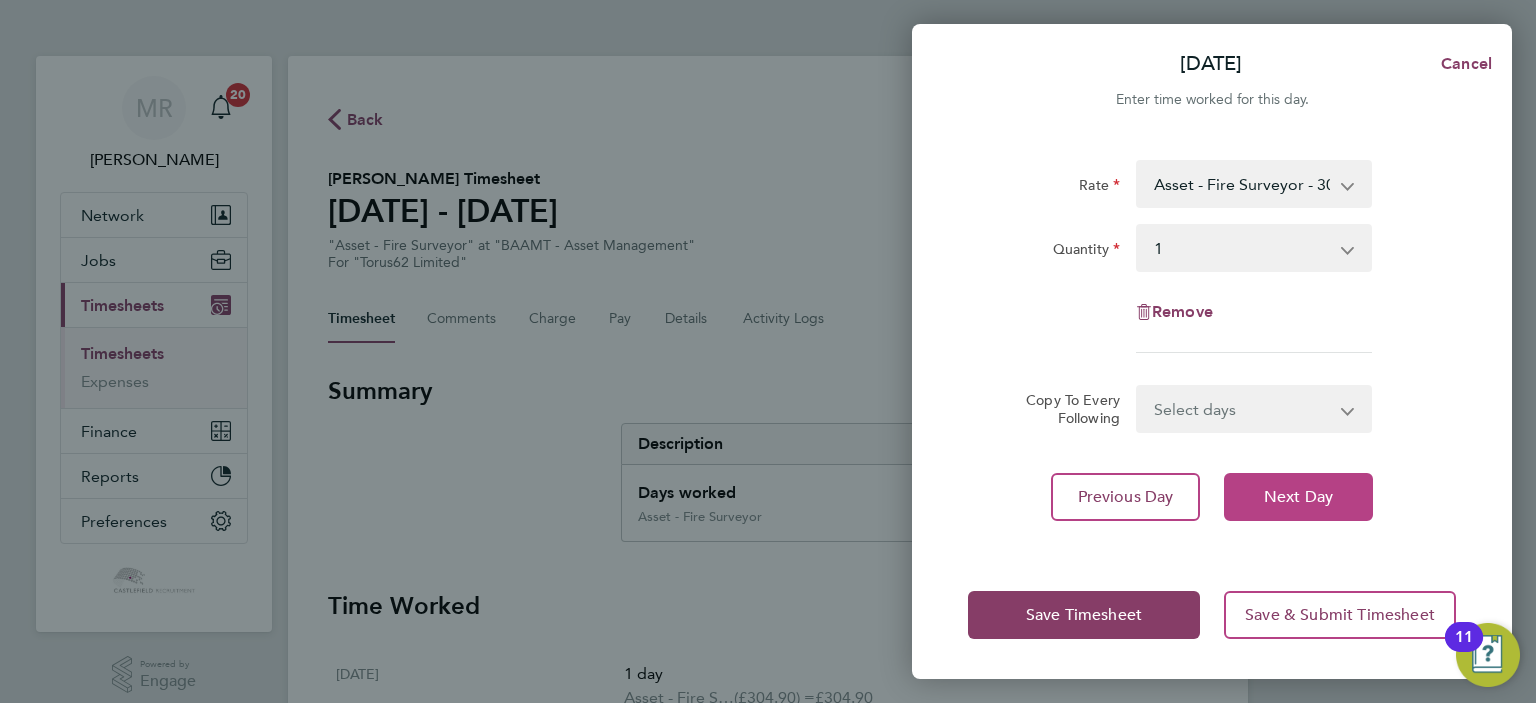 drag, startPoint x: 1301, startPoint y: 494, endPoint x: 1297, endPoint y: 463, distance: 31.257 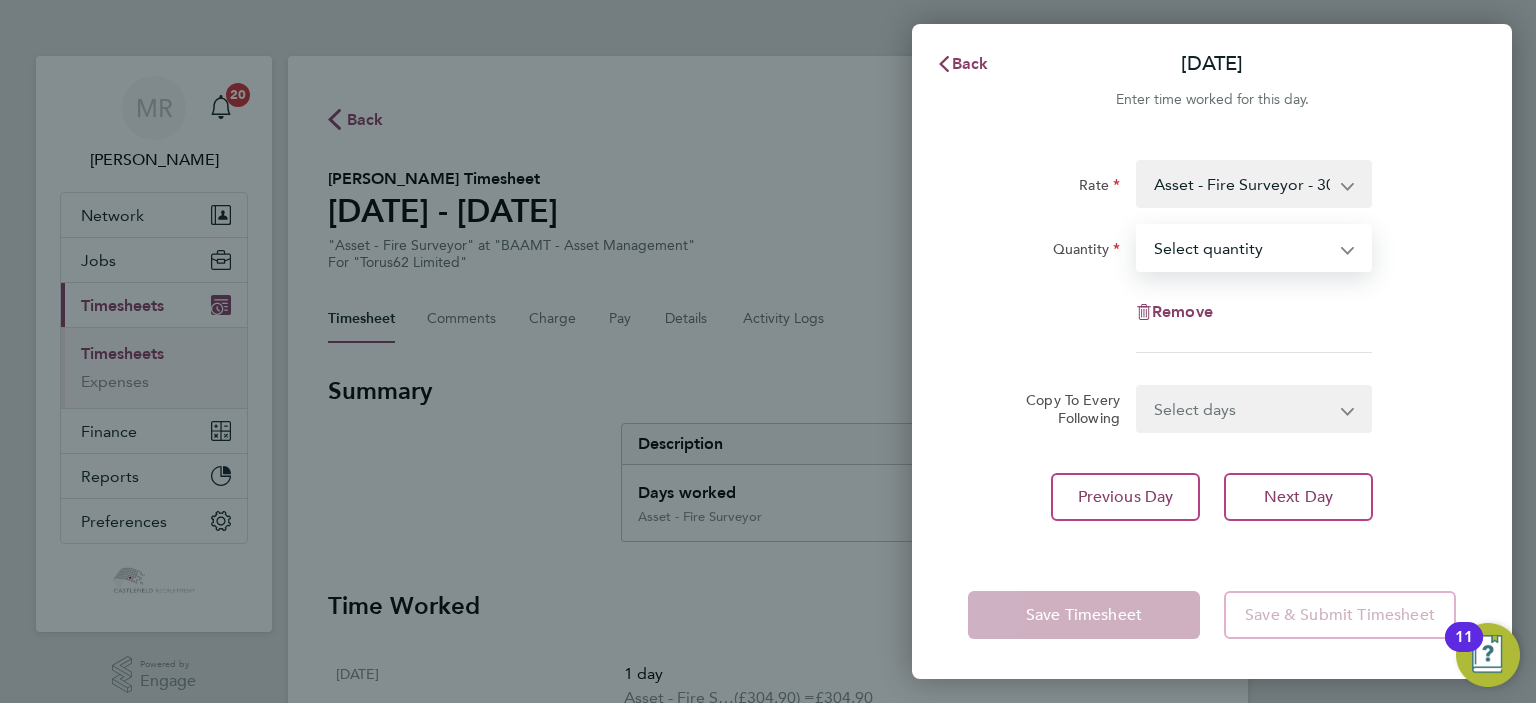 select on "1" 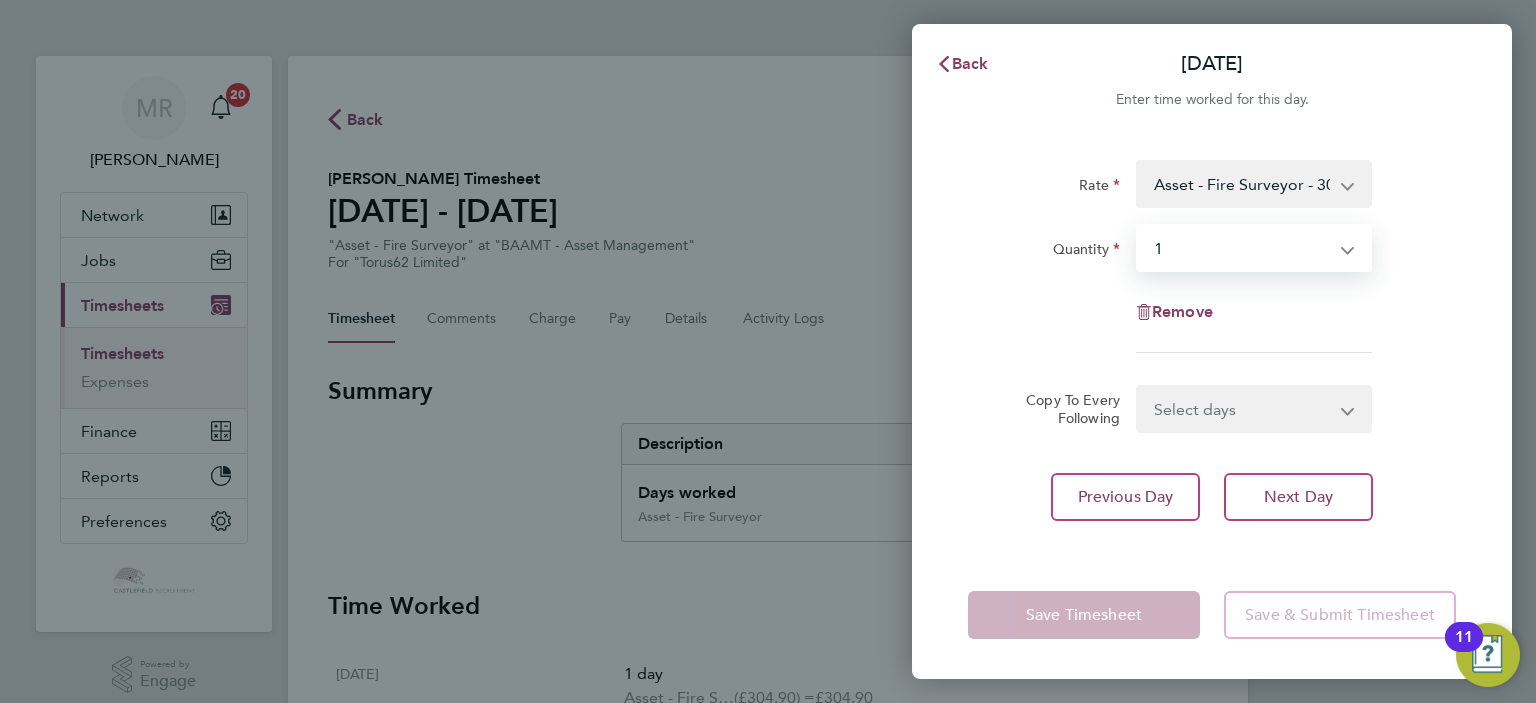 click on "Select quantity   0.5   1" at bounding box center (1242, 248) 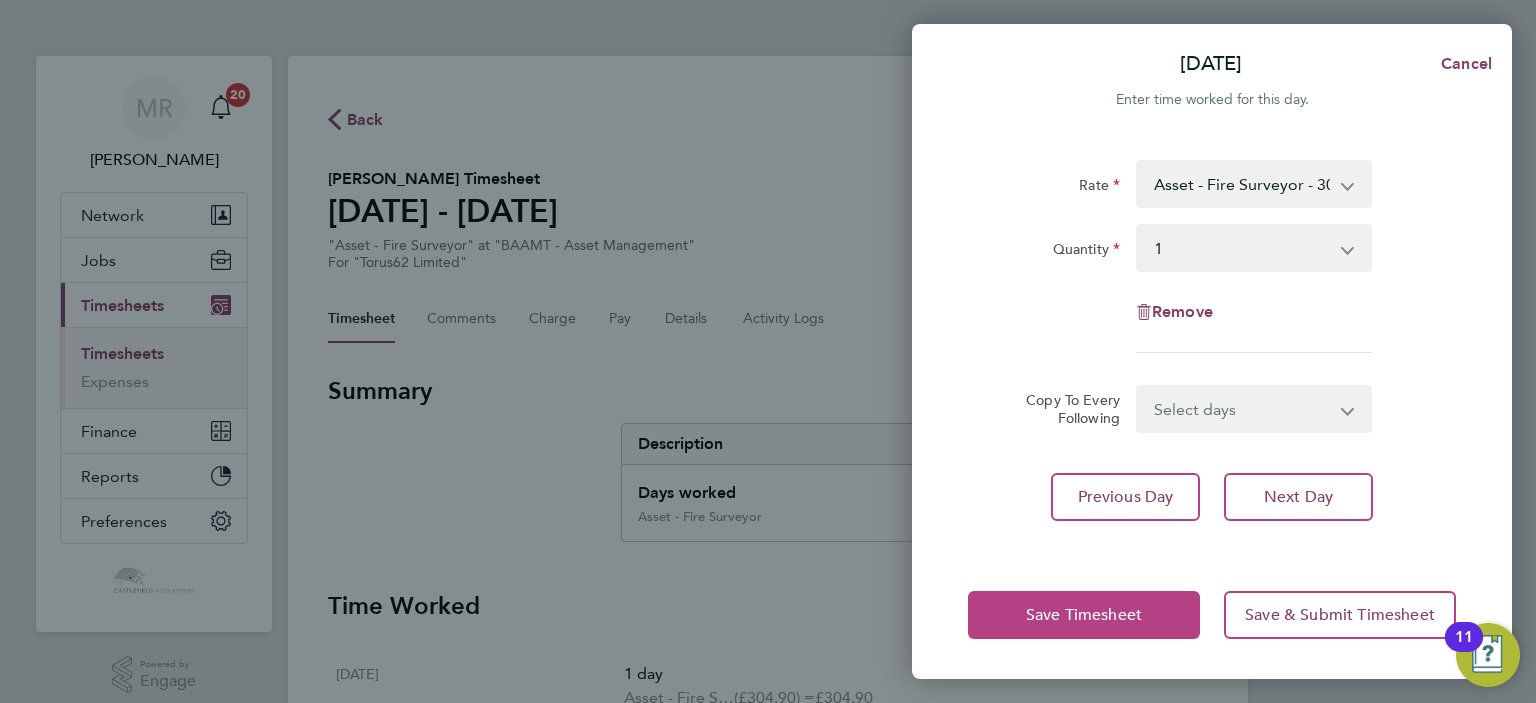 click on "Save Timesheet" 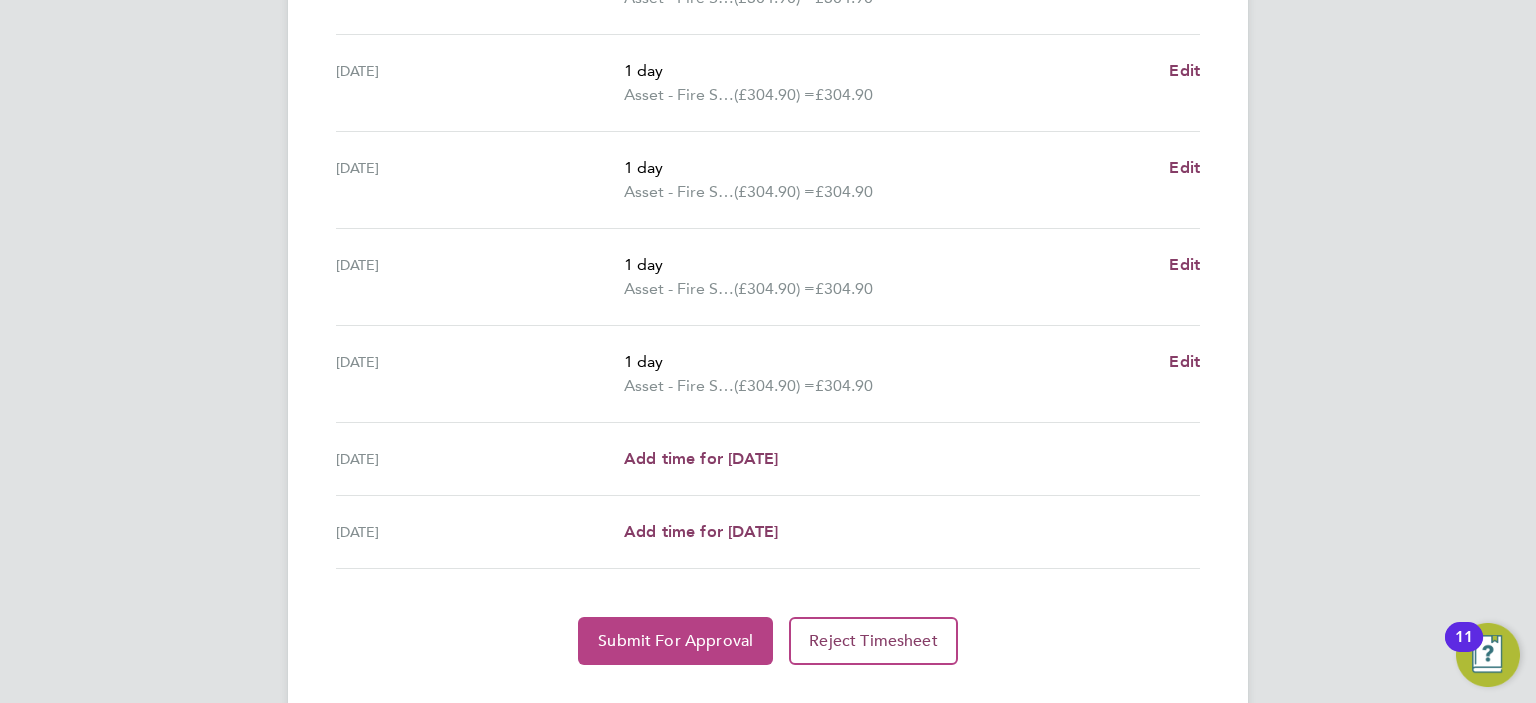 click on "Submit For Approval" 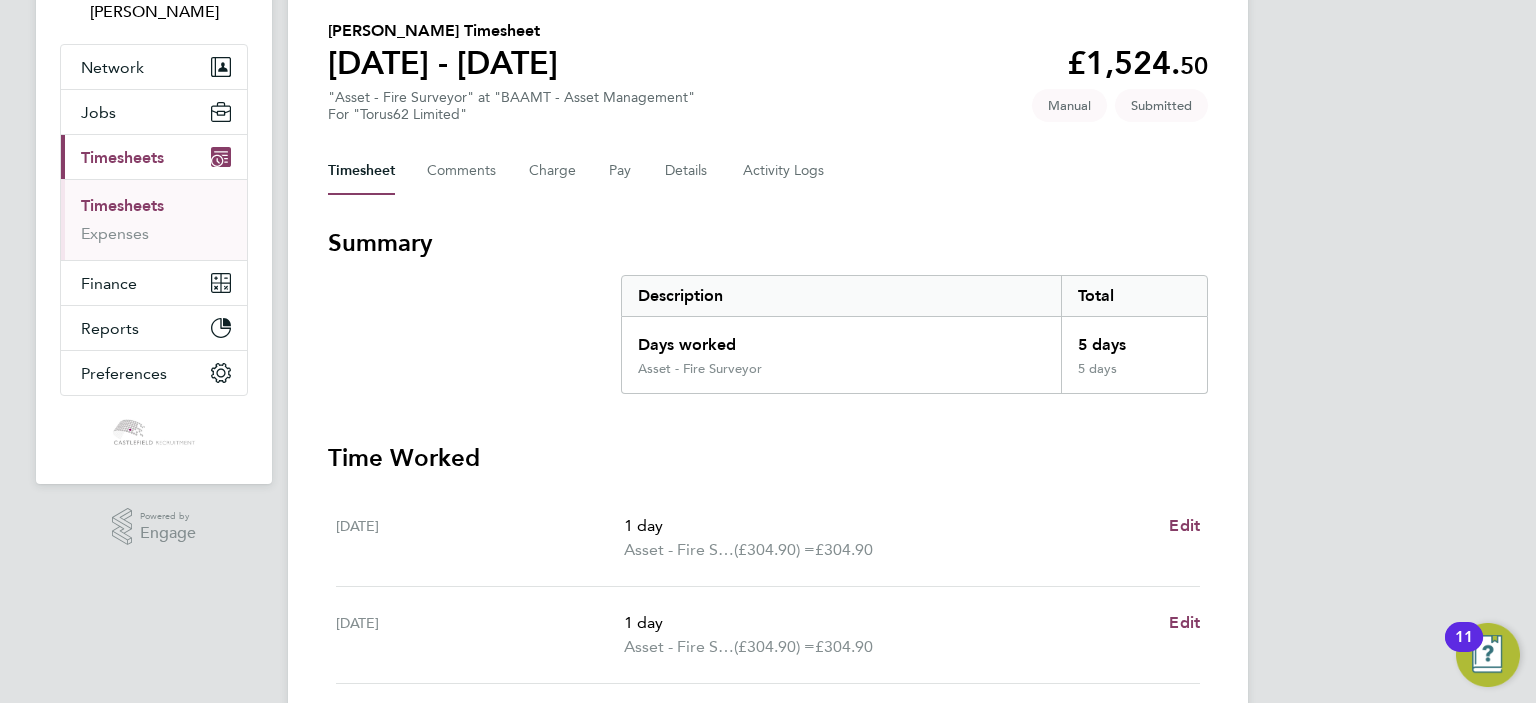 scroll, scrollTop: 0, scrollLeft: 0, axis: both 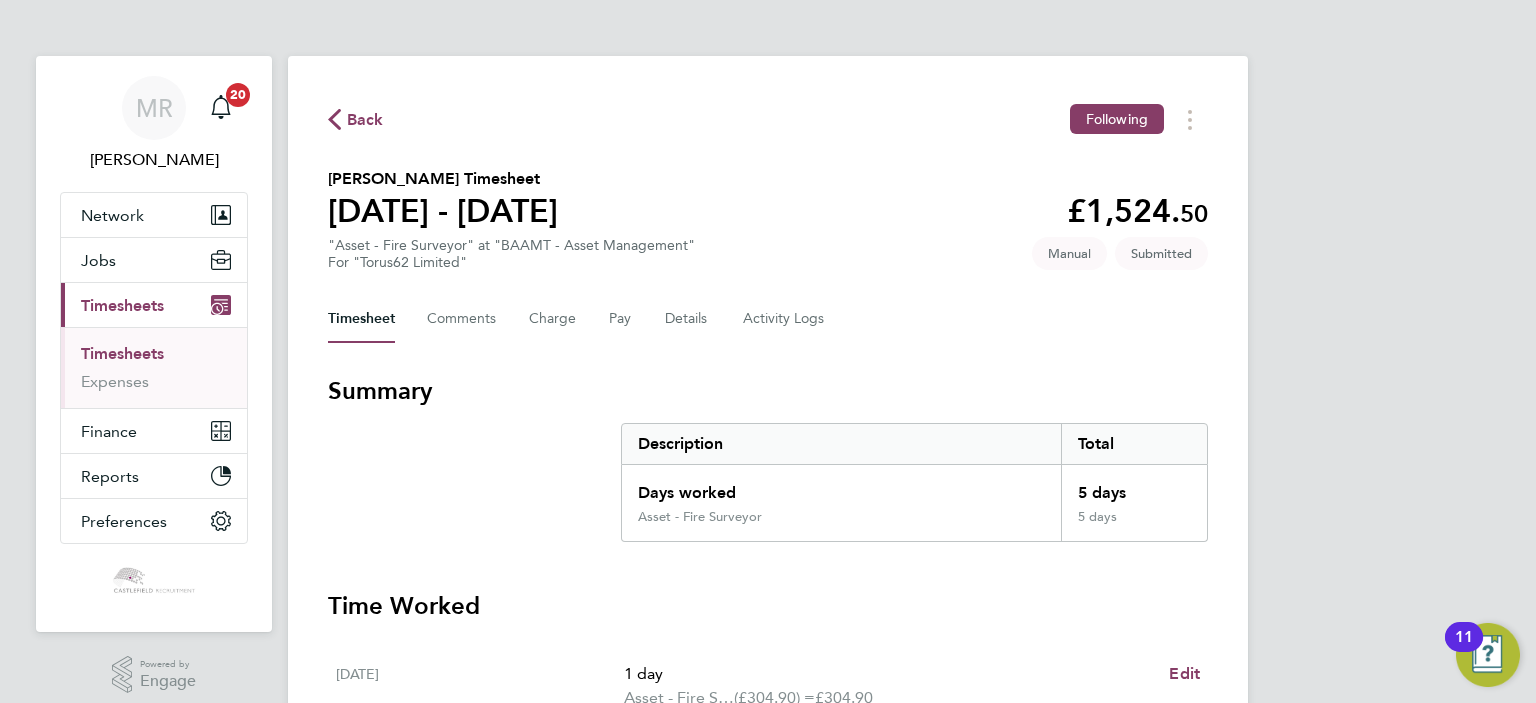 click on "Back  Following" 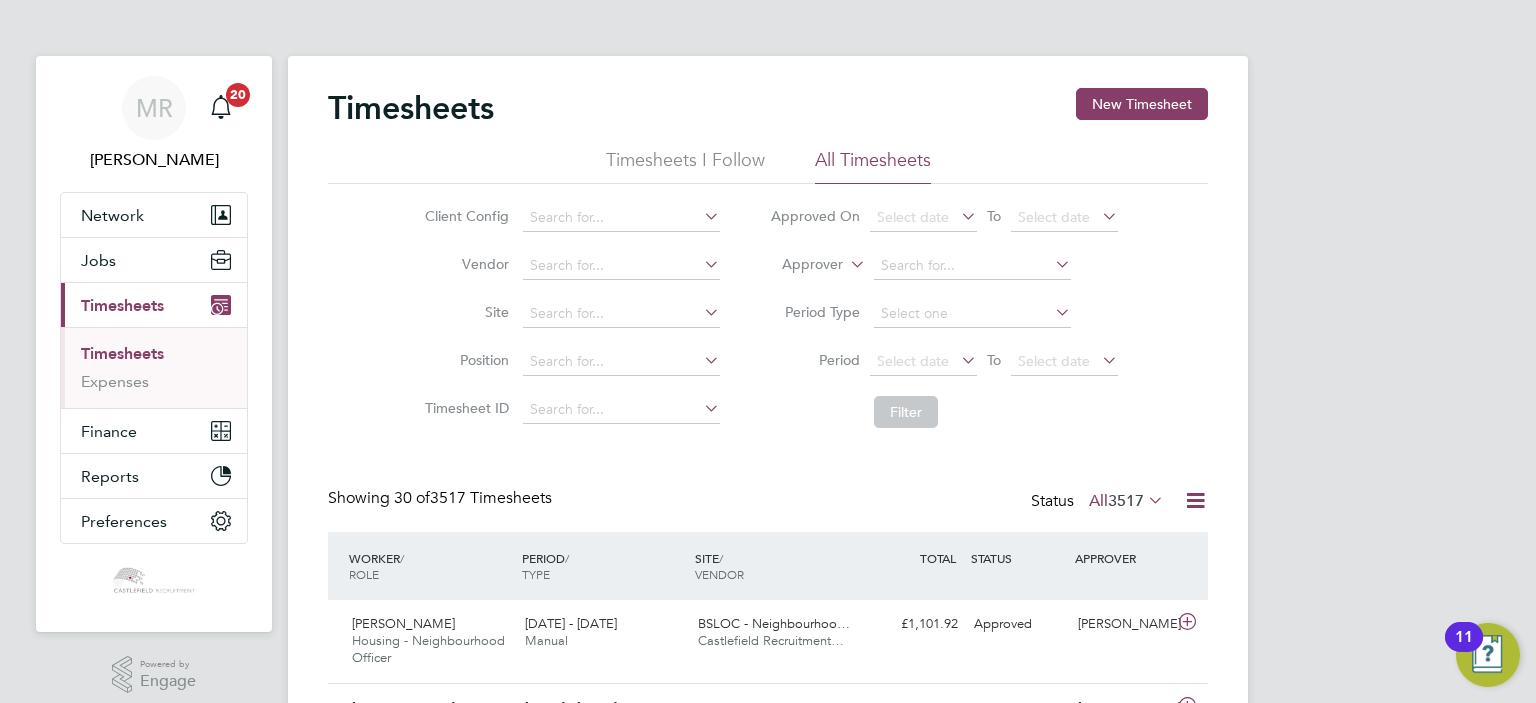 scroll, scrollTop: 10, scrollLeft: 10, axis: both 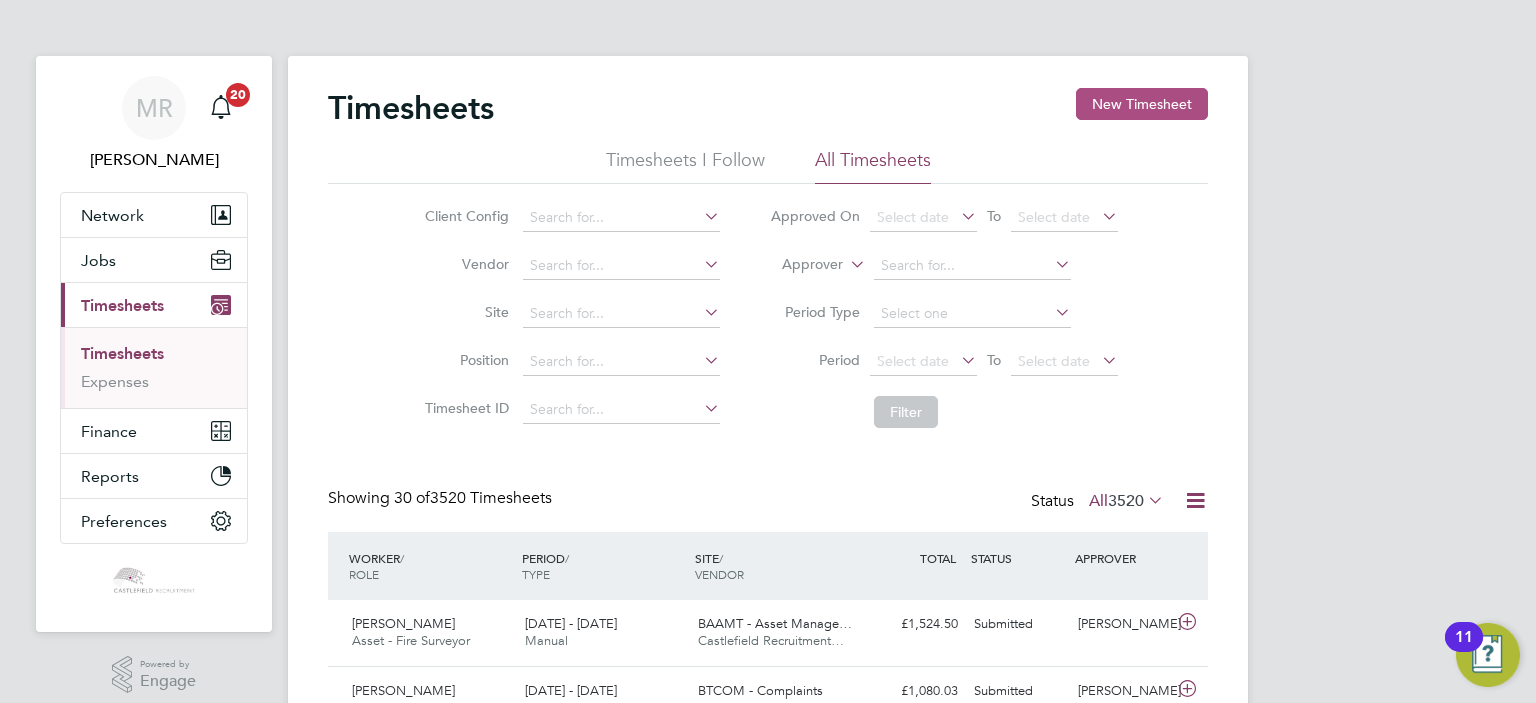 click on "New Timesheet" 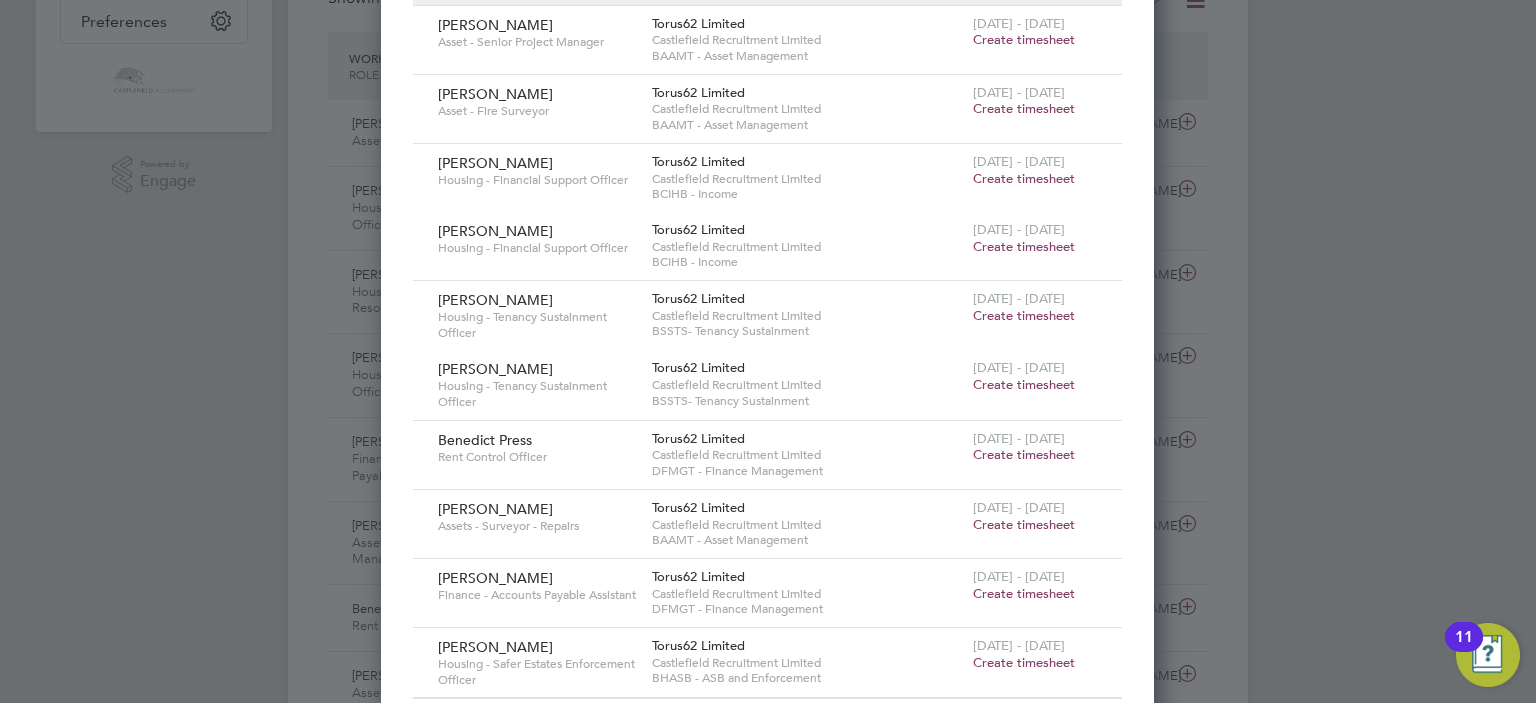 click on "Create timesheet" at bounding box center (1024, 524) 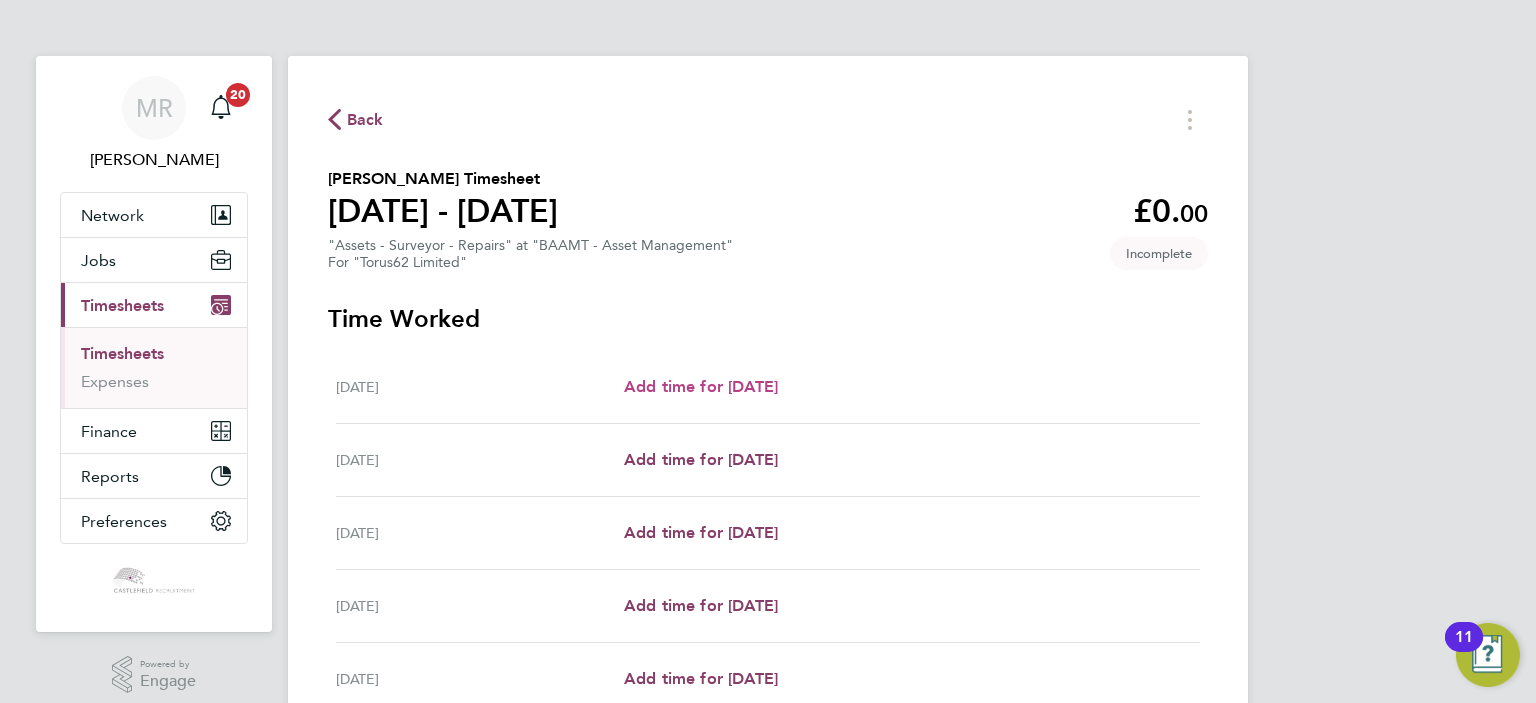 click on "Mon 21 Jul   Add time for Mon 21 Jul   Add time for Mon 21 Jul" at bounding box center [768, 387] 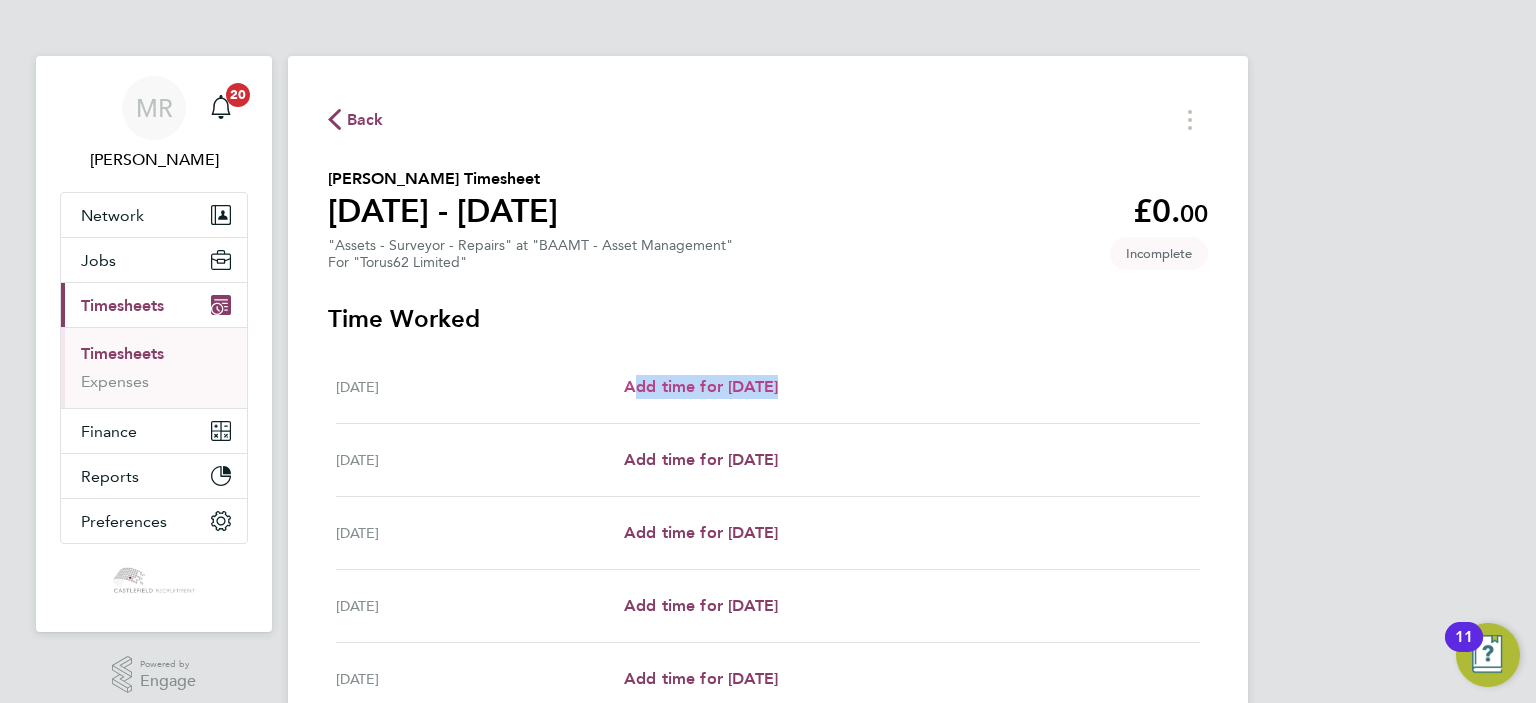 click on "Add time for [DATE]" at bounding box center [701, 386] 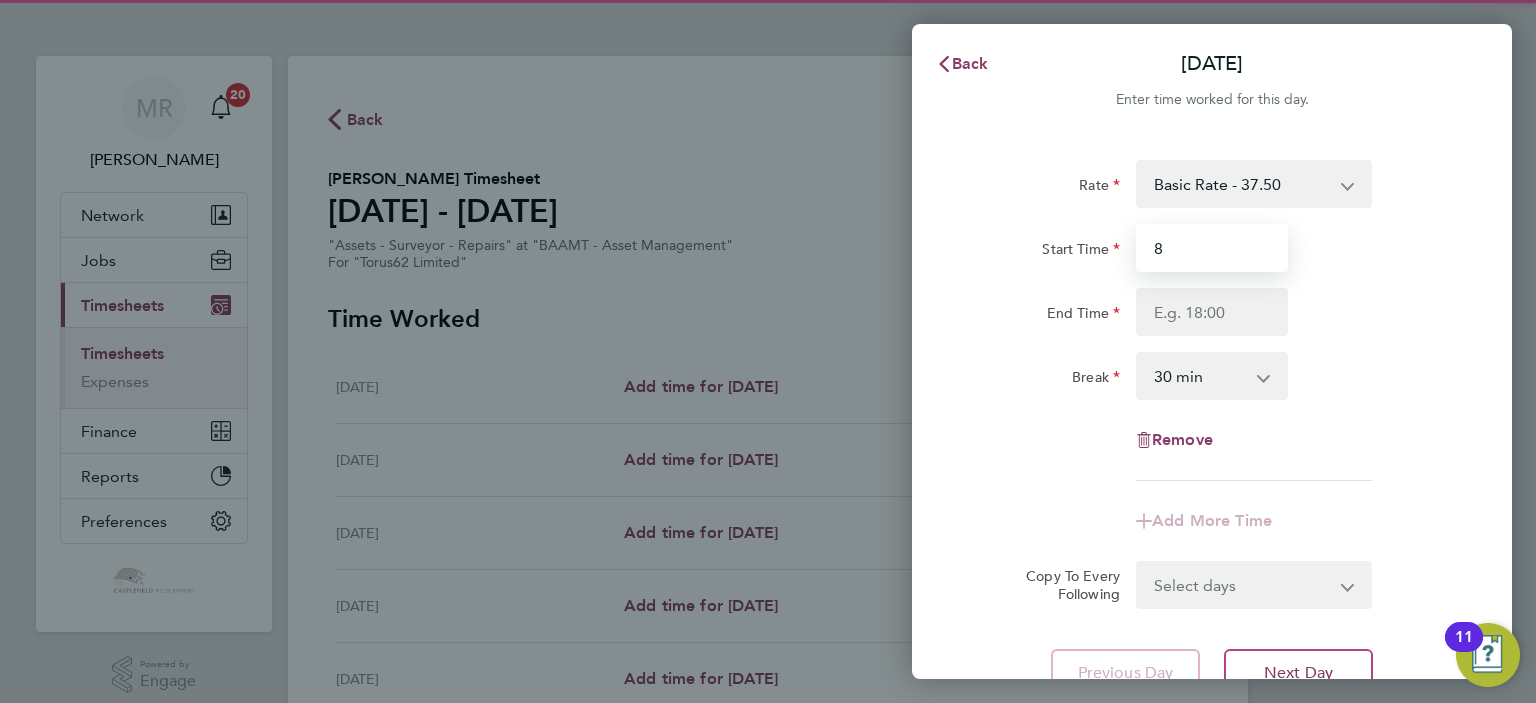 drag, startPoint x: 1179, startPoint y: 257, endPoint x: 1162, endPoint y: 272, distance: 22.671568 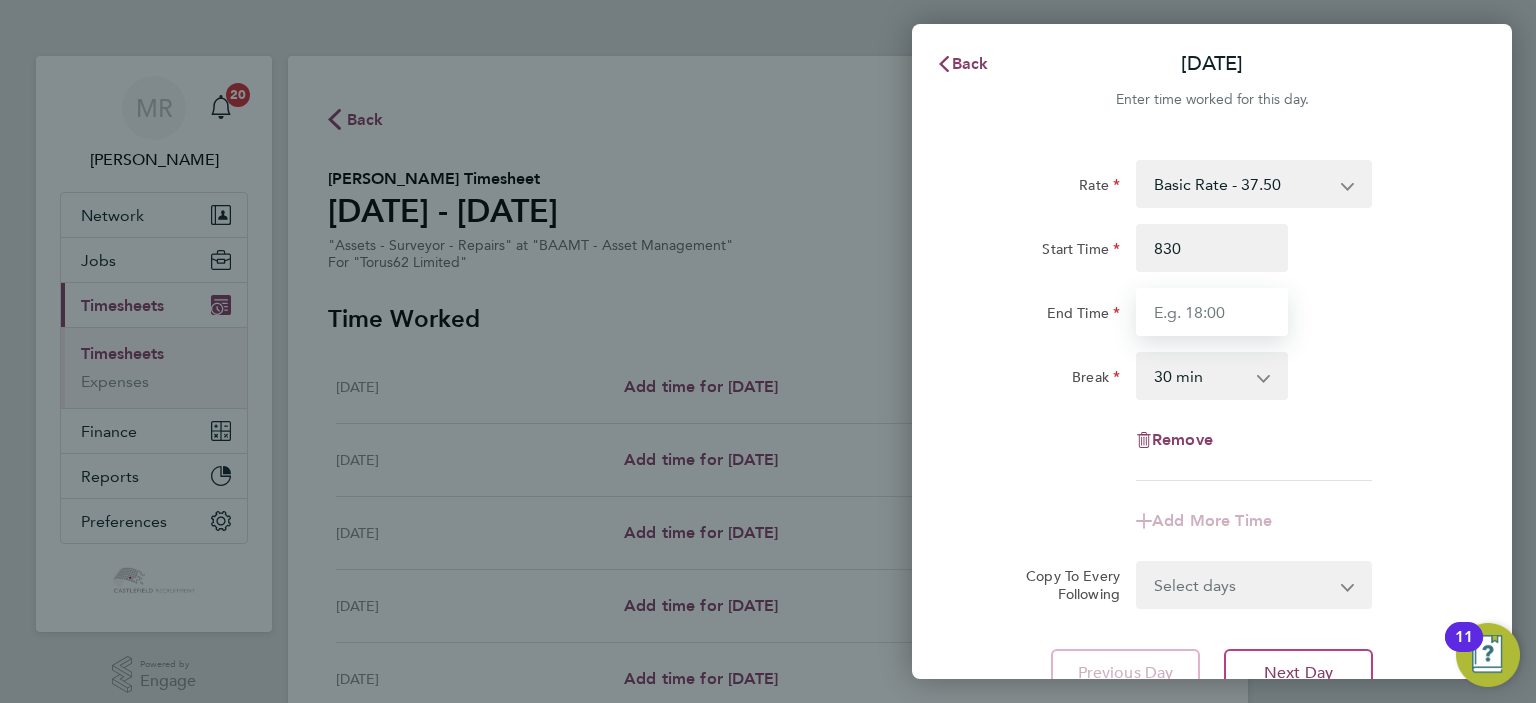 type on "08:30" 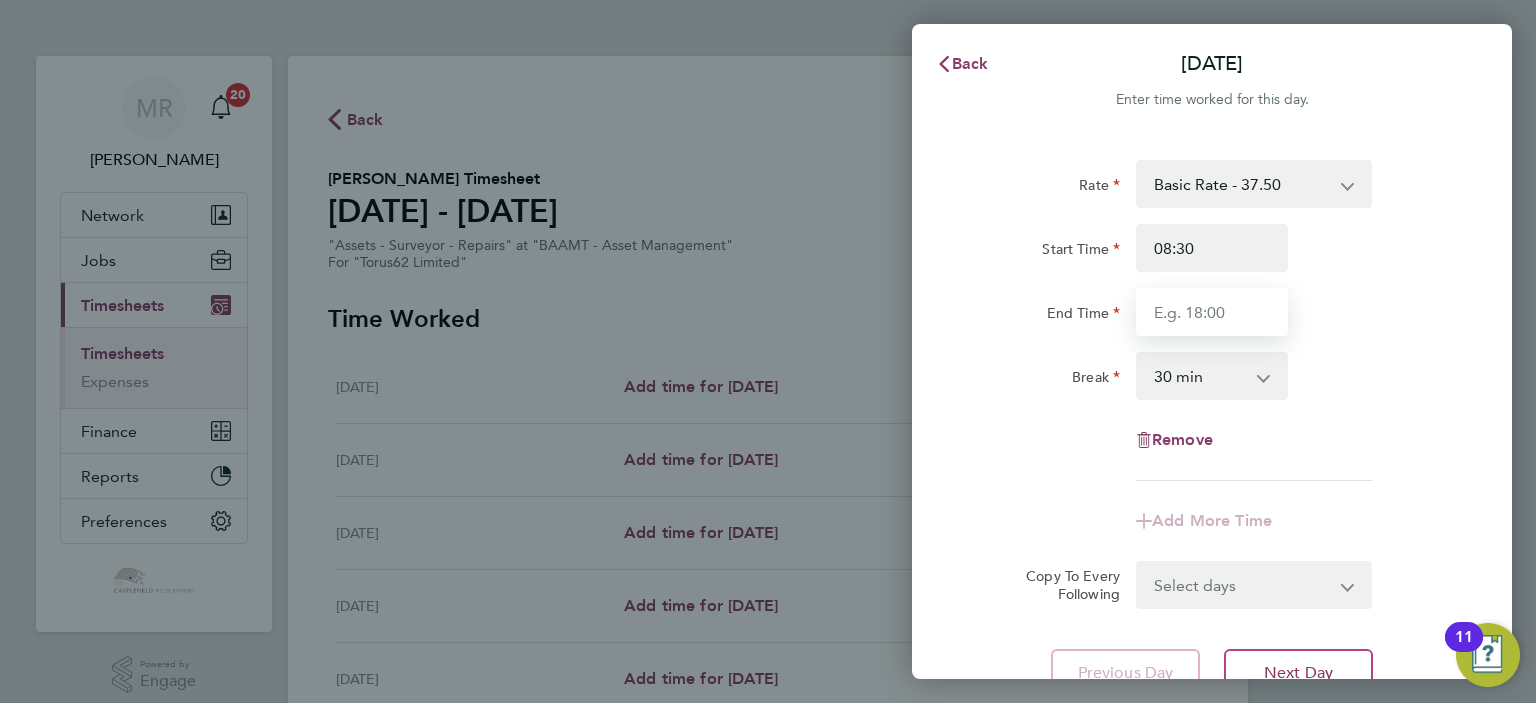 click on "End Time" at bounding box center (1212, 312) 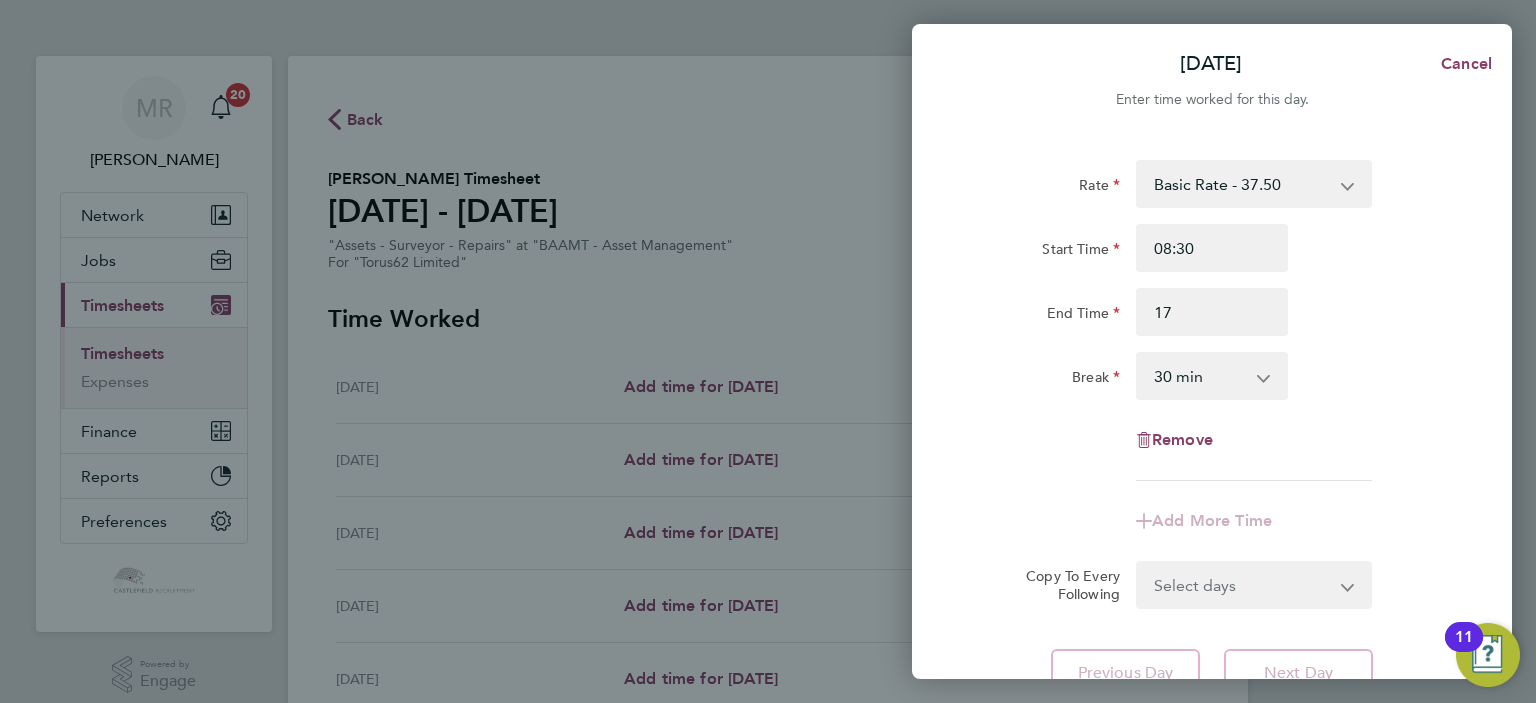 type on "17:00" 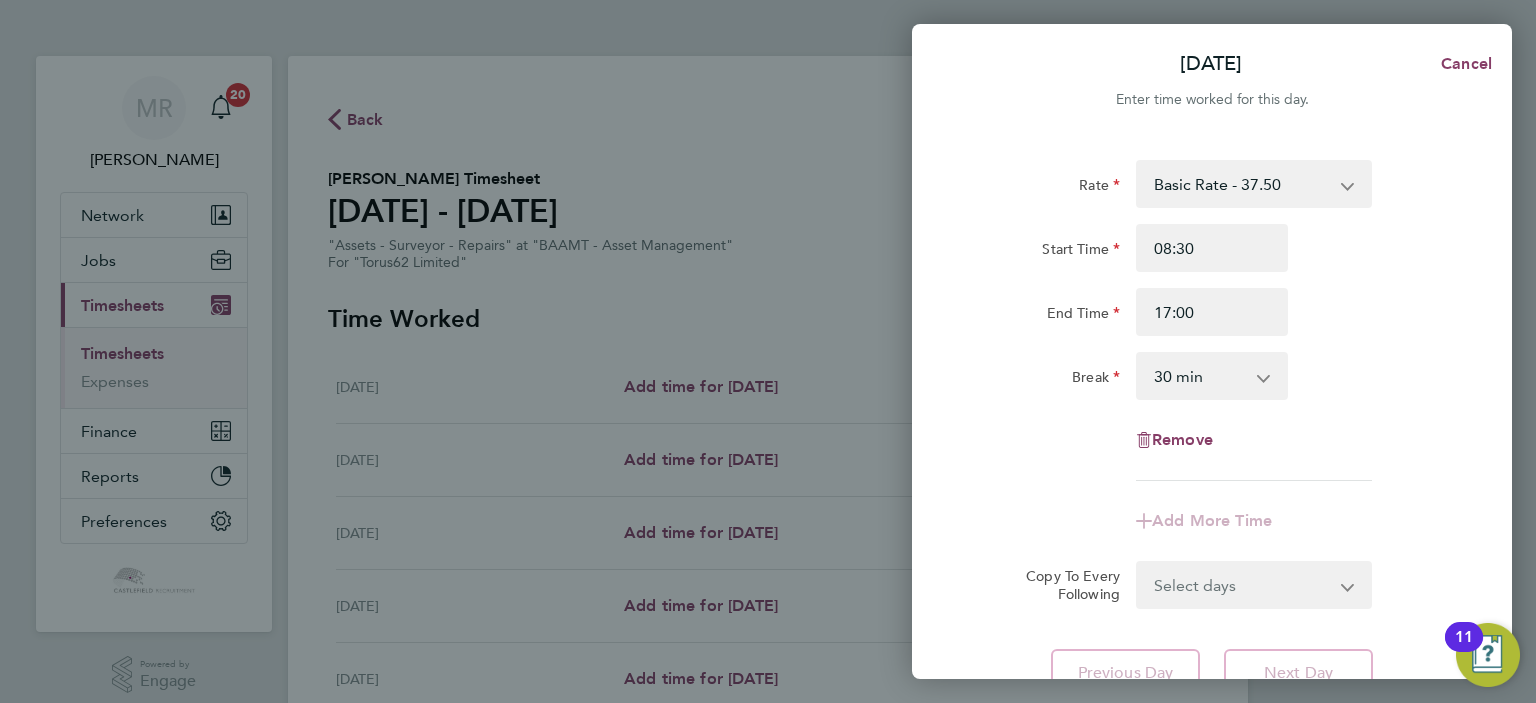 click on "Start Time 08:30 End Time 17:00" 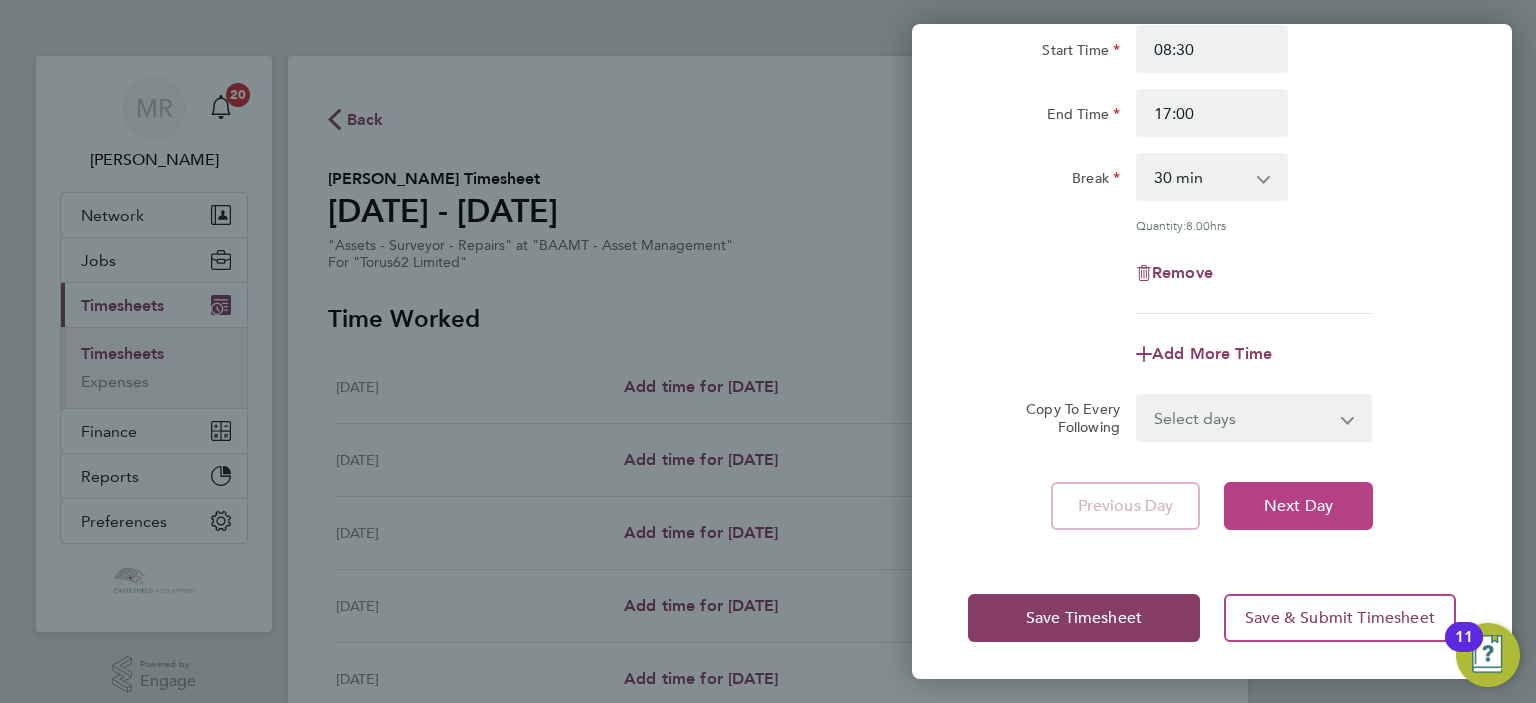 click on "Next Day" 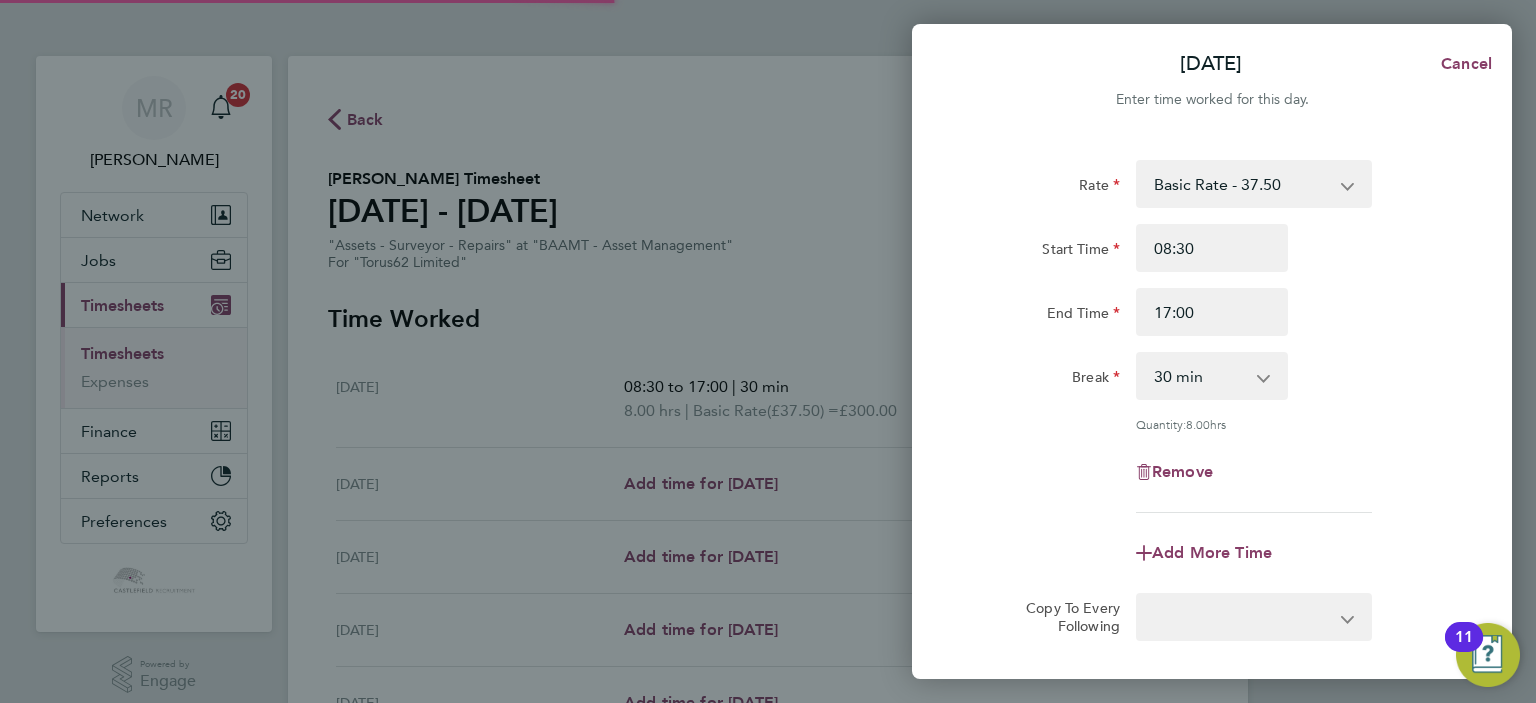 select on "30" 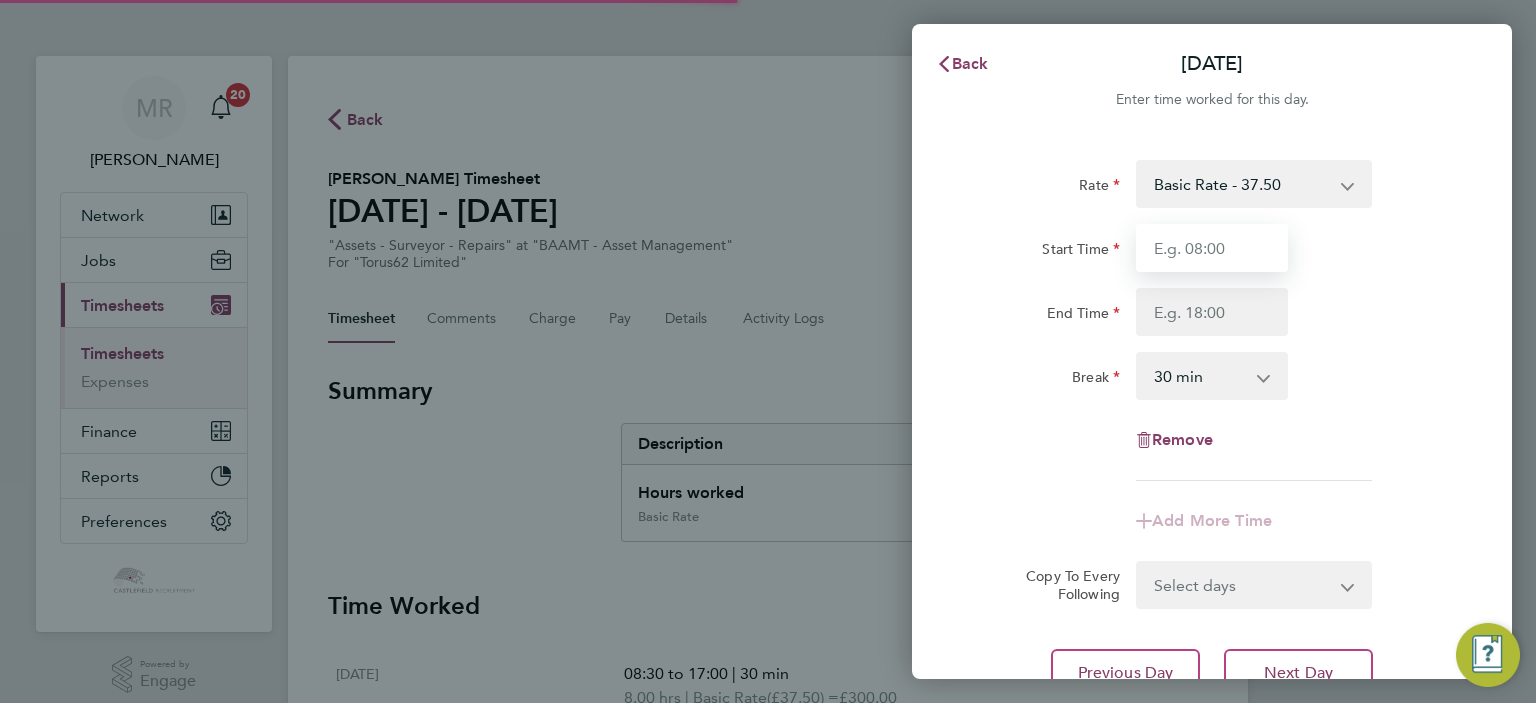 click on "Start Time" at bounding box center (1212, 248) 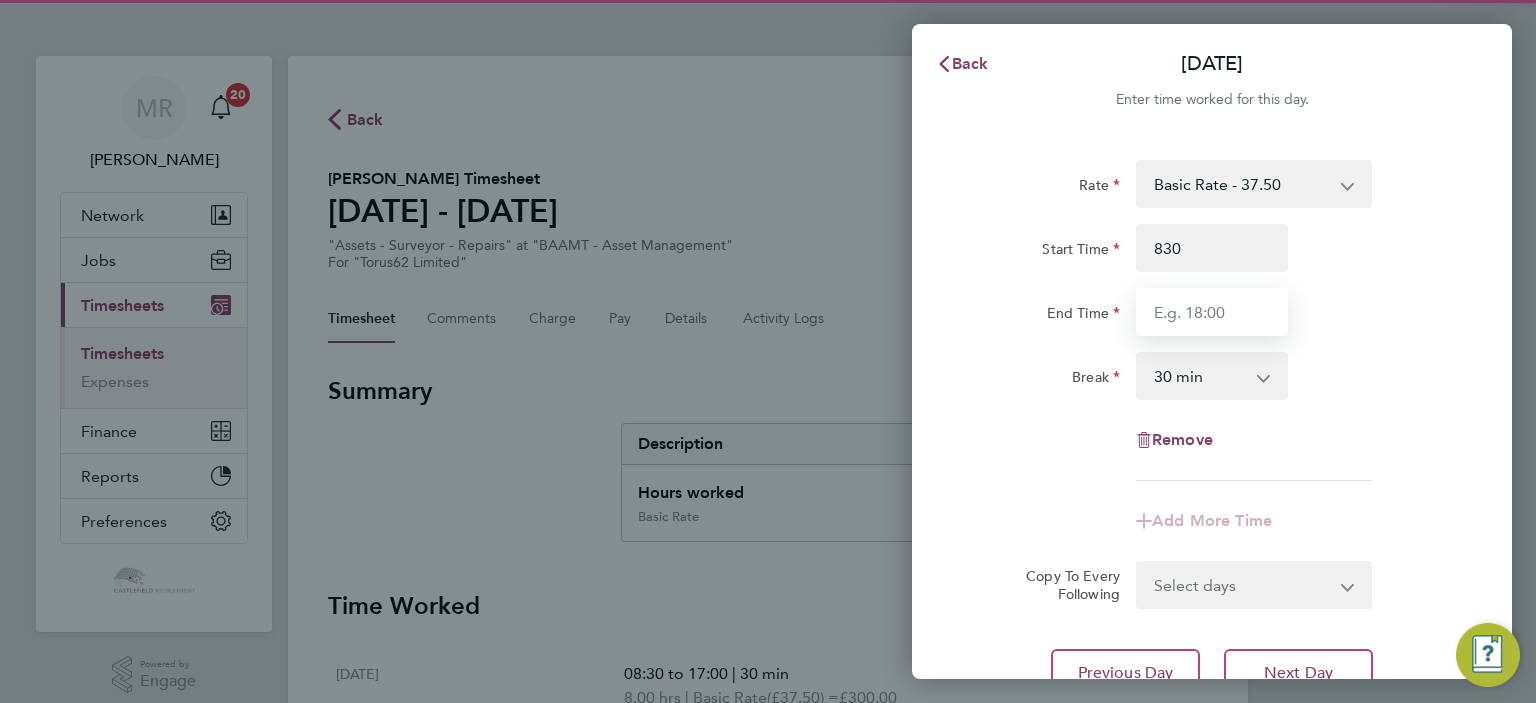 type on "08:30" 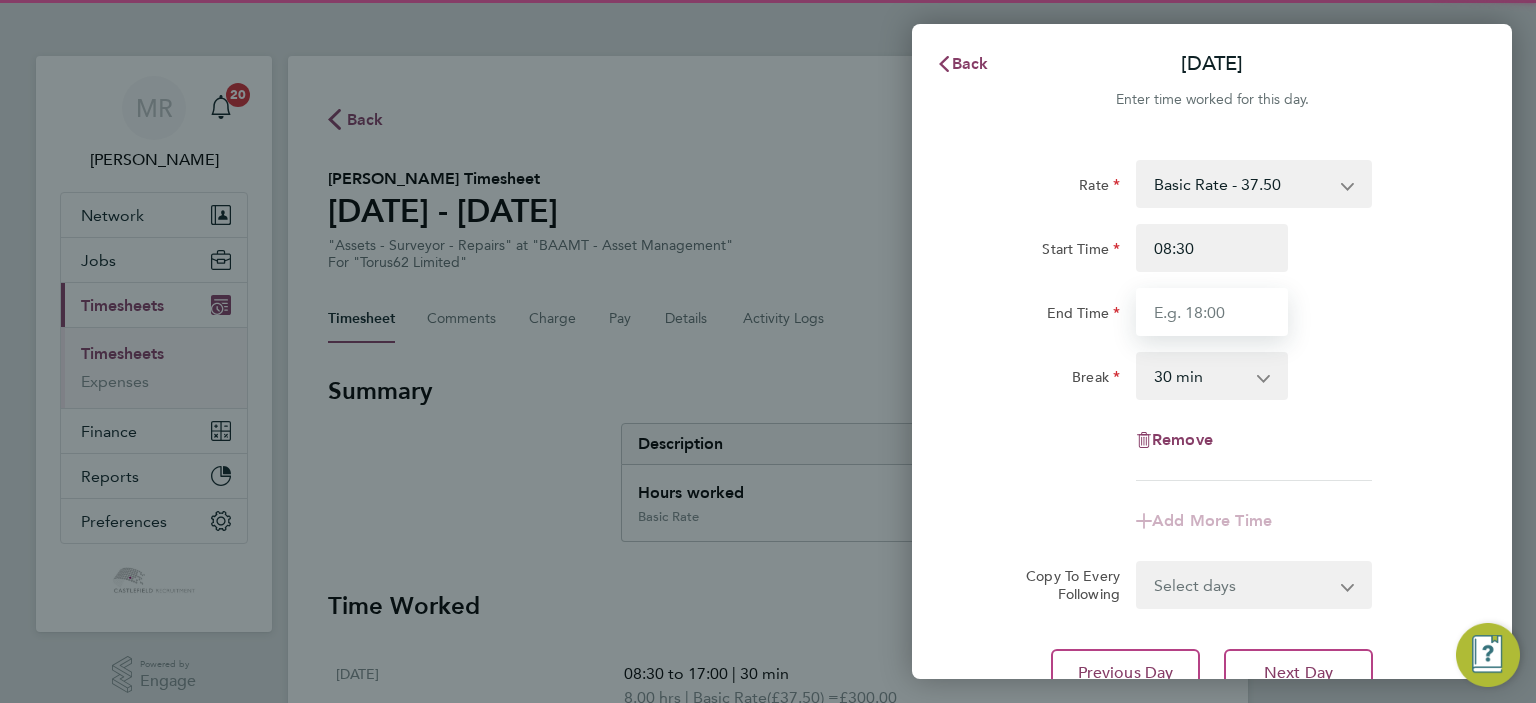 click on "End Time" at bounding box center (1212, 312) 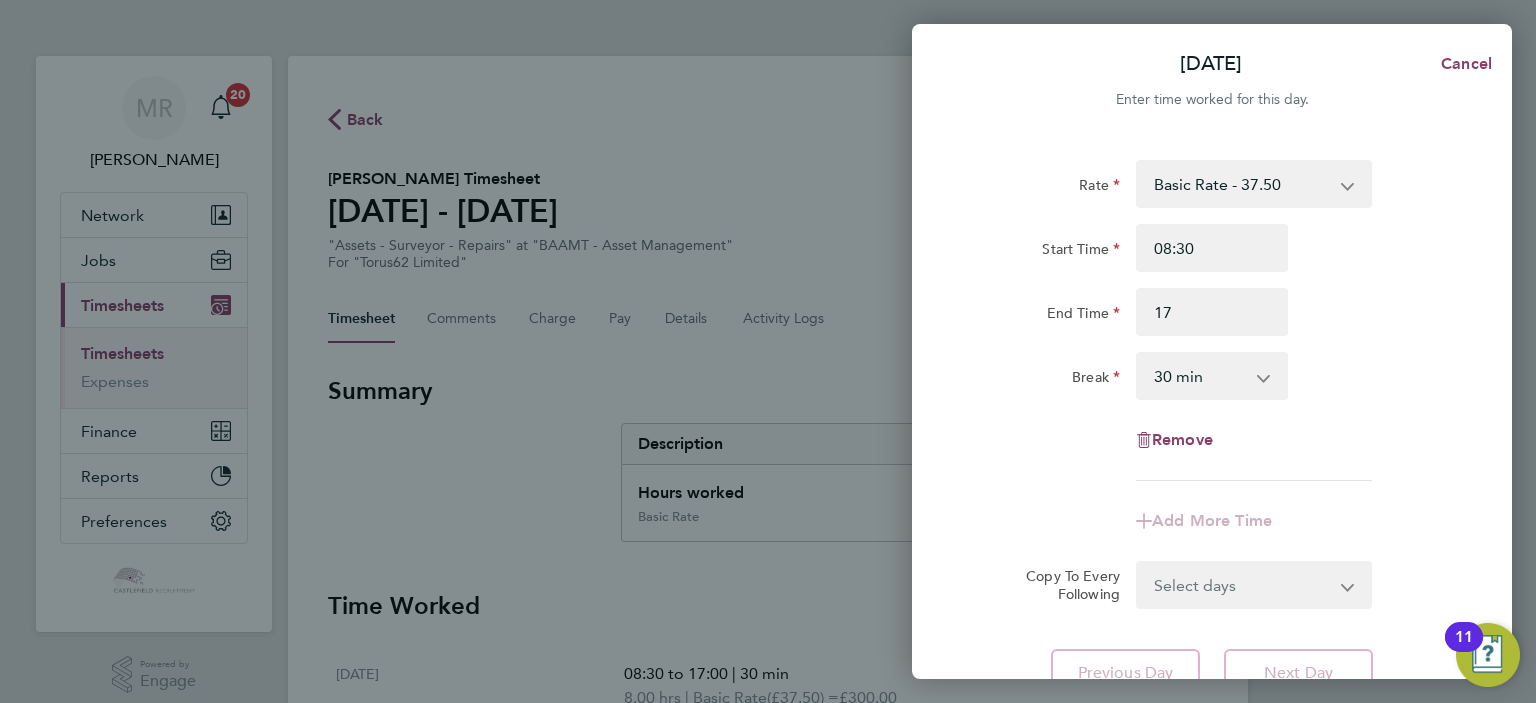type on "17:00" 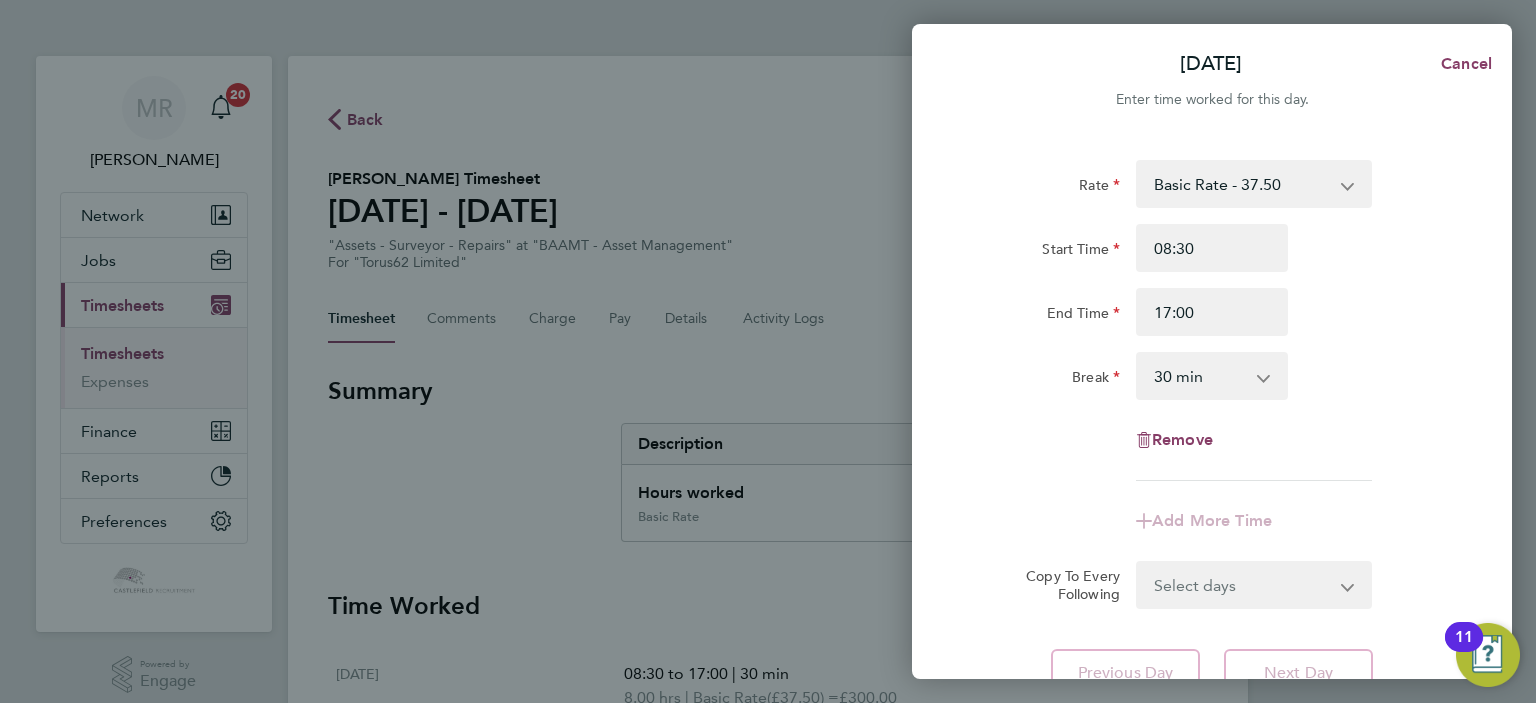 click on "End Time 17:00" 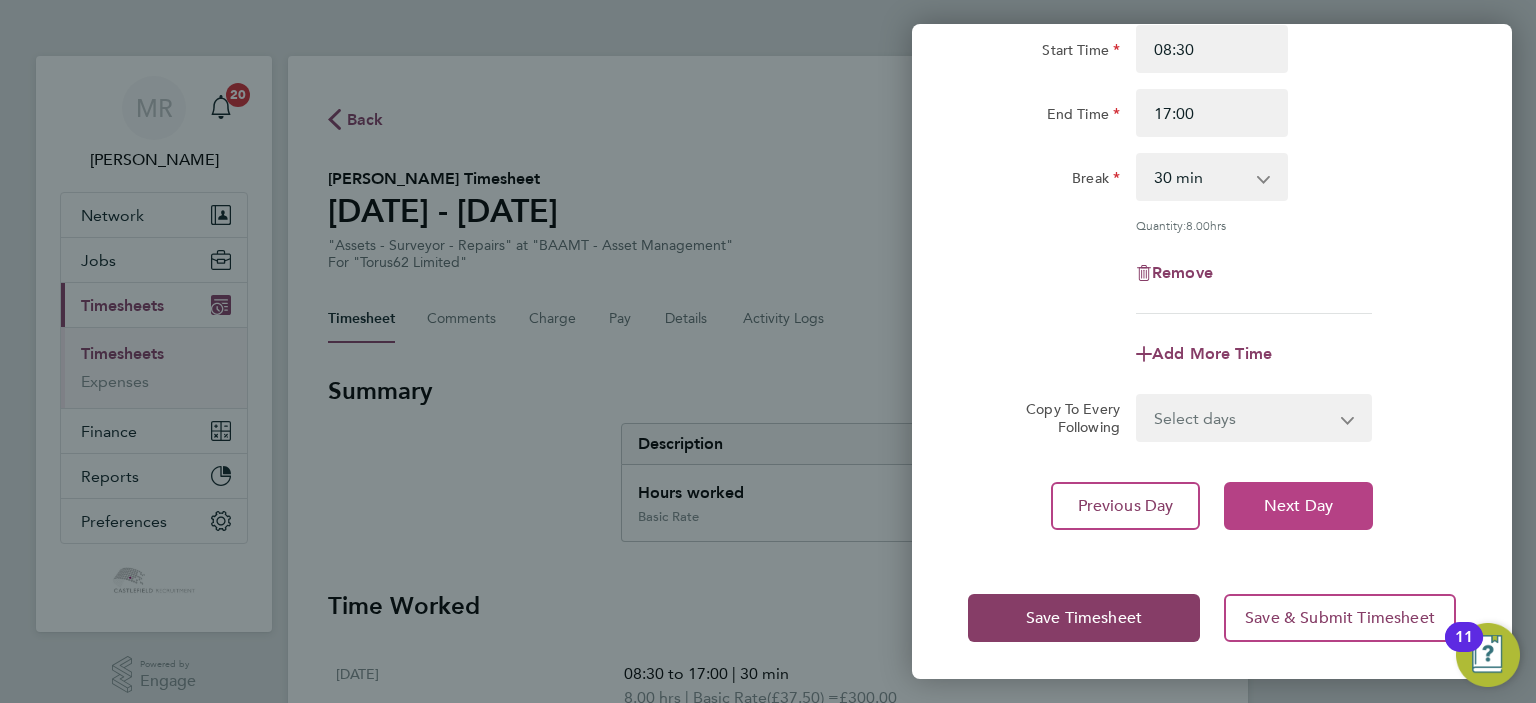 click on "Next Day" 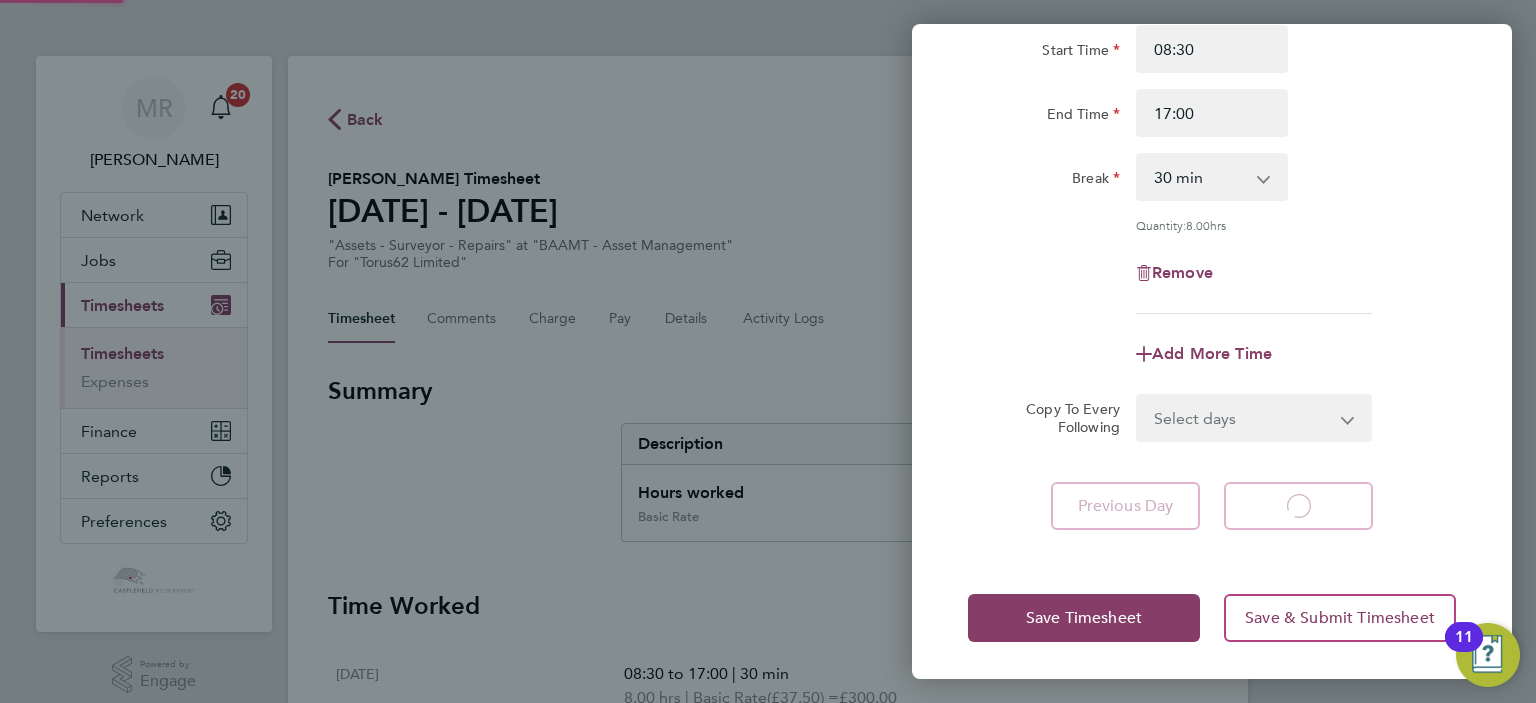 select on "30" 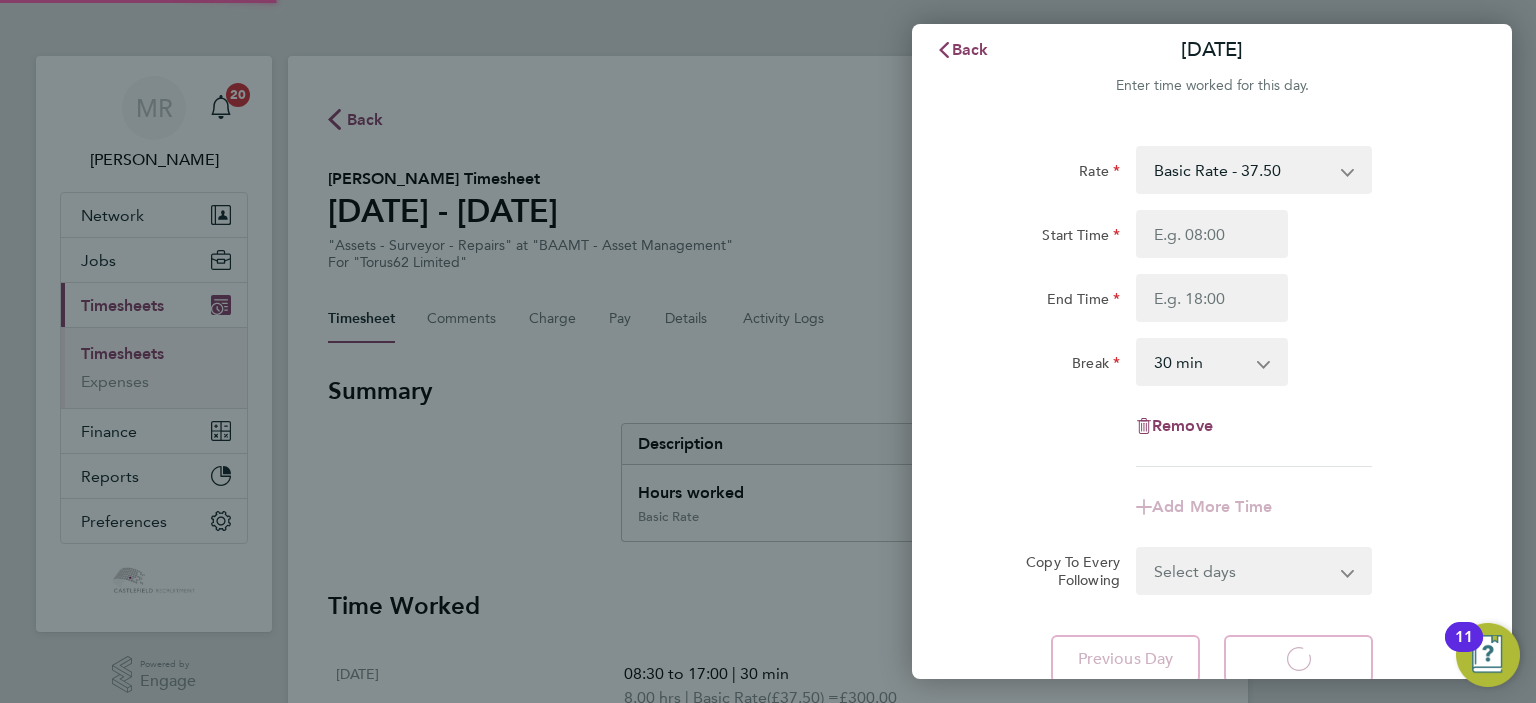 select on "30" 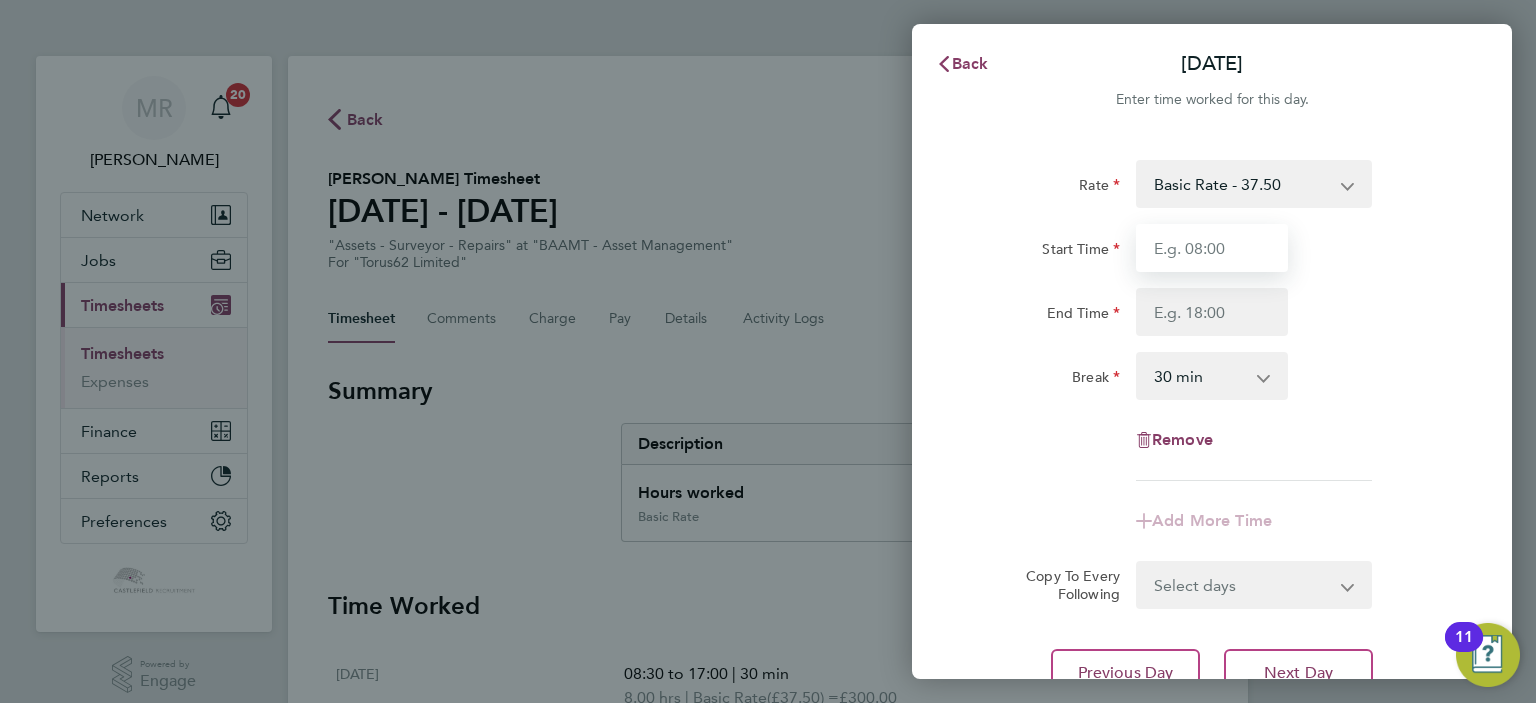 click on "Start Time" at bounding box center [1212, 248] 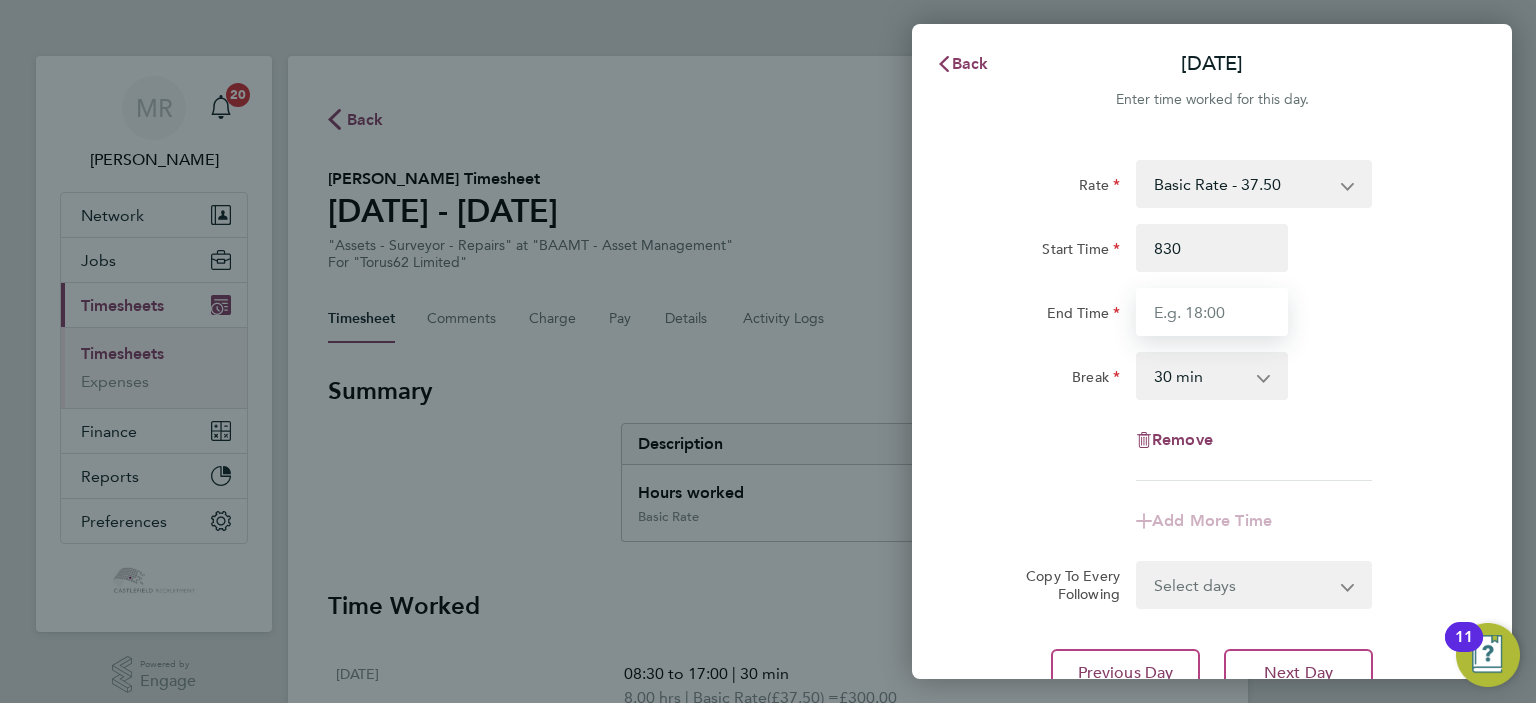 type on "08:30" 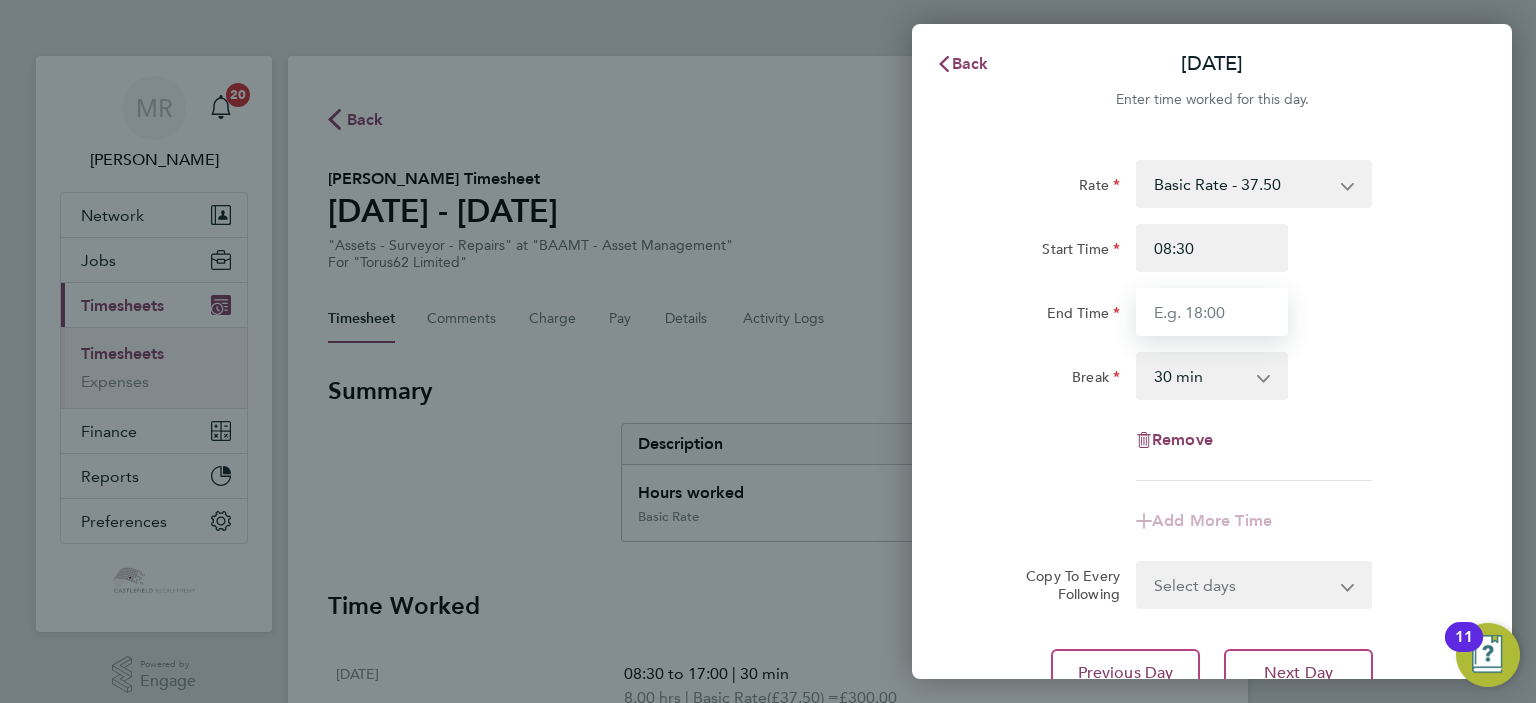 click on "End Time" at bounding box center [1212, 312] 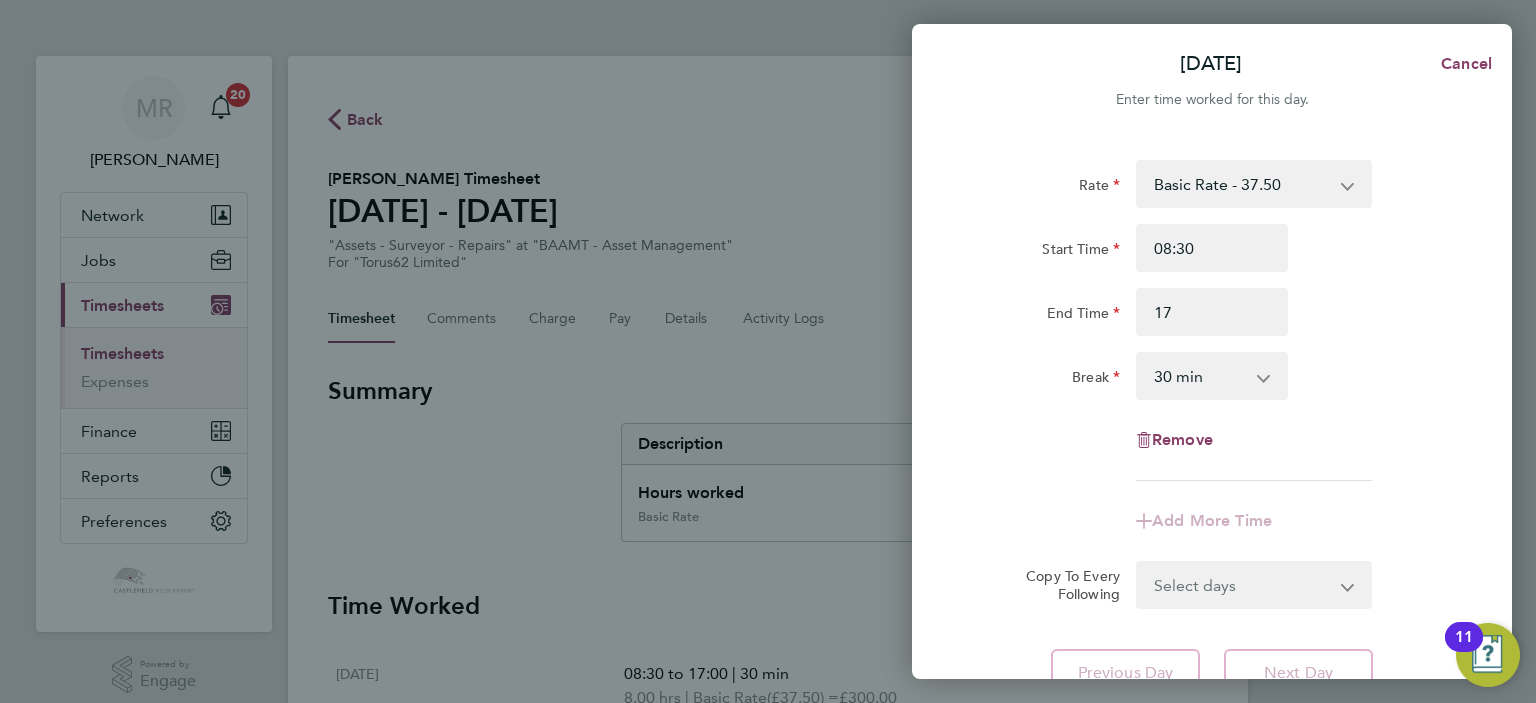 type on "17:00" 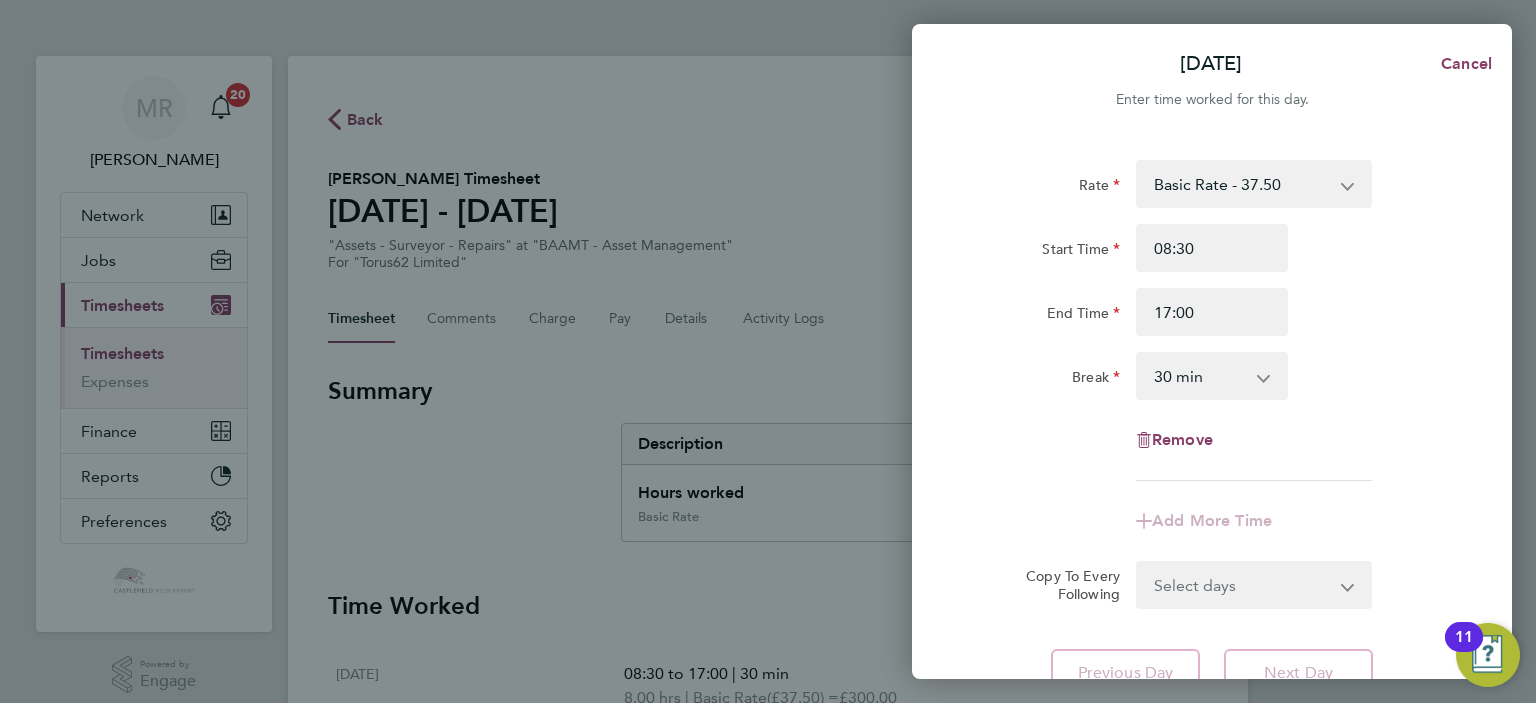 click on "Start Time 08:30 End Time 17:00" 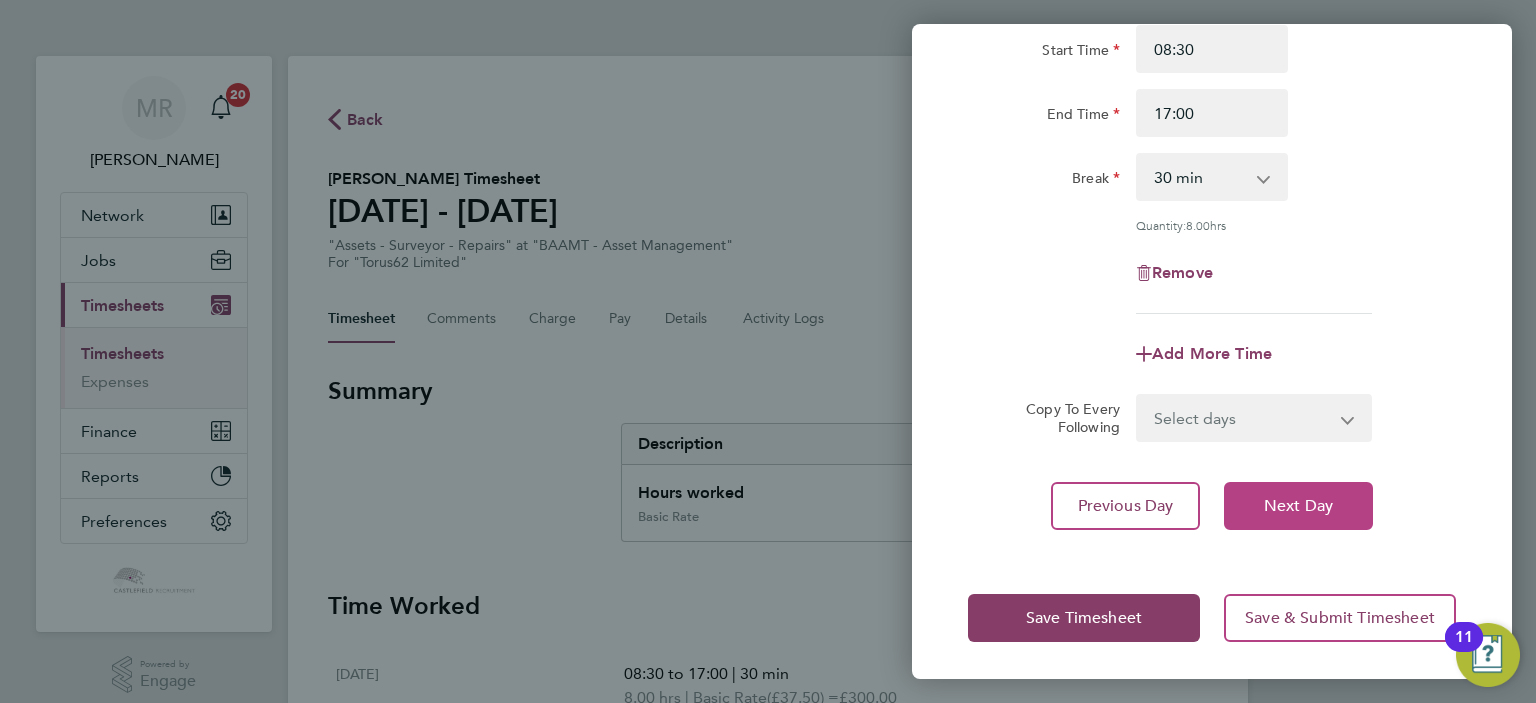 click on "Next Day" 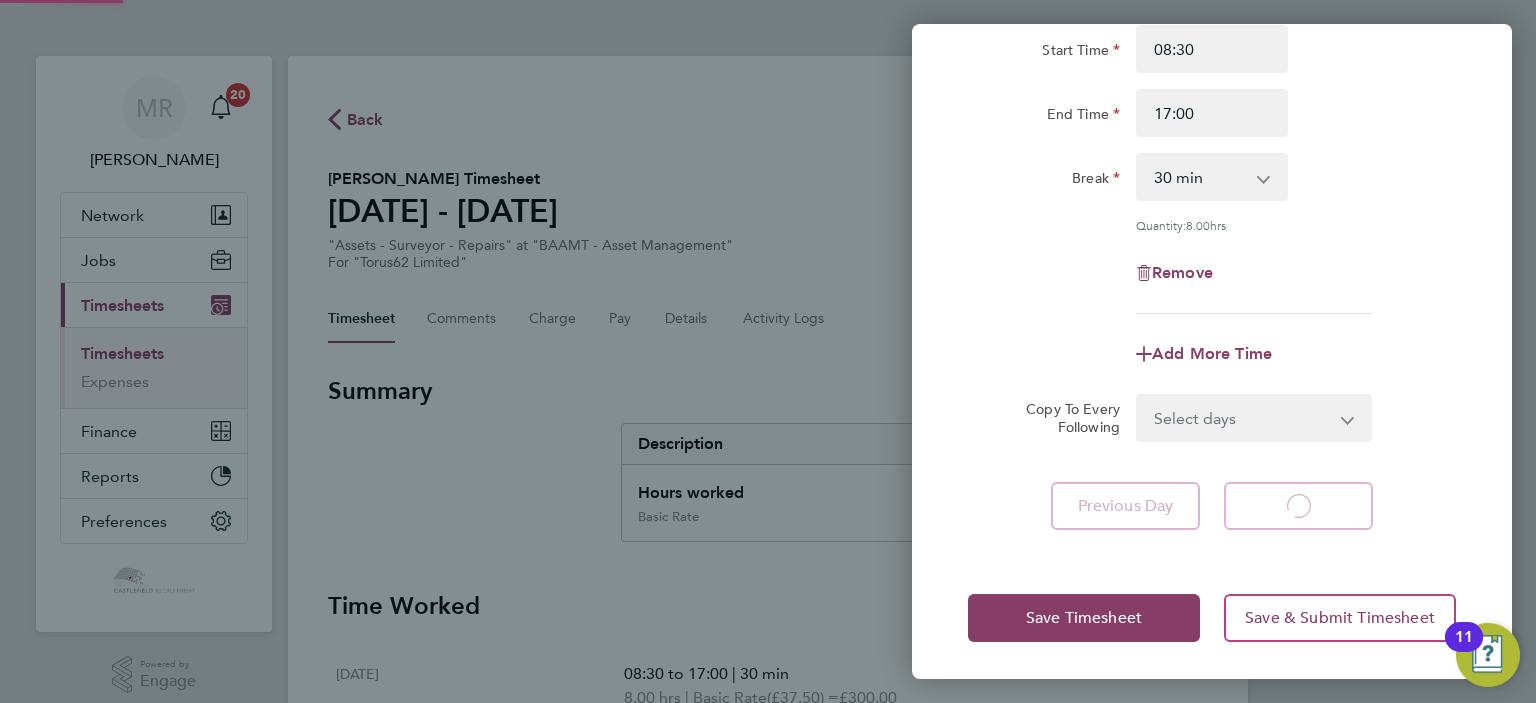 select on "30" 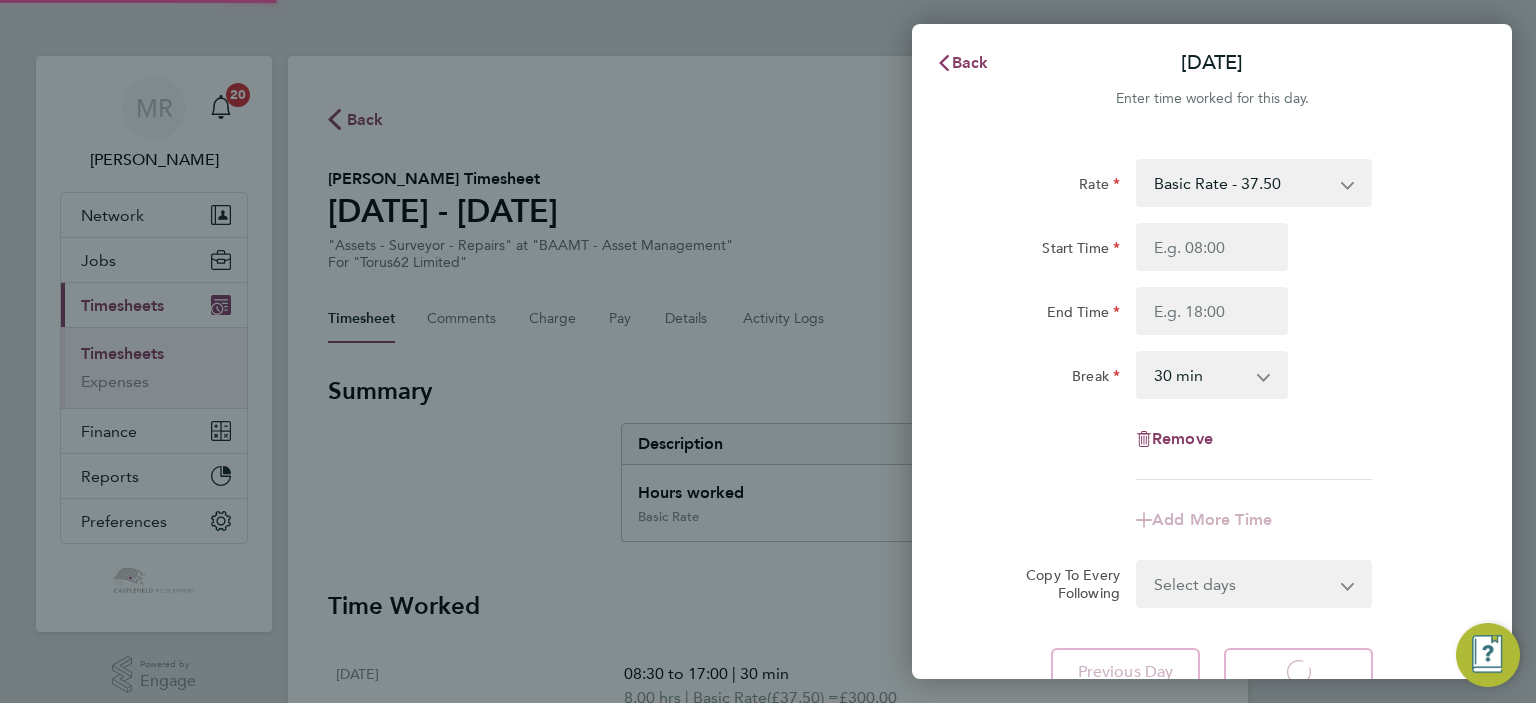 type 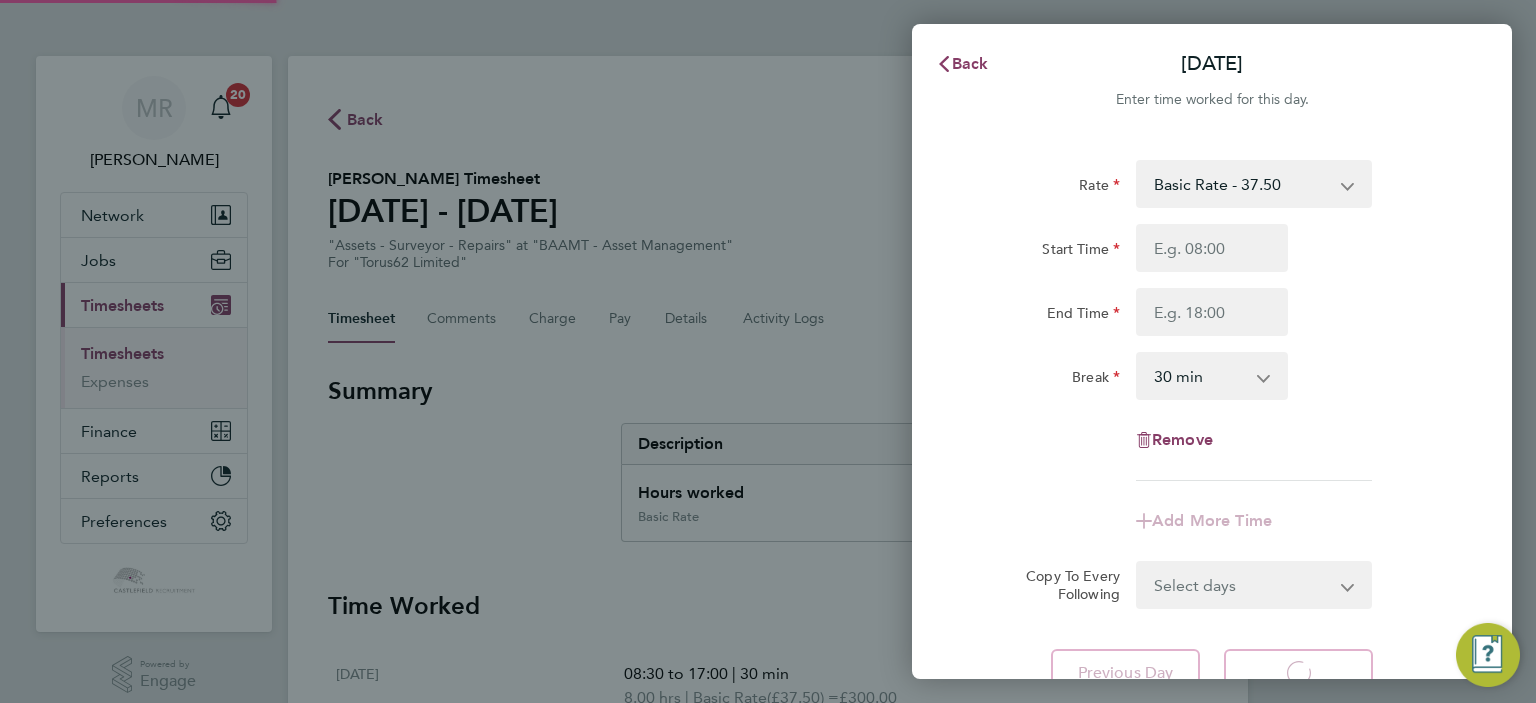 select on "30" 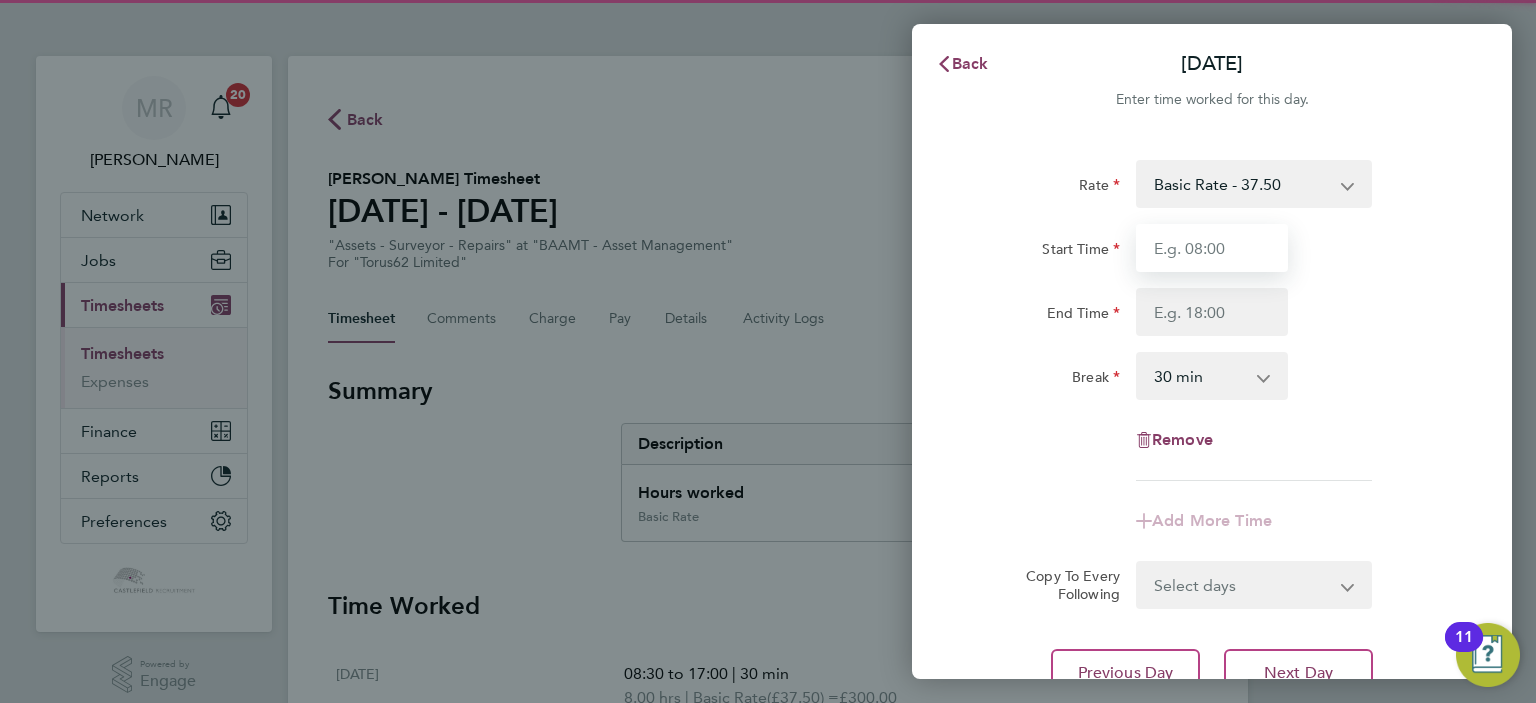 drag, startPoint x: 1196, startPoint y: 235, endPoint x: 1199, endPoint y: 246, distance: 11.401754 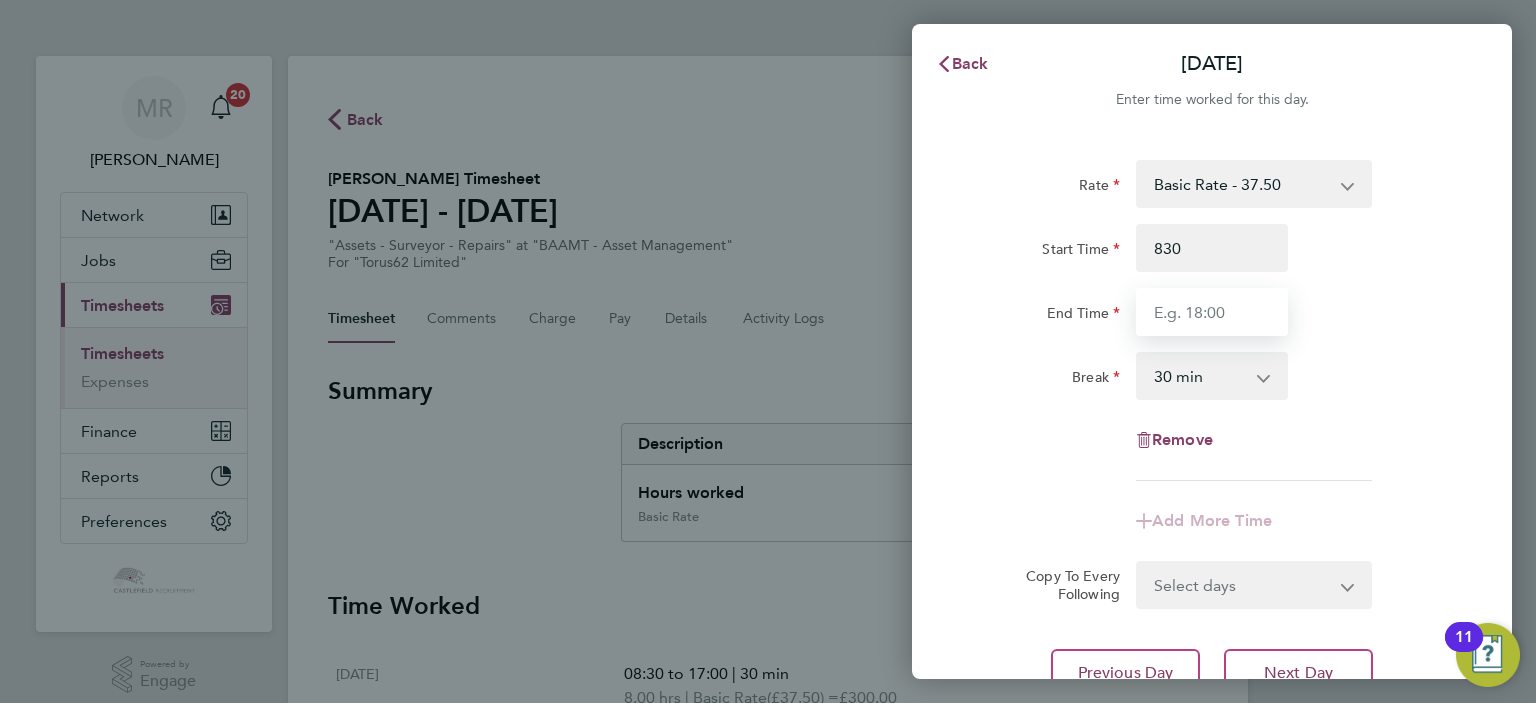 type on "08:30" 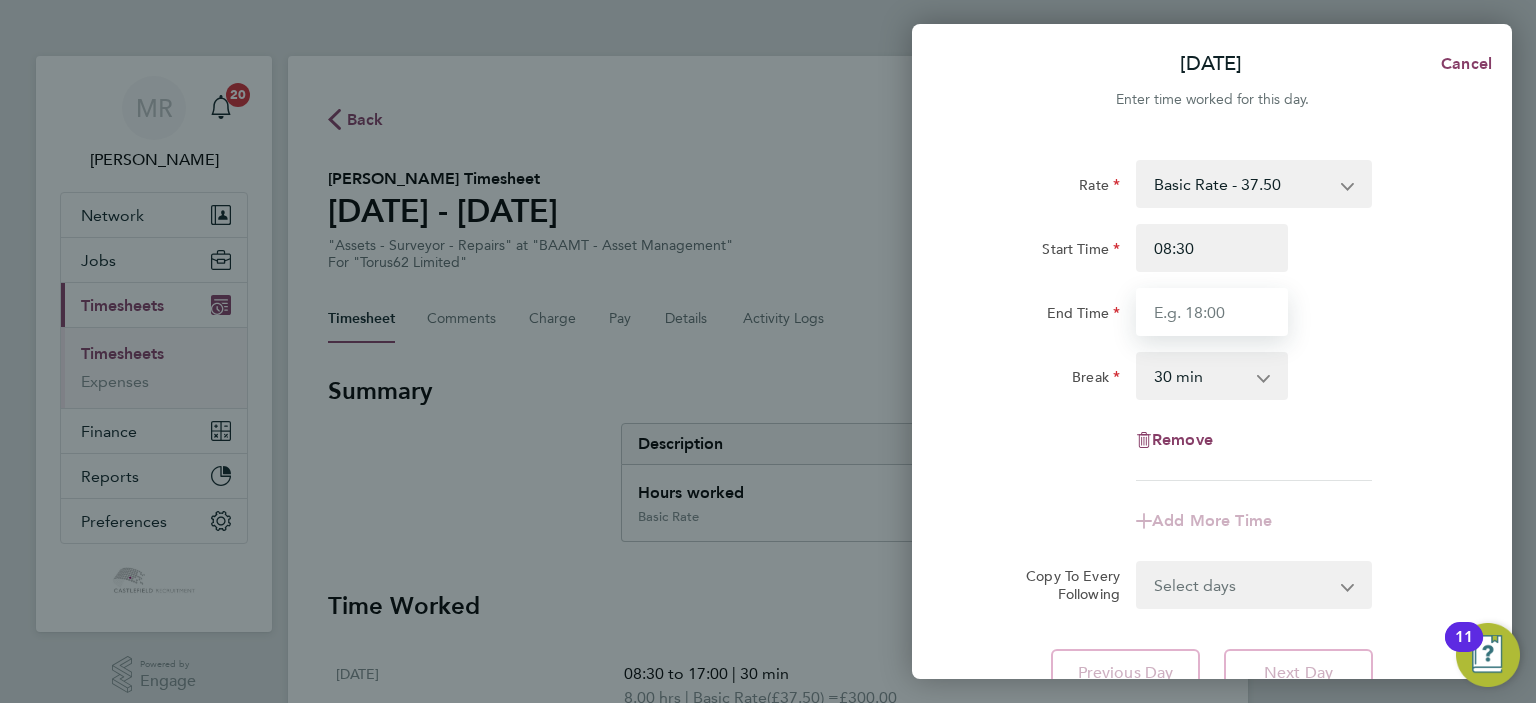 click on "End Time" at bounding box center (1212, 312) 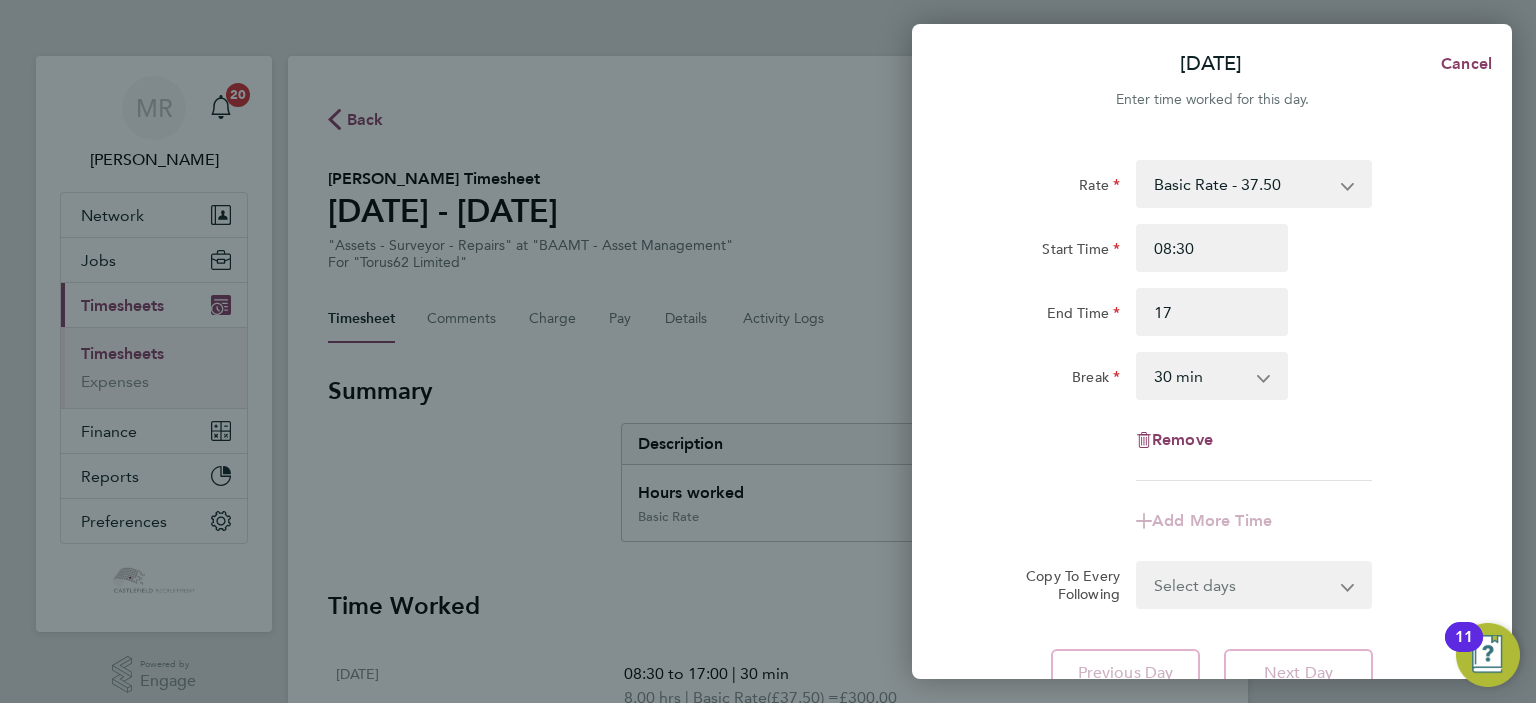 type on "17:00" 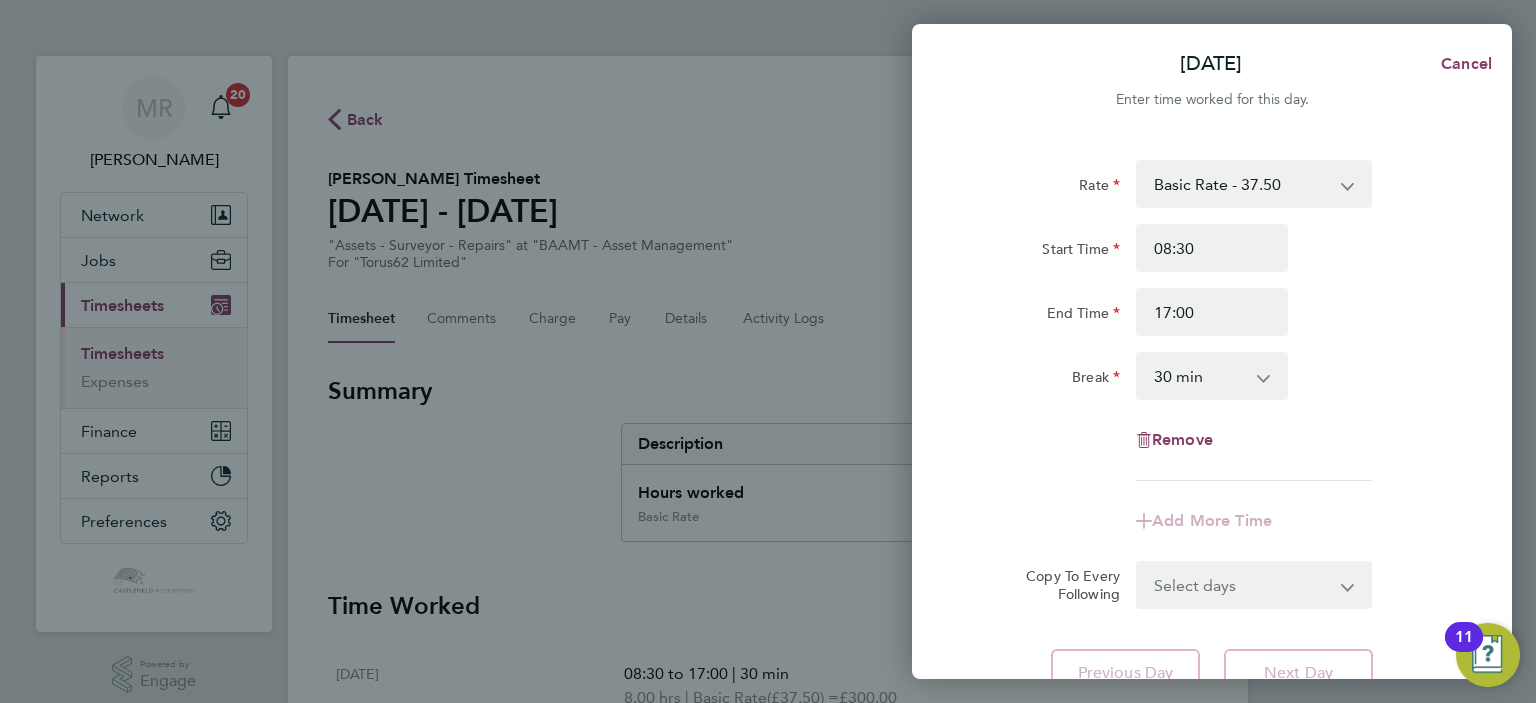 click on "End Time 17:00" 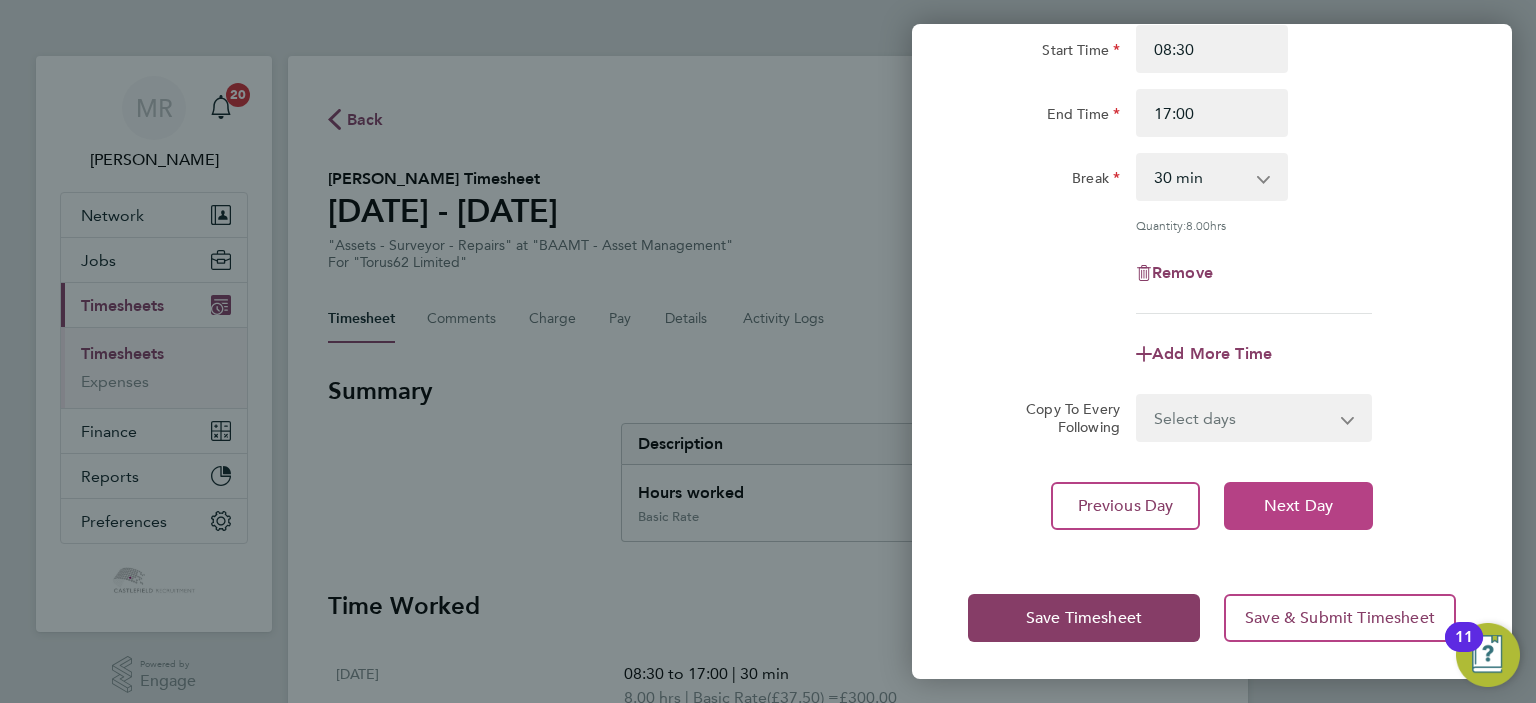 click on "Next Day" 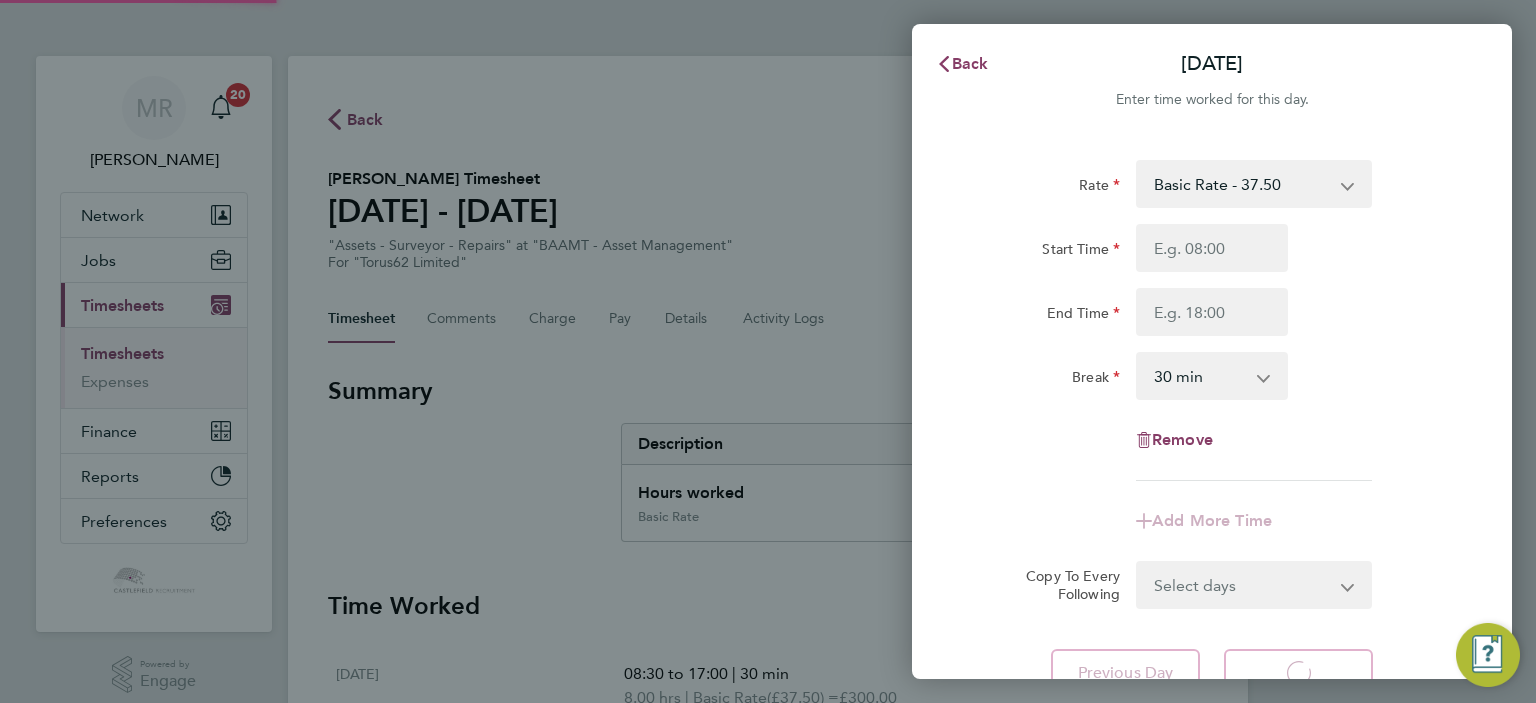 select on "30" 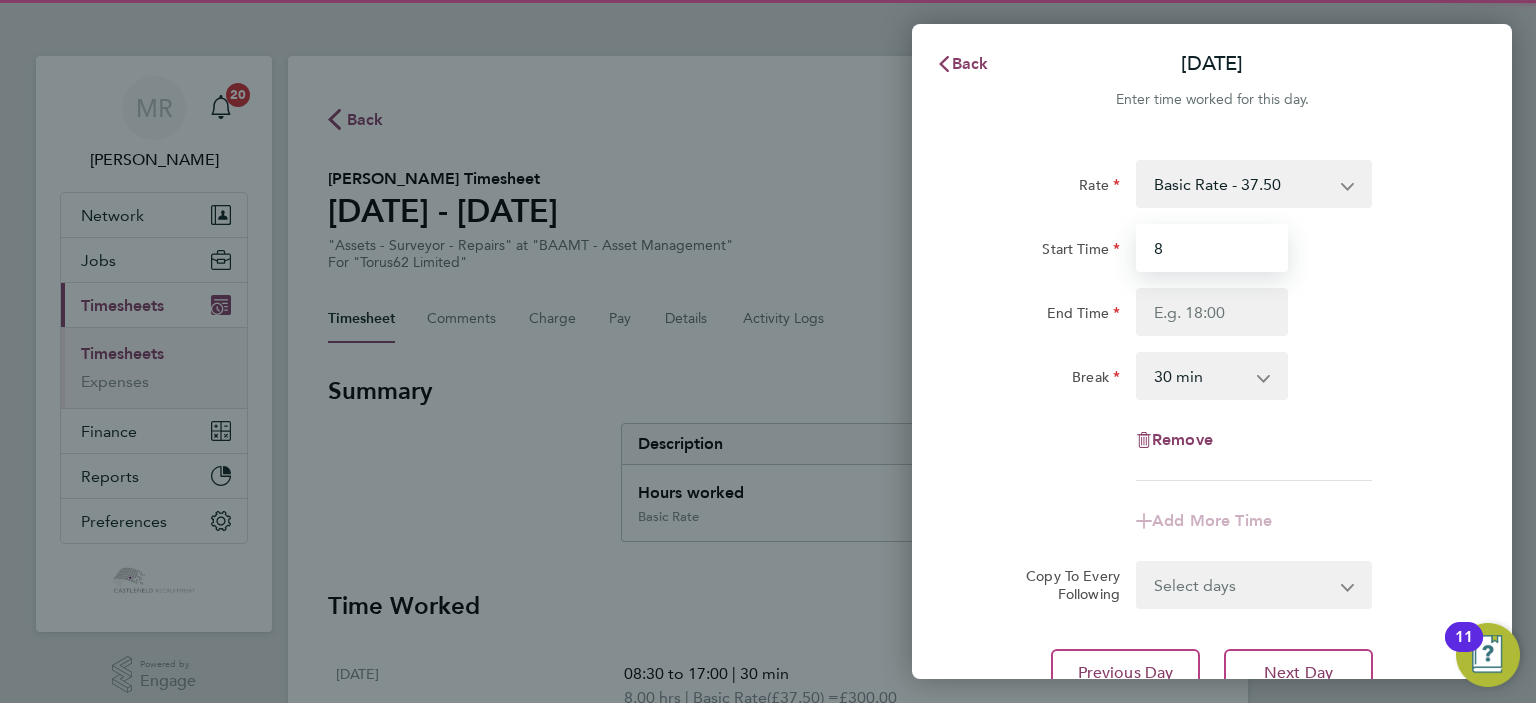 click on "8" at bounding box center (1212, 248) 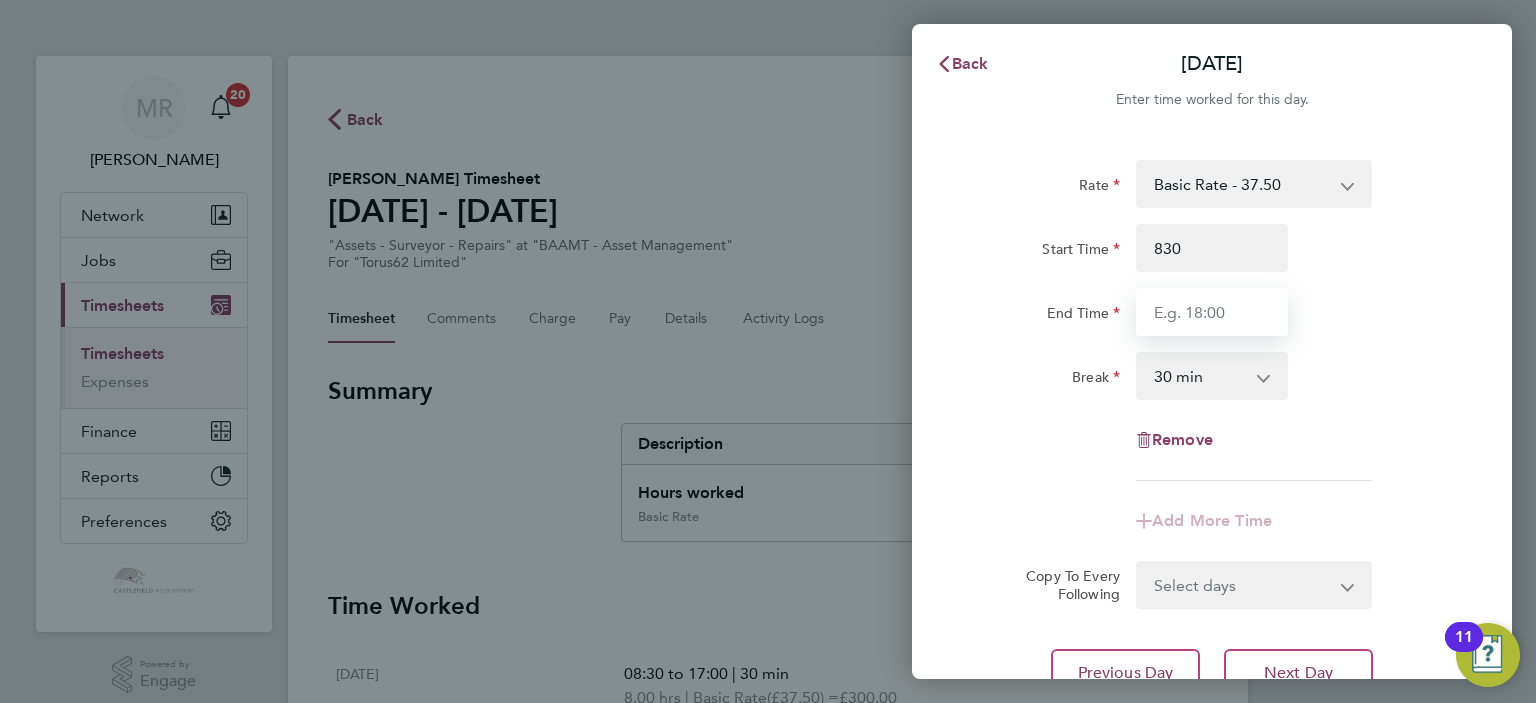 type on "08:30" 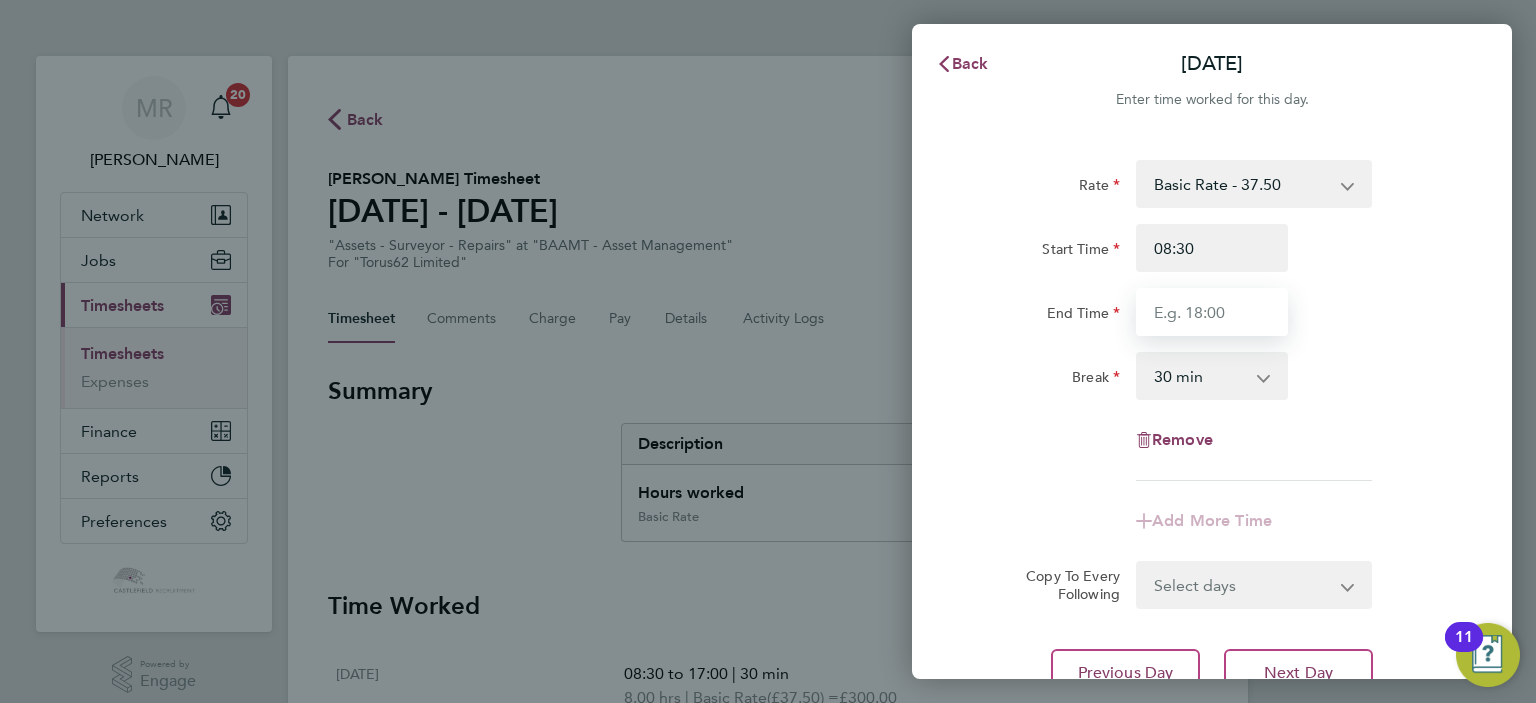 click on "End Time" at bounding box center [1212, 312] 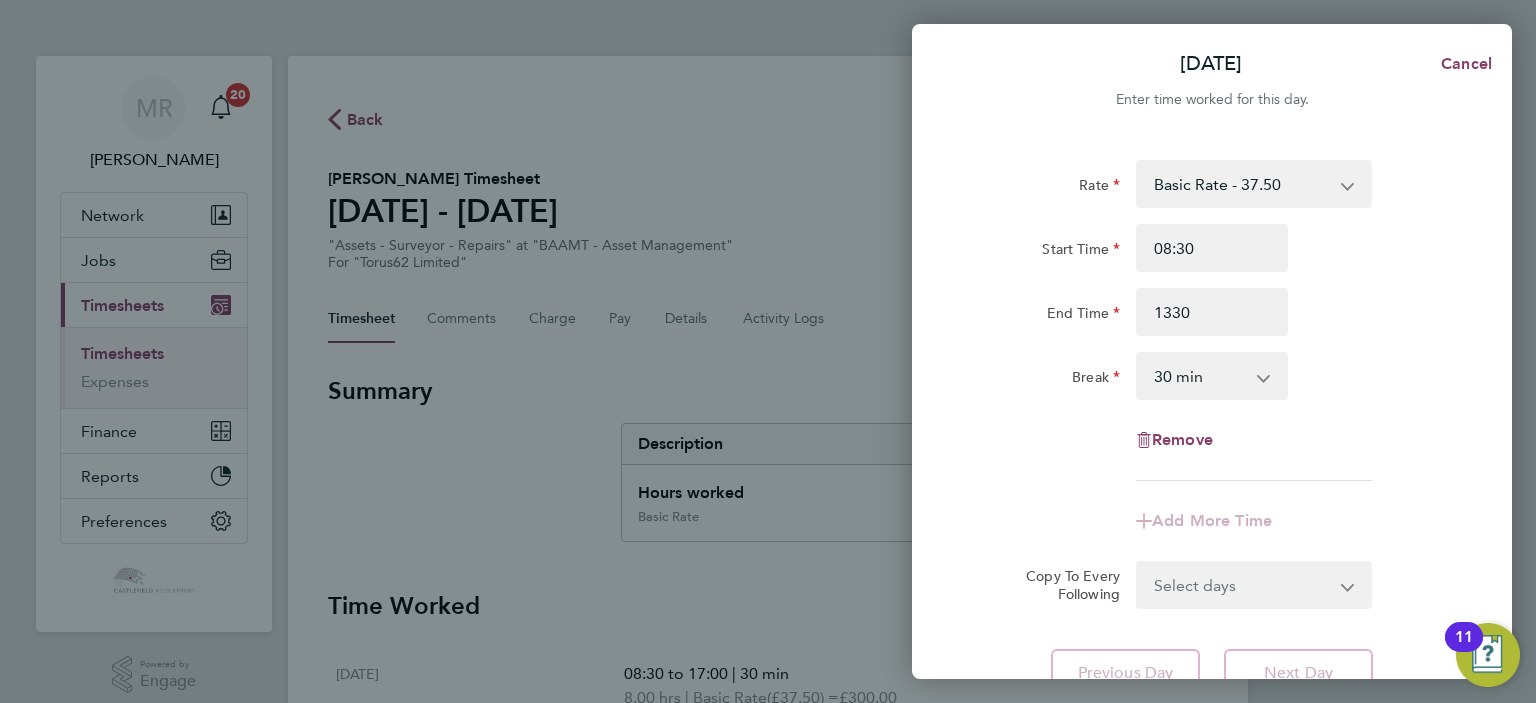type on "13:30" 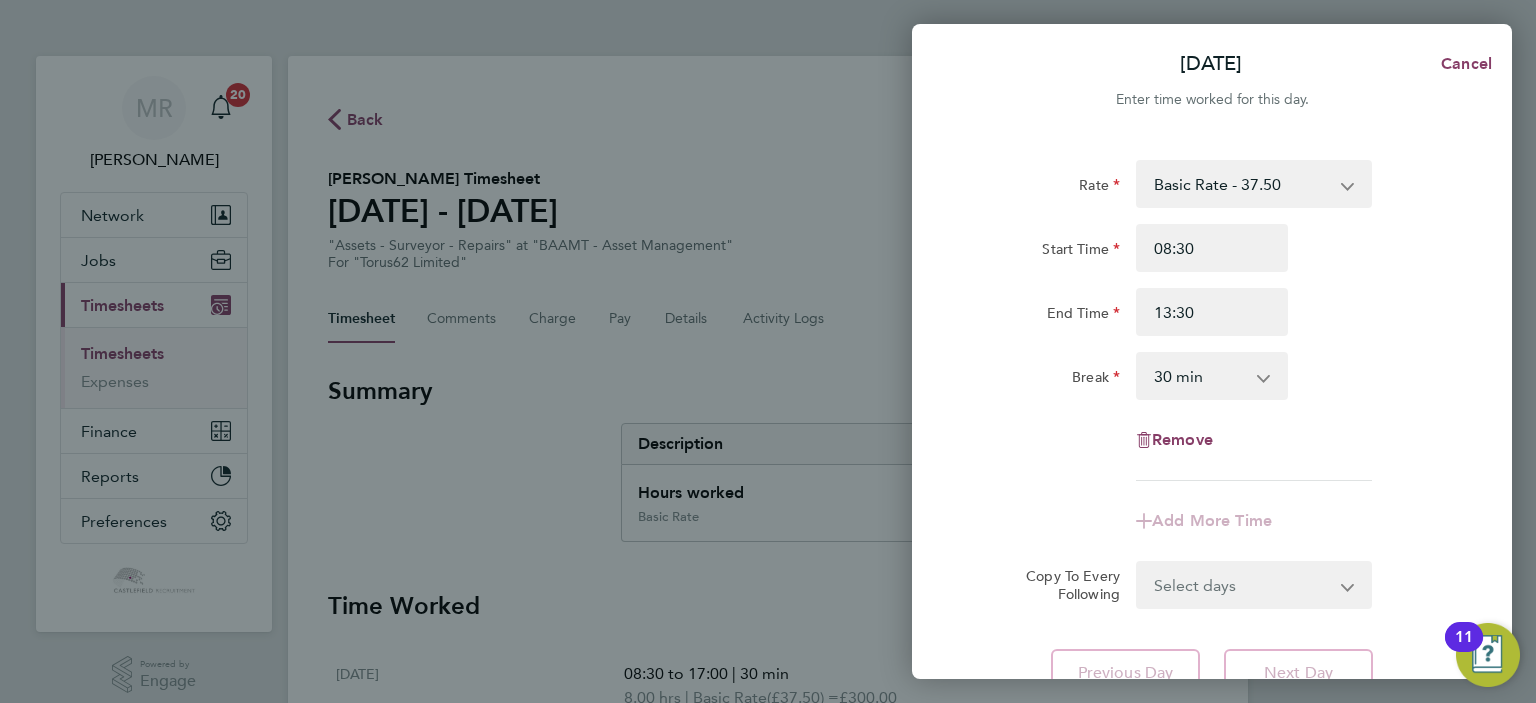 click on "End Time 13:30" 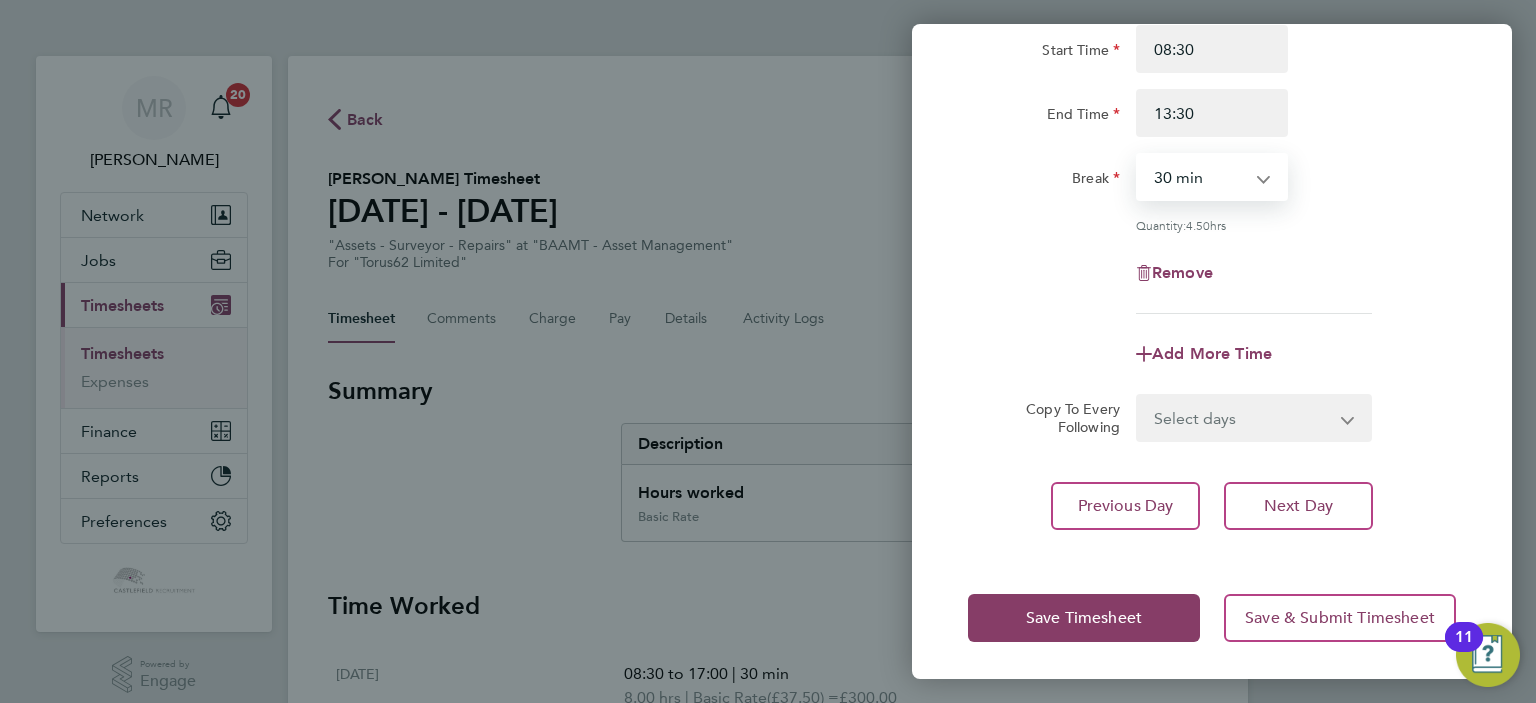 click on "0 min   15 min   30 min   45 min   60 min   75 min   90 min" at bounding box center [1200, 177] 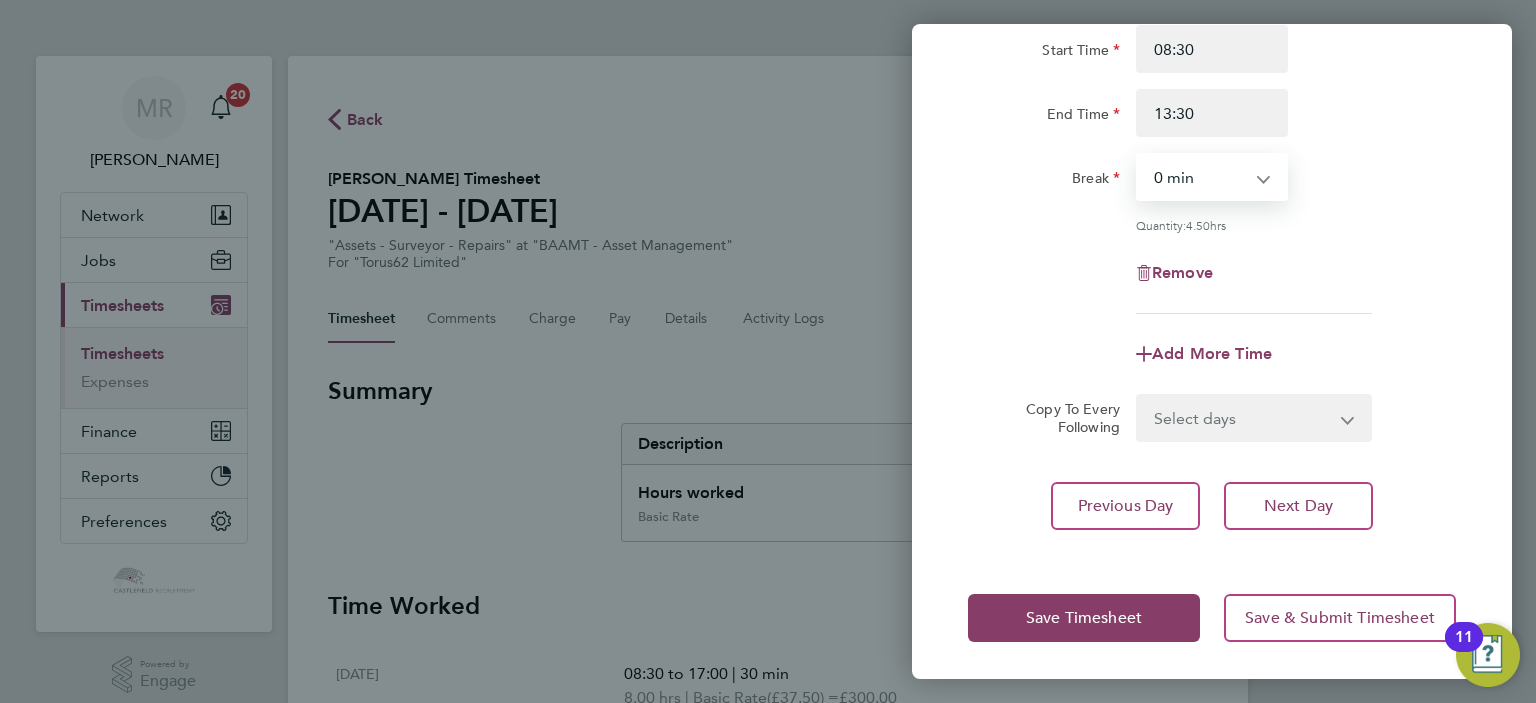 click on "0 min   15 min   30 min   45 min   60 min   75 min   90 min" at bounding box center [1200, 177] 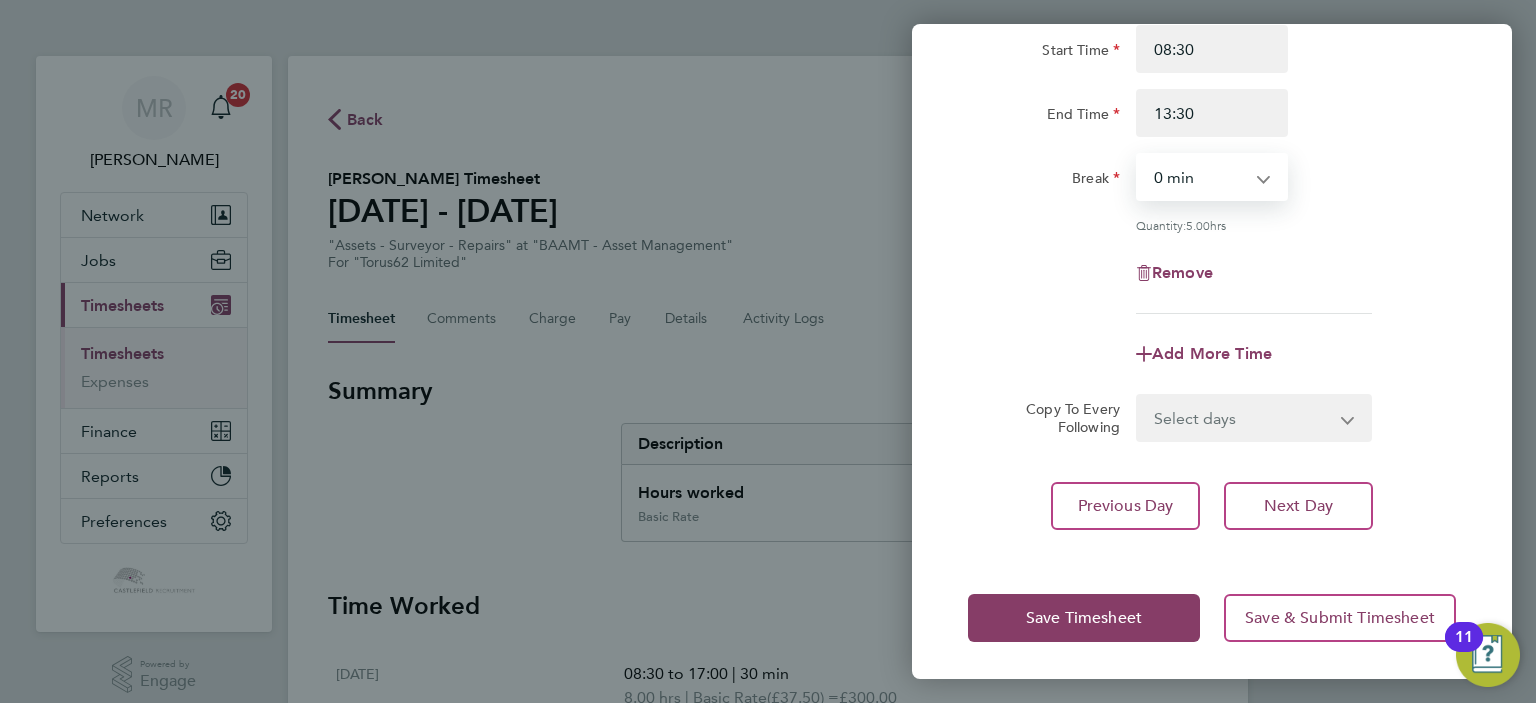 click on "Save Timesheet   Save & Submit Timesheet" 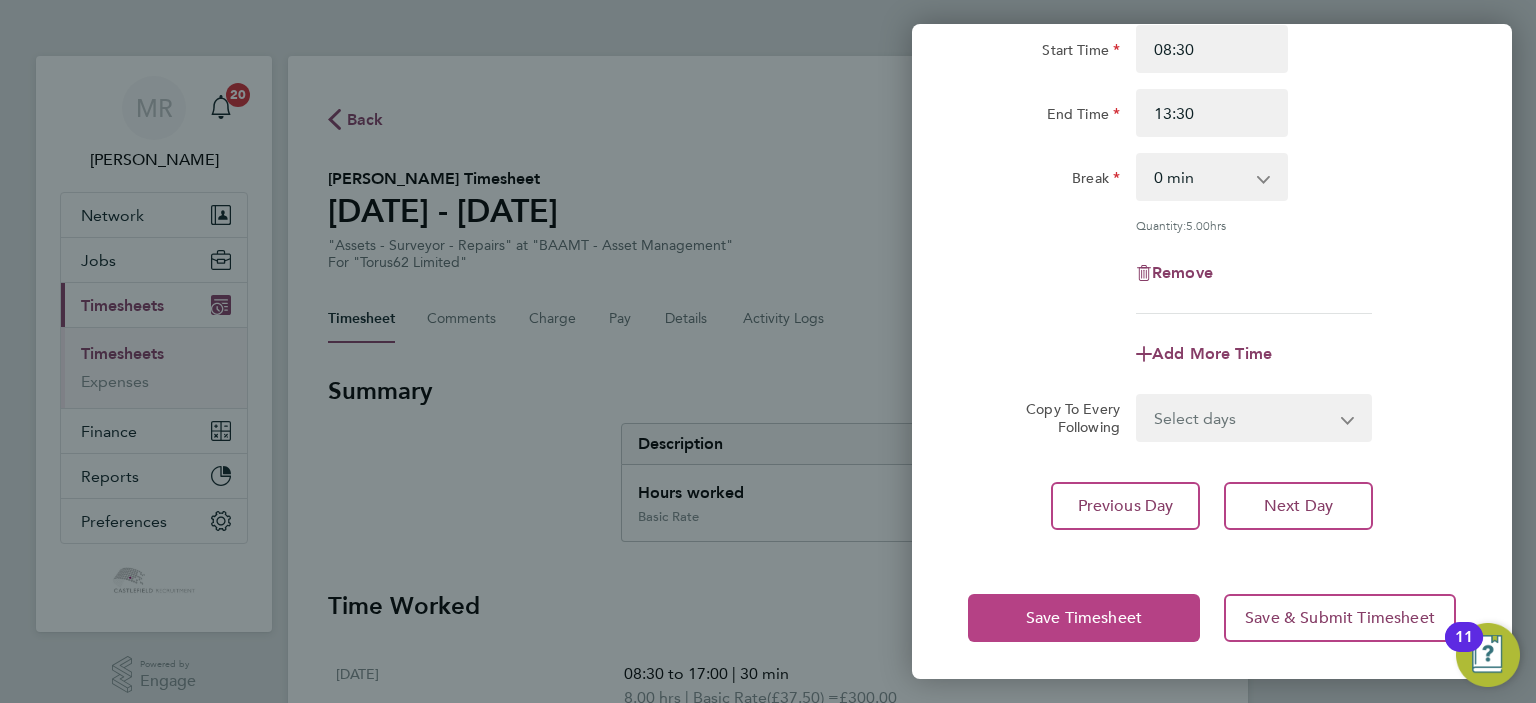 click on "Save Timesheet" 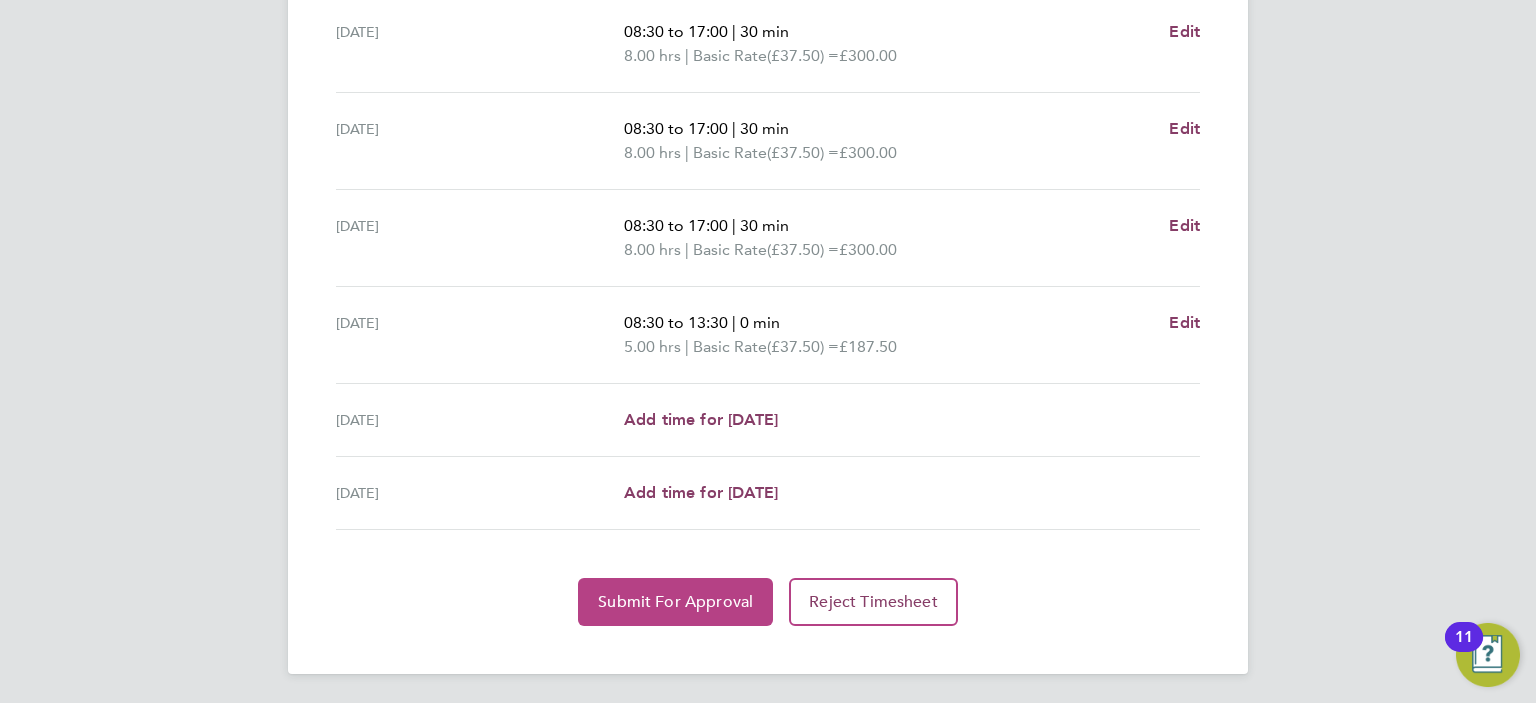 click on "Submit For Approval" 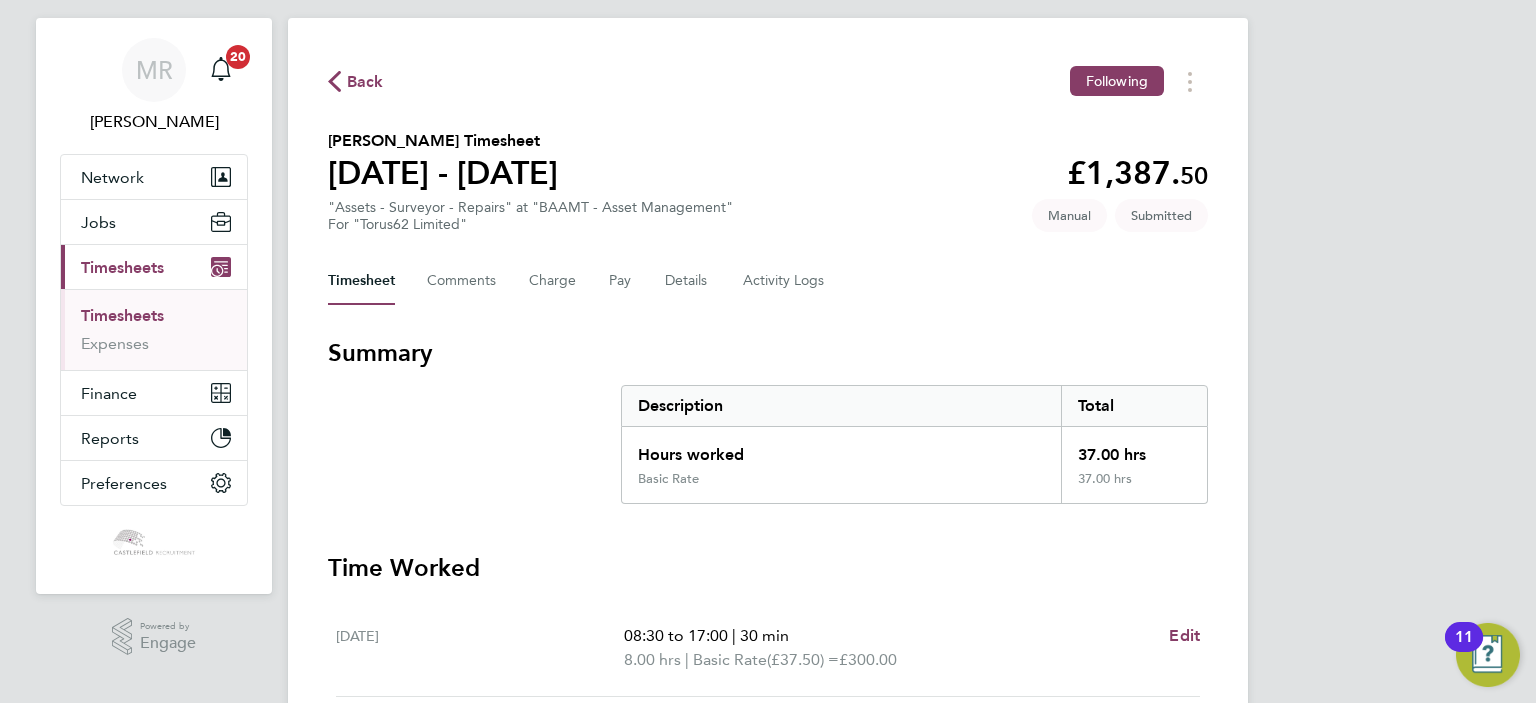 click on "Back" 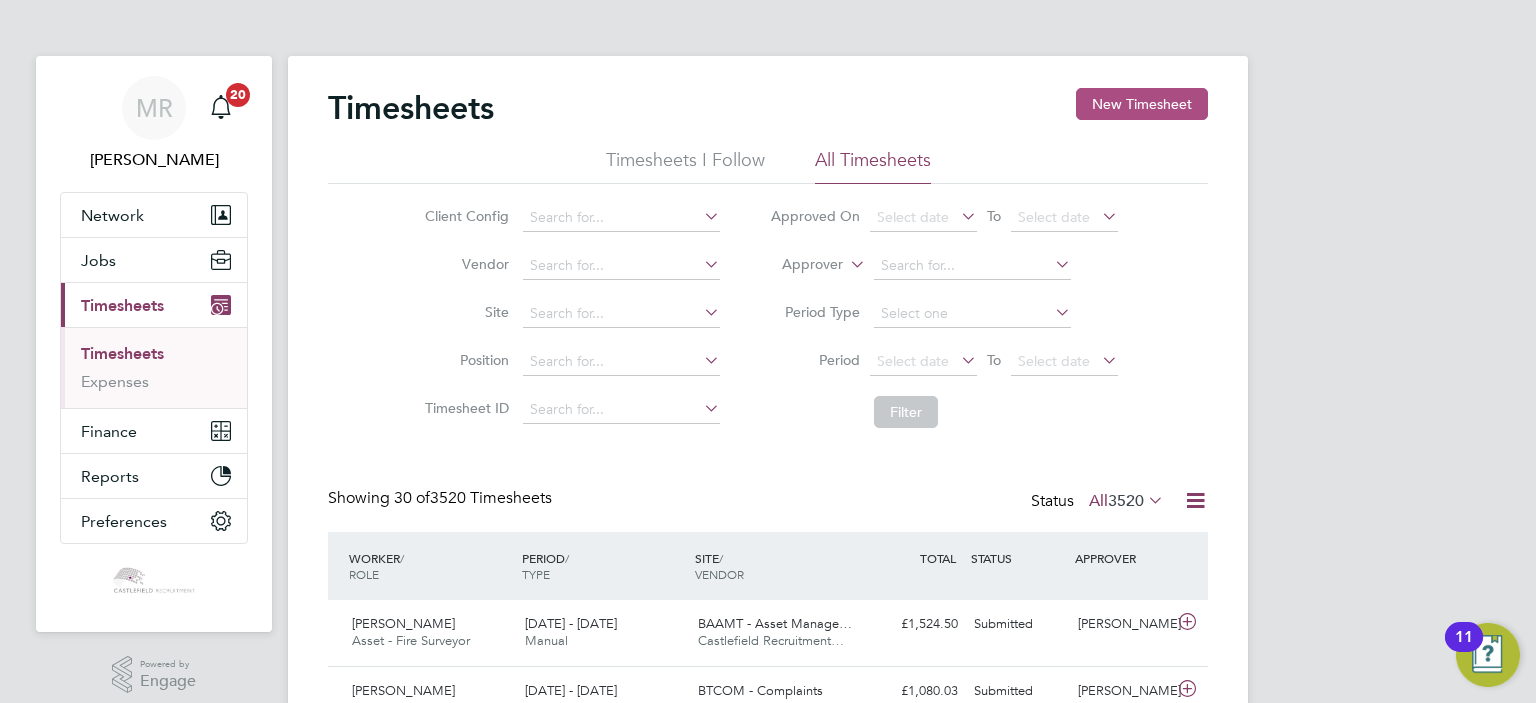 click on "New Timesheet" 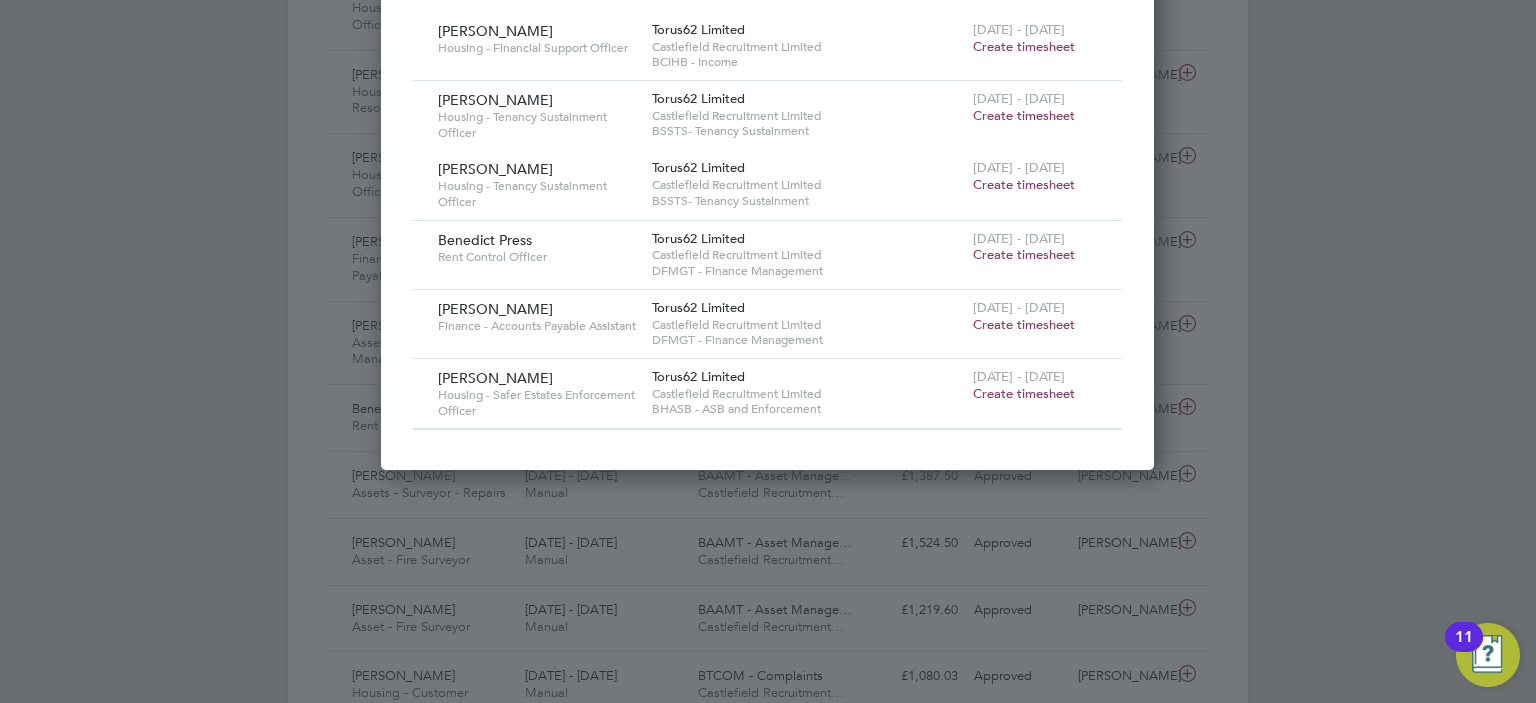 click on "[DATE] - [DATE]" at bounding box center (1019, 307) 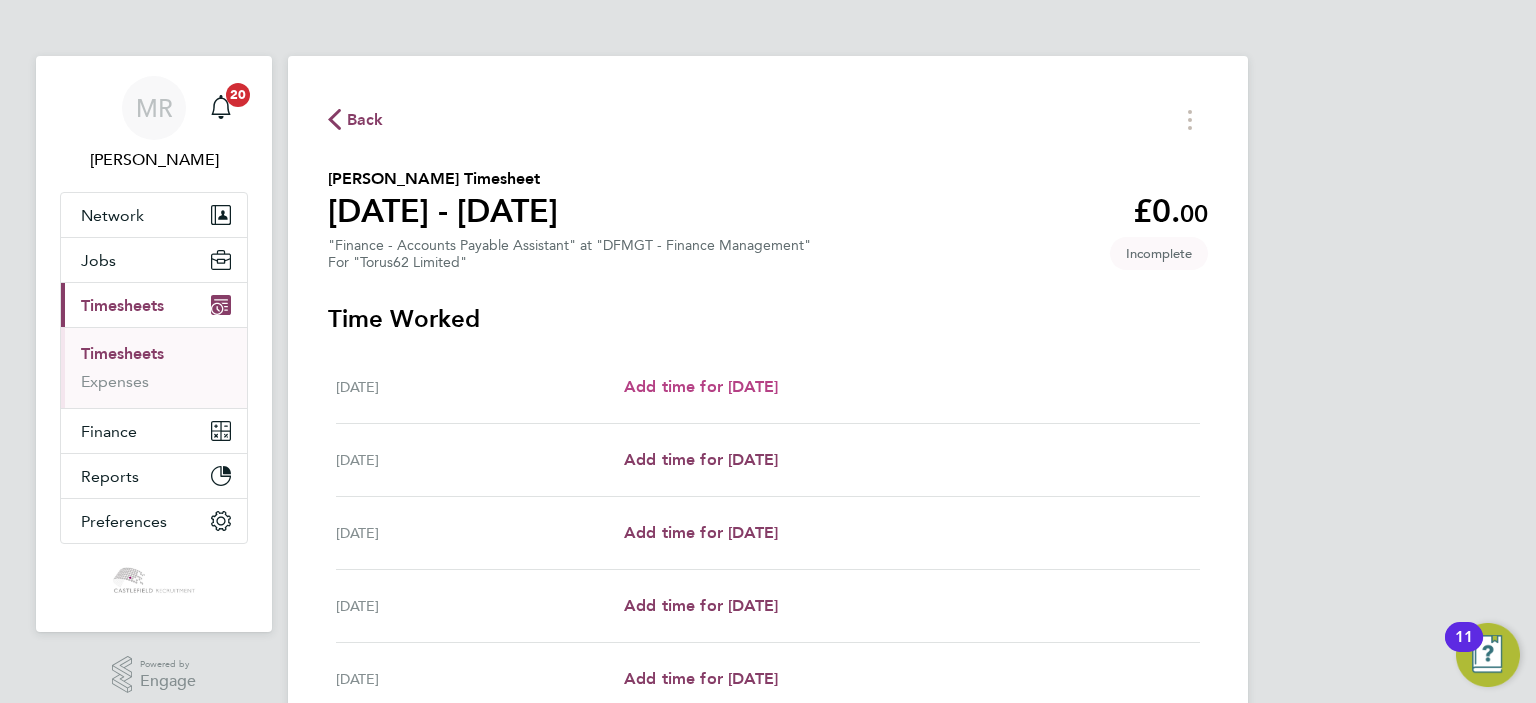 click on "Add time for [DATE]" at bounding box center (701, 386) 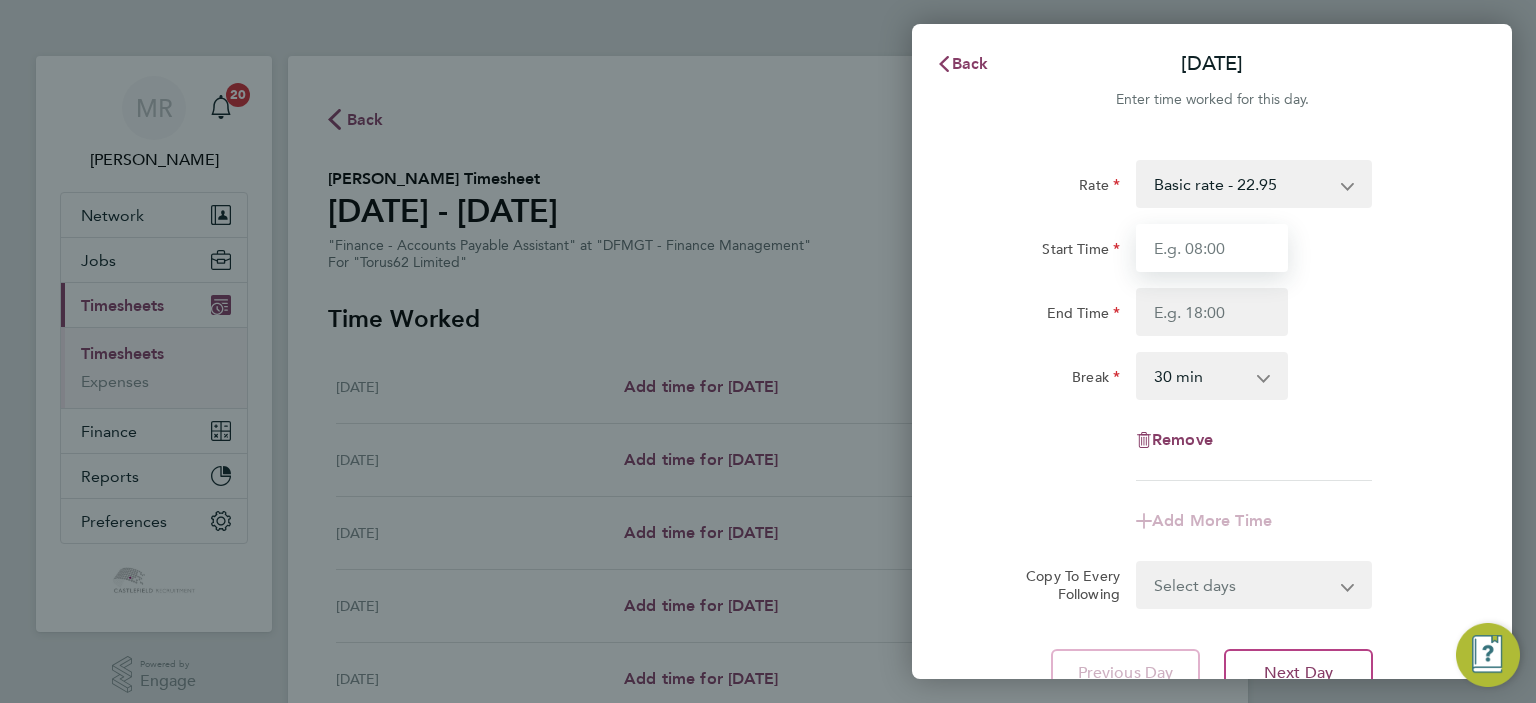 click on "Start Time" at bounding box center [1212, 248] 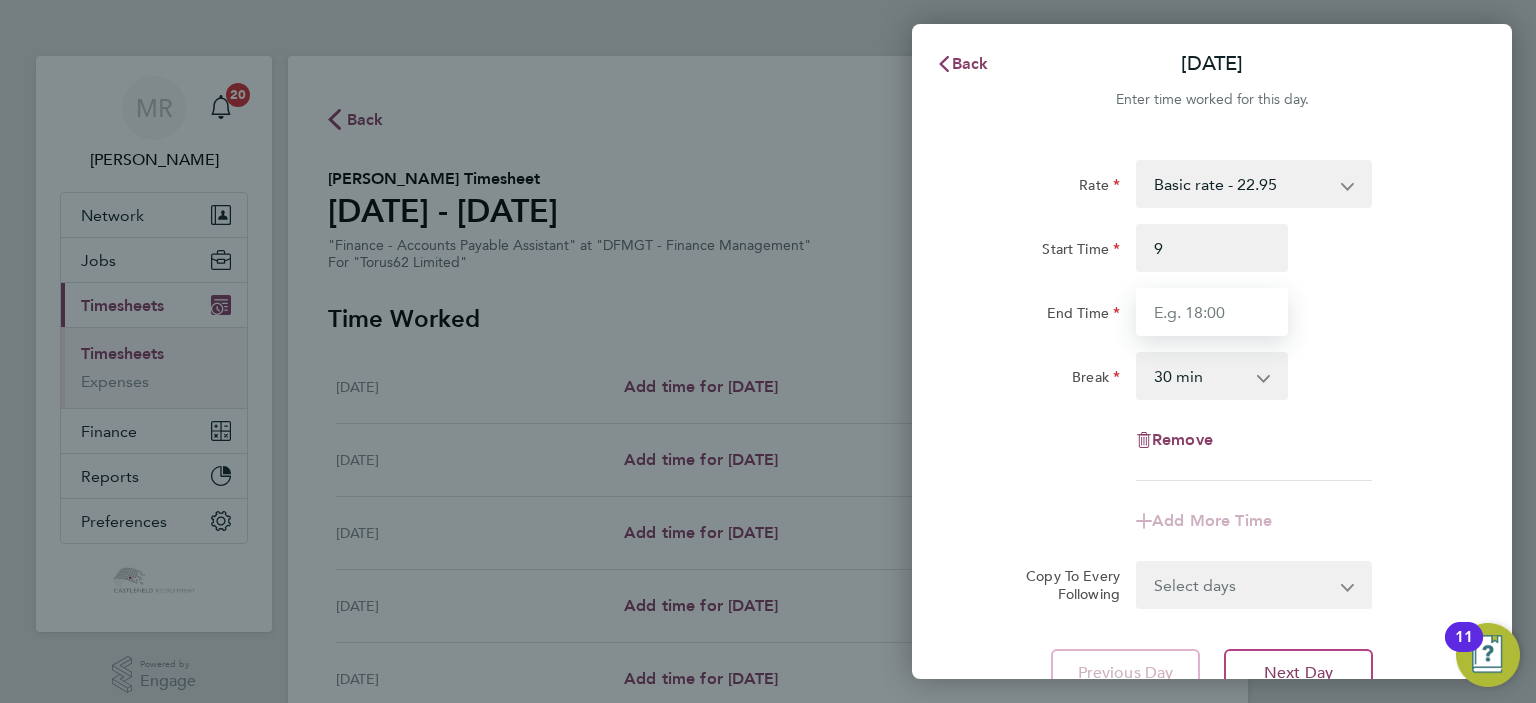 type on "09:00" 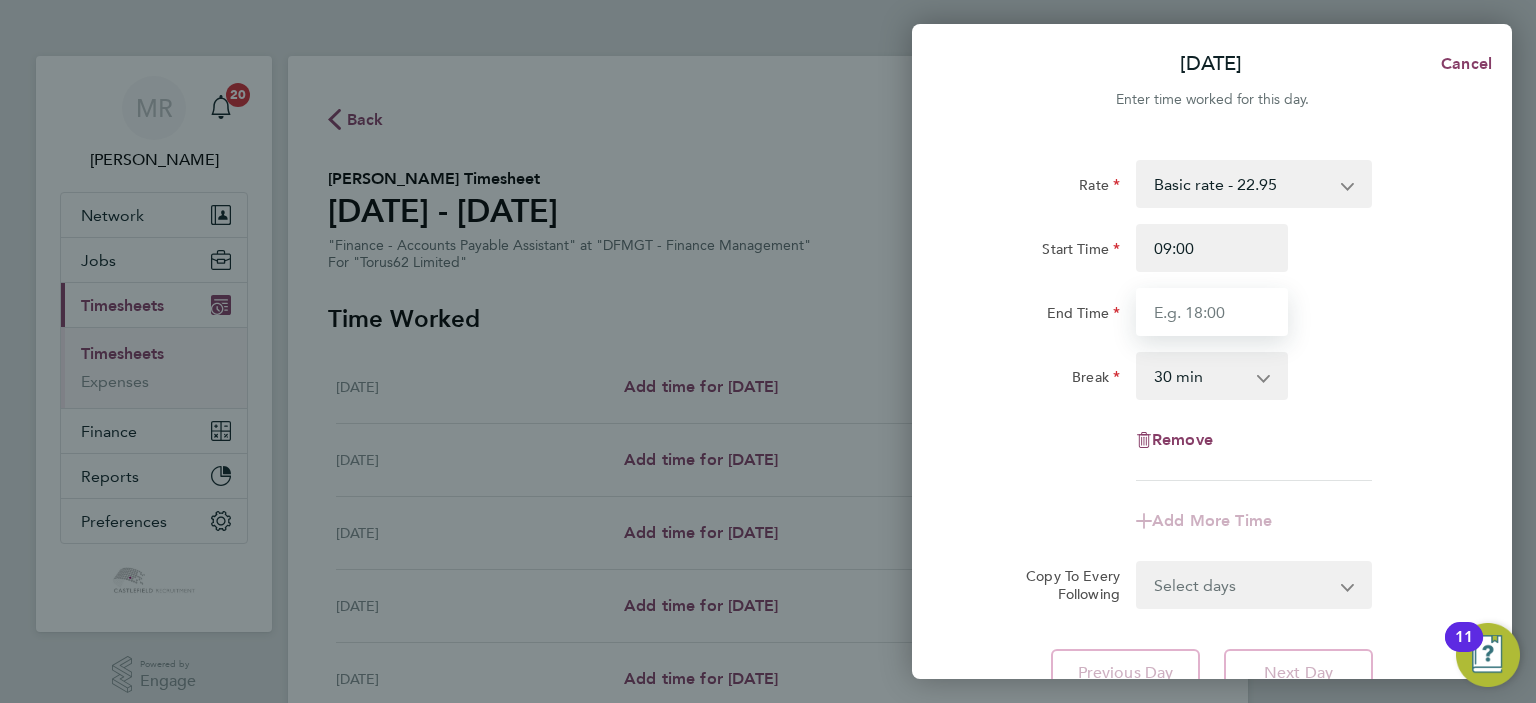 click on "End Time" at bounding box center (1212, 312) 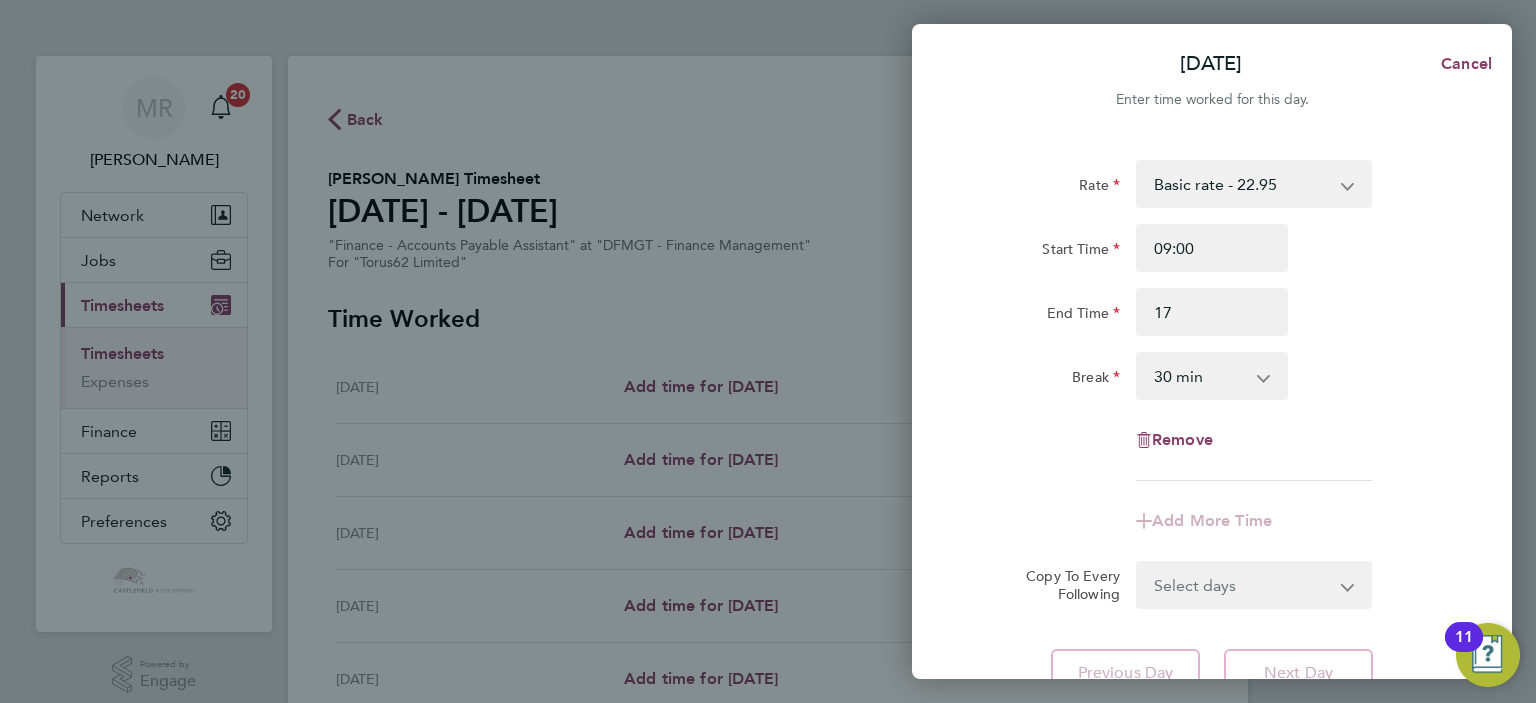 type on "17:00" 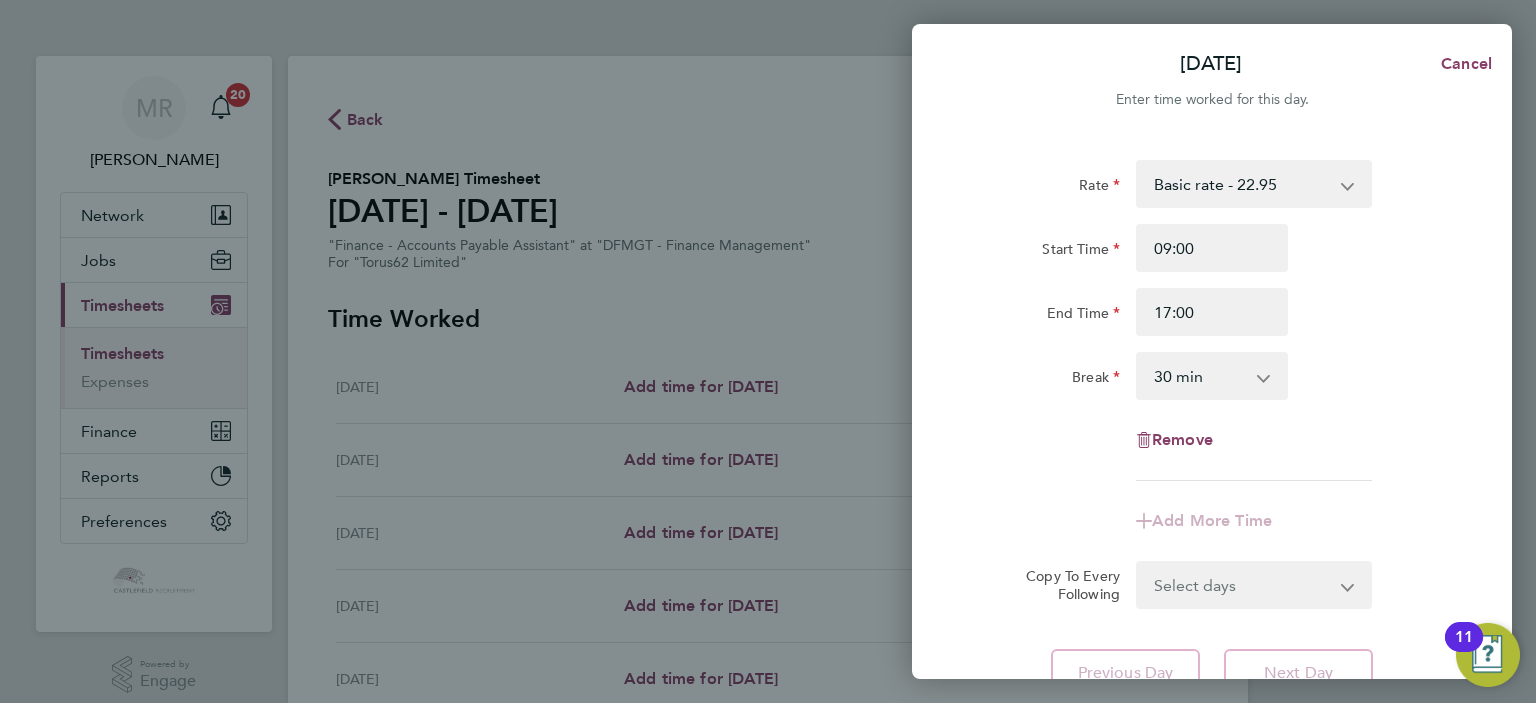 click on "Start Time 09:00 End Time 17:00" 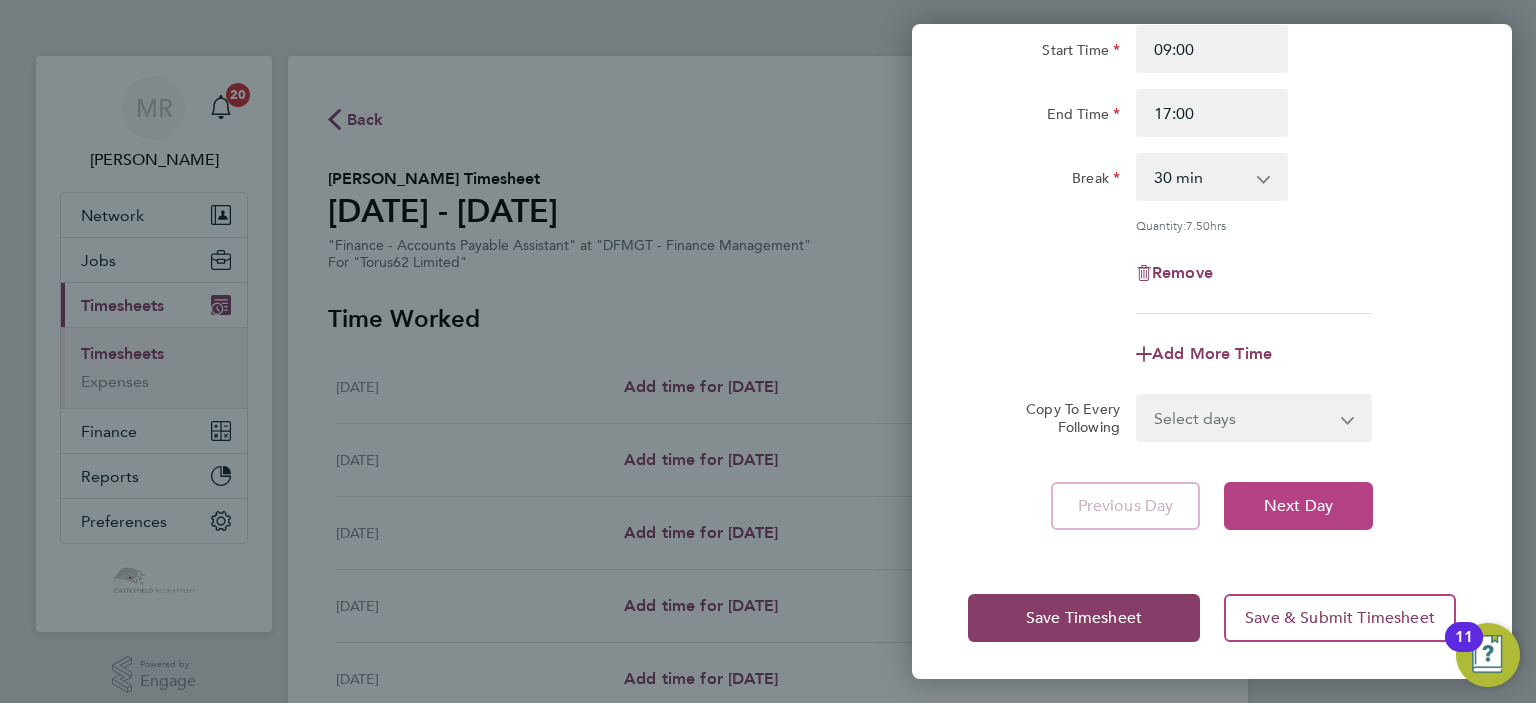 click on "Next Day" 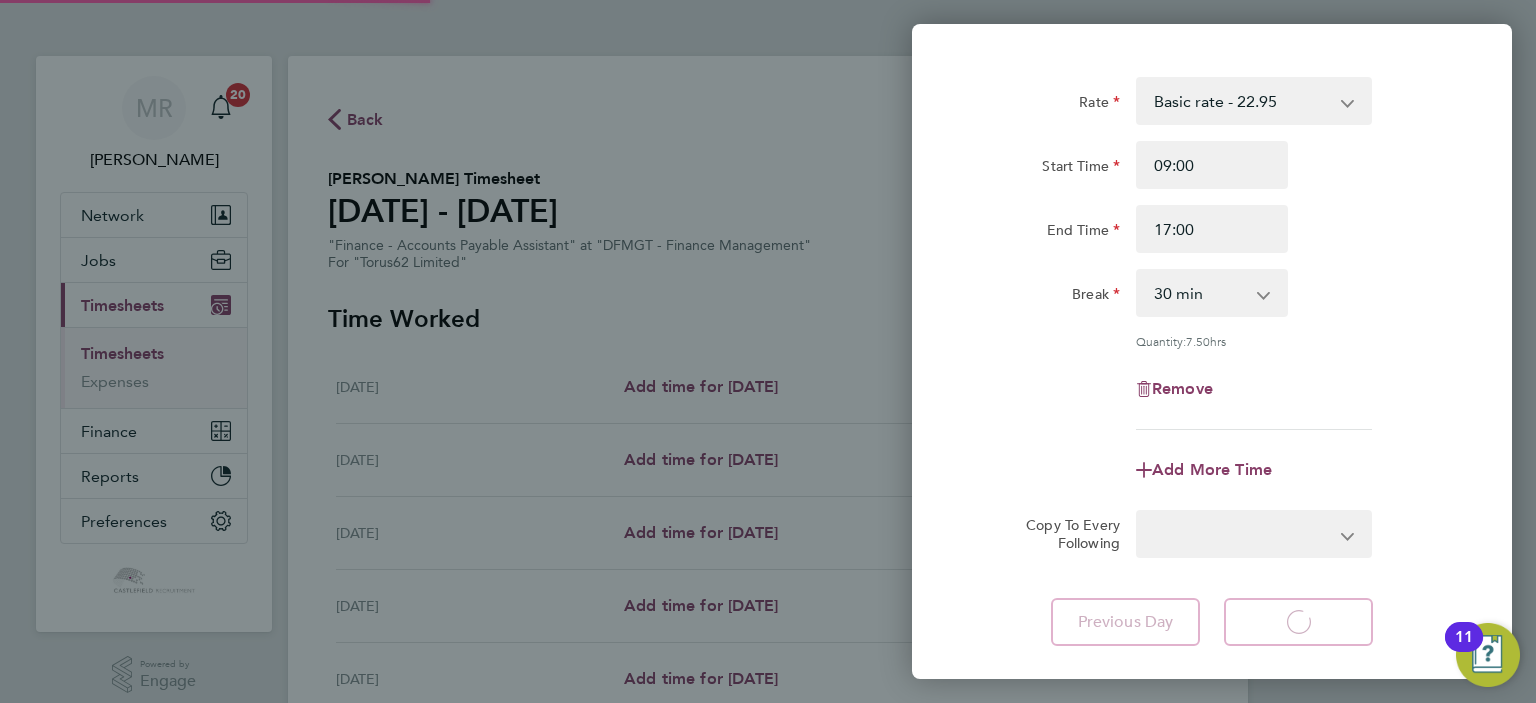 select on "30" 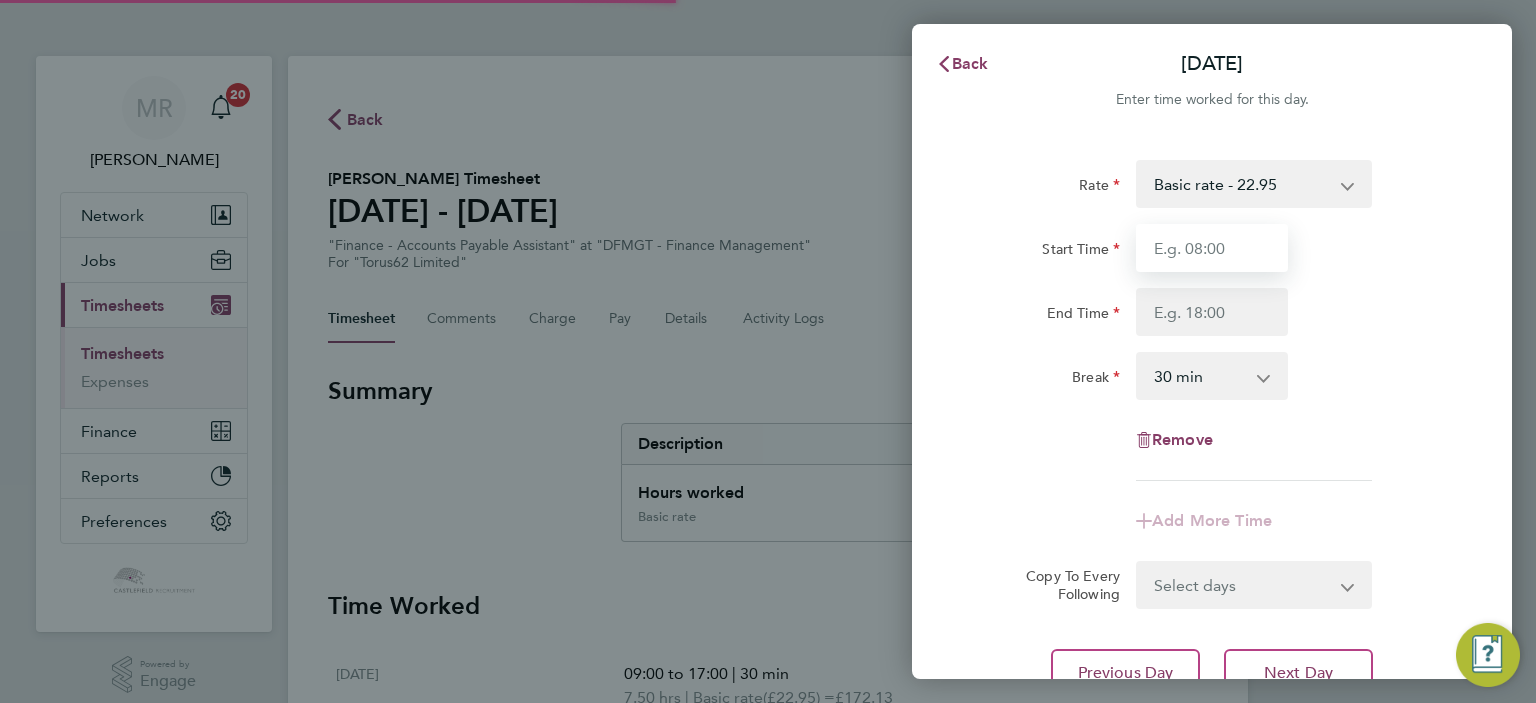 drag, startPoint x: 1172, startPoint y: 255, endPoint x: 1160, endPoint y: 289, distance: 36.05551 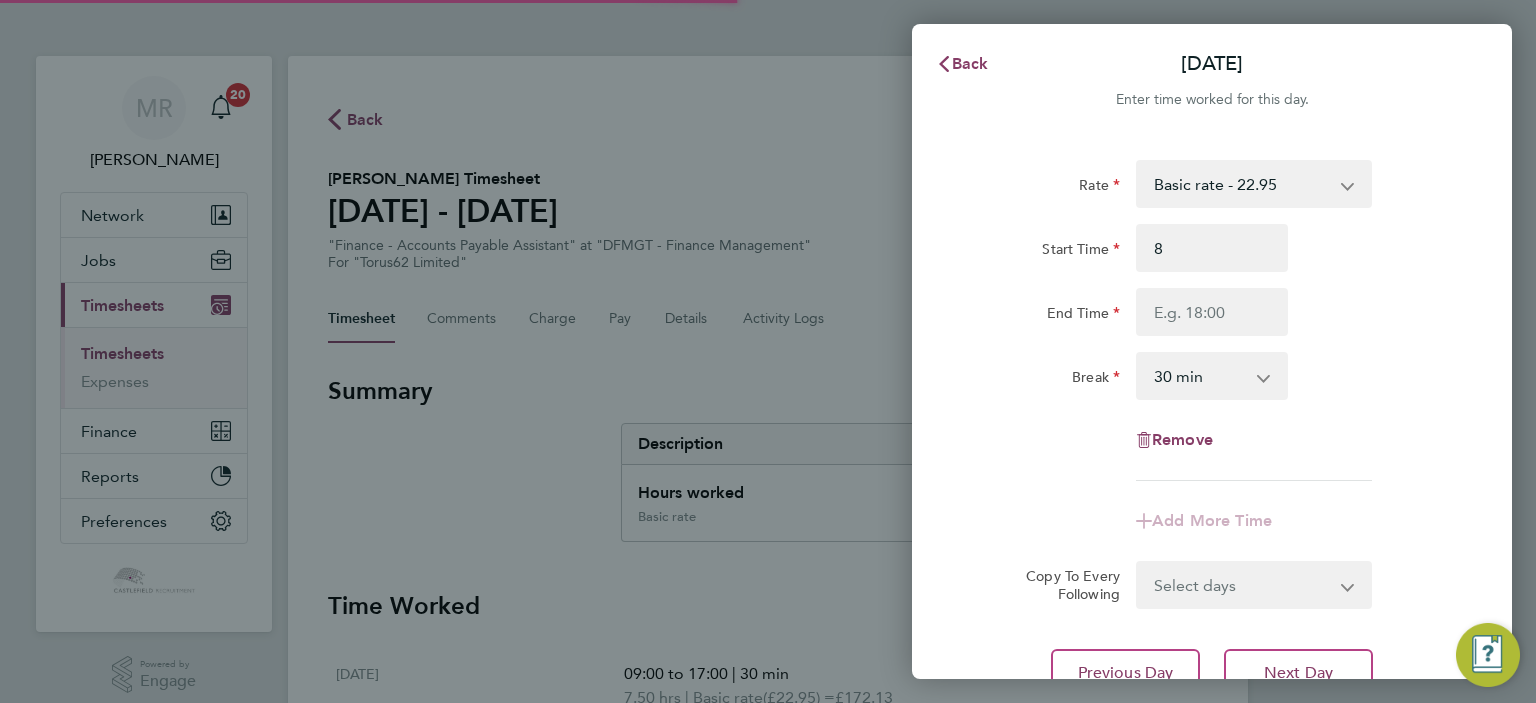 type on "08:00" 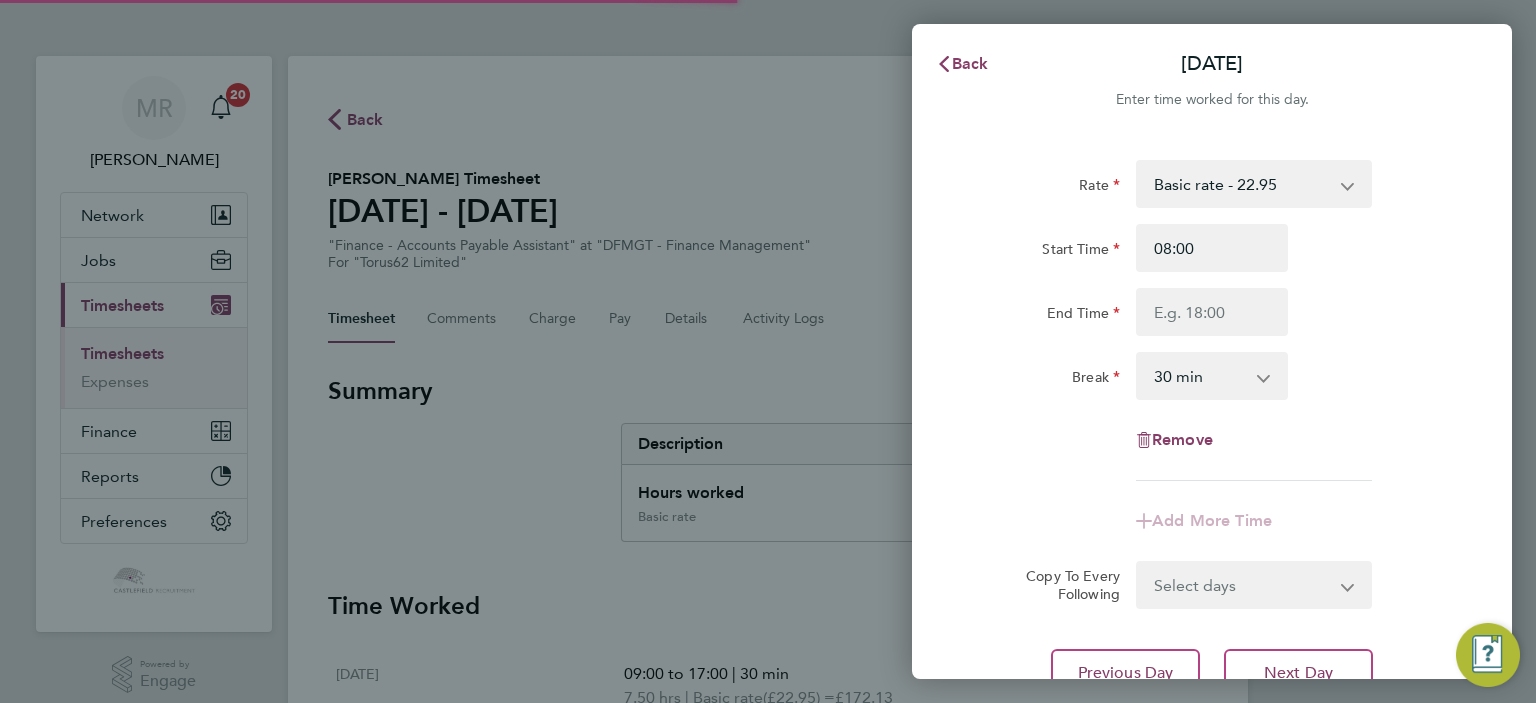 drag, startPoint x: 1132, startPoint y: 318, endPoint x: 1146, endPoint y: 316, distance: 14.142136 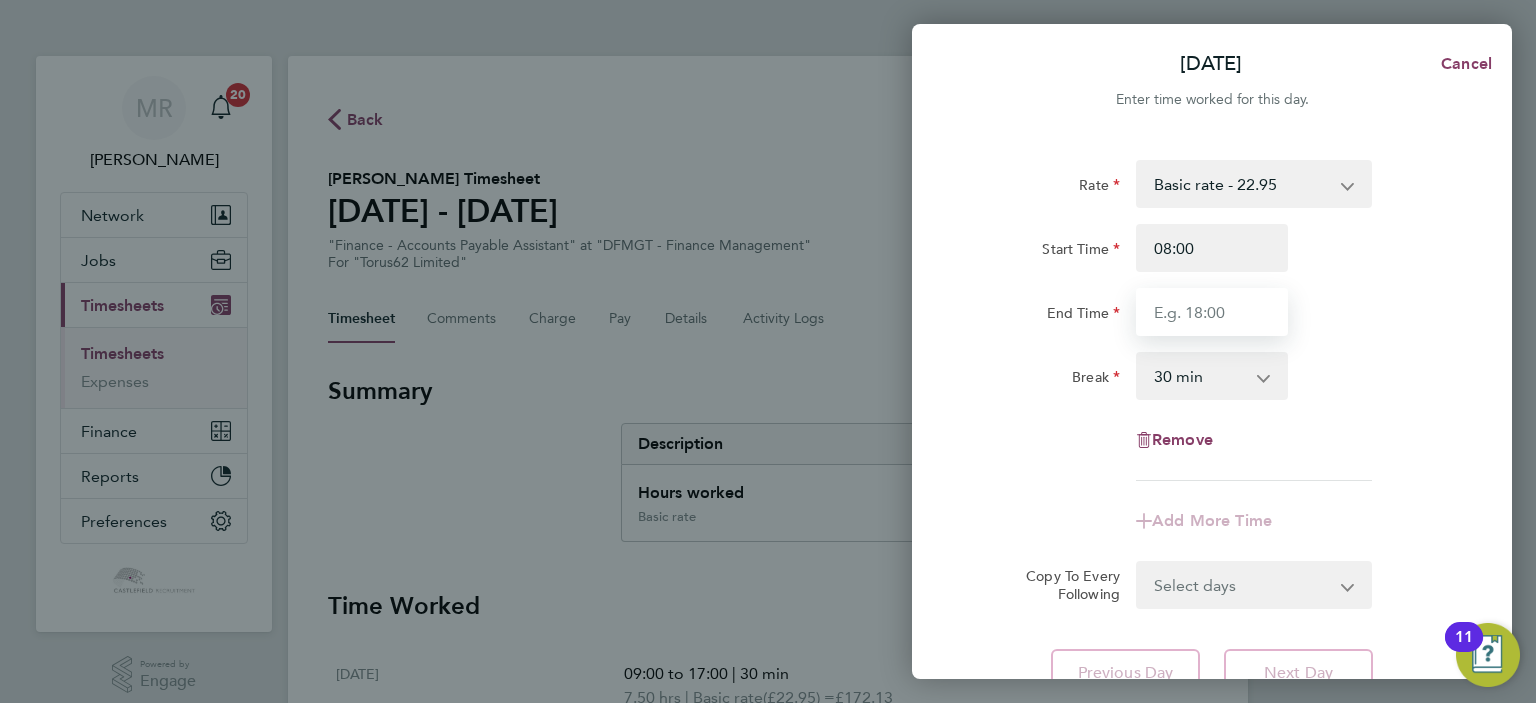 drag, startPoint x: 1228, startPoint y: 291, endPoint x: 1240, endPoint y: 295, distance: 12.649111 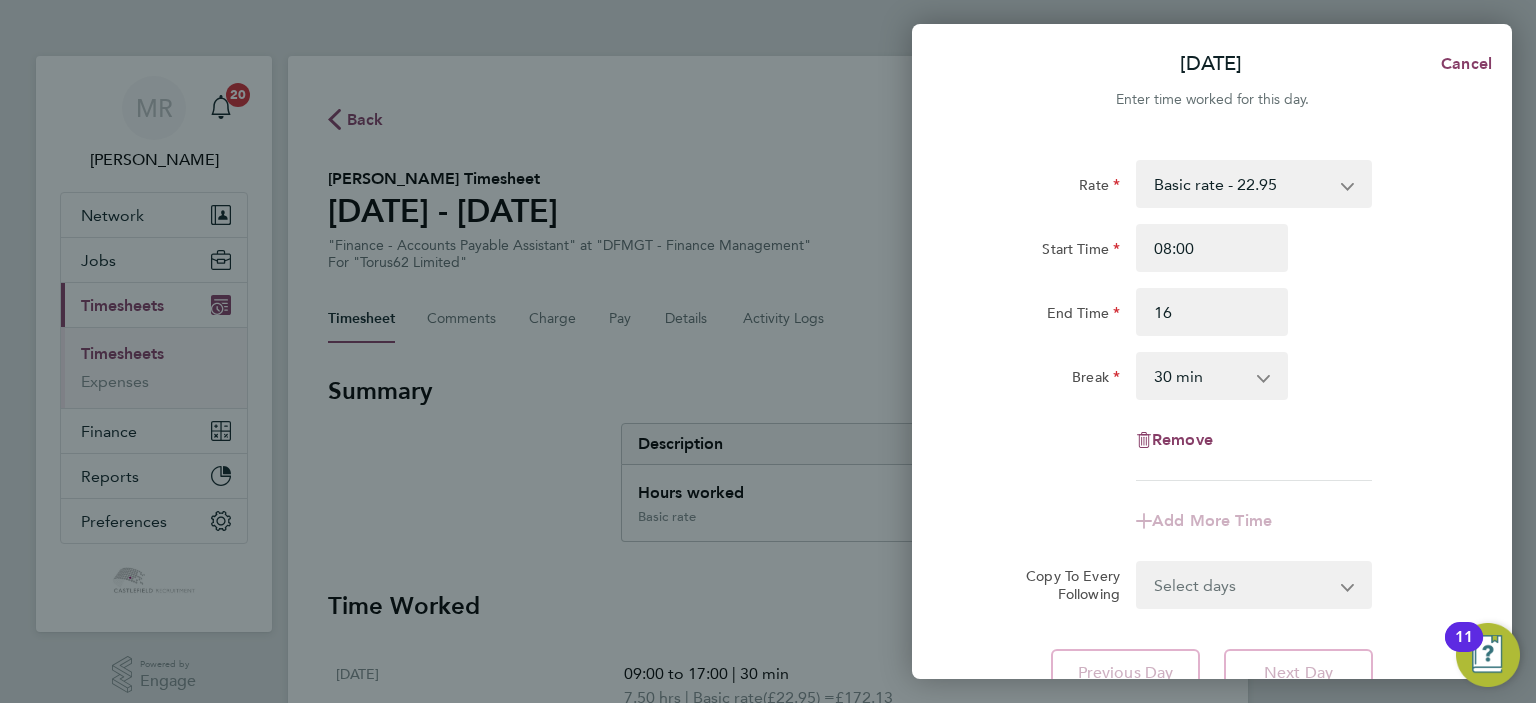 type on "16:00" 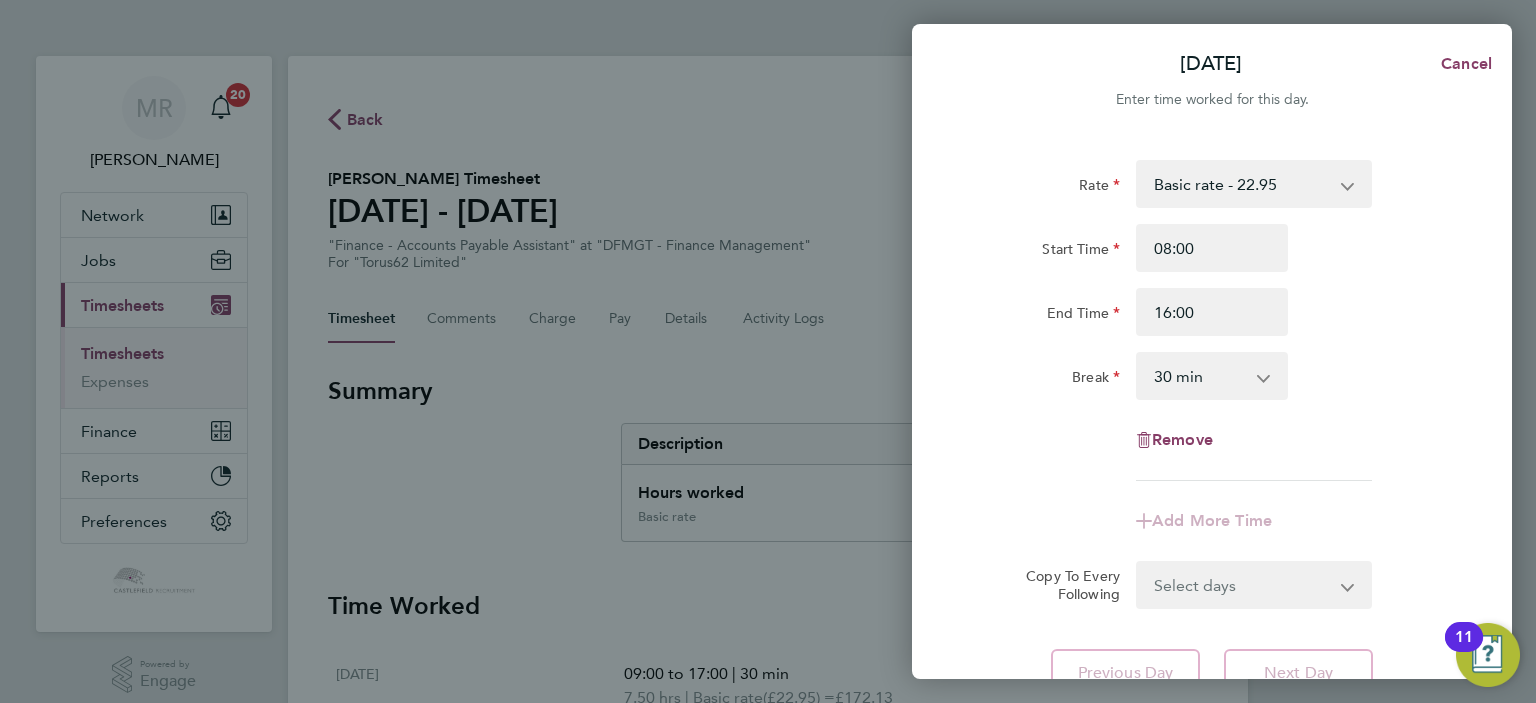 drag, startPoint x: 1336, startPoint y: 295, endPoint x: 1326, endPoint y: 311, distance: 18.867962 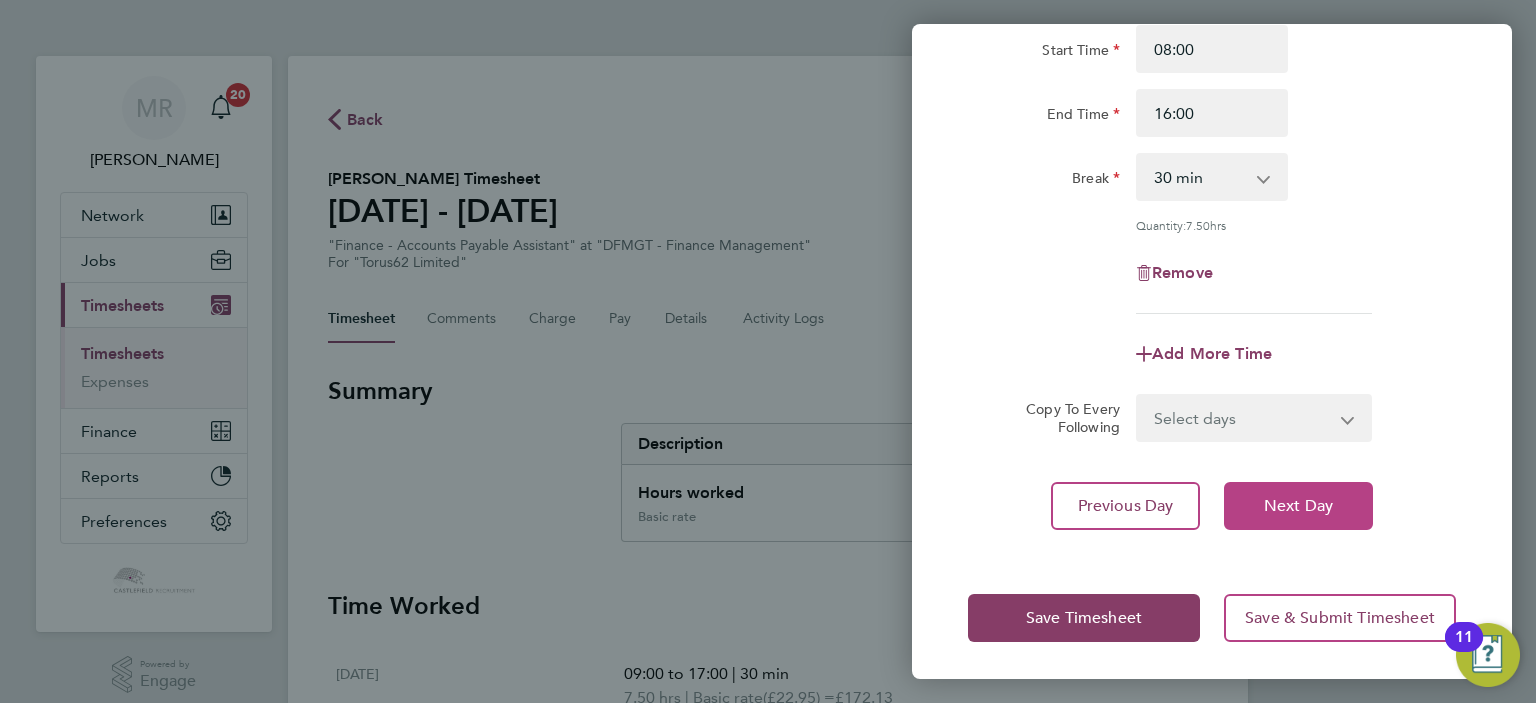 click on "Next Day" 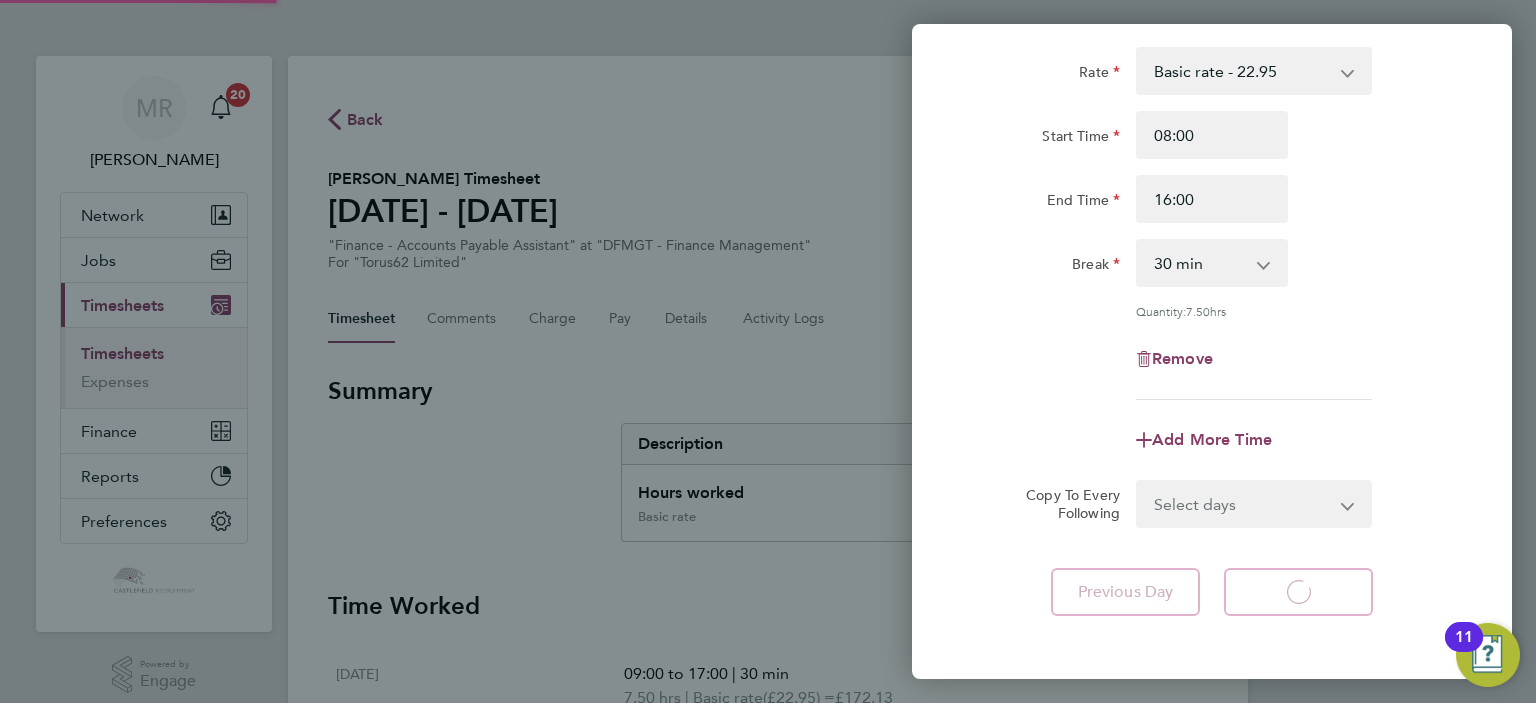select on "30" 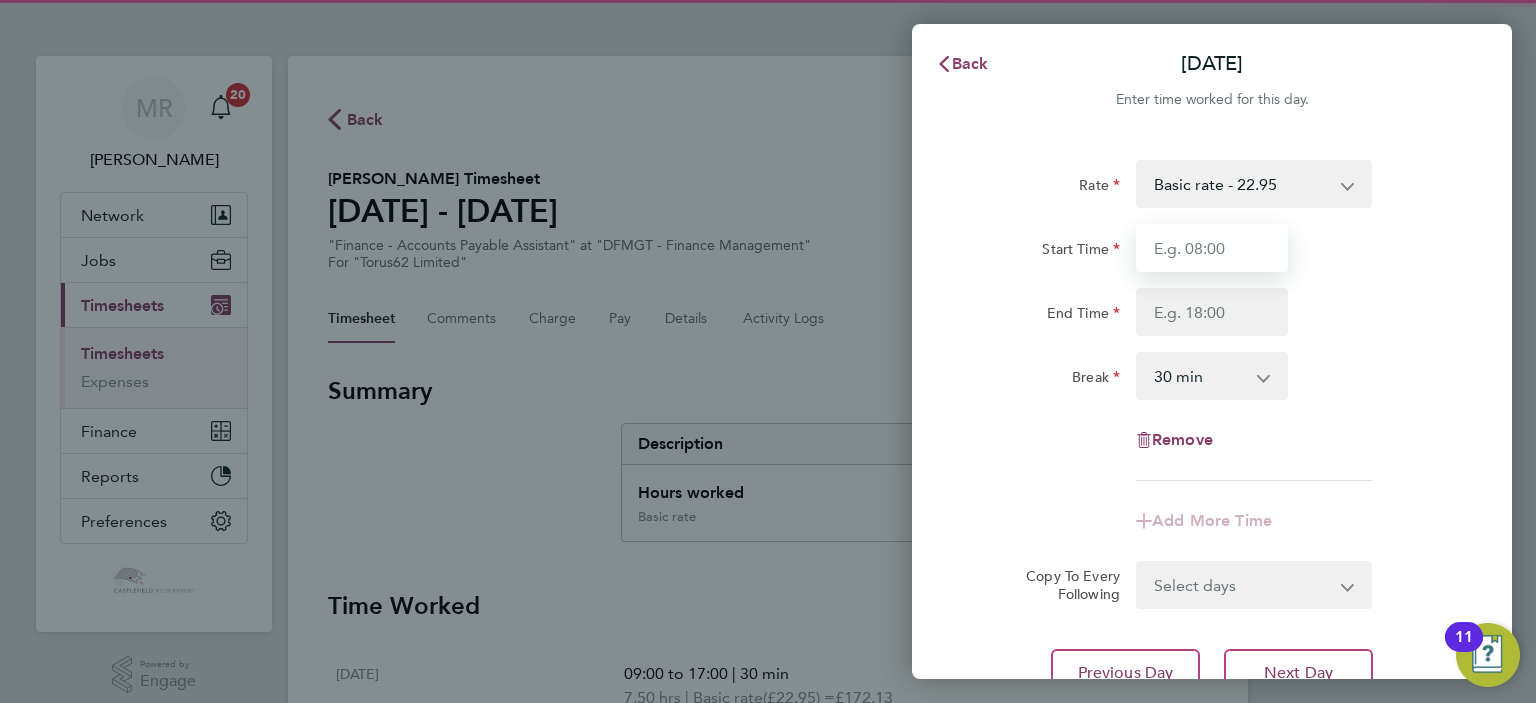 drag, startPoint x: 1162, startPoint y: 254, endPoint x: 1161, endPoint y: 293, distance: 39.012817 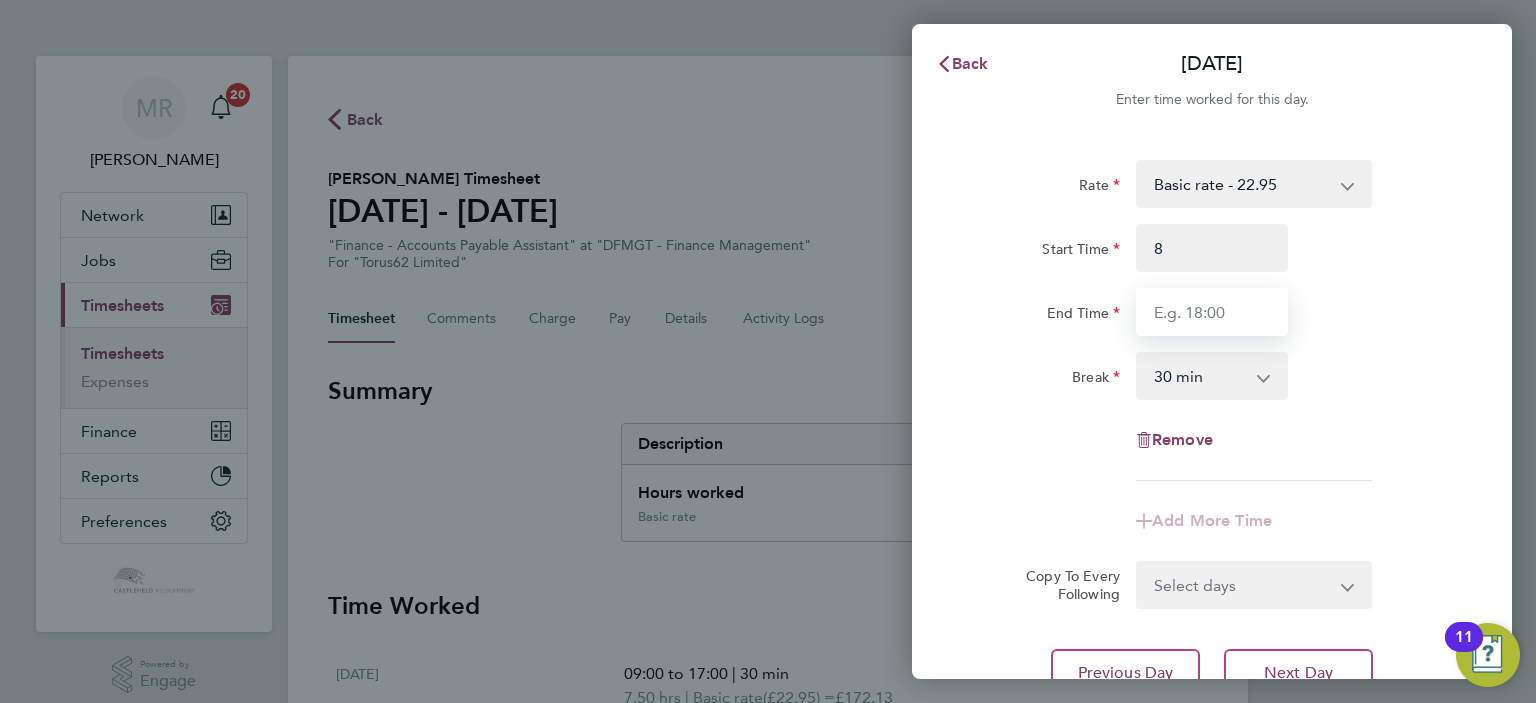 type on "08:00" 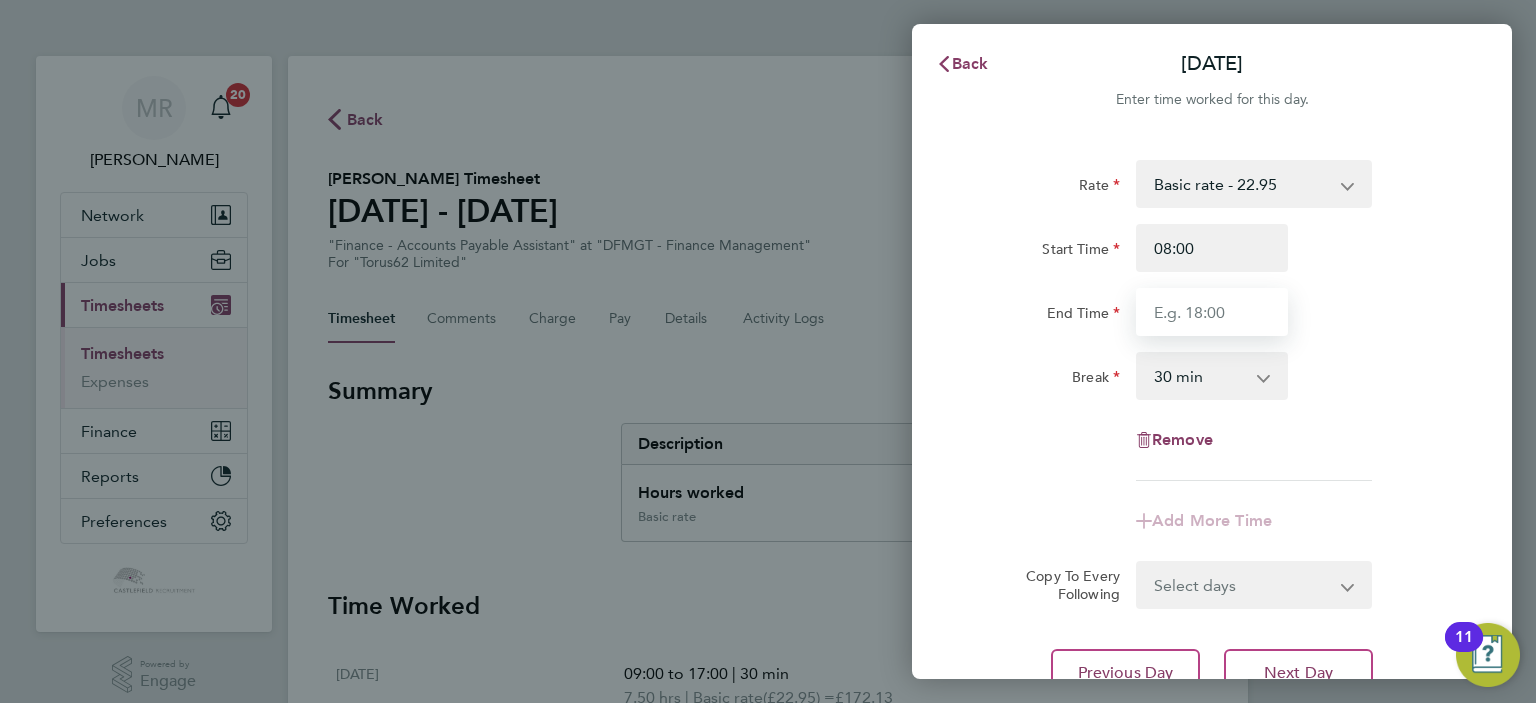 click on "End Time" at bounding box center [1212, 312] 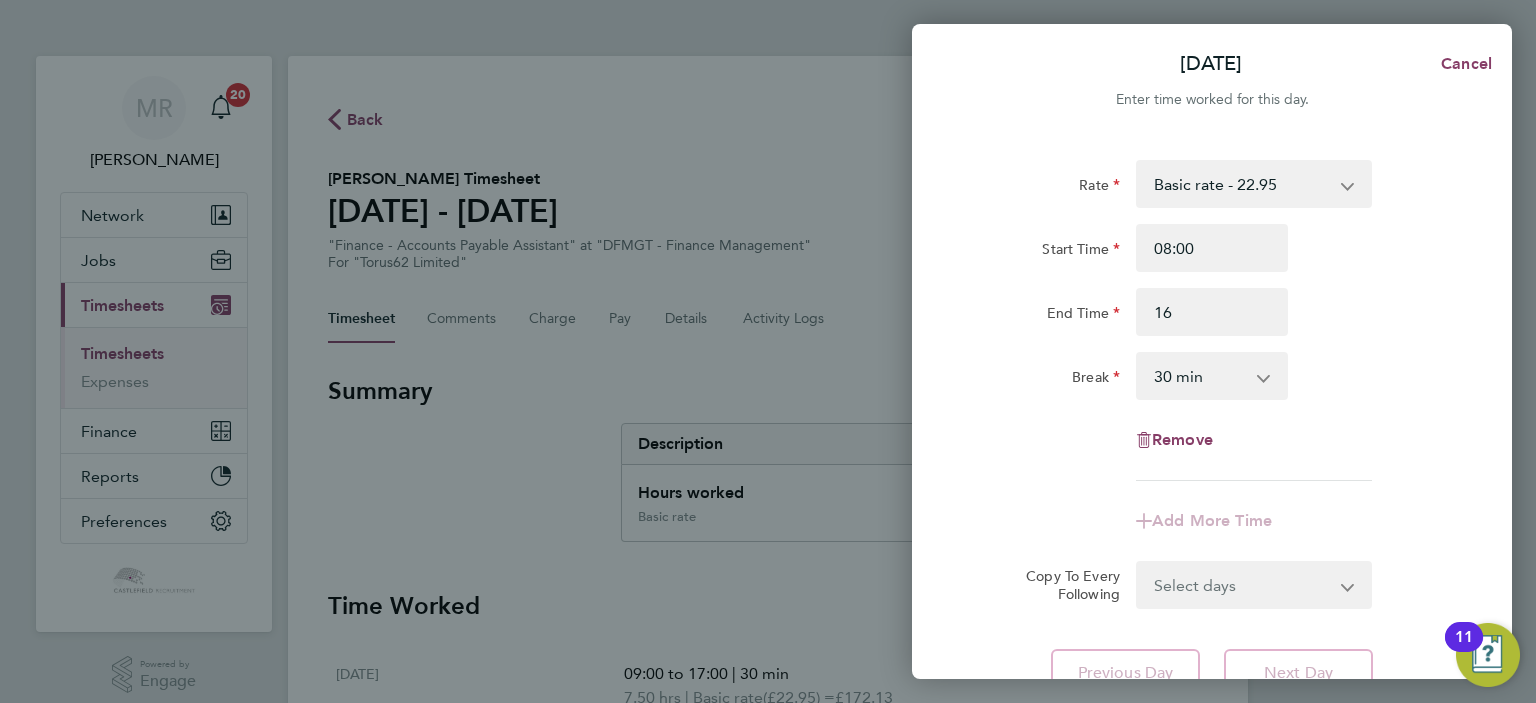 type on "16:00" 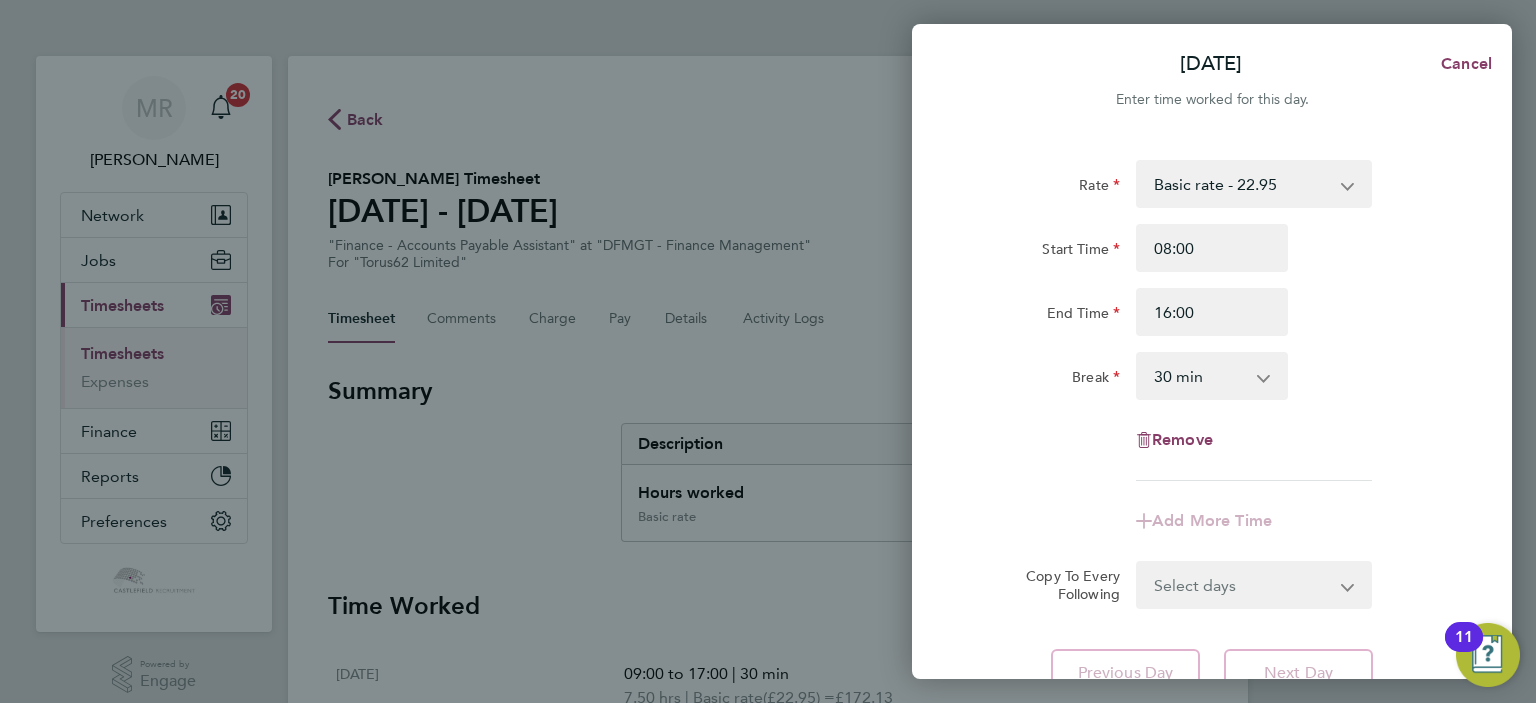 click on "Start Time 08:00" 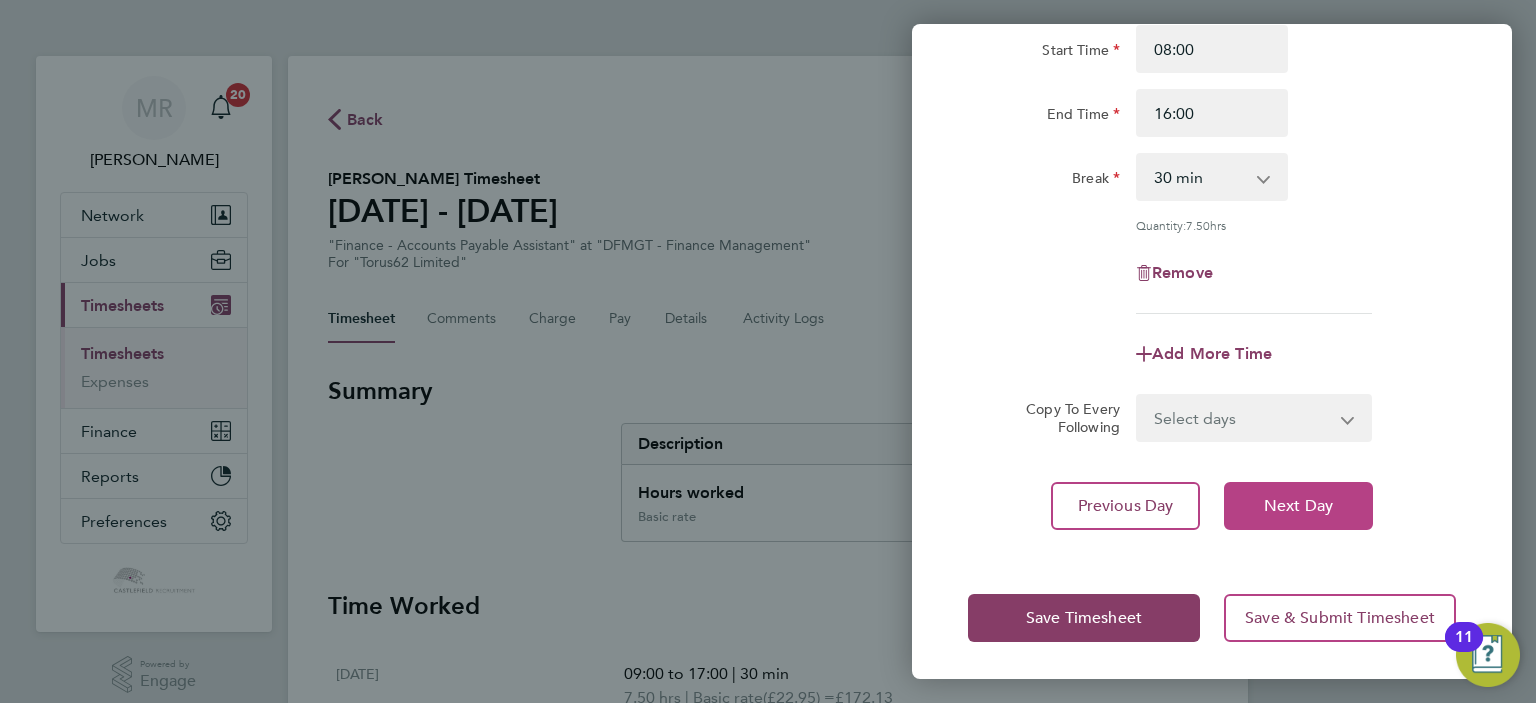 click on "Next Day" 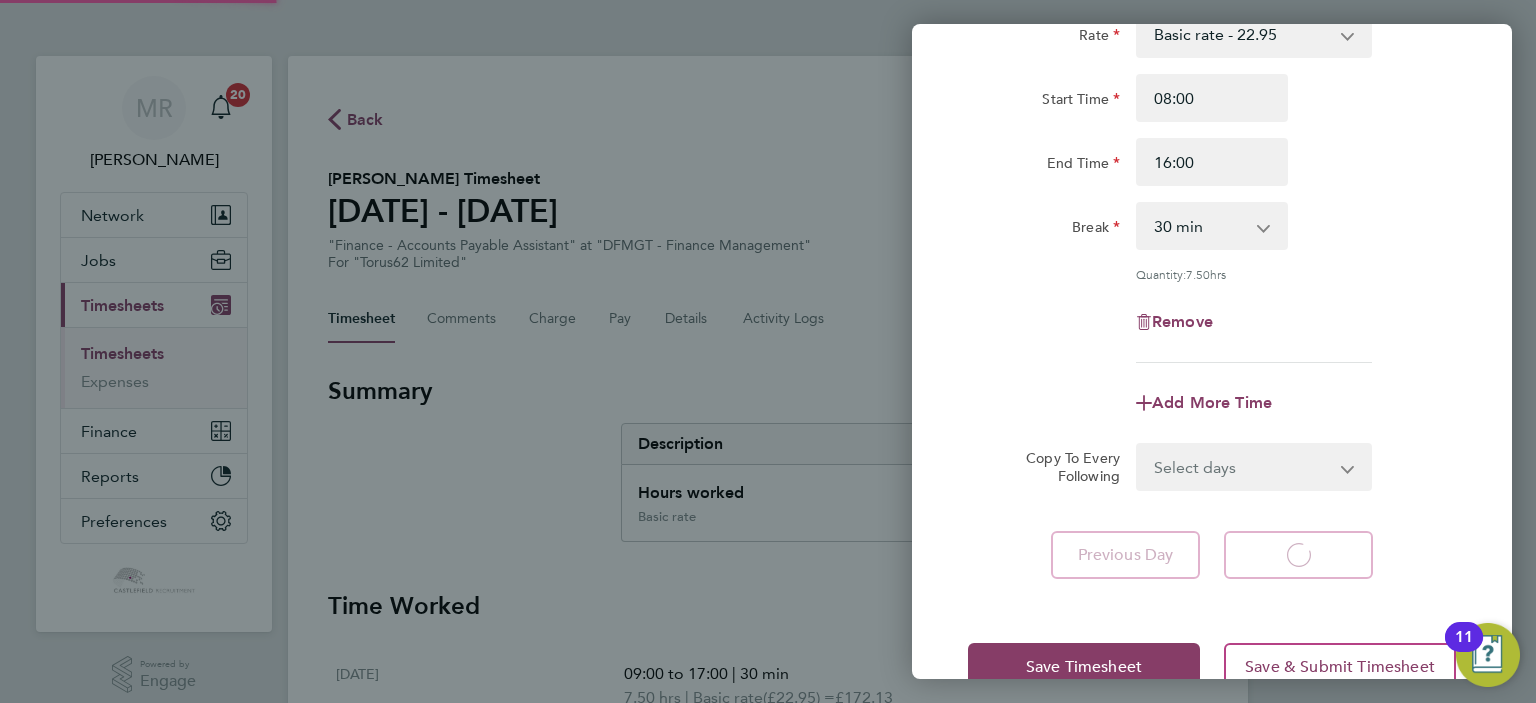 select on "30" 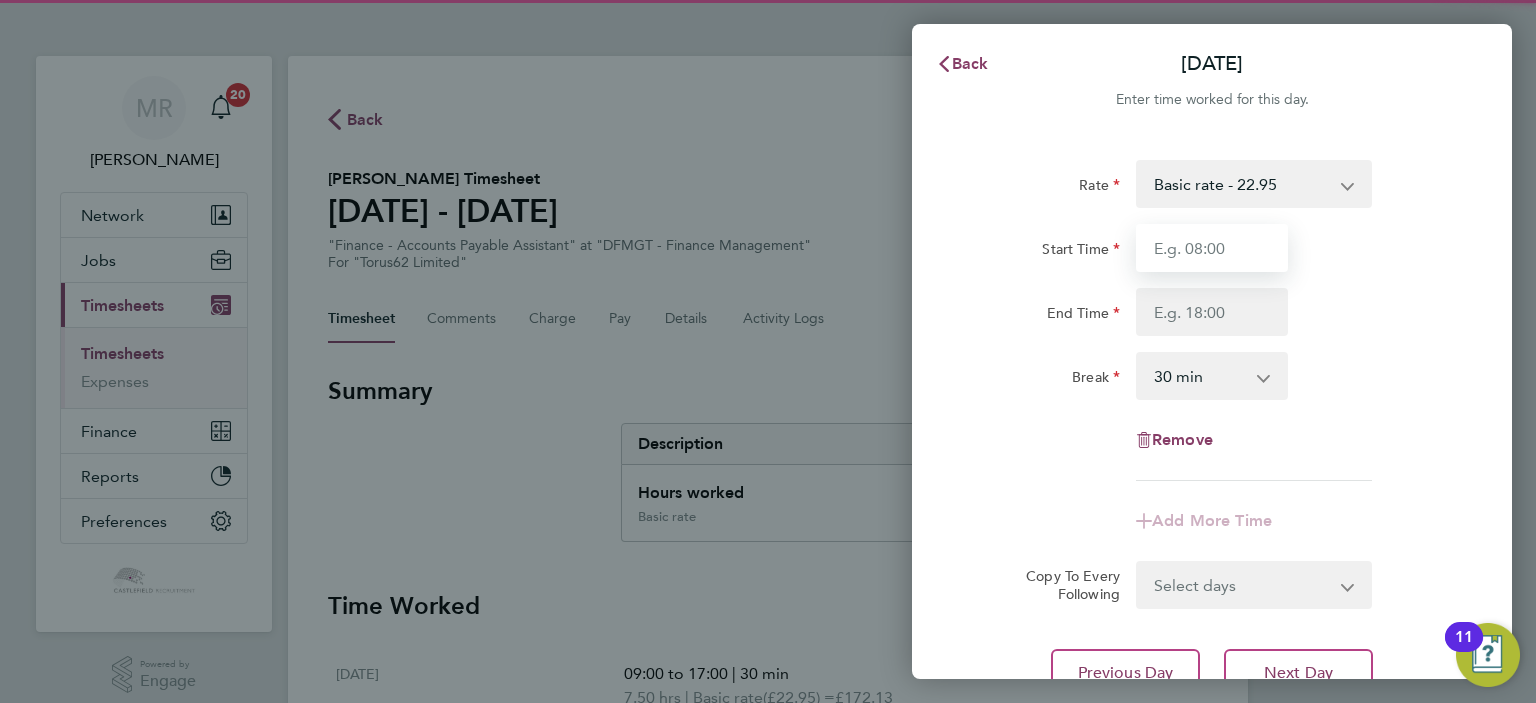 click on "Start Time" at bounding box center [1212, 248] 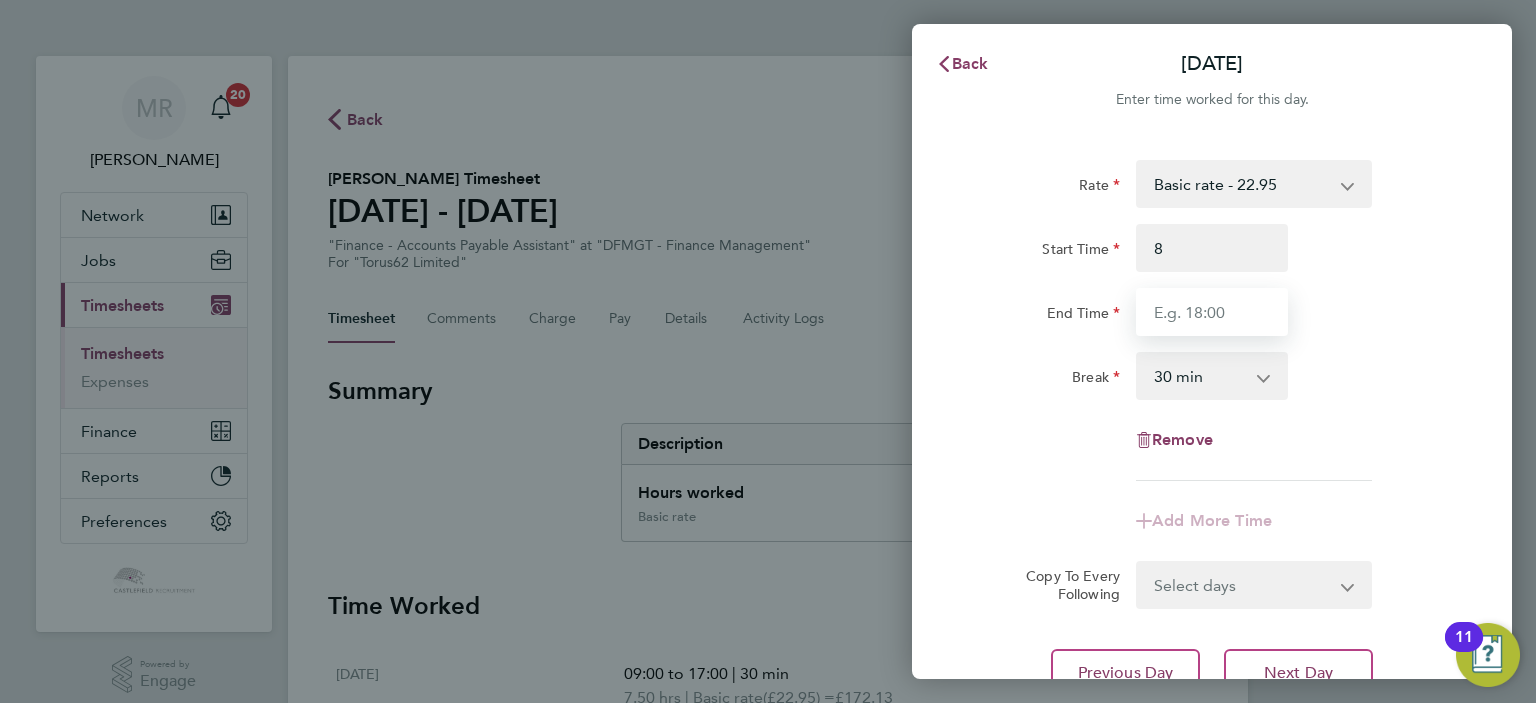 type on "08:00" 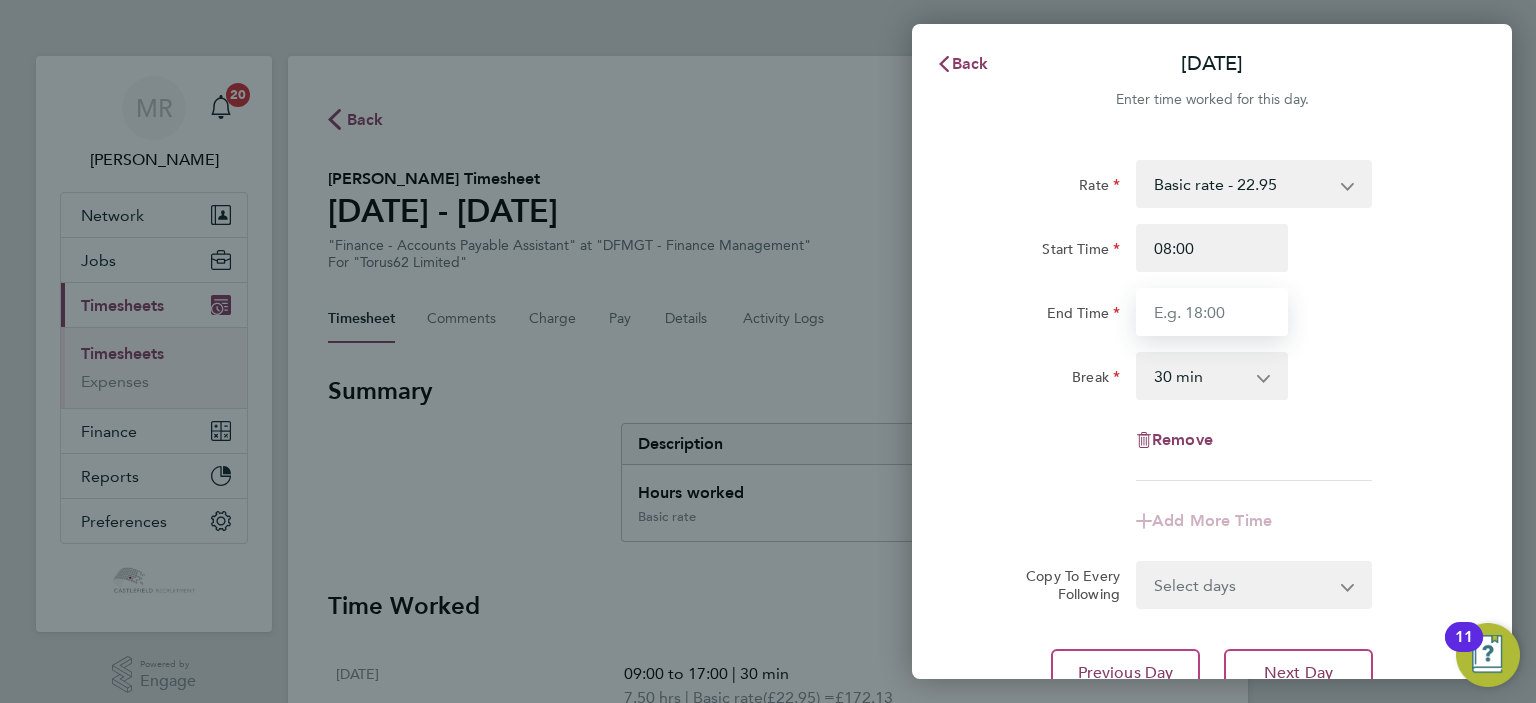 drag, startPoint x: 1173, startPoint y: 310, endPoint x: 1184, endPoint y: 307, distance: 11.401754 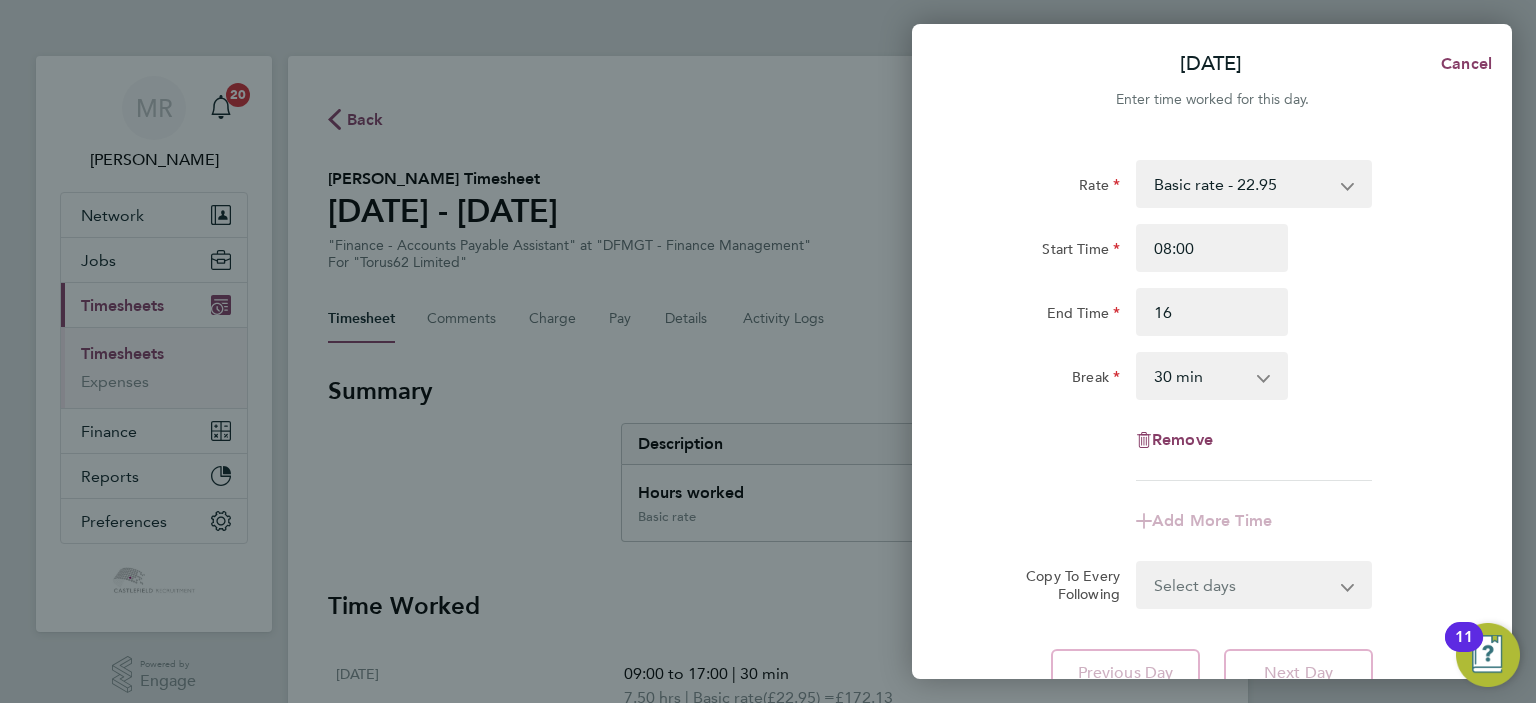 type on "16:00" 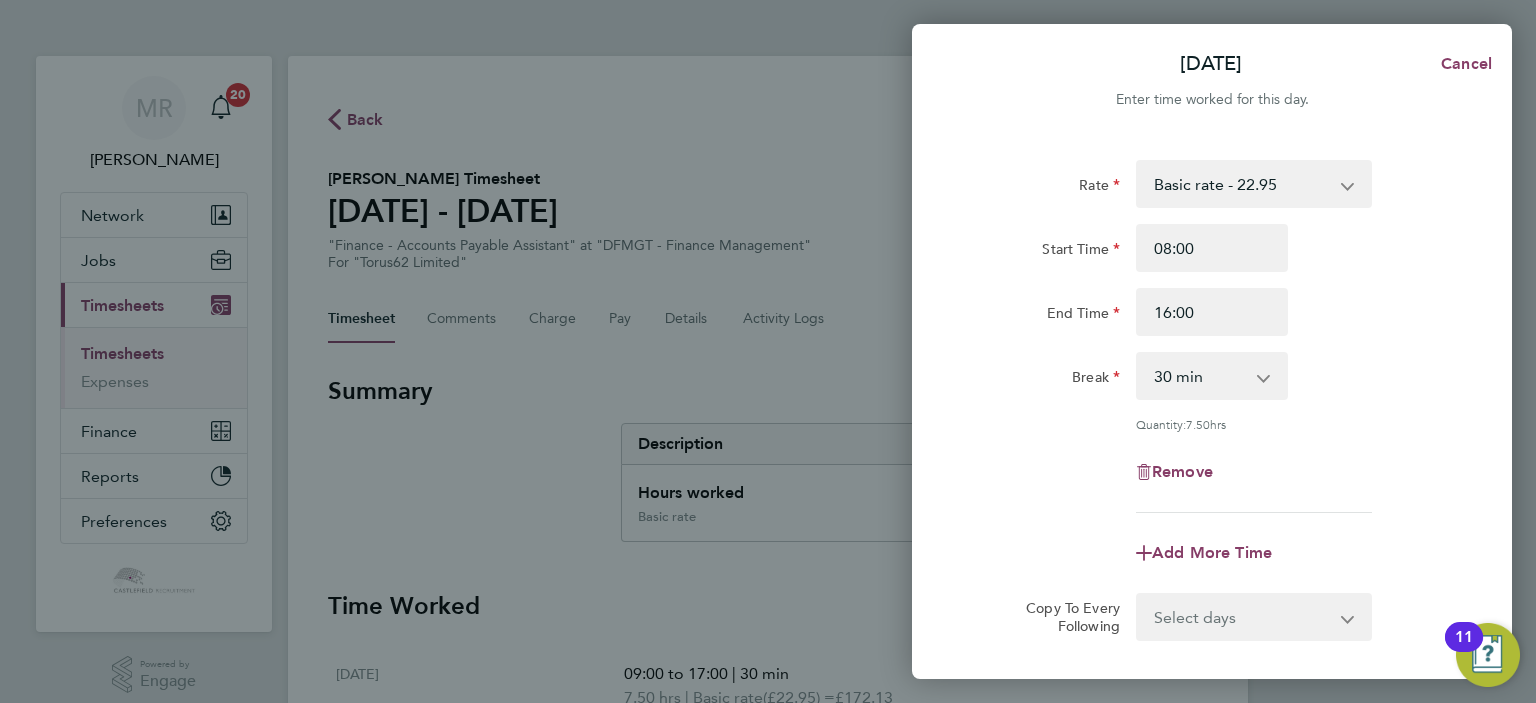 drag, startPoint x: 1350, startPoint y: 286, endPoint x: 1347, endPoint y: 334, distance: 48.09366 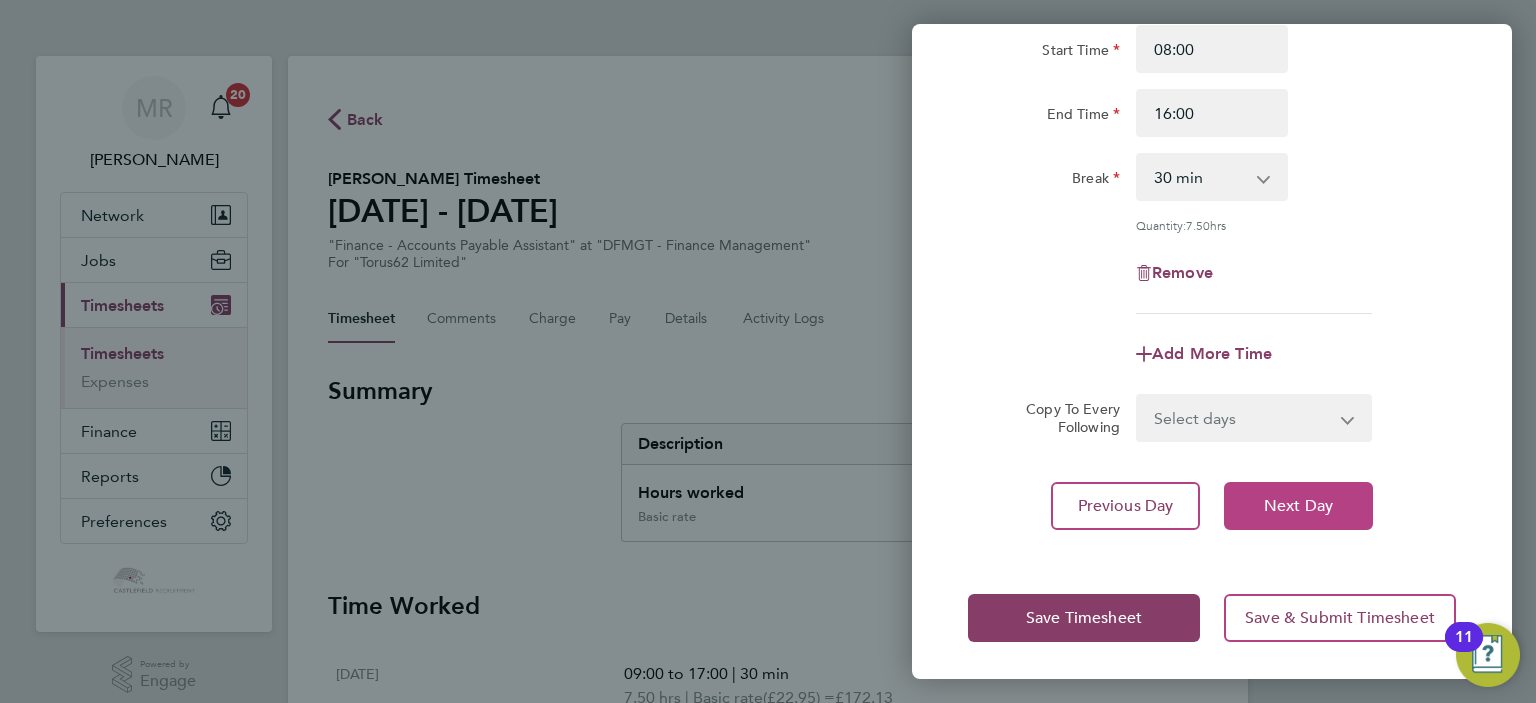 click on "Next Day" 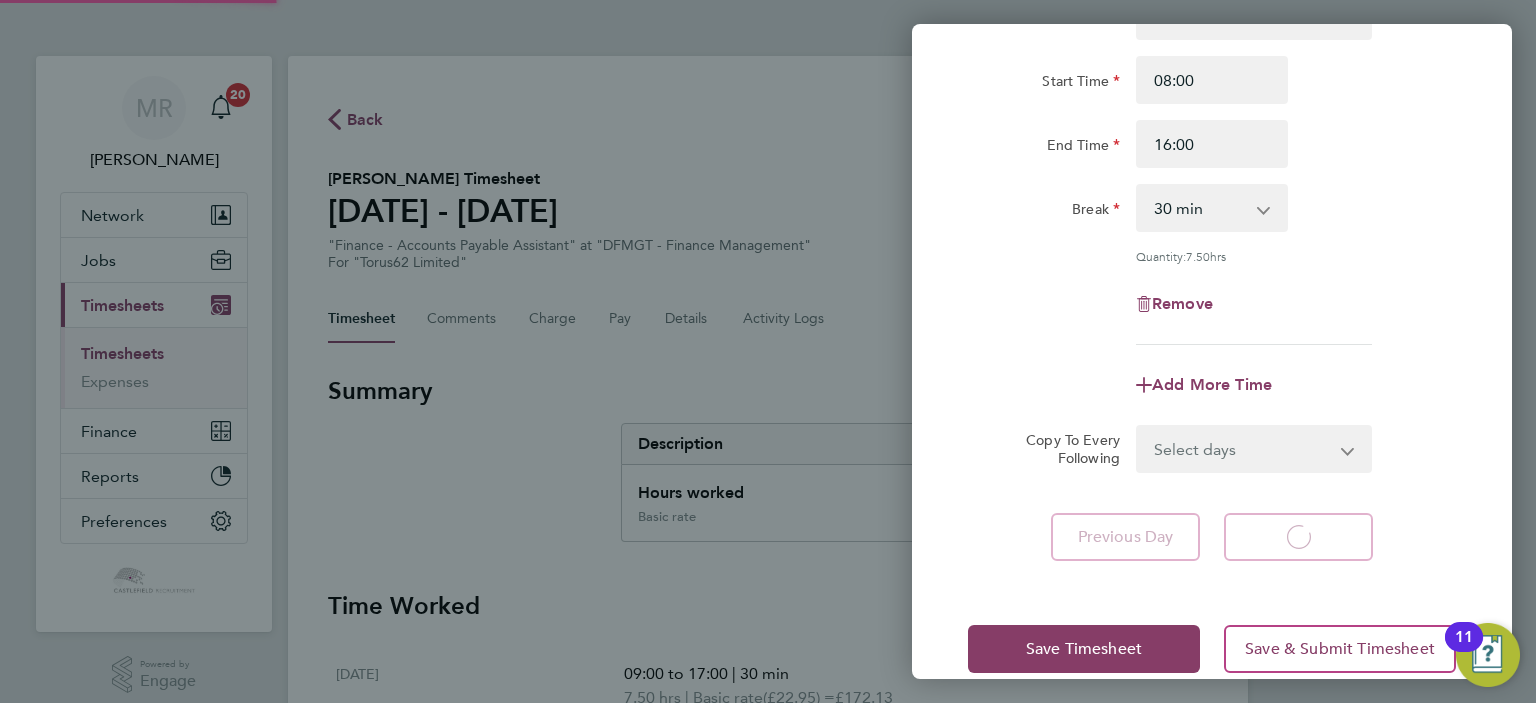 select on "30" 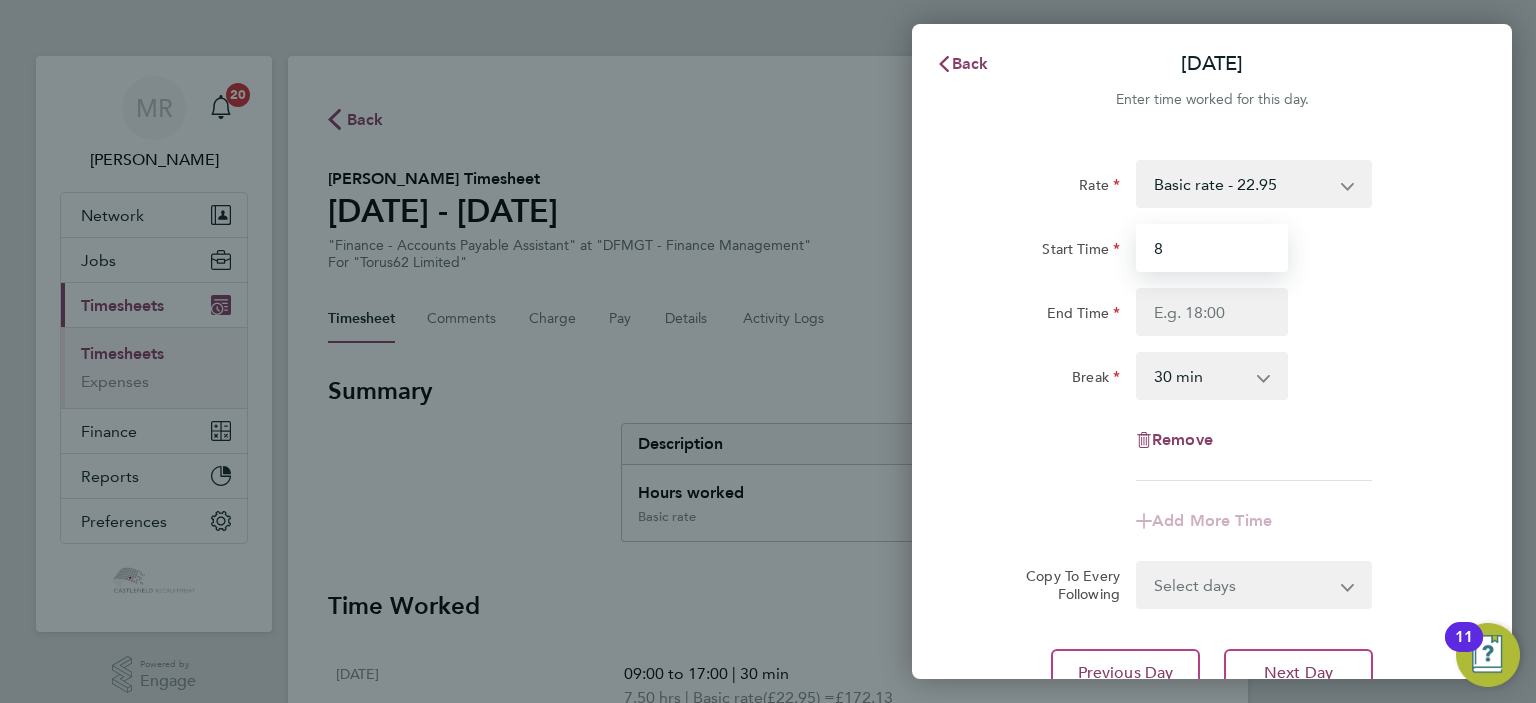 drag, startPoint x: 1188, startPoint y: 234, endPoint x: 1163, endPoint y: 273, distance: 46.32494 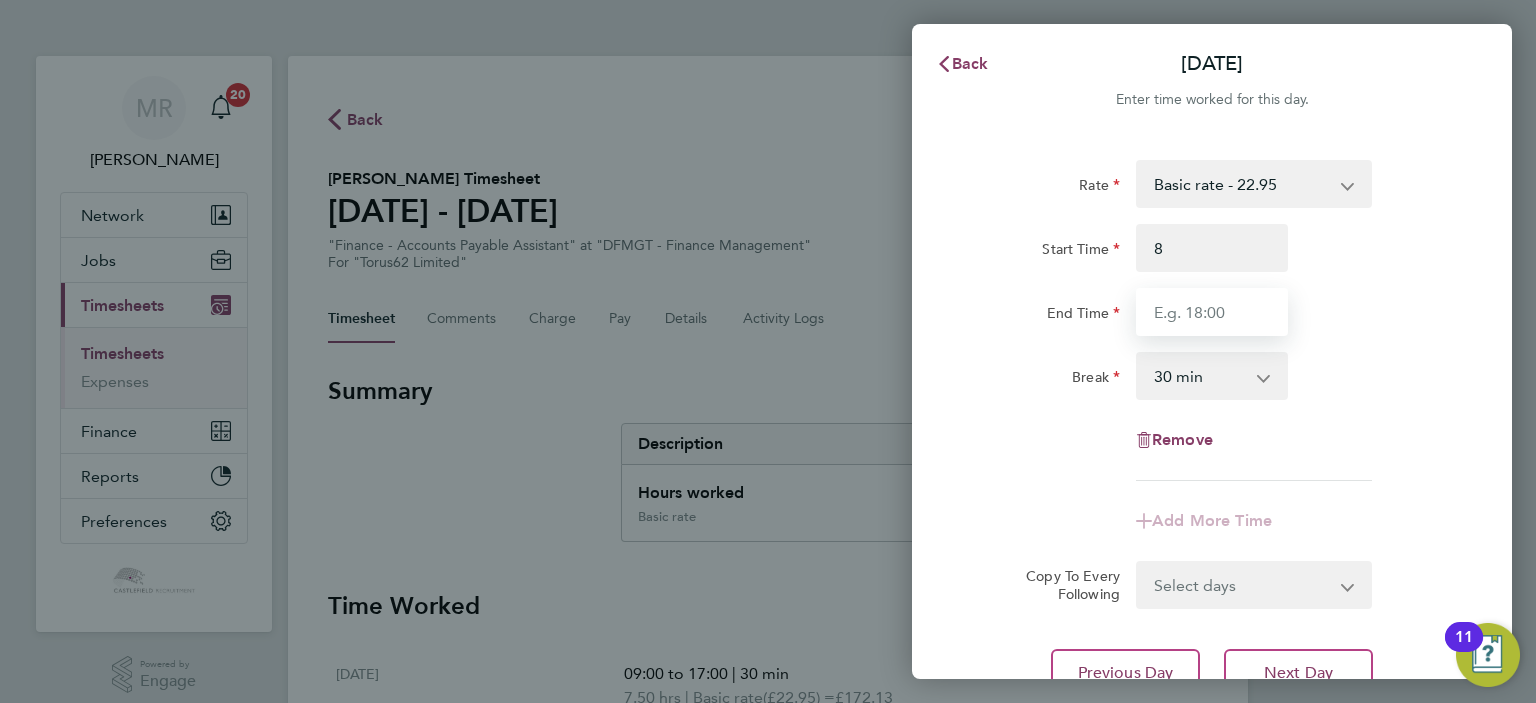 type on "08:00" 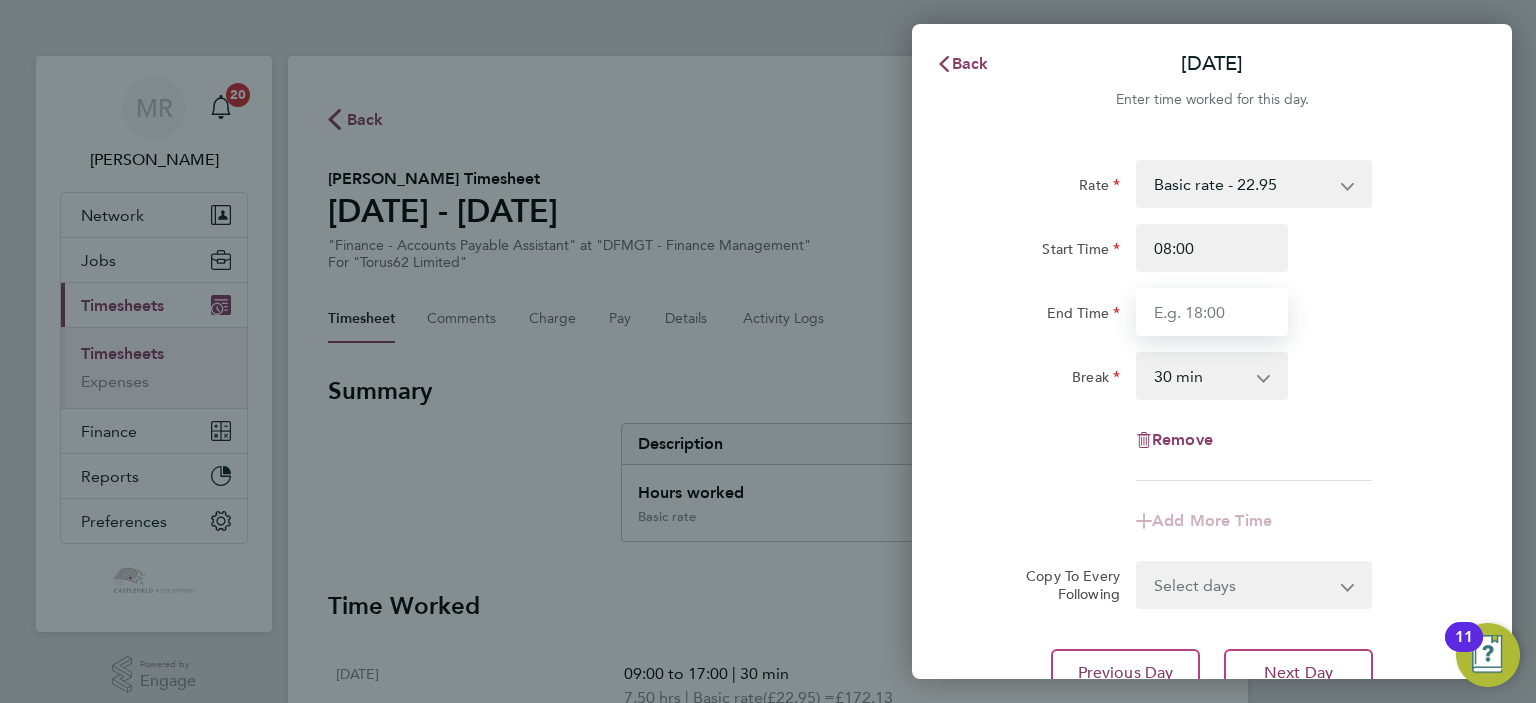 click on "End Time" at bounding box center [1212, 312] 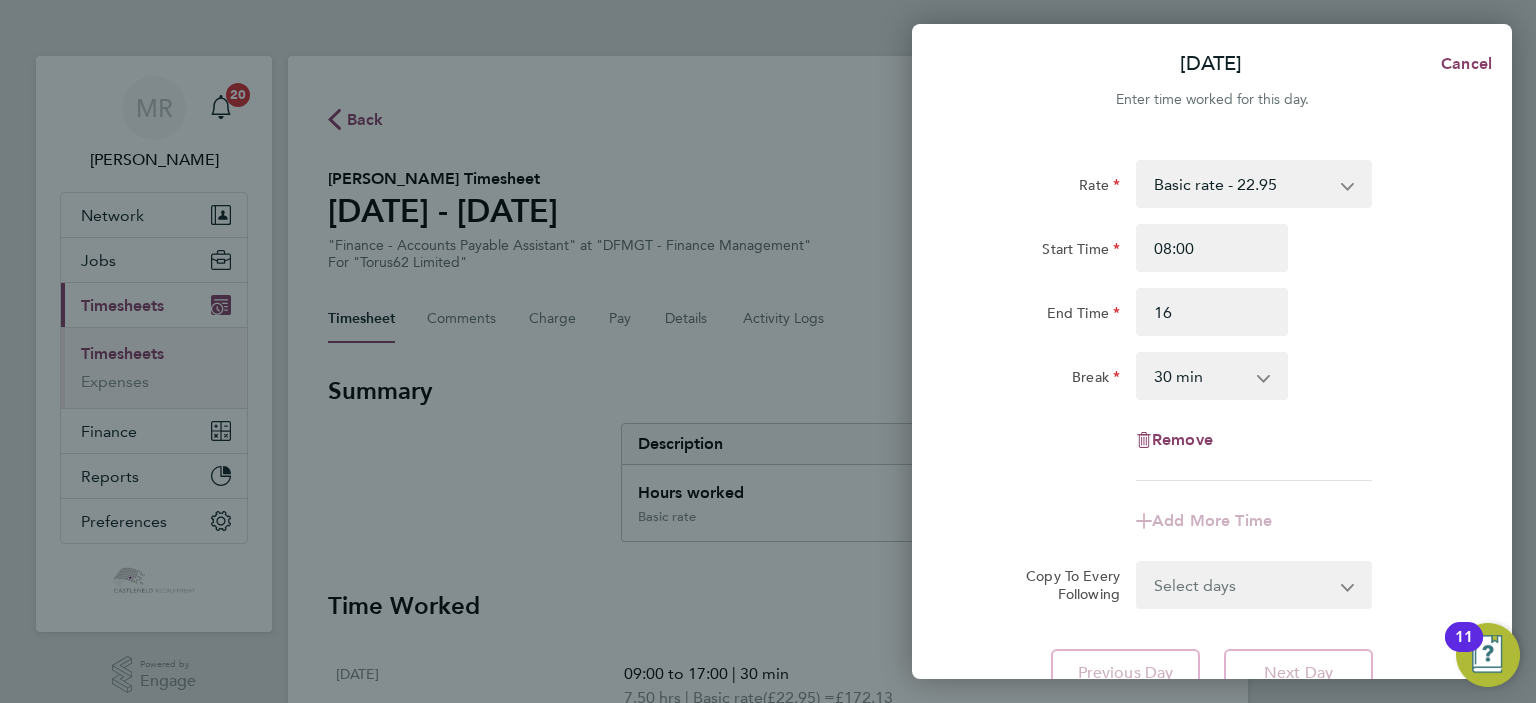 type on "16:00" 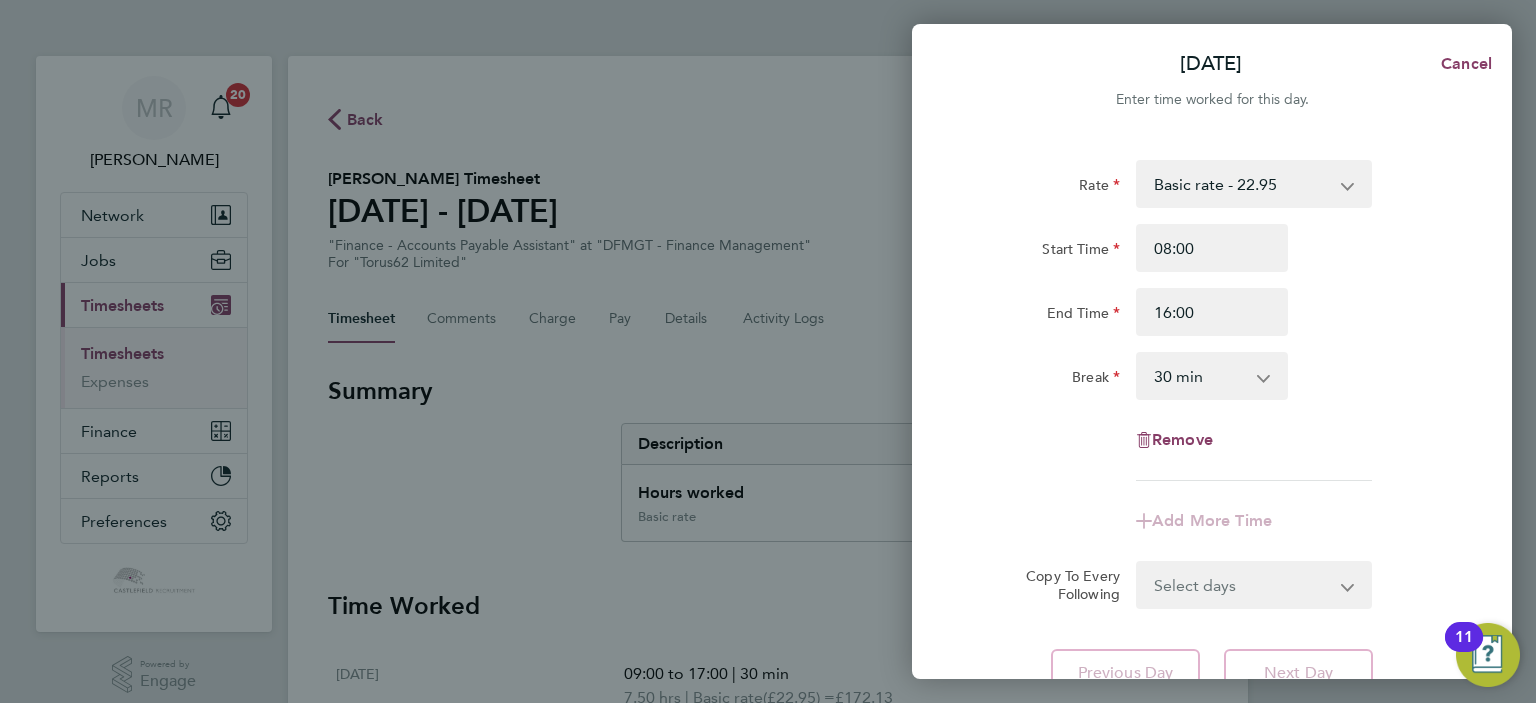 click on "Start Time 08:00 End Time 16:00" 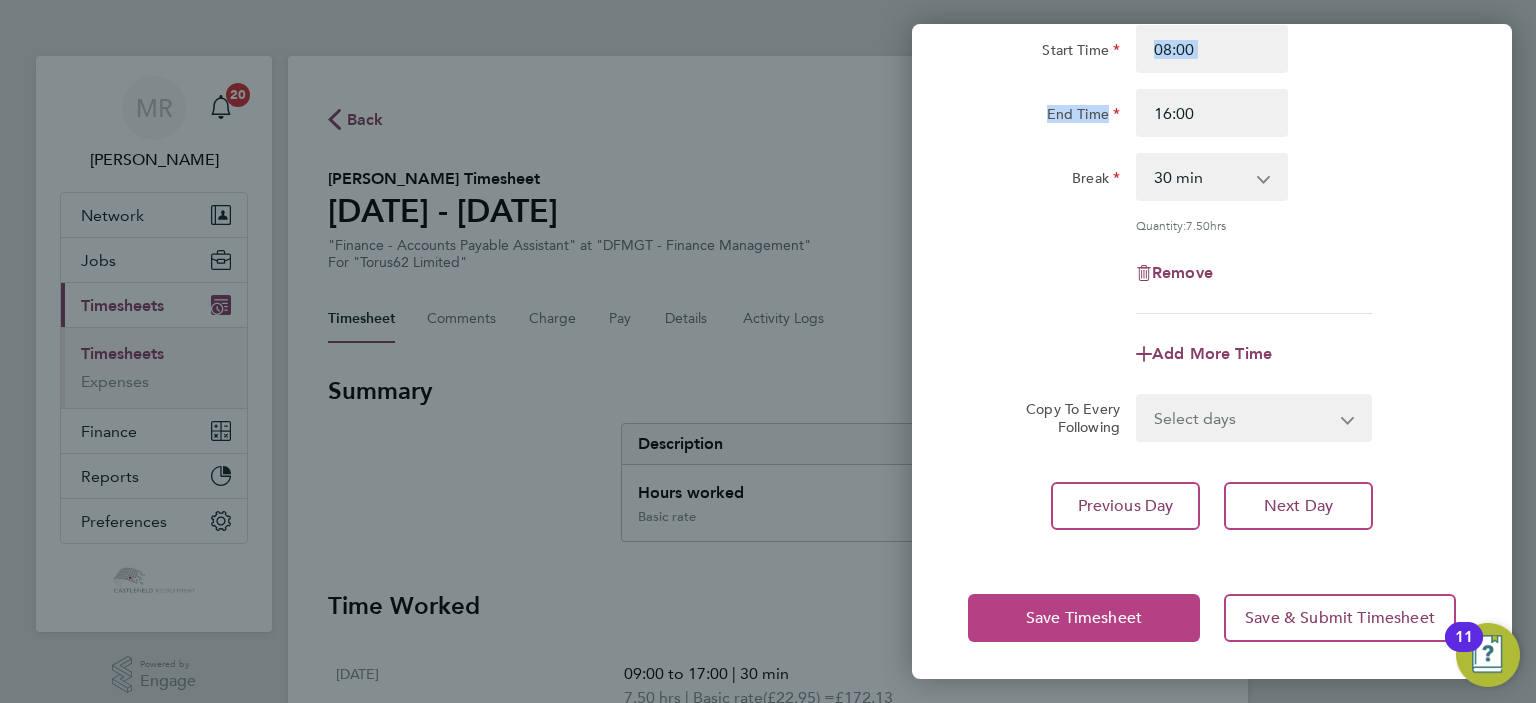 click on "Save Timesheet" 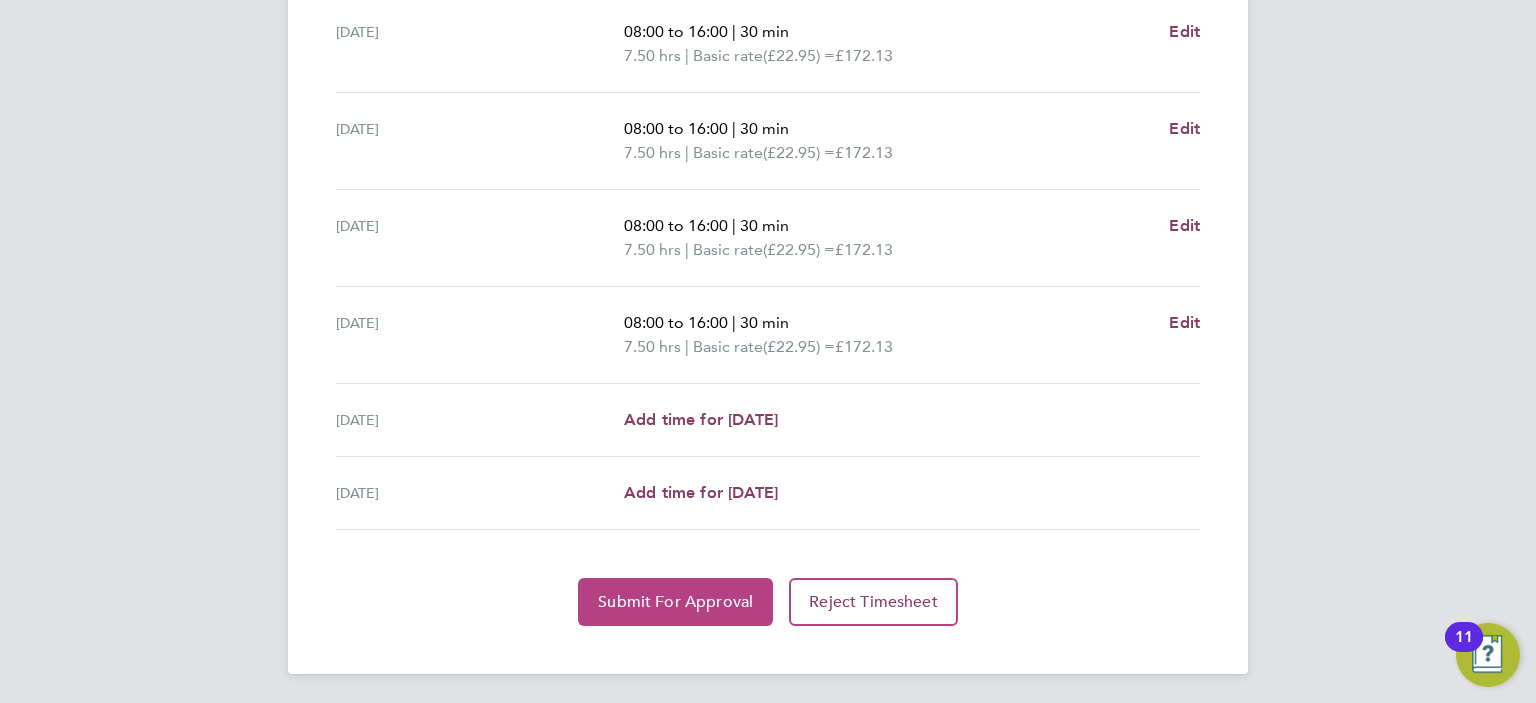 click on "Submit For Approval" 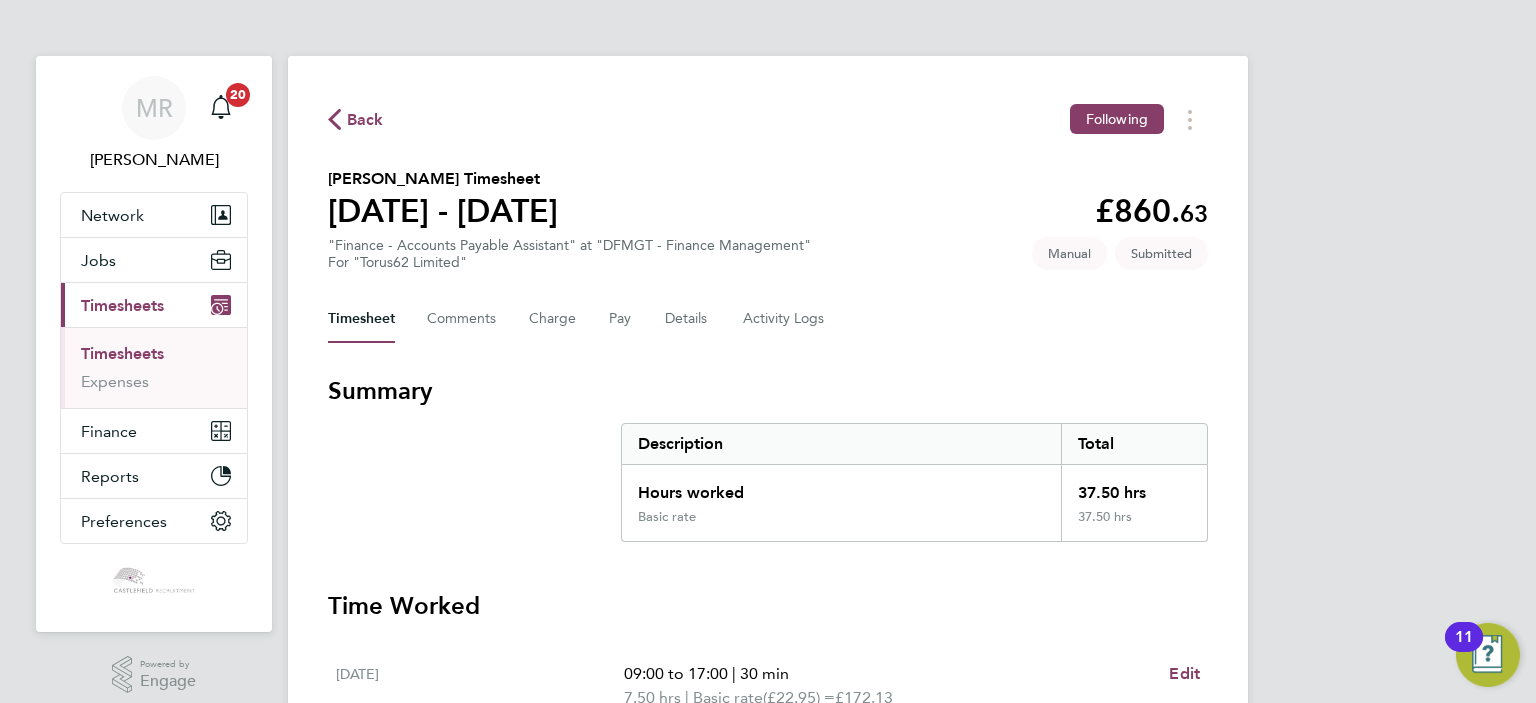 click on "Back  Following" 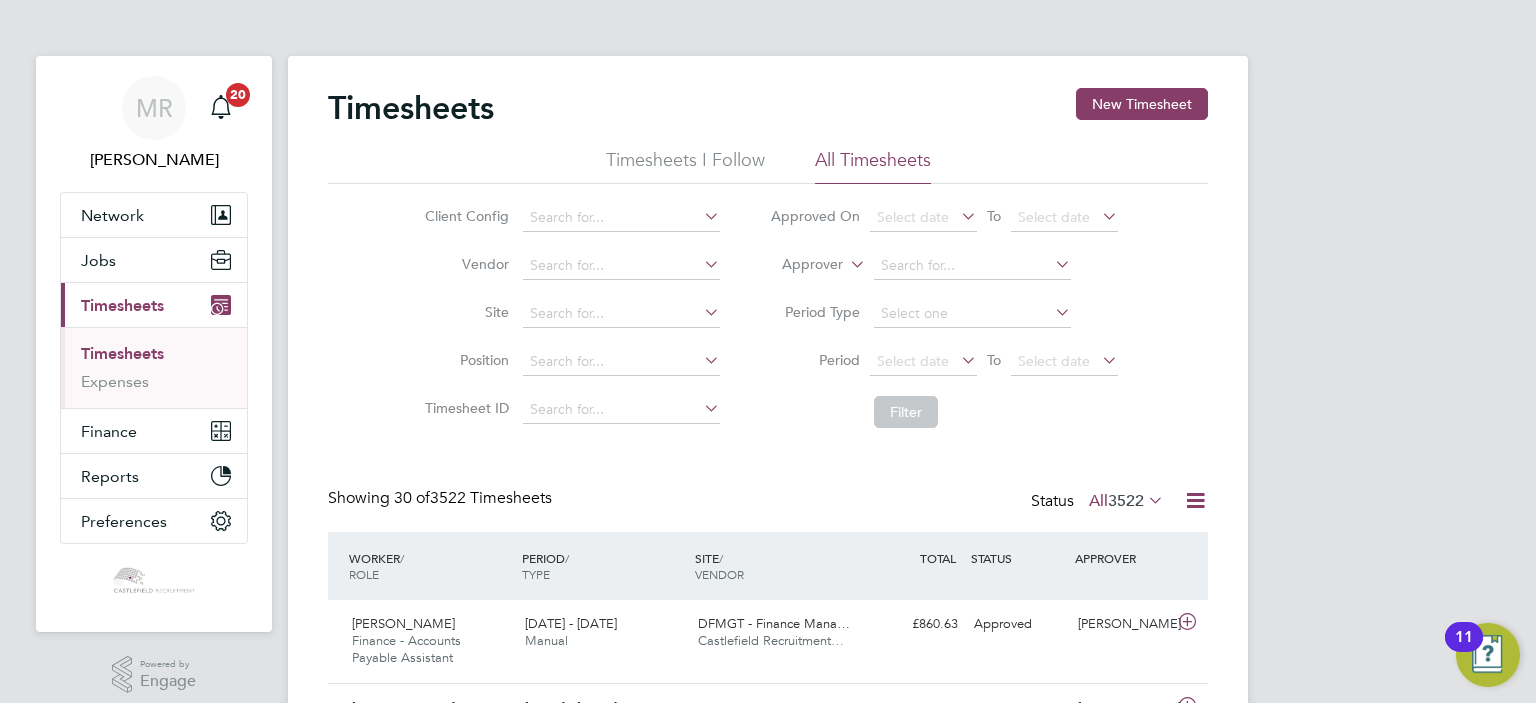 scroll, scrollTop: 62, scrollLeft: 0, axis: vertical 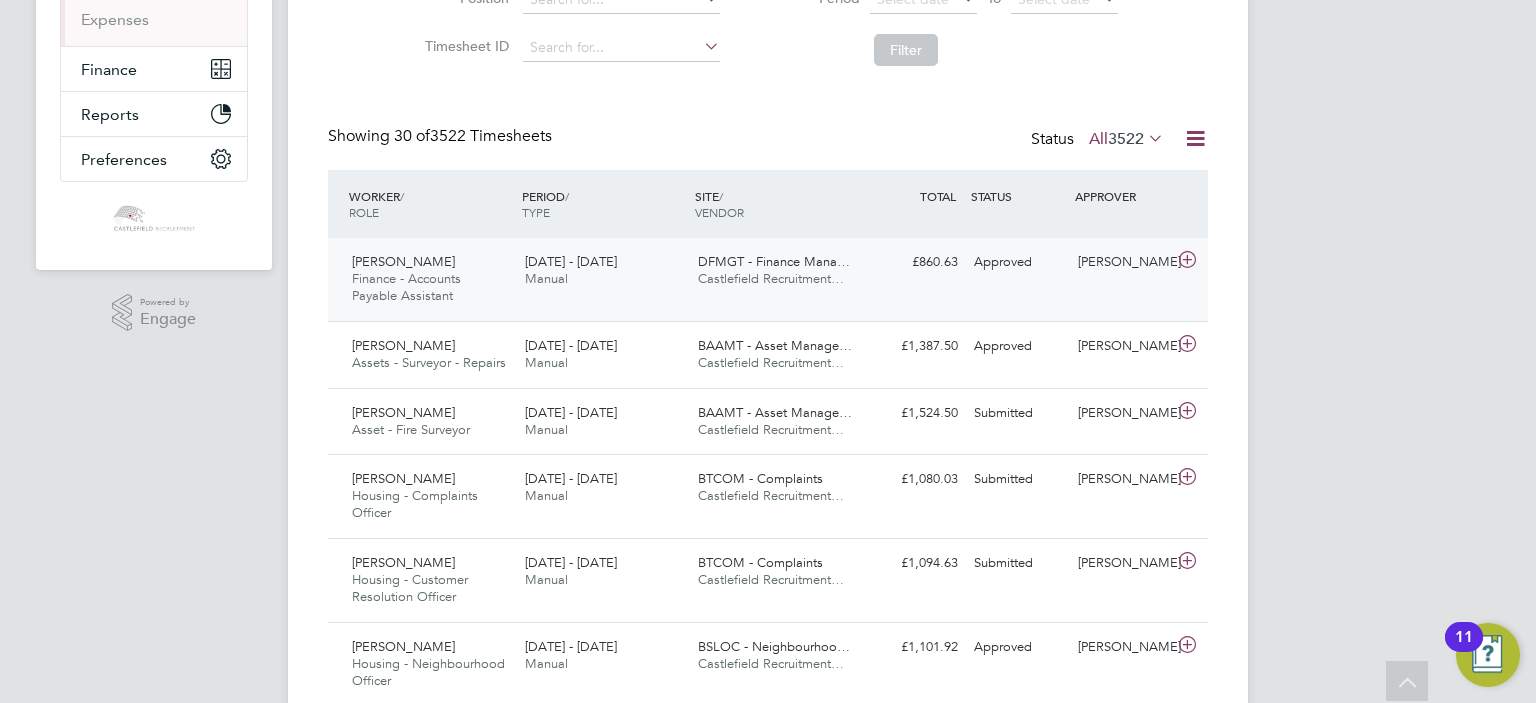 click on "Sam Garnett Finance - Accounts Payable Assistant   21 - 27 Jul 2025 21 - 27 Jul 2025 Manual DFMGT - Finance Mana… Castlefield Recruitment… £860.63 Approved Approved Toni Lawrenson" 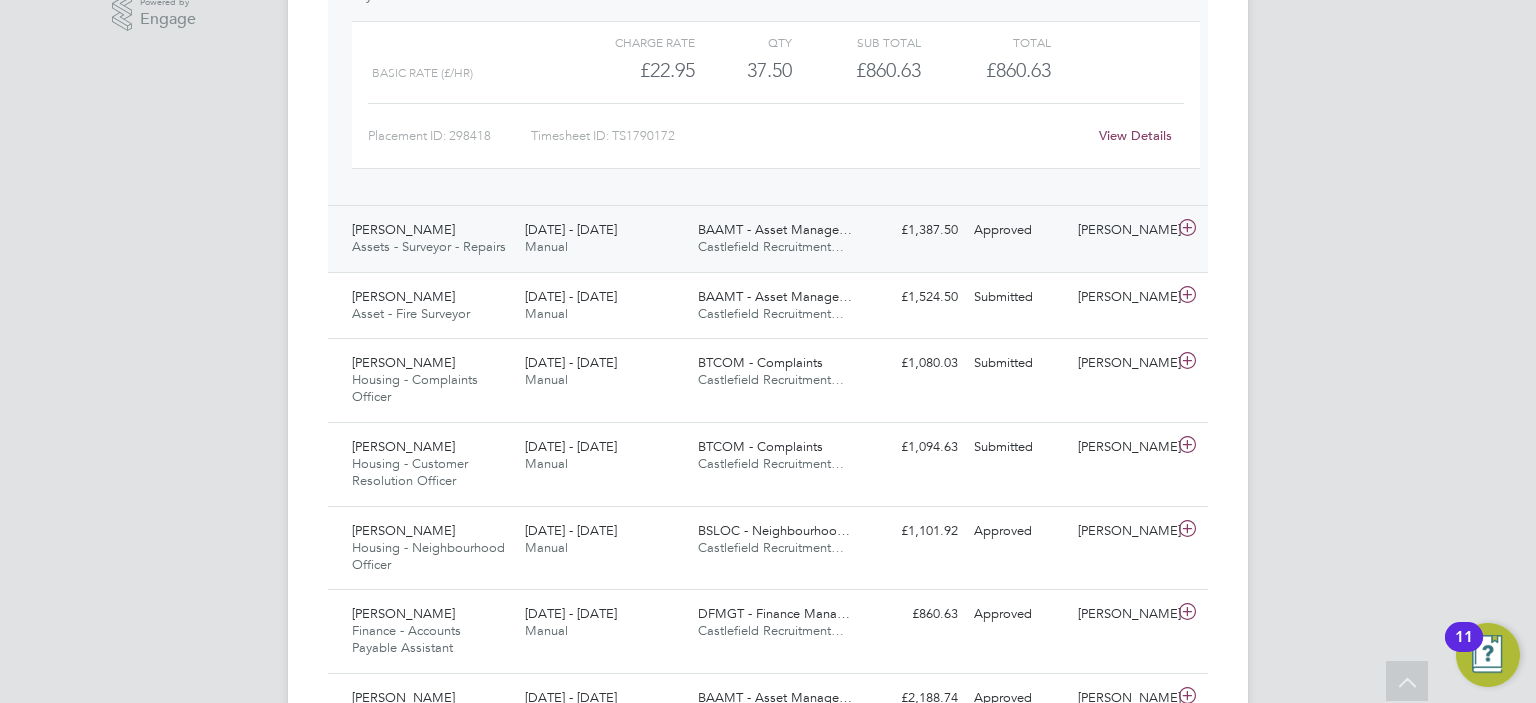 click on "Assets - Surveyor - Repairs" 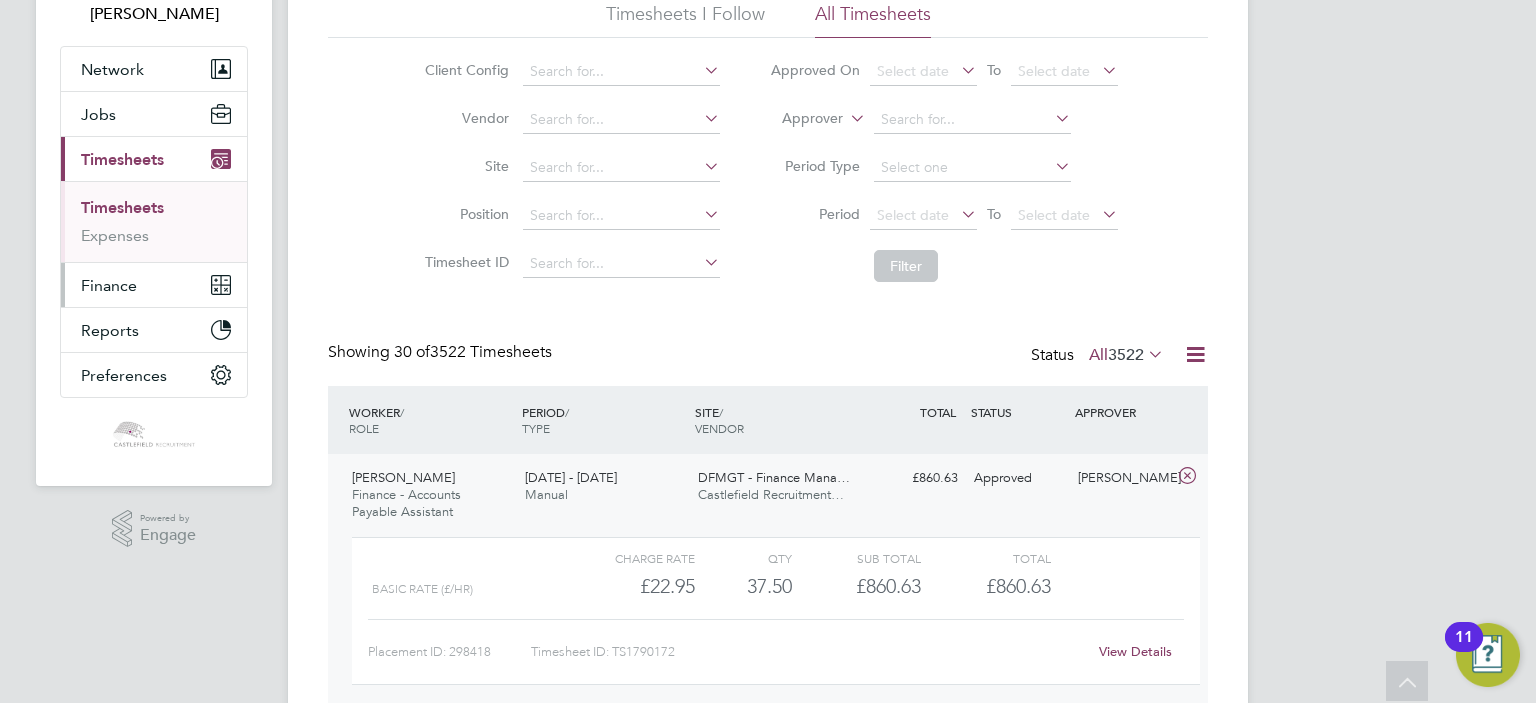 scroll, scrollTop: 62, scrollLeft: 0, axis: vertical 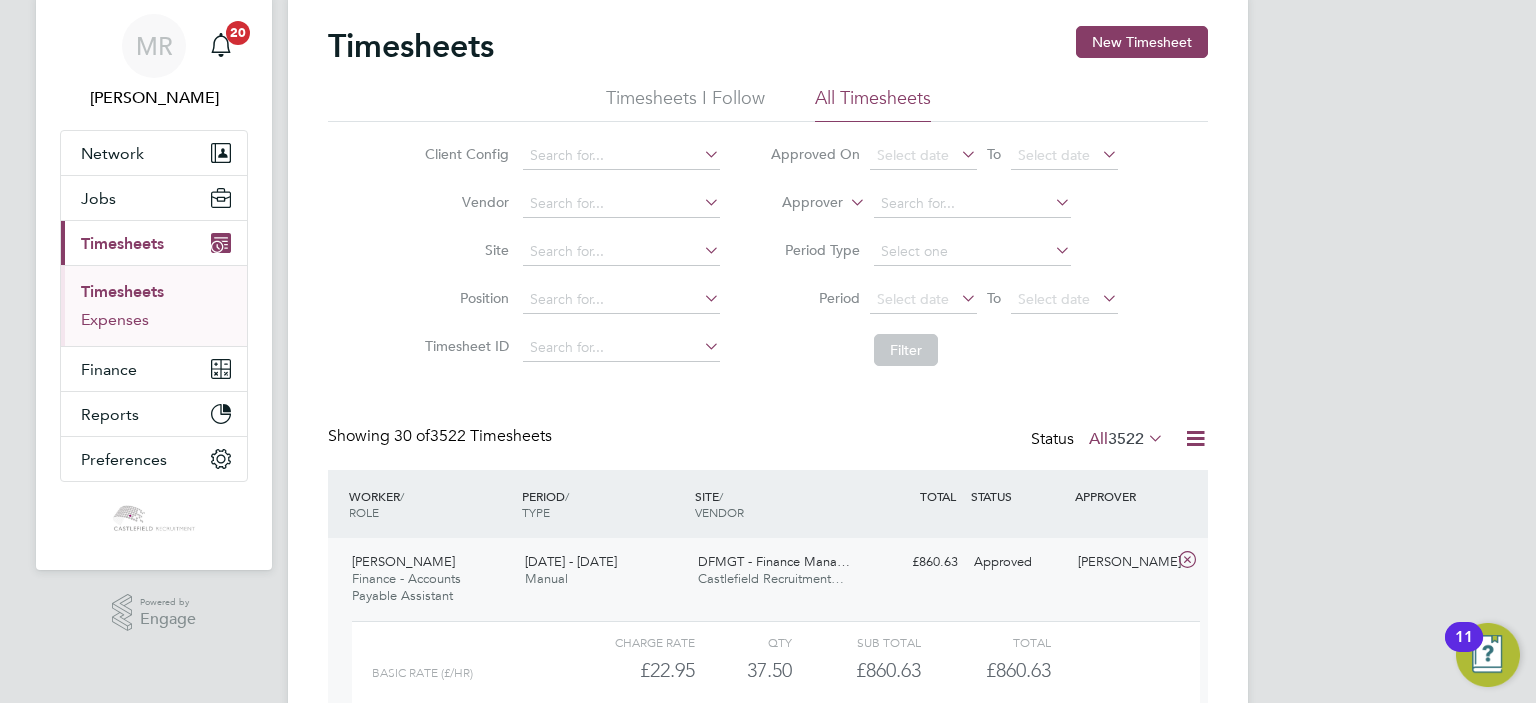 click on "Expenses" at bounding box center [115, 319] 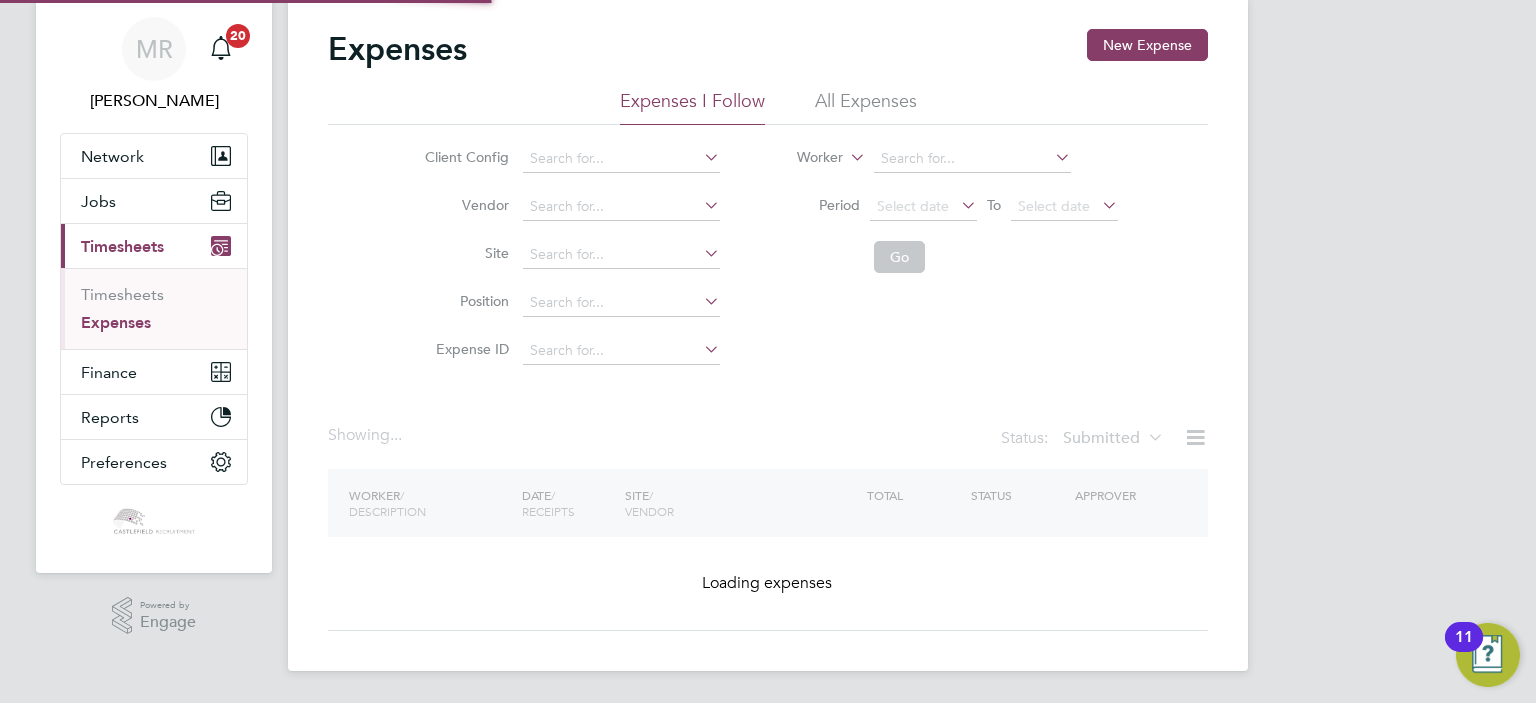 scroll, scrollTop: 0, scrollLeft: 0, axis: both 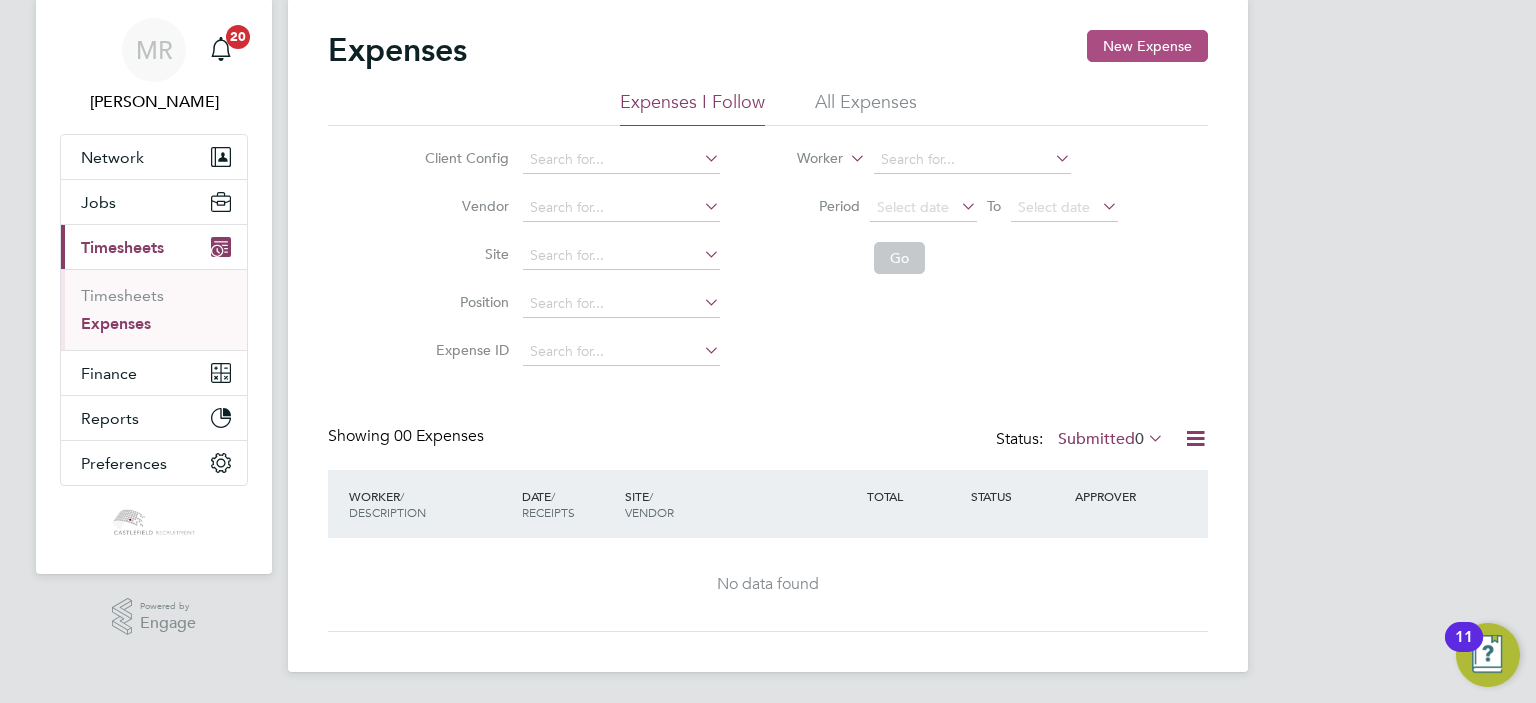 click on "New Expense" 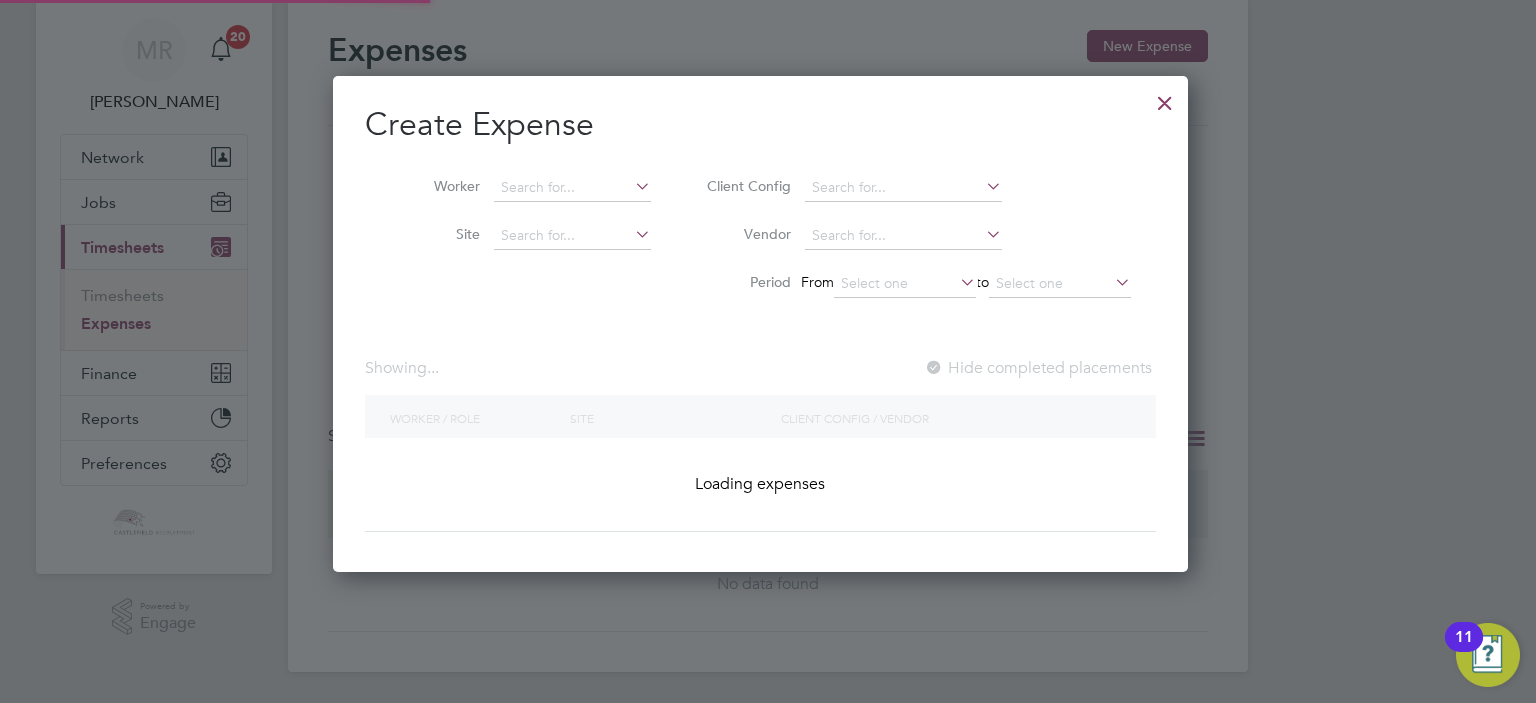 scroll, scrollTop: 10, scrollLeft: 9, axis: both 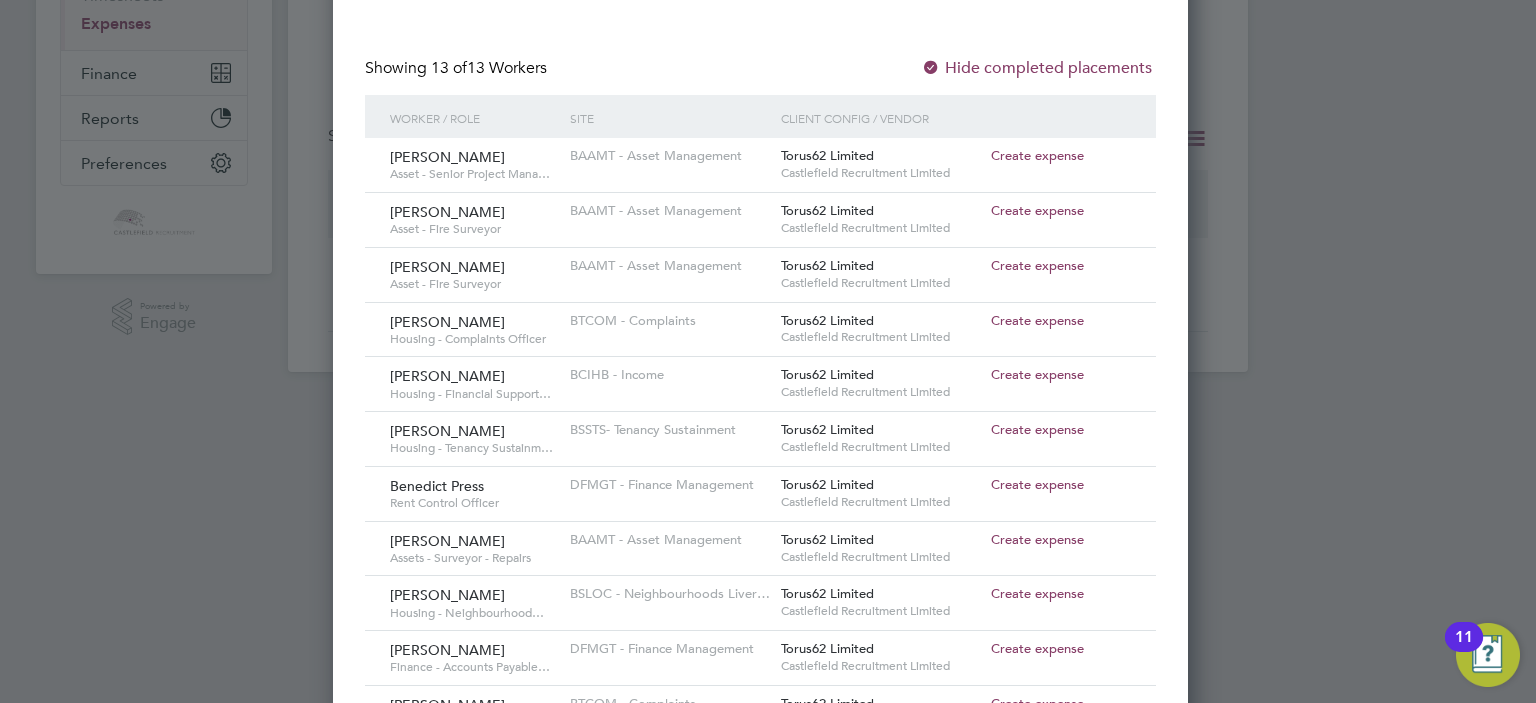 click on "Create expense" at bounding box center (1037, 265) 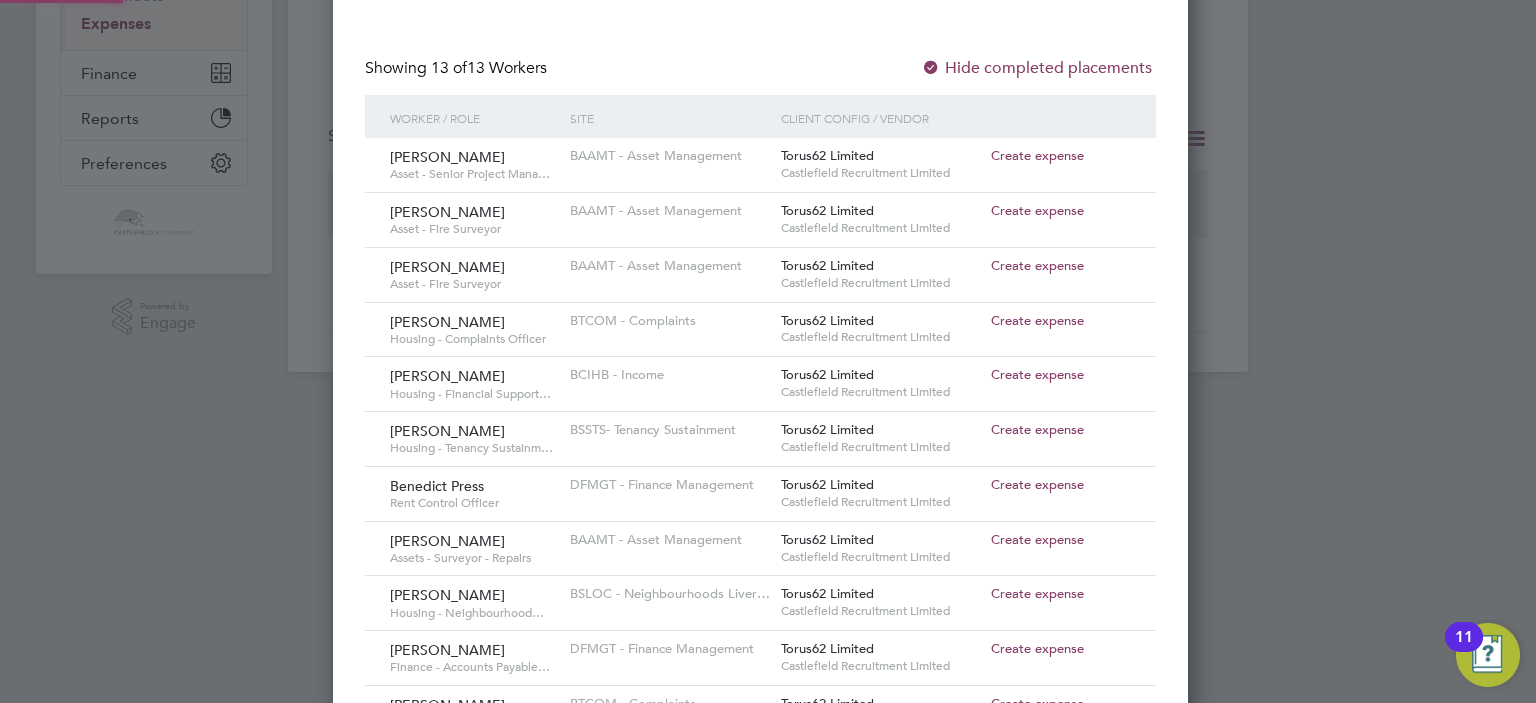 type on "[PERSON_NAME]" 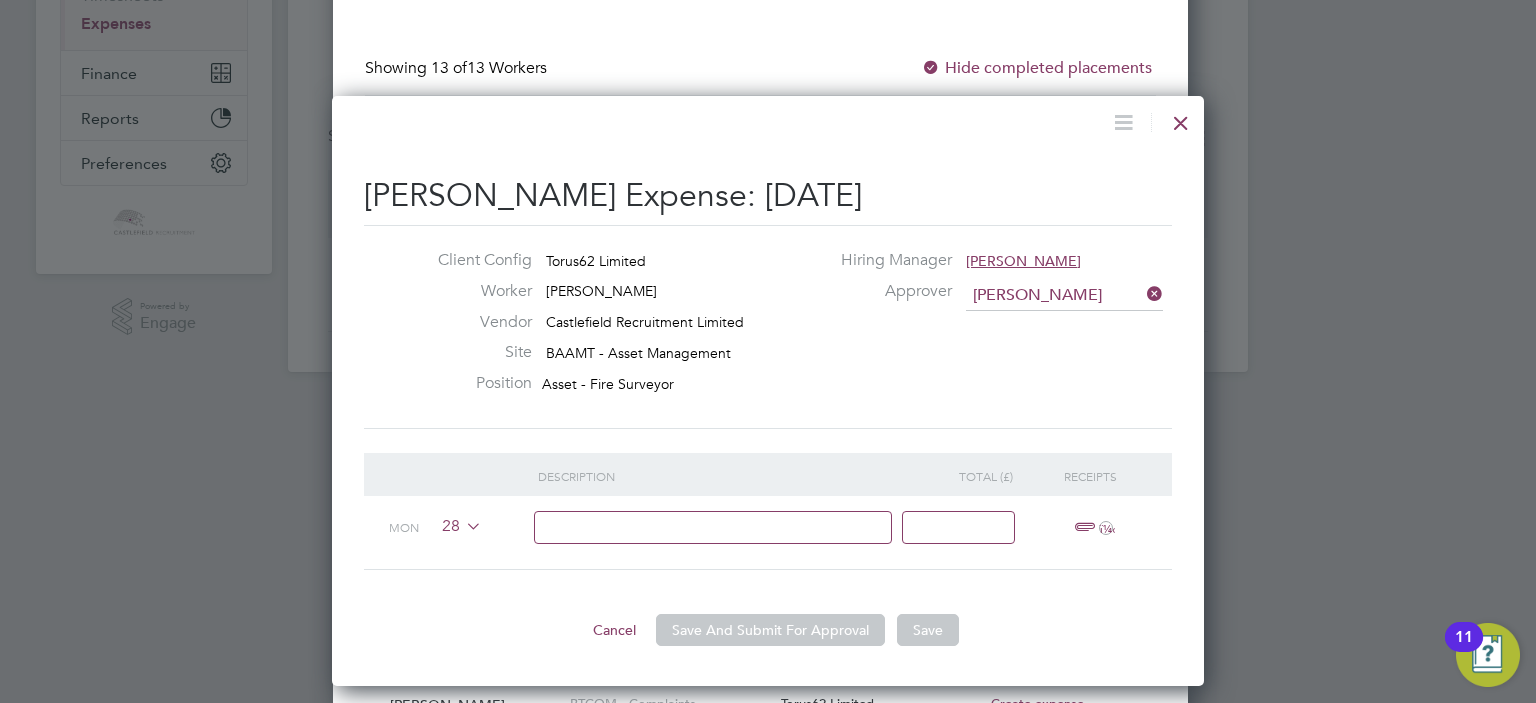 click at bounding box center [462, 526] 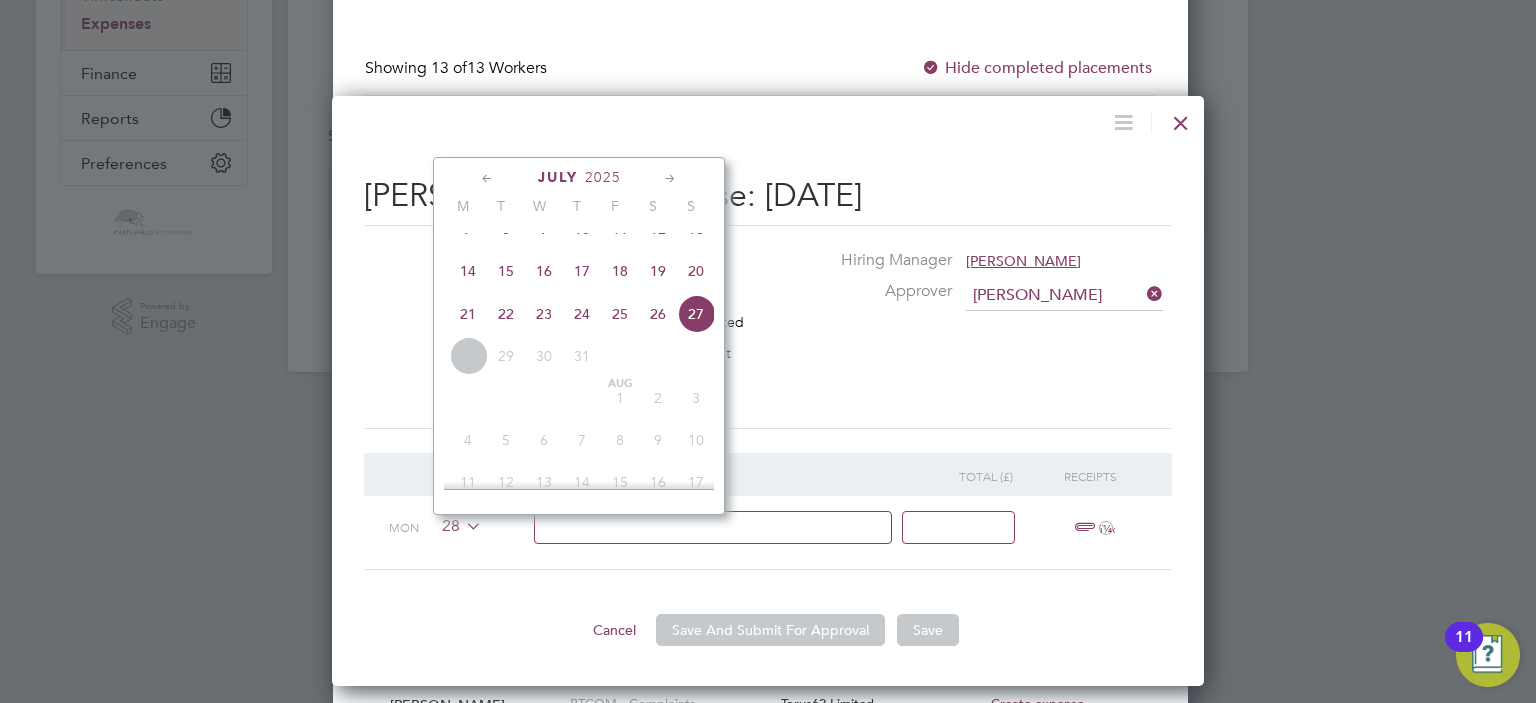click on "25" 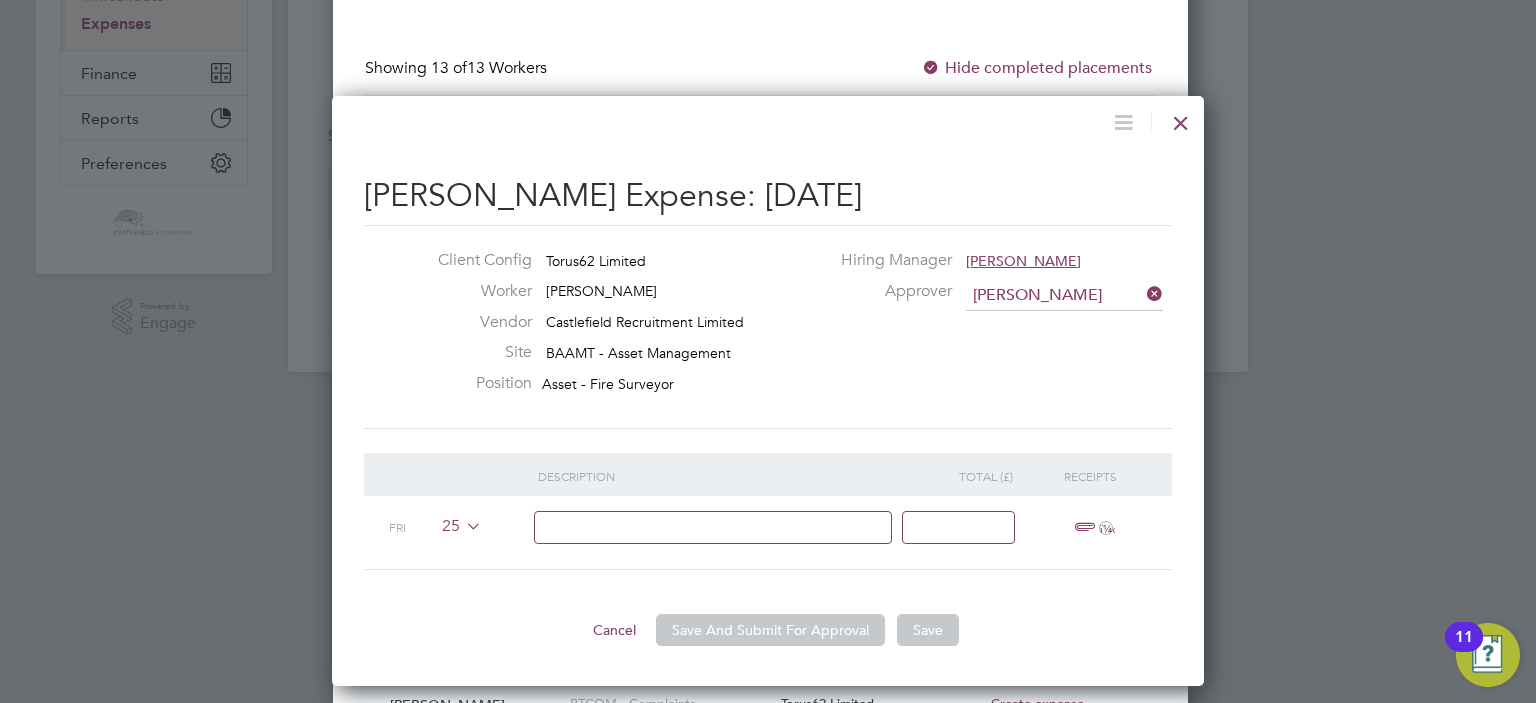 click at bounding box center [713, 527] 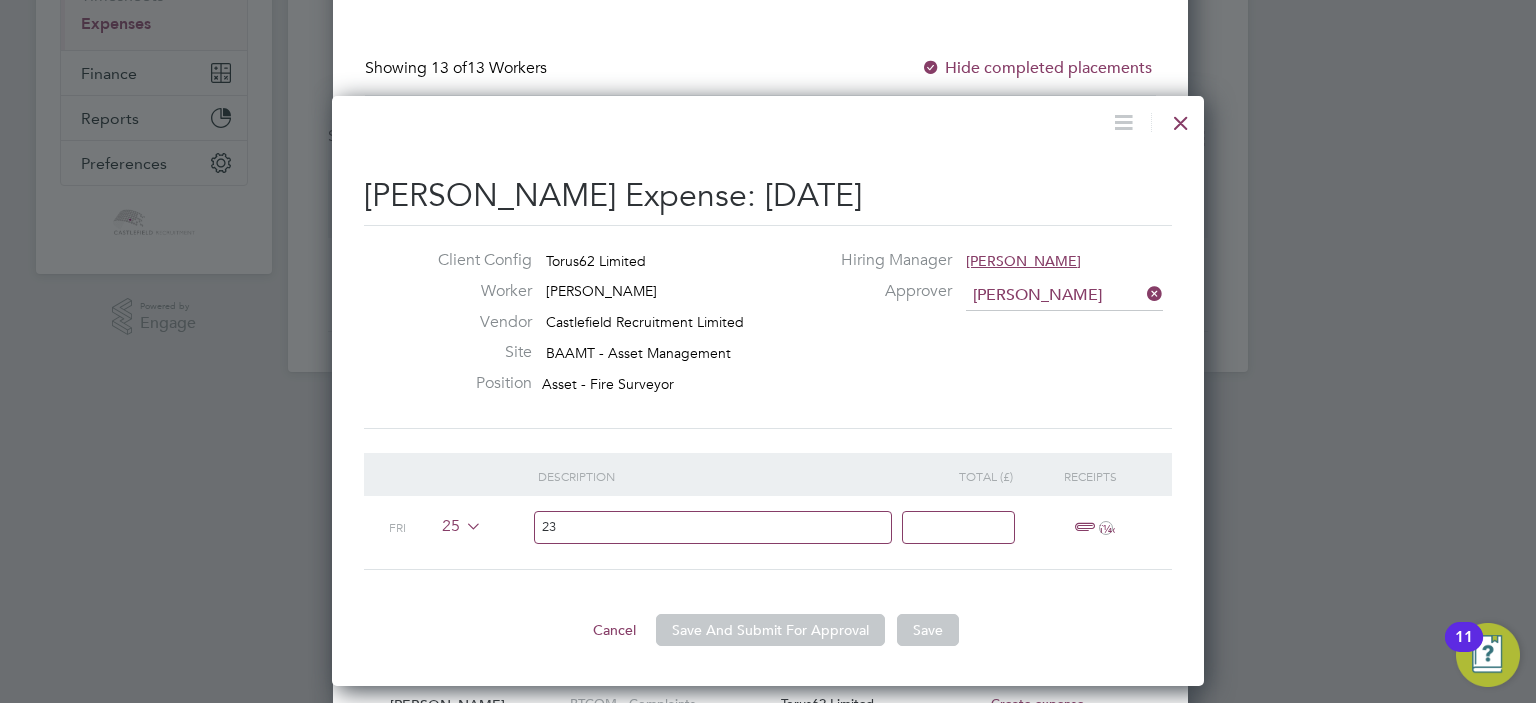 type on "2" 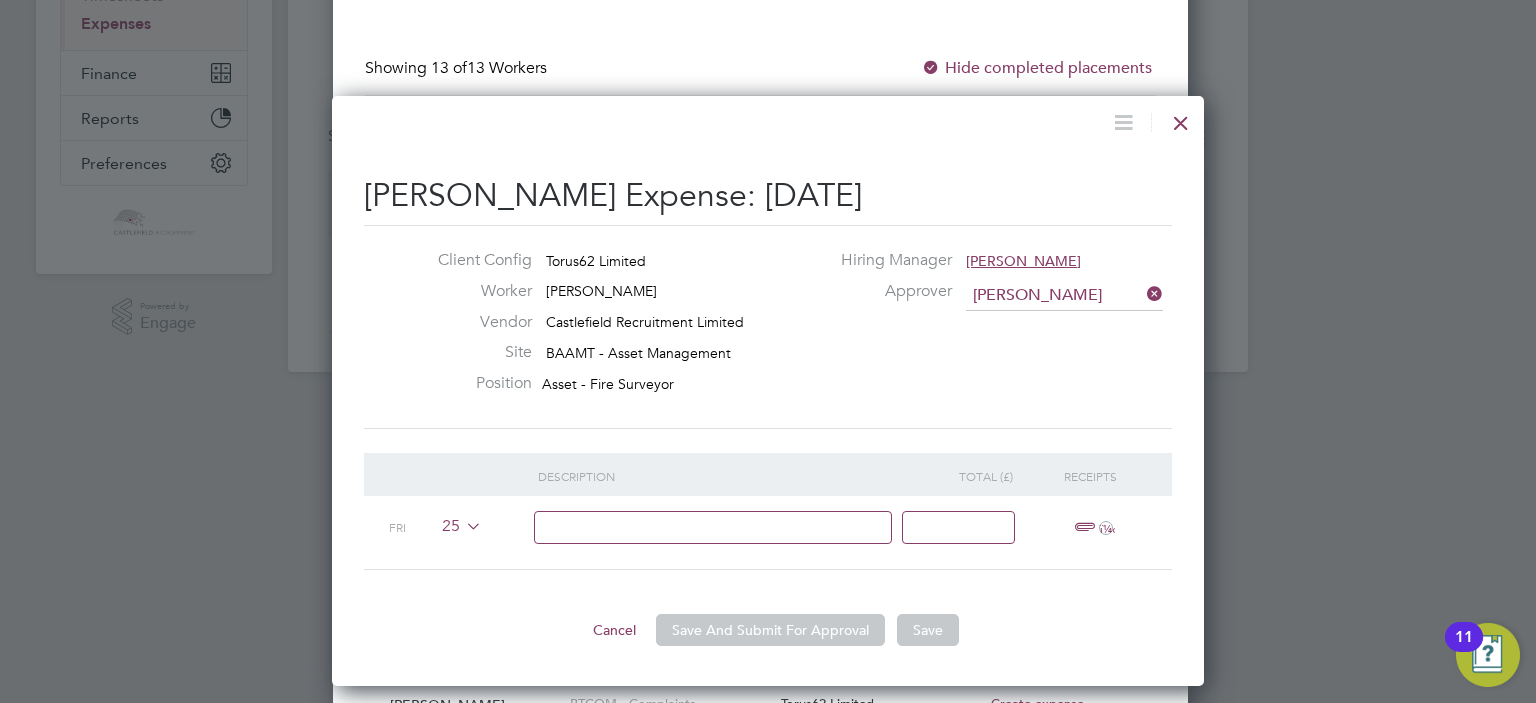 type on "N" 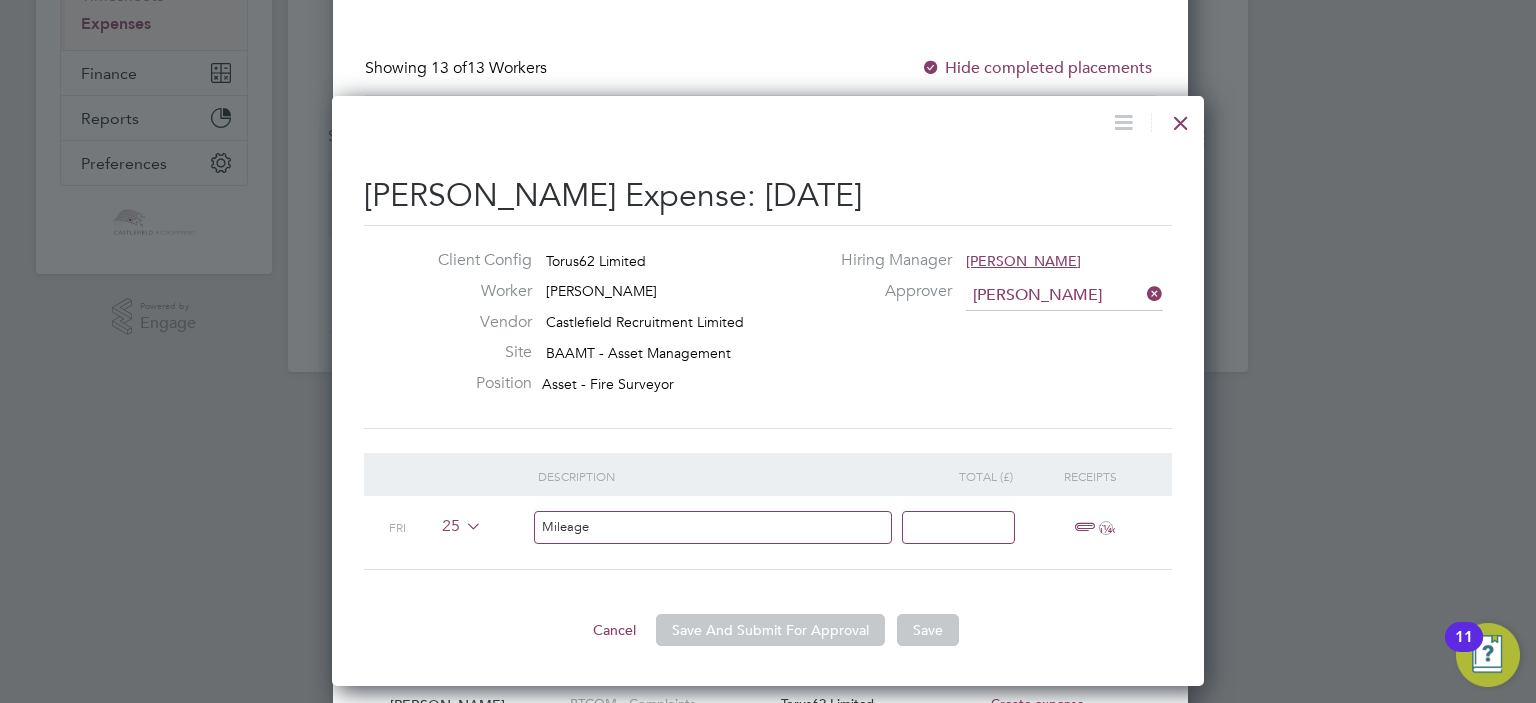 type on "Mileage" 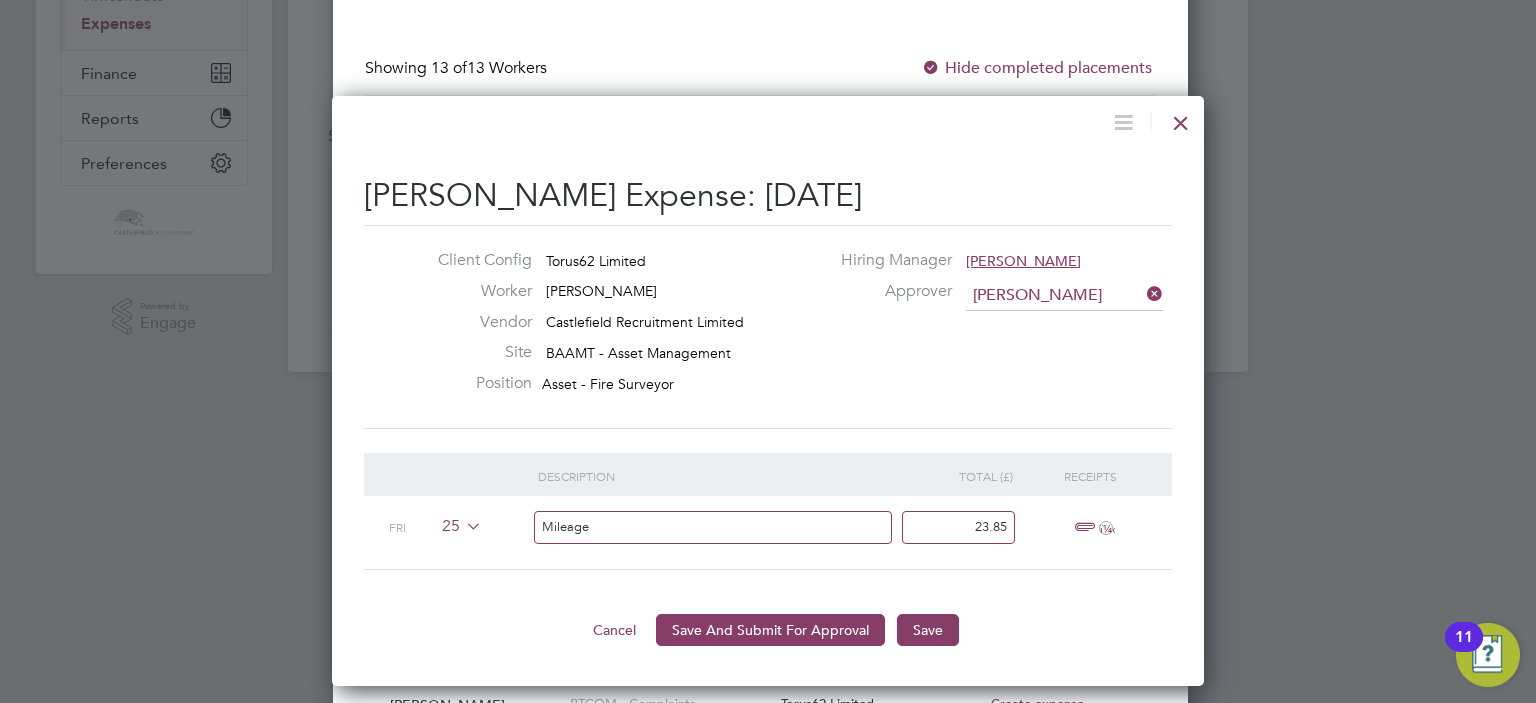 type on "23.85" 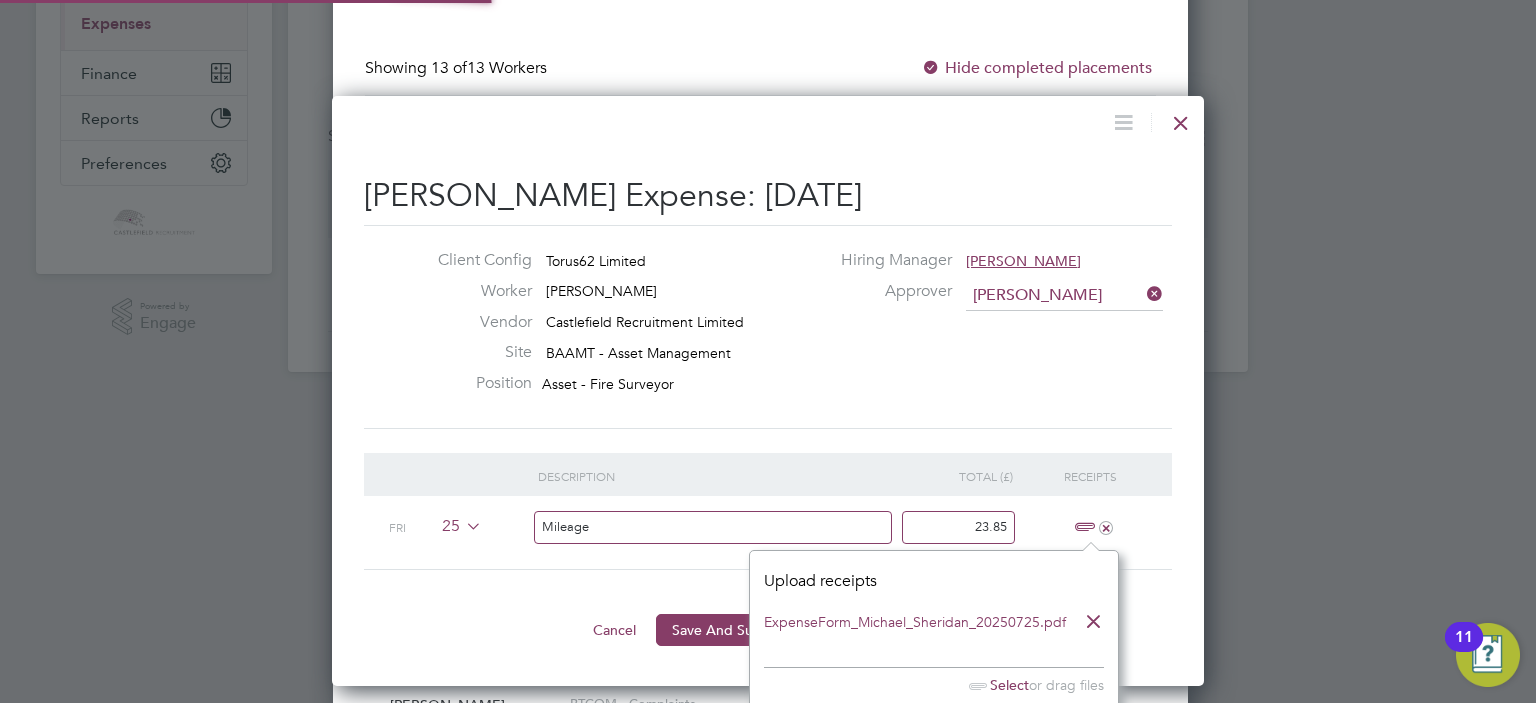 click on "Description Total (£) Receipts Fri 25 Mileage 23.85     +" at bounding box center (768, 511) 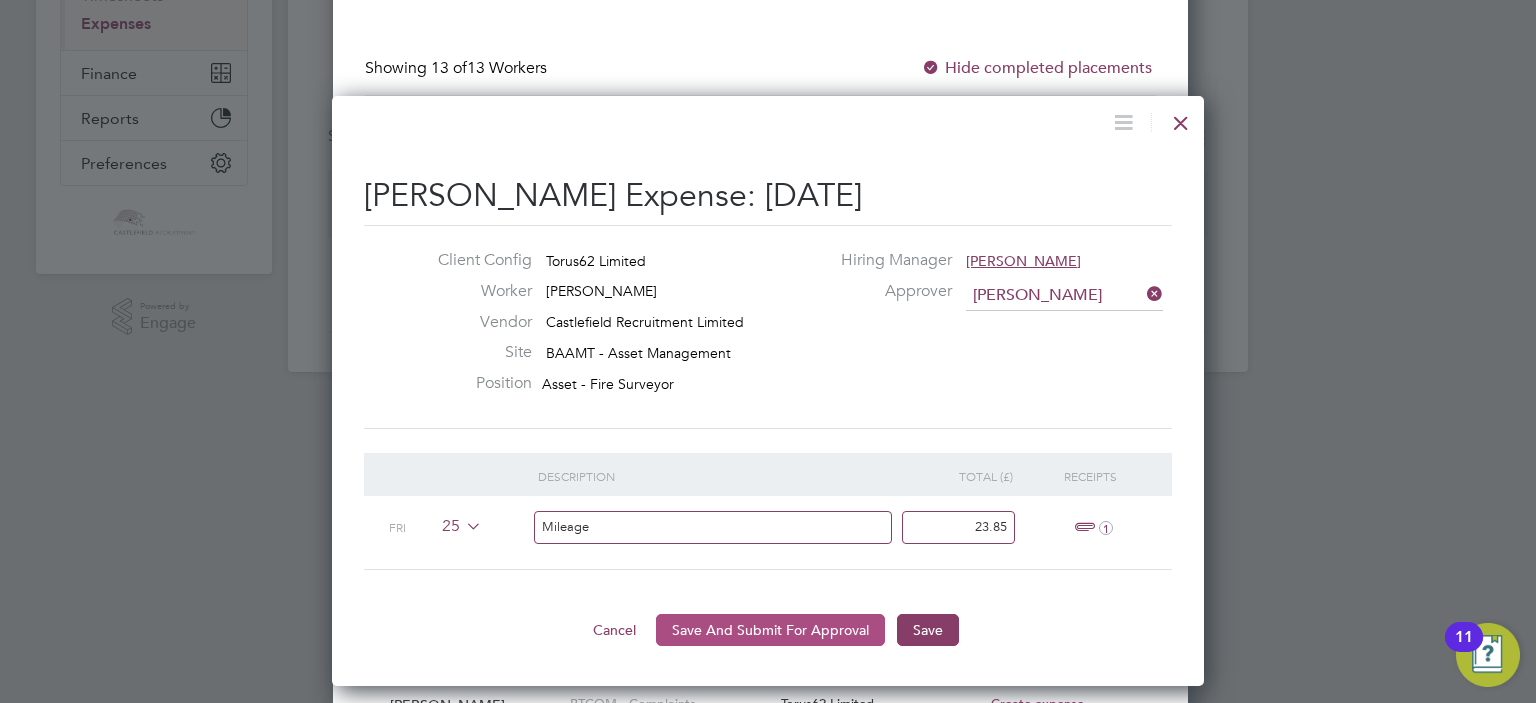 click on "Save And Submit For Approval" at bounding box center [770, 630] 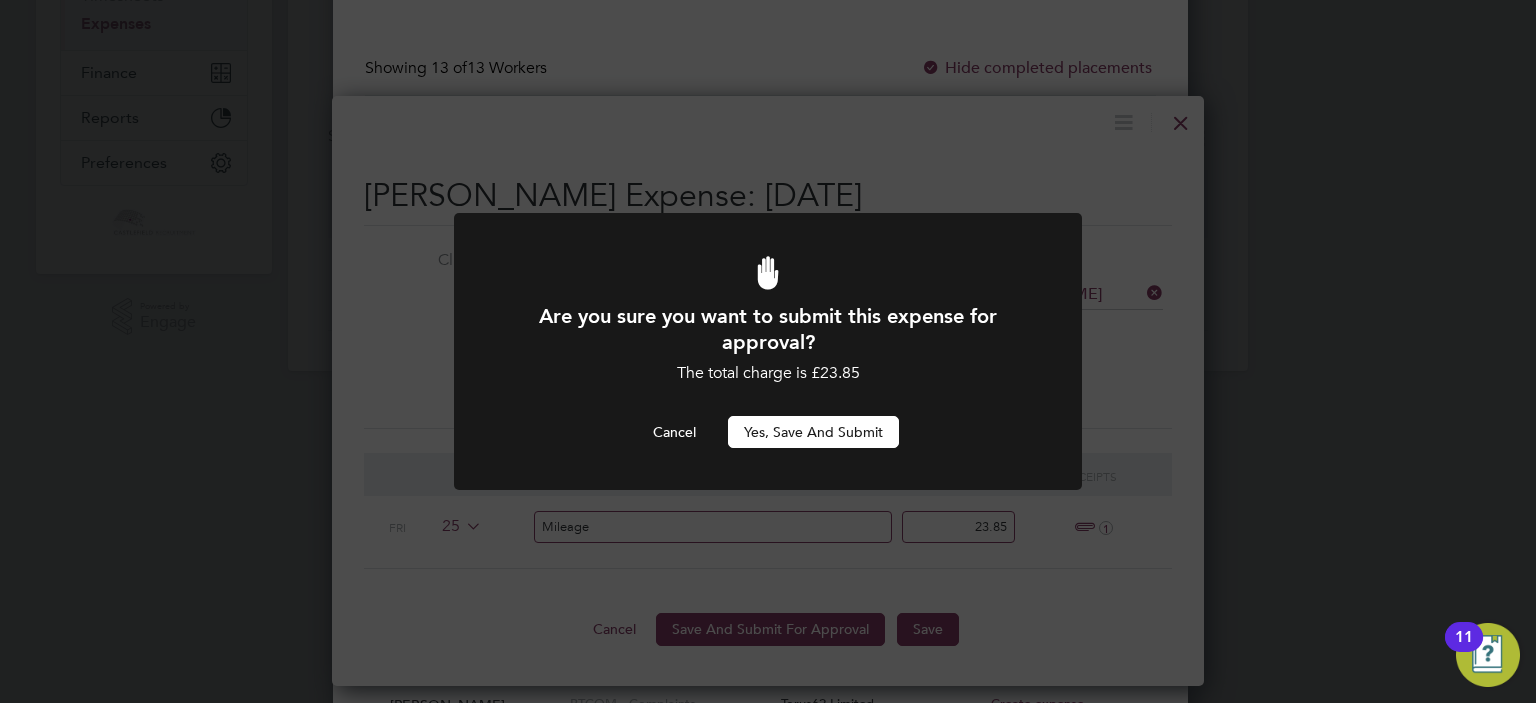 click on "Yes, Save and Submit" at bounding box center [813, 432] 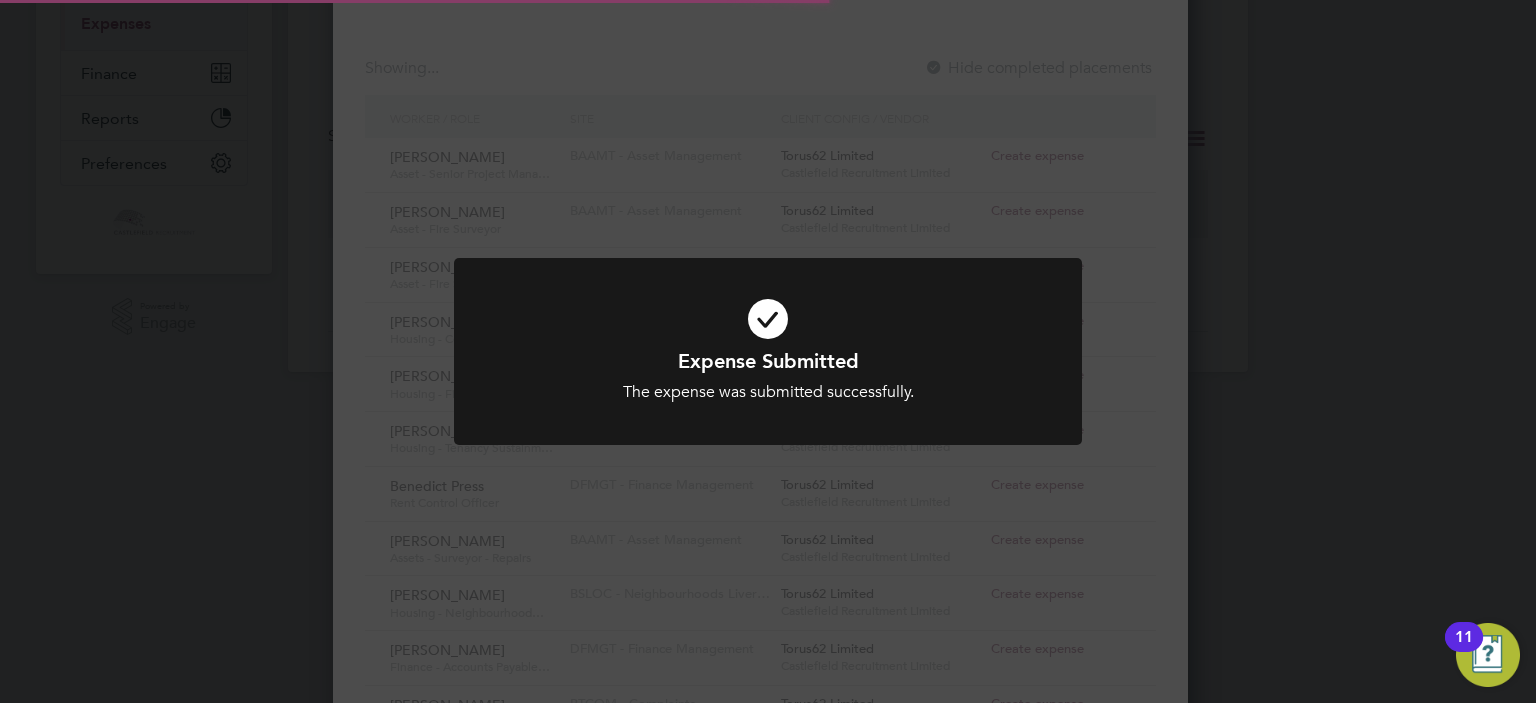 click on "Expense Submitted The expense was submitted successfully. Cancel Okay" 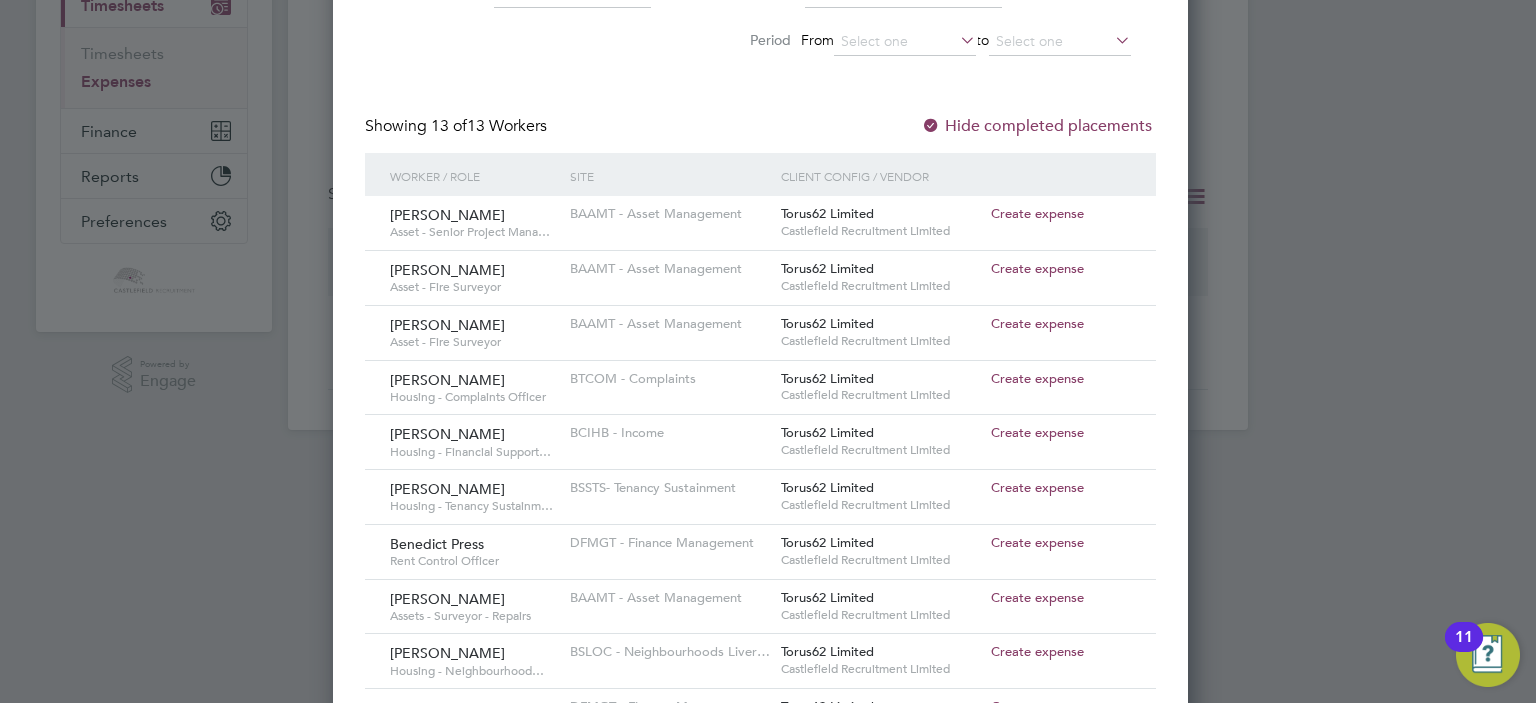 click on "Create expense" at bounding box center (1037, 597) 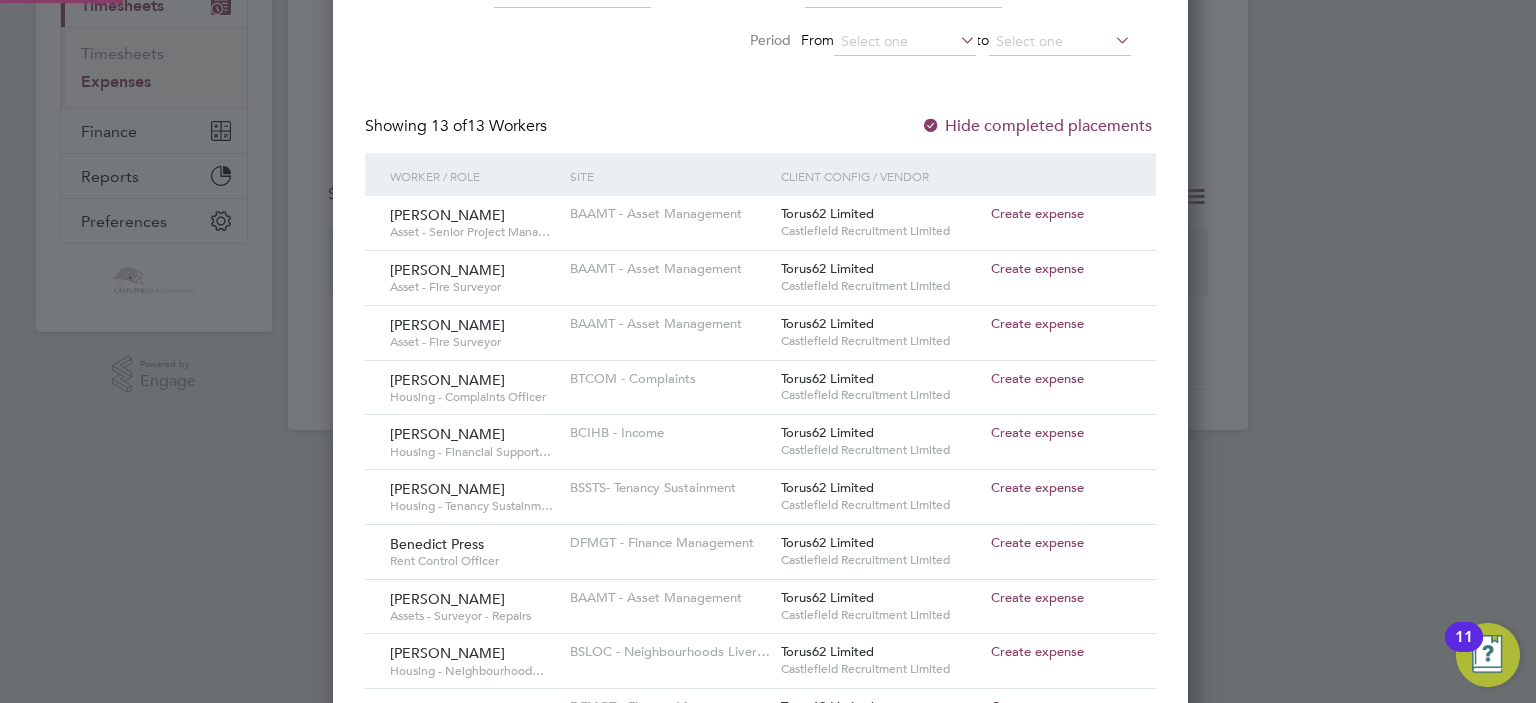 type on "[PERSON_NAME]" 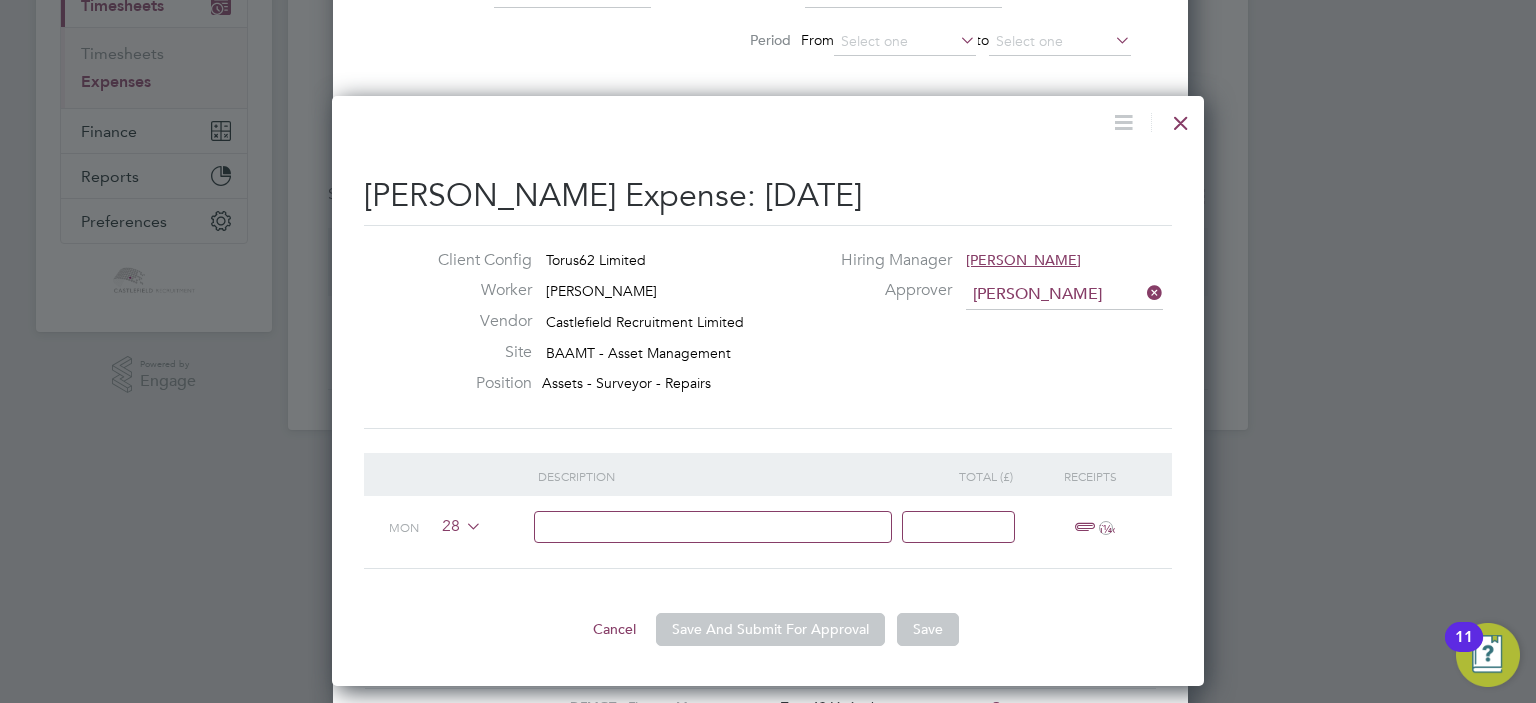 click on "28" at bounding box center (484, 527) 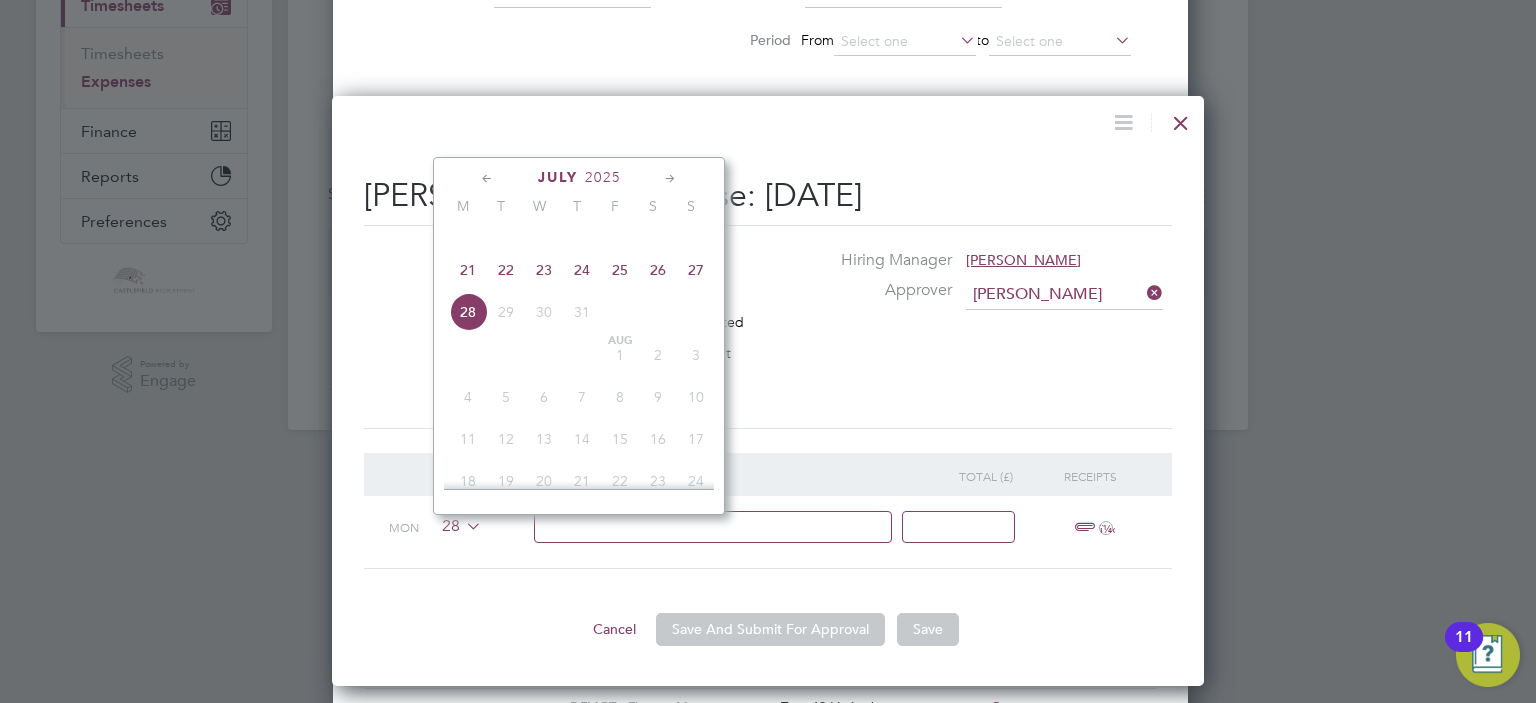 click on "26" 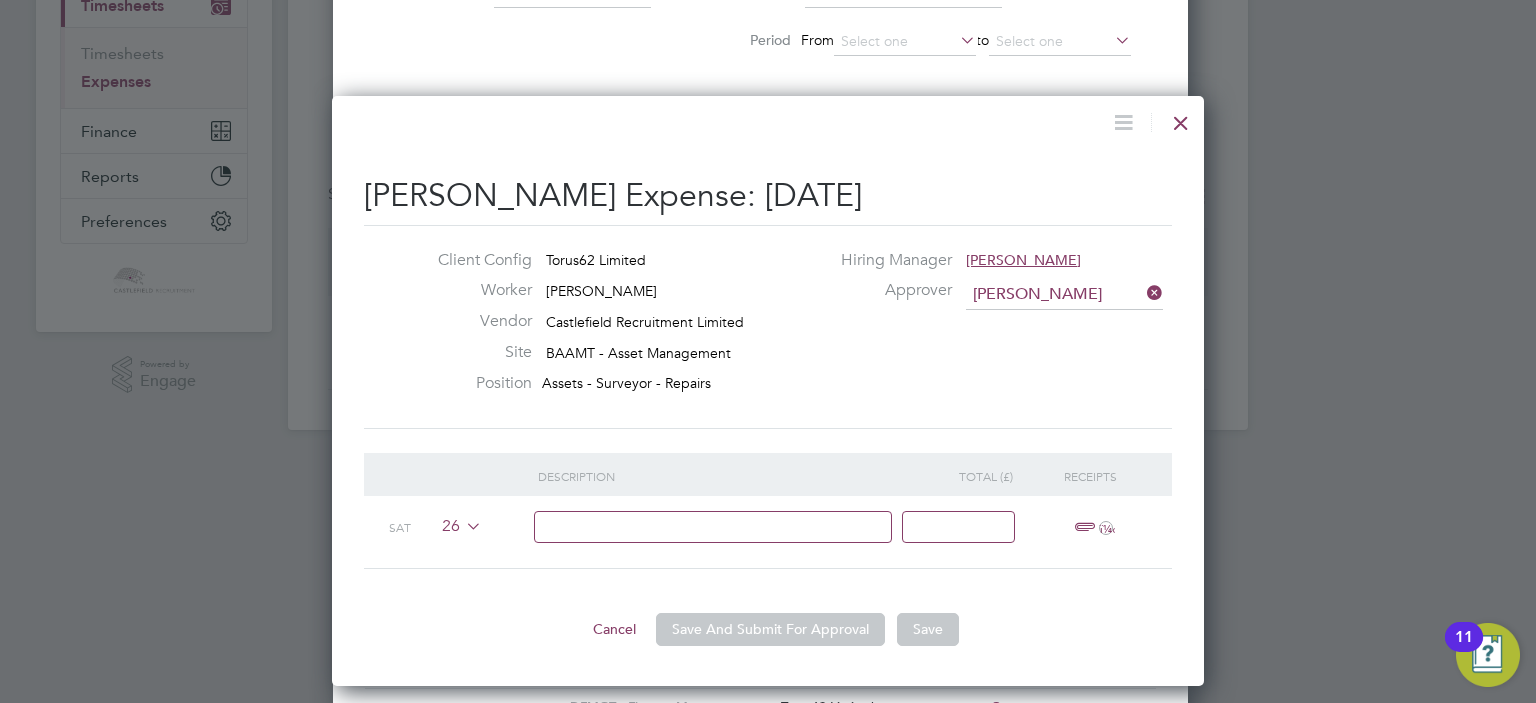 click at bounding box center (713, 527) 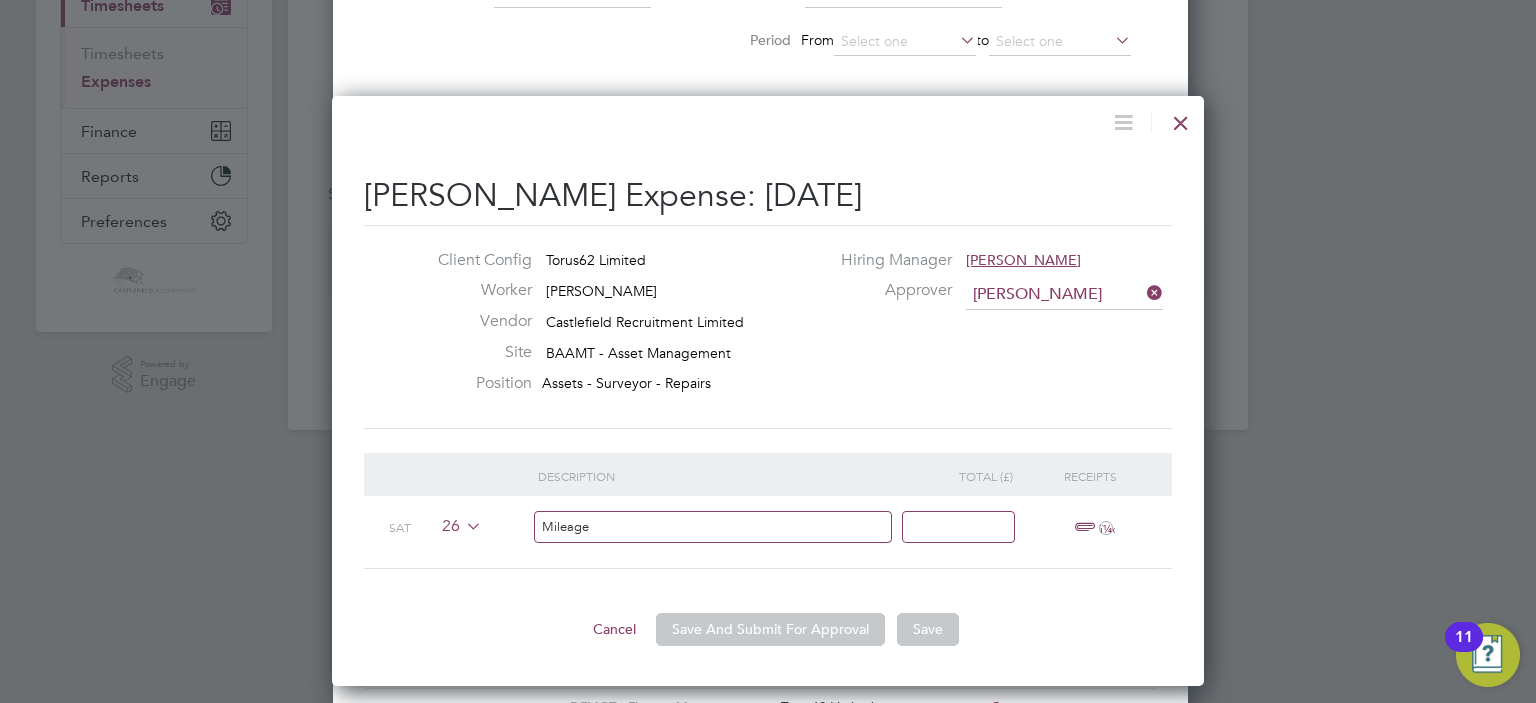 type on "Mileage" 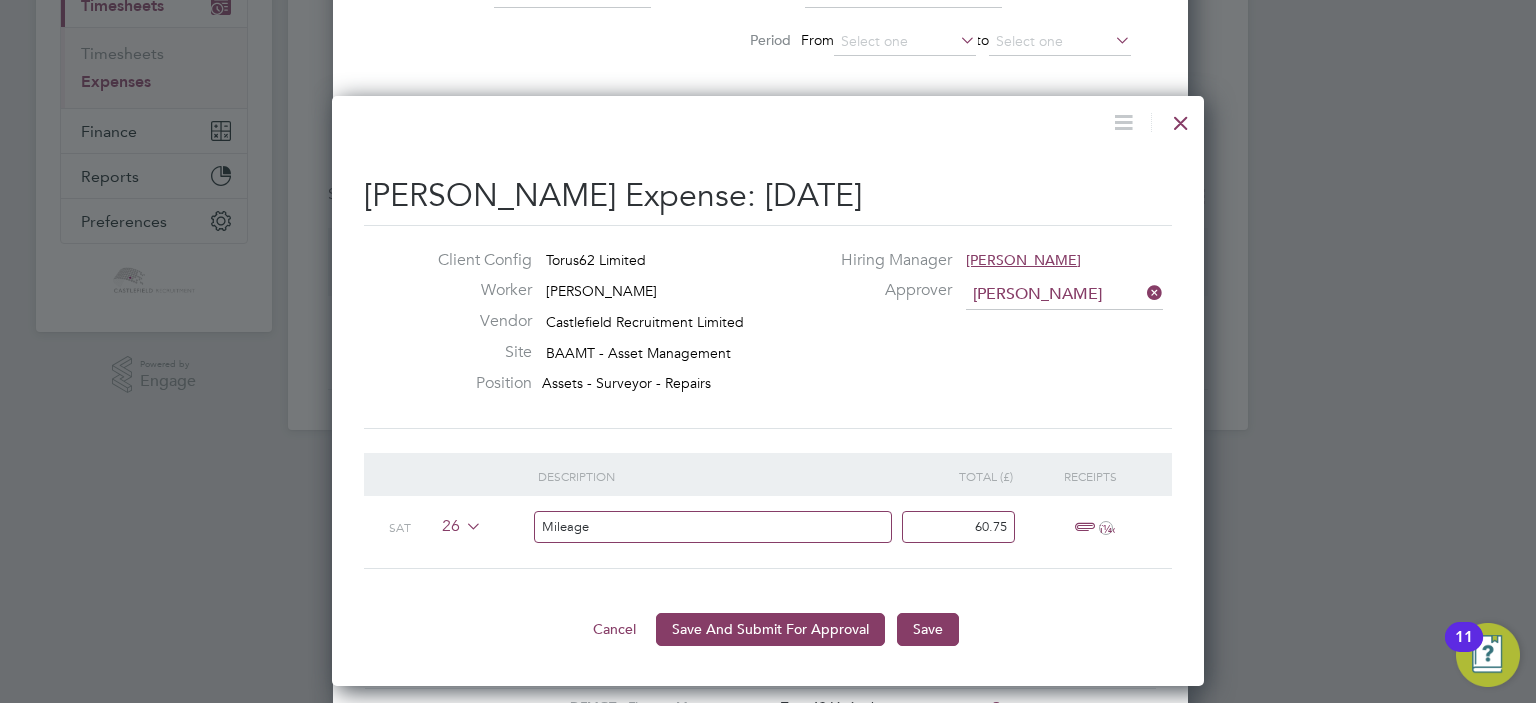 type on "60.75" 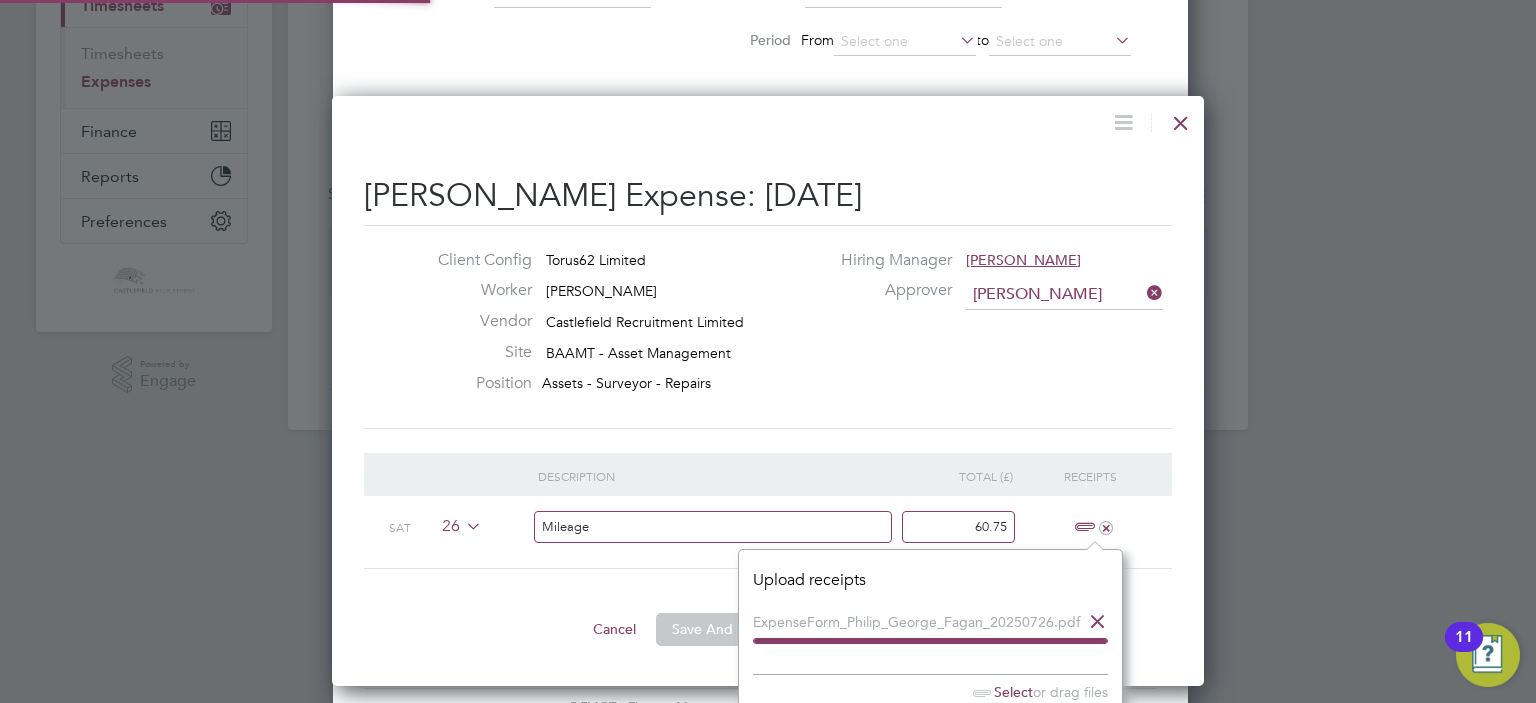 click on "Description Total (£) Receipts Sat 26 Mileage 60.75     +" at bounding box center [768, 533] 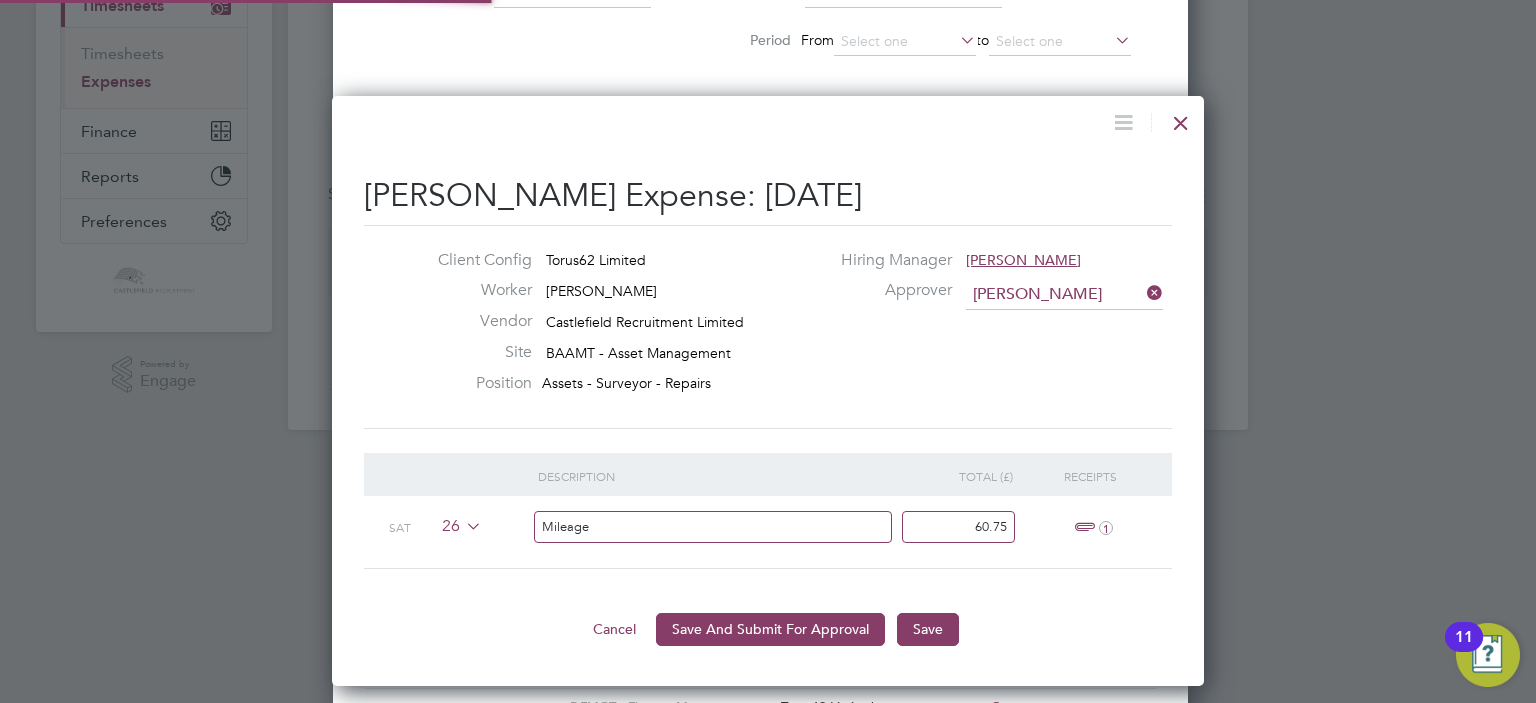 click on "Save And Submit For Approval" at bounding box center (770, 629) 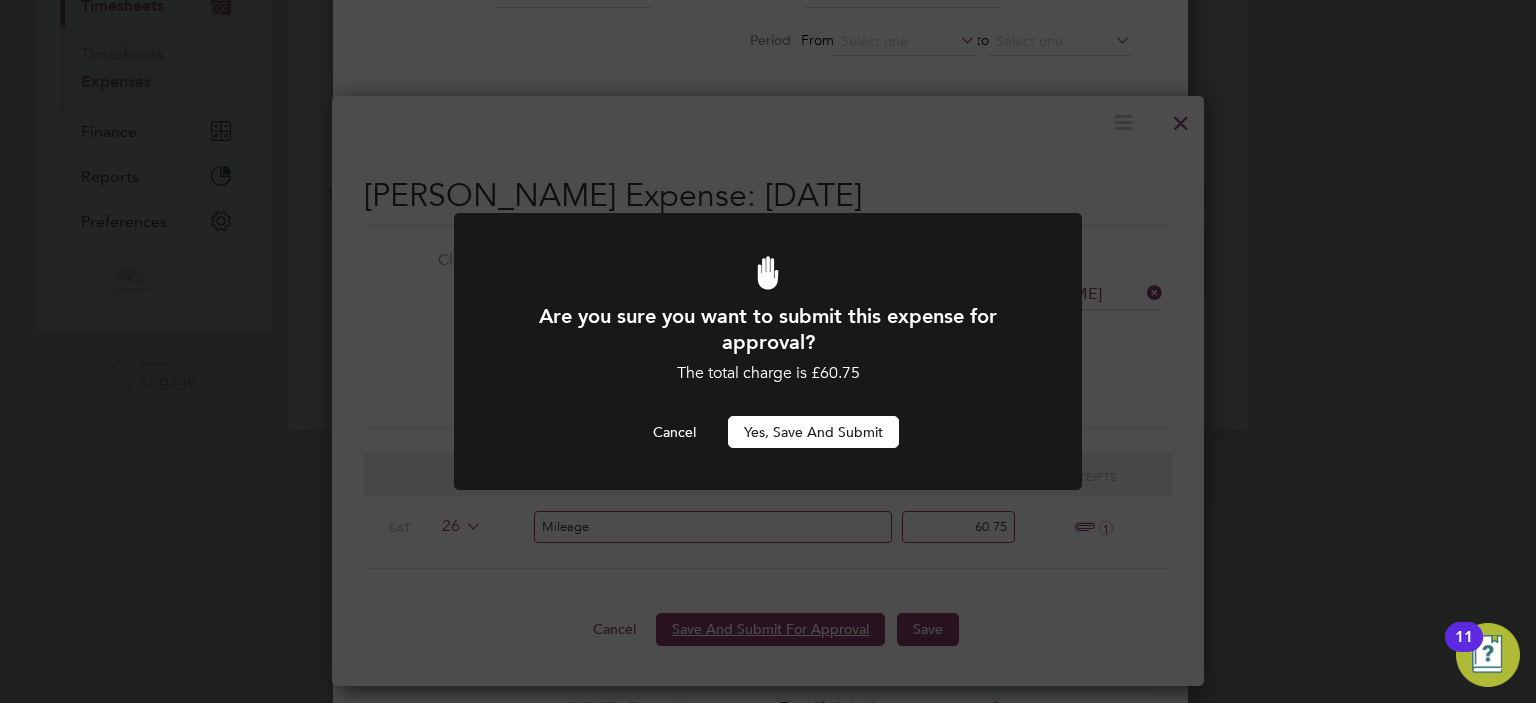 click on "Yes, Save and Submit" at bounding box center (813, 432) 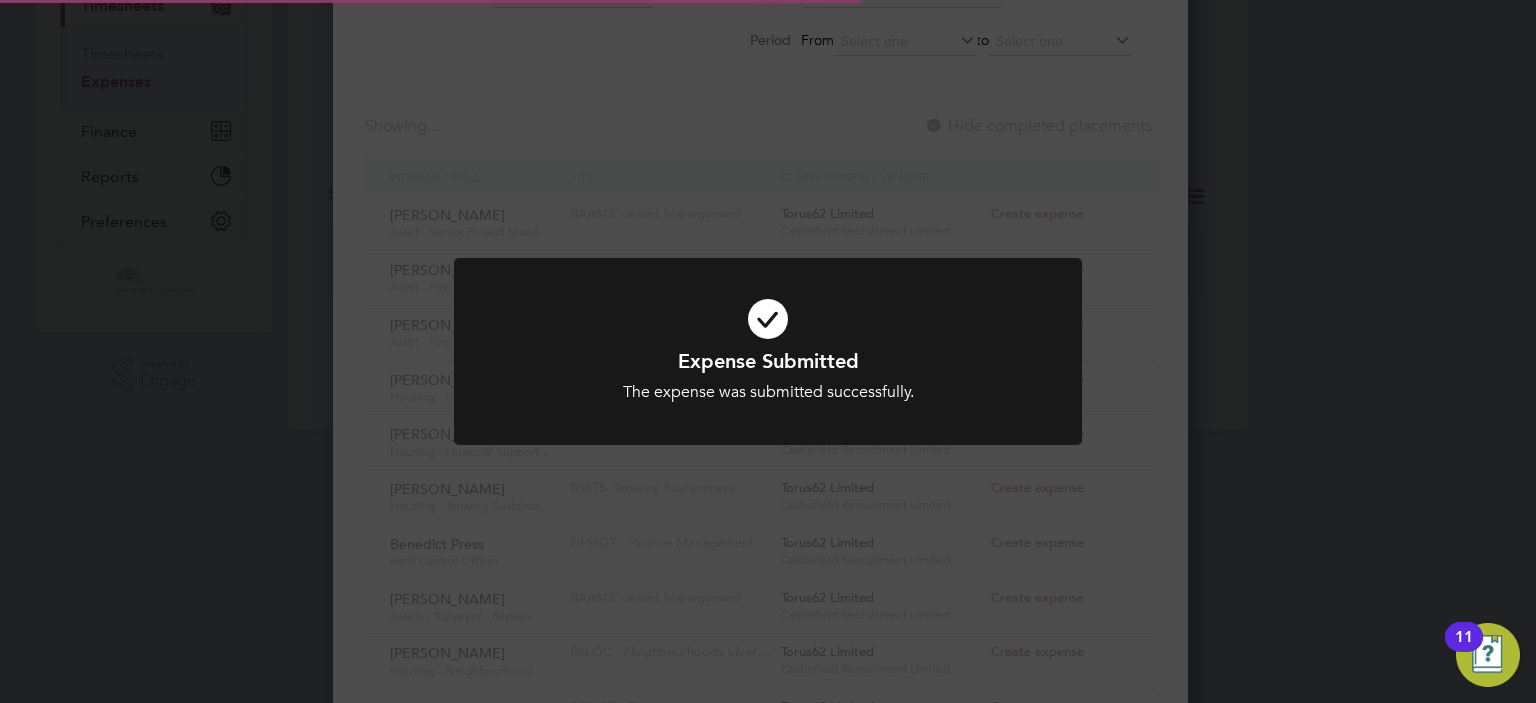 click on "Expense Submitted The expense was submitted successfully. Cancel Okay" 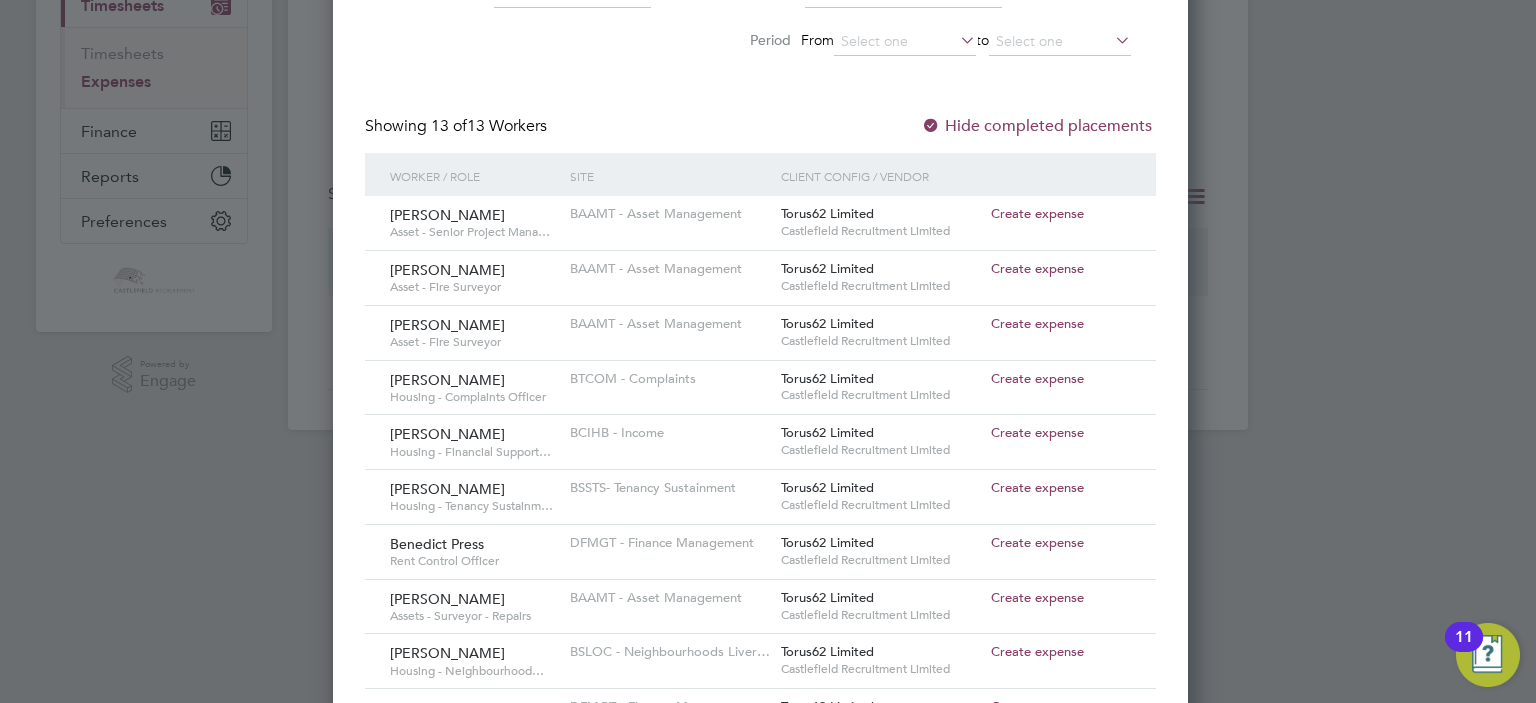 click on "Create Expense Worker   Site   Client Config   Vendor   Period  From   to  Showing   13 of  13 Workers Hide completed placements Worker / Role Site Client Config / Vendor Simon Mclachlan   Asset - Senior Project Mana… BAAMT - Asset Management Torus62 Limited Castlefield Recruitment Limited   Create expense Lewis Kain   Asset - Fire Surveyor BAAMT - Asset Management Torus62 Limited Castlefield Recruitment Limited   Create expense Mike Sheridan   Asset - Fire Surveyor BAAMT - Asset Management Torus62 Limited Castlefield Recruitment Limited   Create expense Tony Adonis   Housing - Complaints Officer BTCOM - Complaints Torus62 Limited Castlefield Recruitment Limited   Create expense Debbie Parker   Housing - Financial Support… BCIHB - Income Torus62 Limited Castlefield Recruitment Limited   Create expense Danny Cliff   Housing - Tenancy Sustainm… BSSTS- Tenancy Sustainment Torus62 Limited Castlefield Recruitment Limited   Create expense Benedict Press   Rent Control Officer DFMGT - Finance Management" at bounding box center [760, 391] 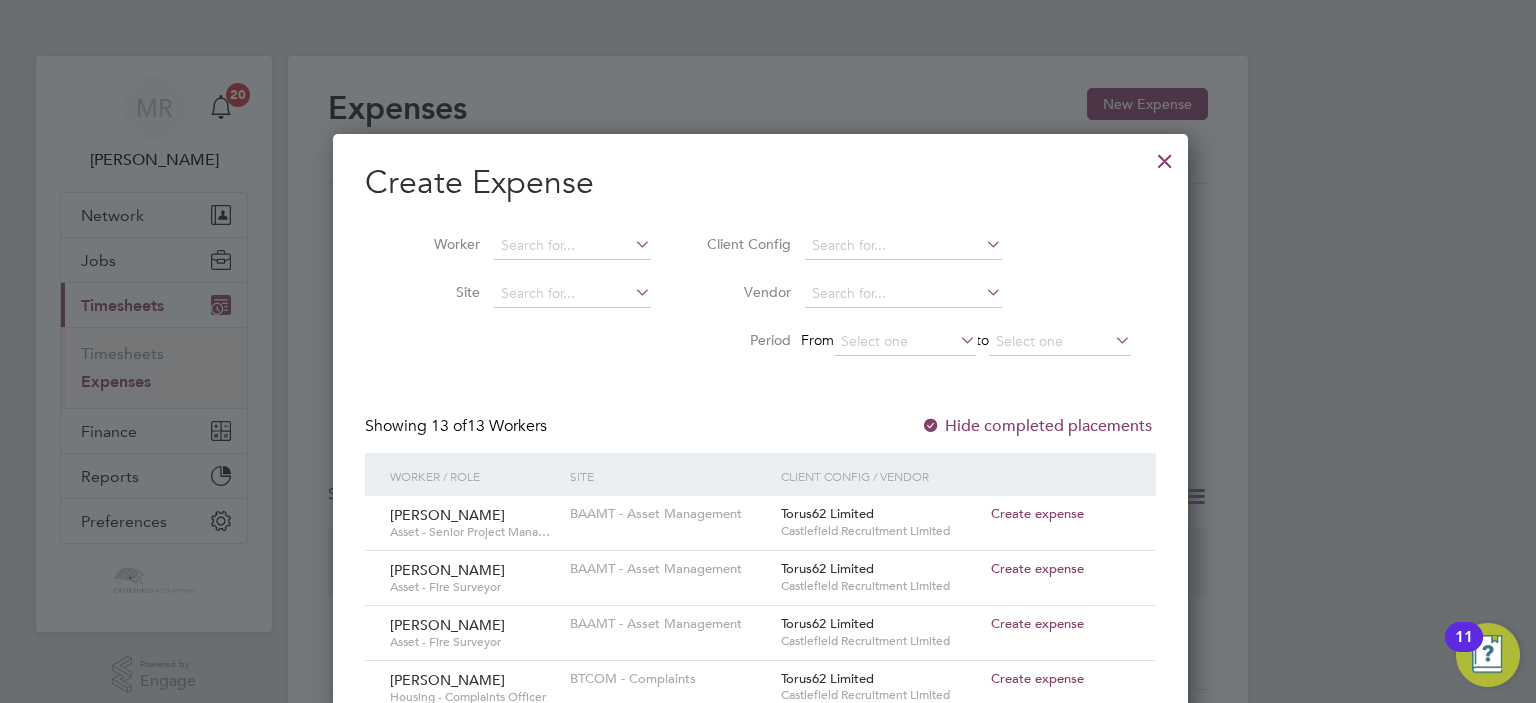 click at bounding box center (1165, 156) 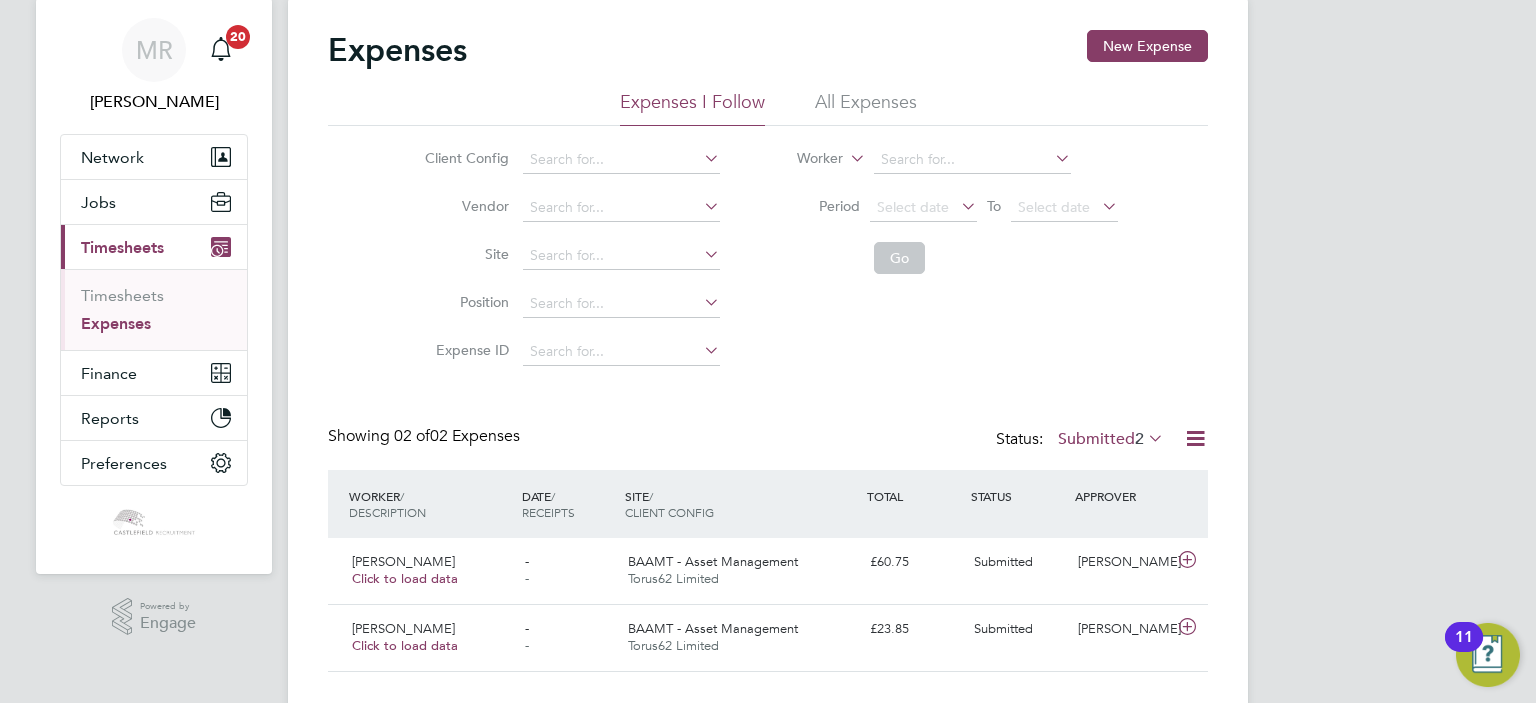 drag, startPoint x: 505, startPoint y: 165, endPoint x: 512, endPoint y: 296, distance: 131.18689 